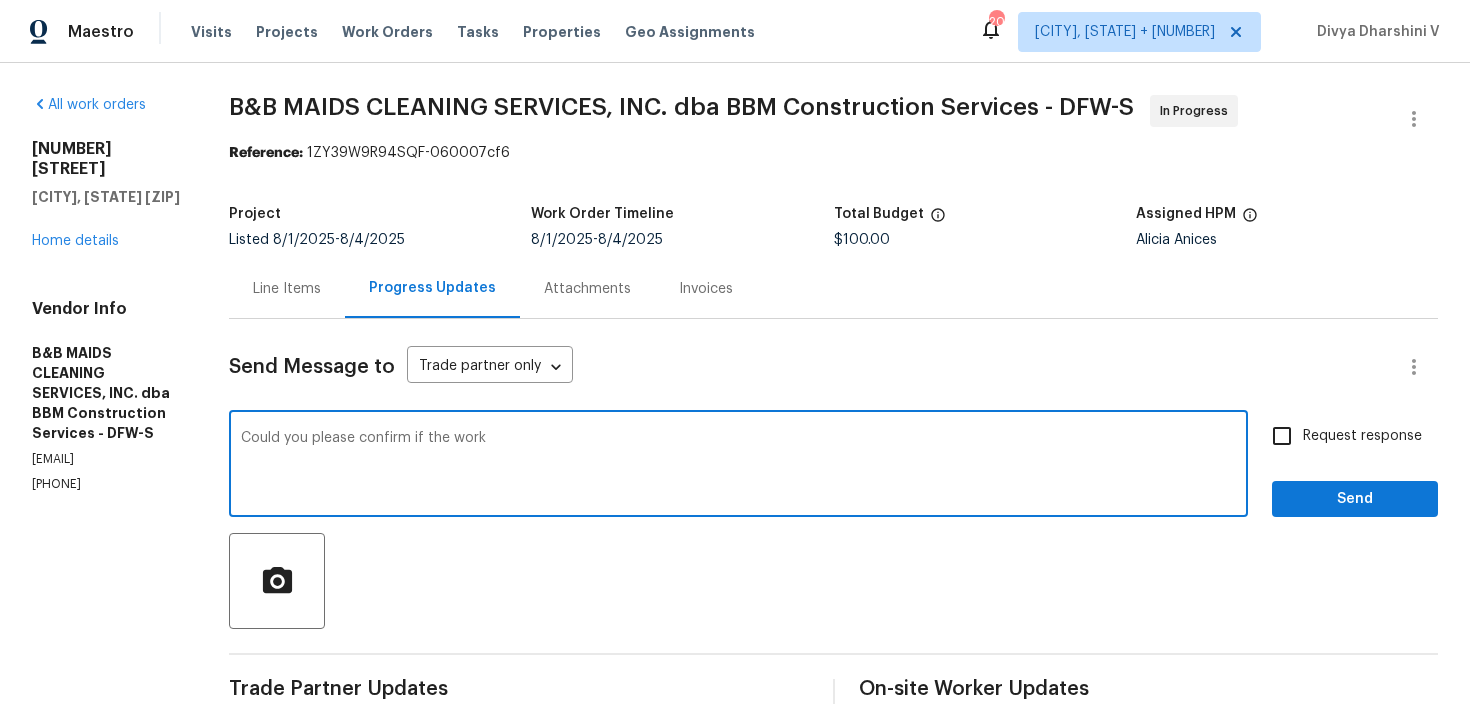 scroll, scrollTop: 0, scrollLeft: 0, axis: both 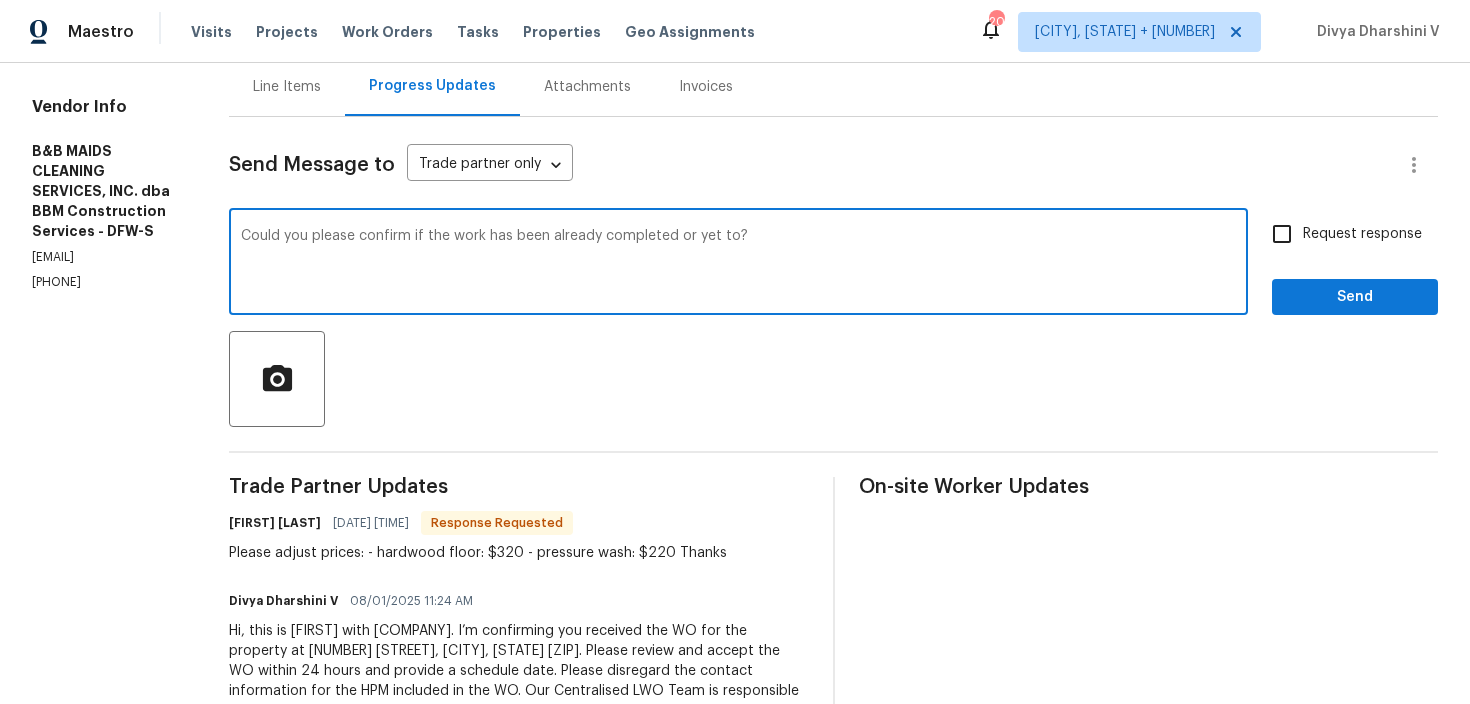 type on "Could you please confirm if the work has been already completed or yet to?" 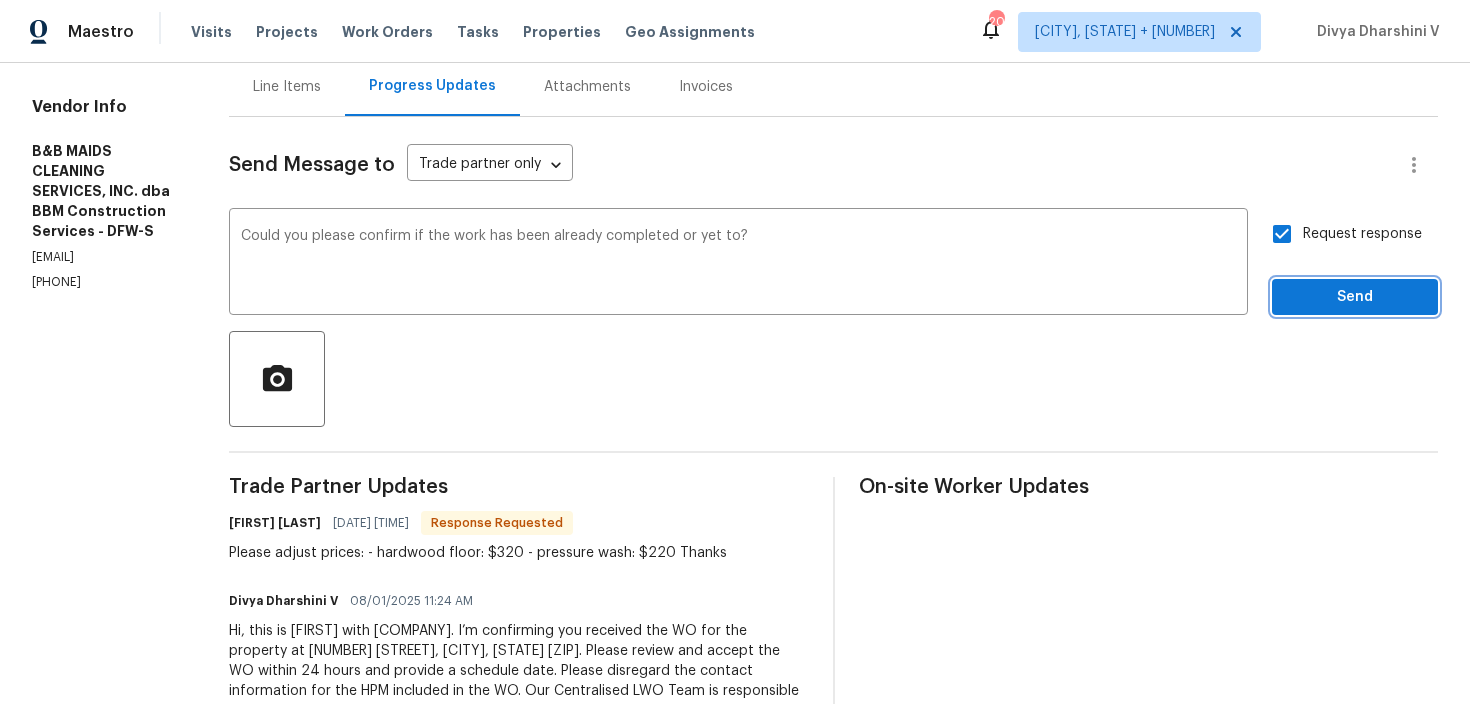 click on "Send" at bounding box center [1355, 297] 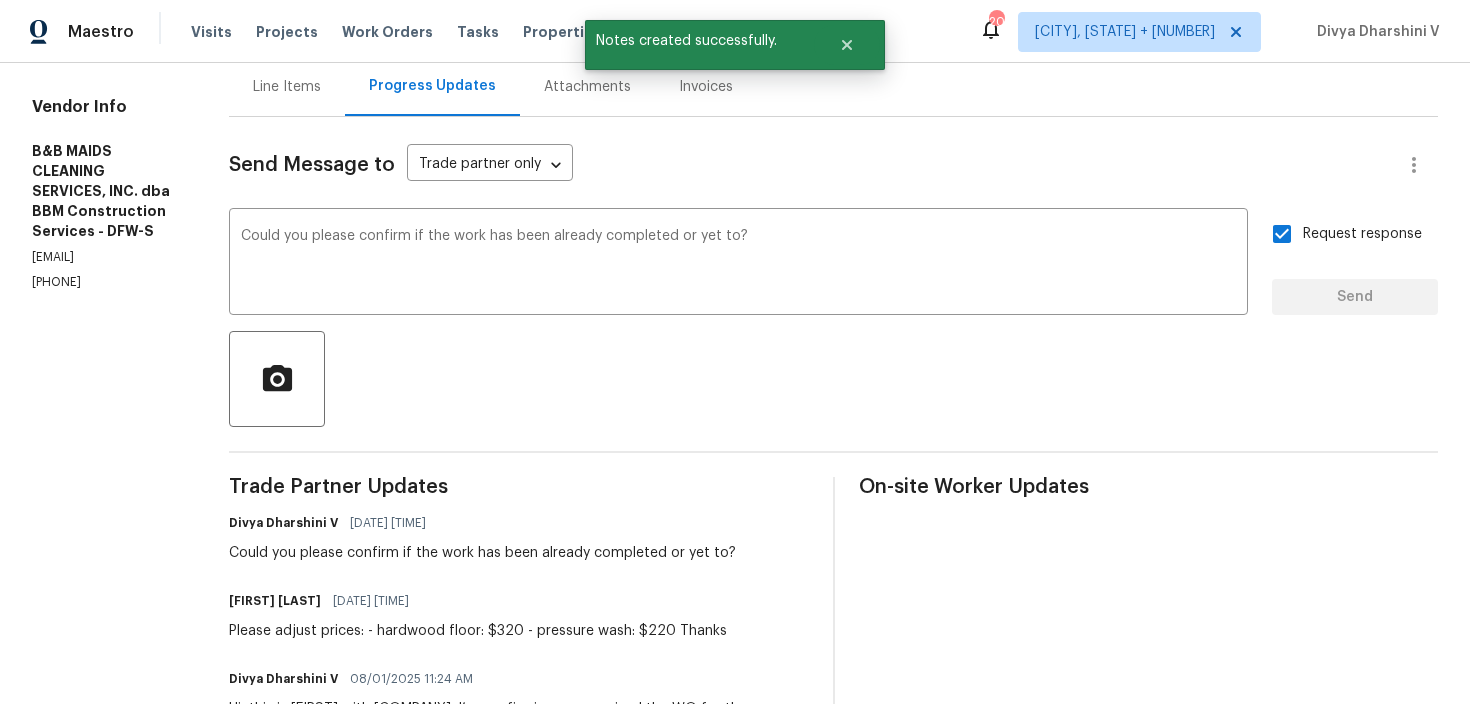 scroll, scrollTop: 0, scrollLeft: 0, axis: both 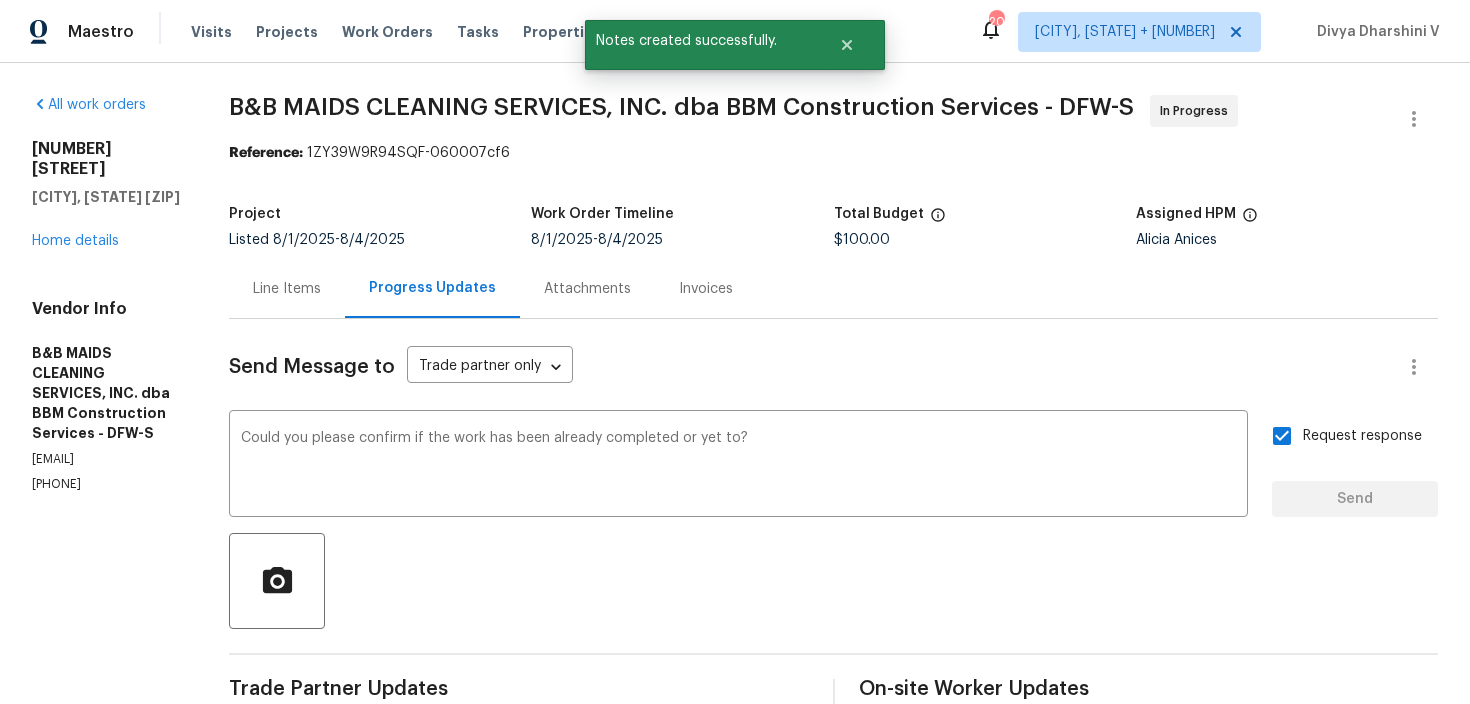 click on "Line Items" at bounding box center (287, 288) 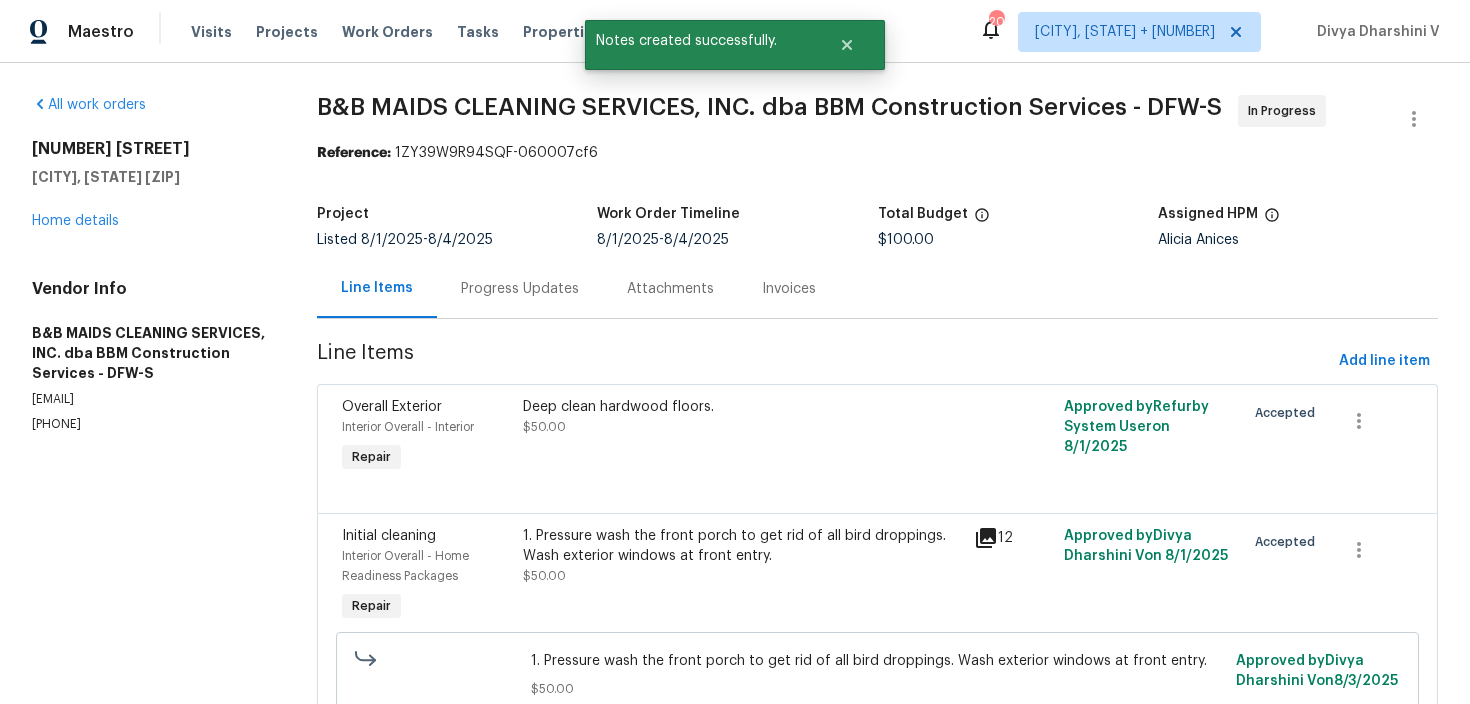 scroll, scrollTop: 90, scrollLeft: 0, axis: vertical 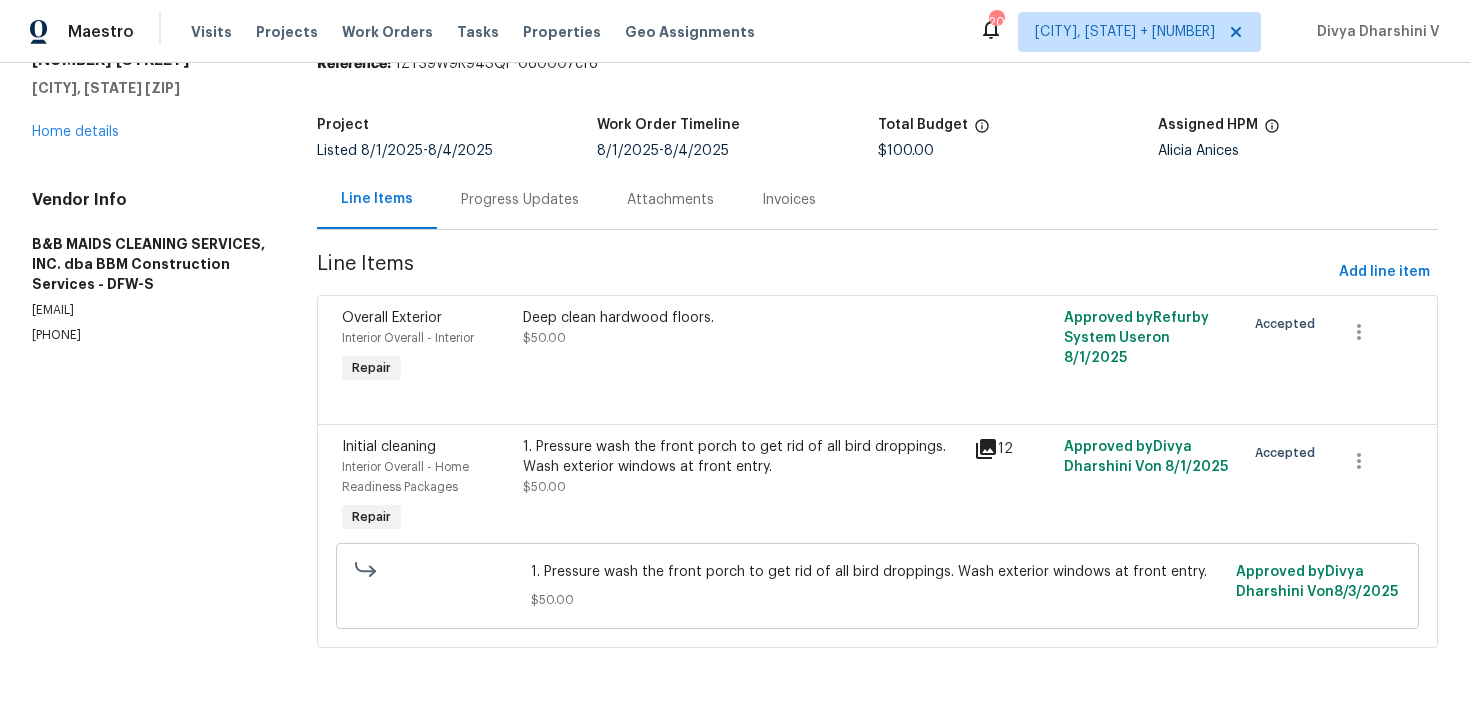click on "Progress Updates" at bounding box center [520, 200] 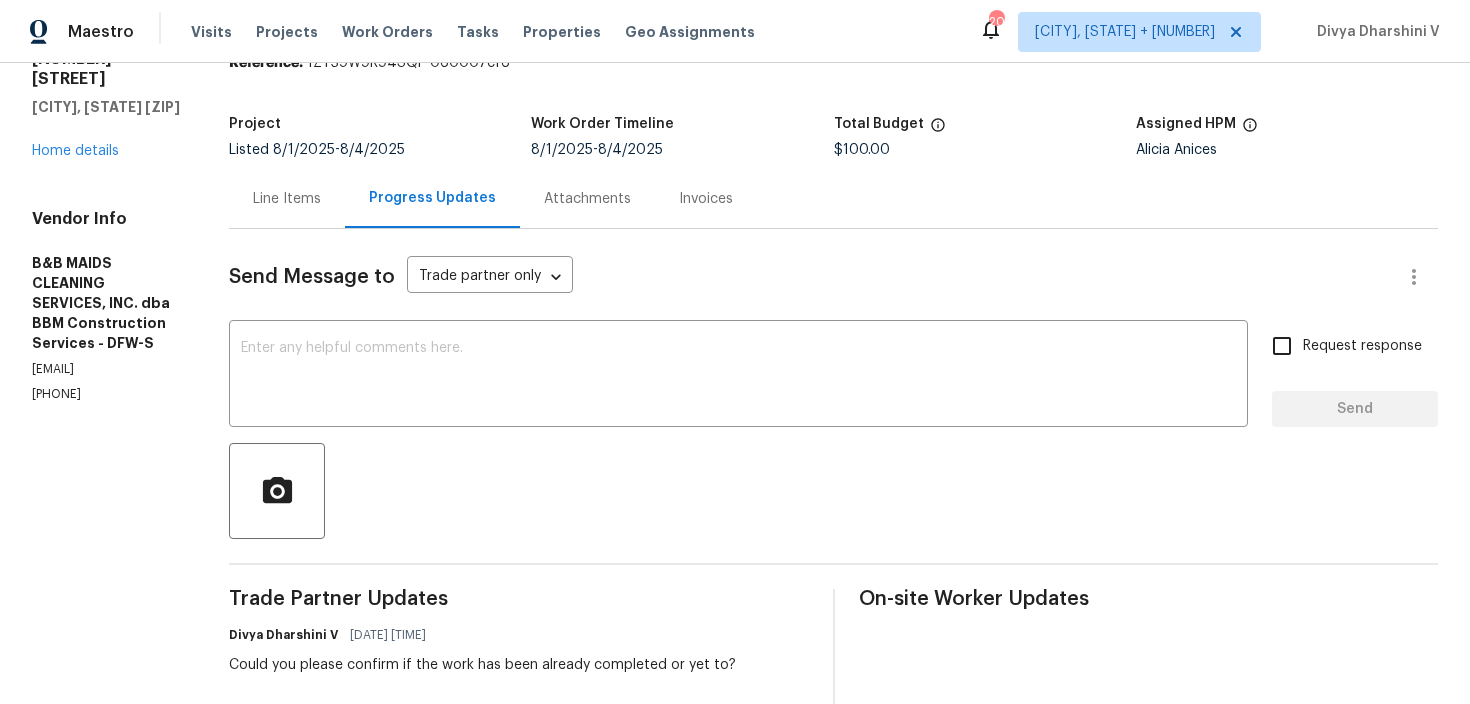 scroll, scrollTop: 283, scrollLeft: 0, axis: vertical 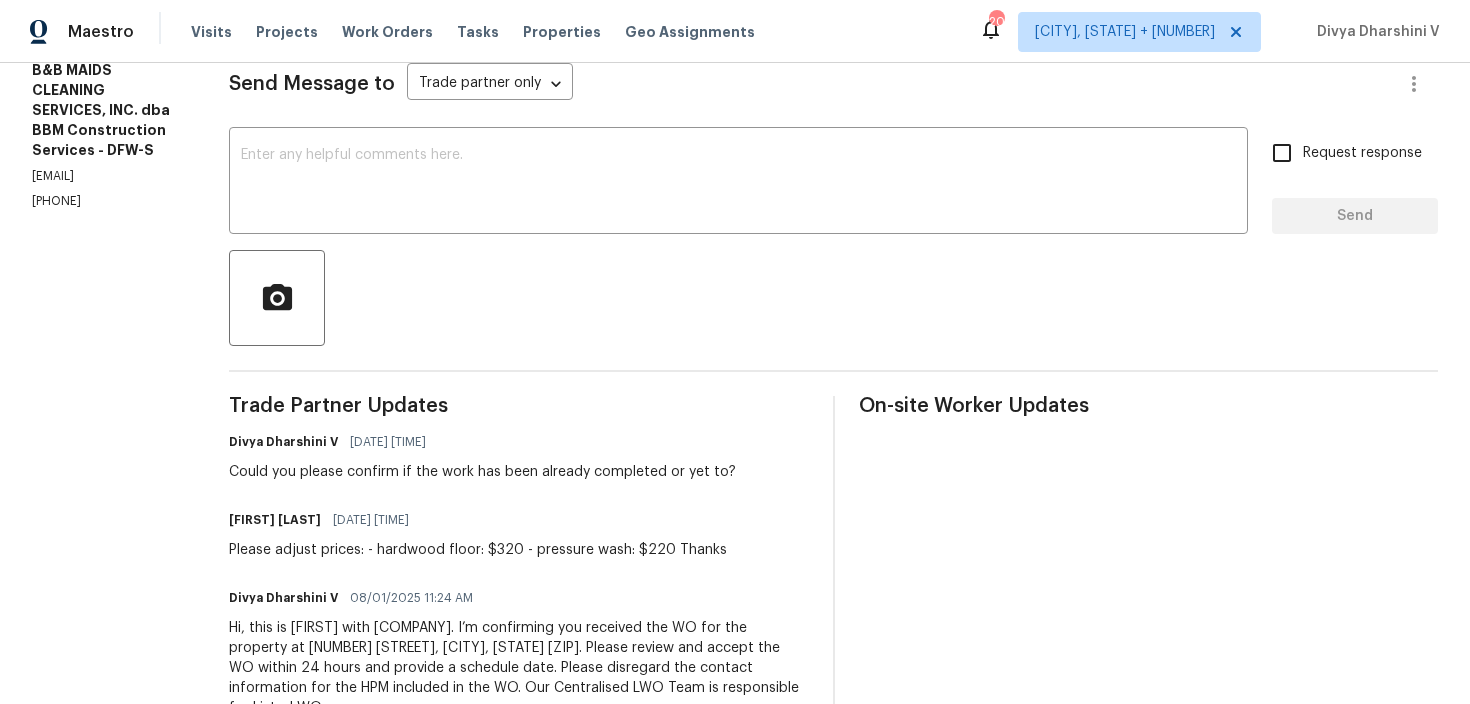click on "Please adjust prices:
- hardwood floor: $320
- pressure wash: $220
Thanks" at bounding box center (478, 550) 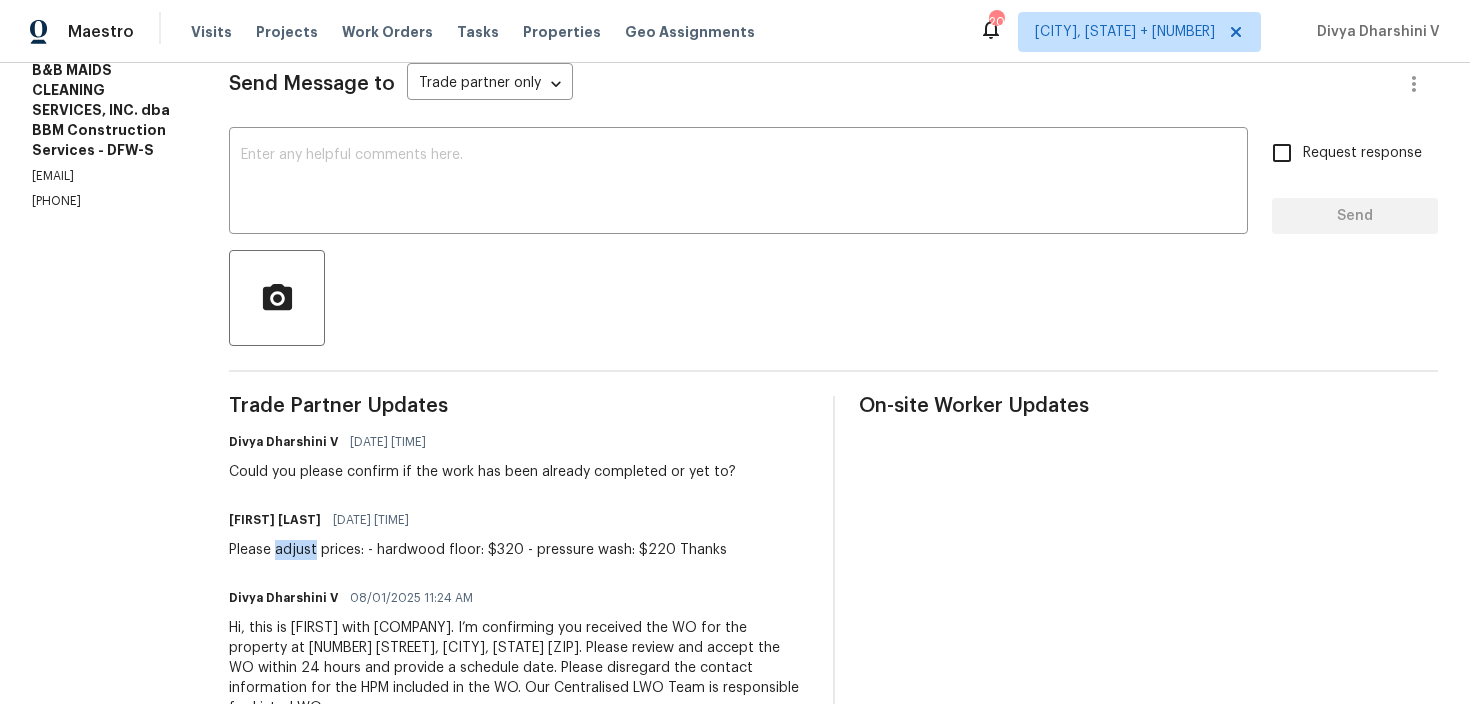click on "Please adjust prices:
- hardwood floor: $320
- pressure wash: $220
Thanks" at bounding box center (478, 550) 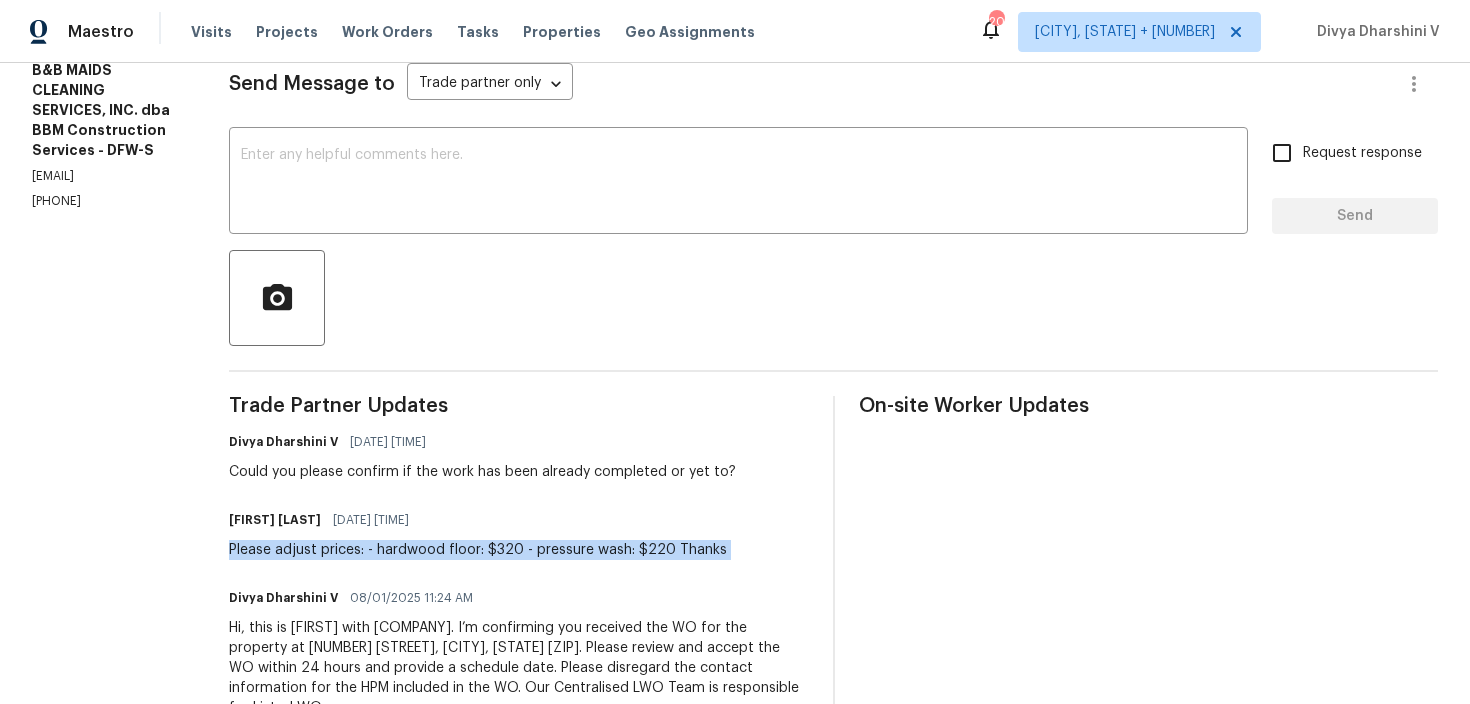 copy on "Please adjust prices:
- hardwood floor: $320
- pressure wash: $220
Thanks" 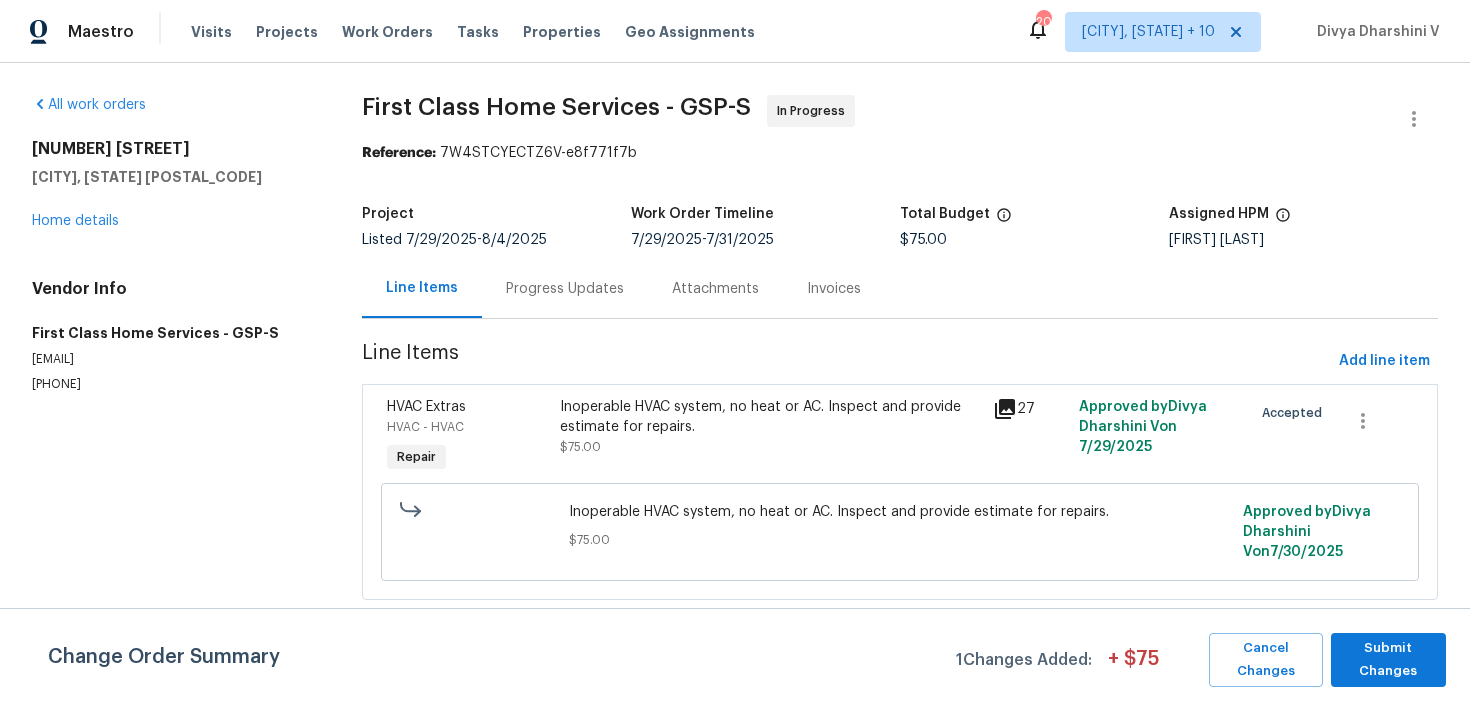 click on "Progress Updates" at bounding box center [565, 288] 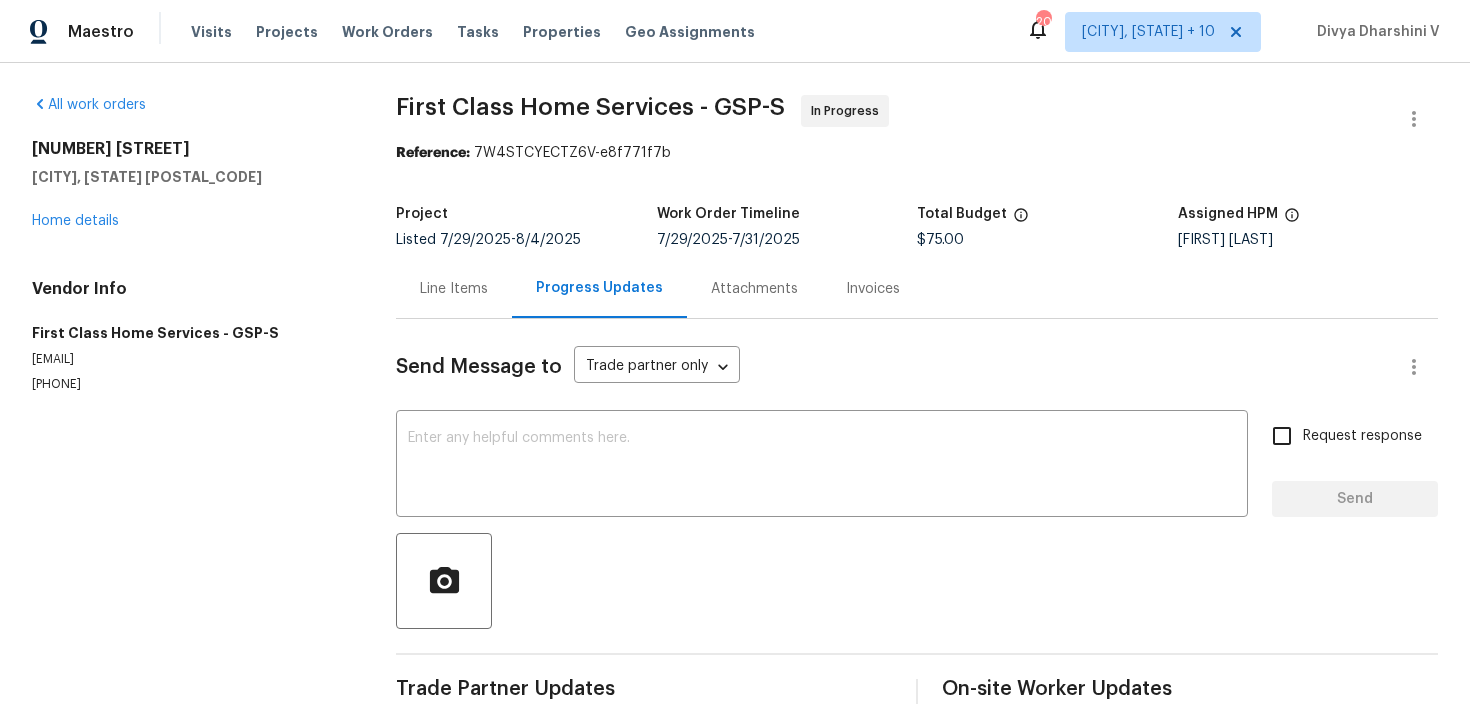 scroll, scrollTop: 0, scrollLeft: 0, axis: both 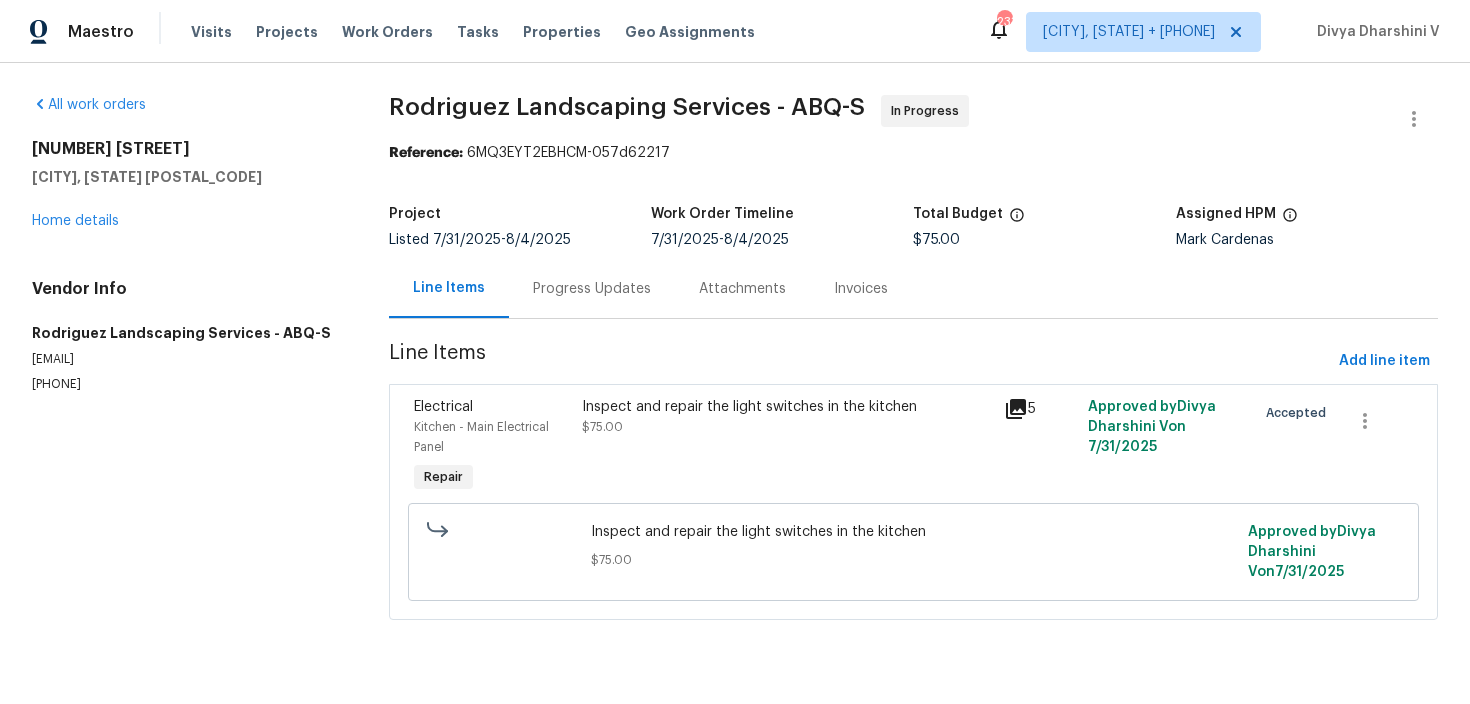 click on "Progress Updates" at bounding box center [592, 289] 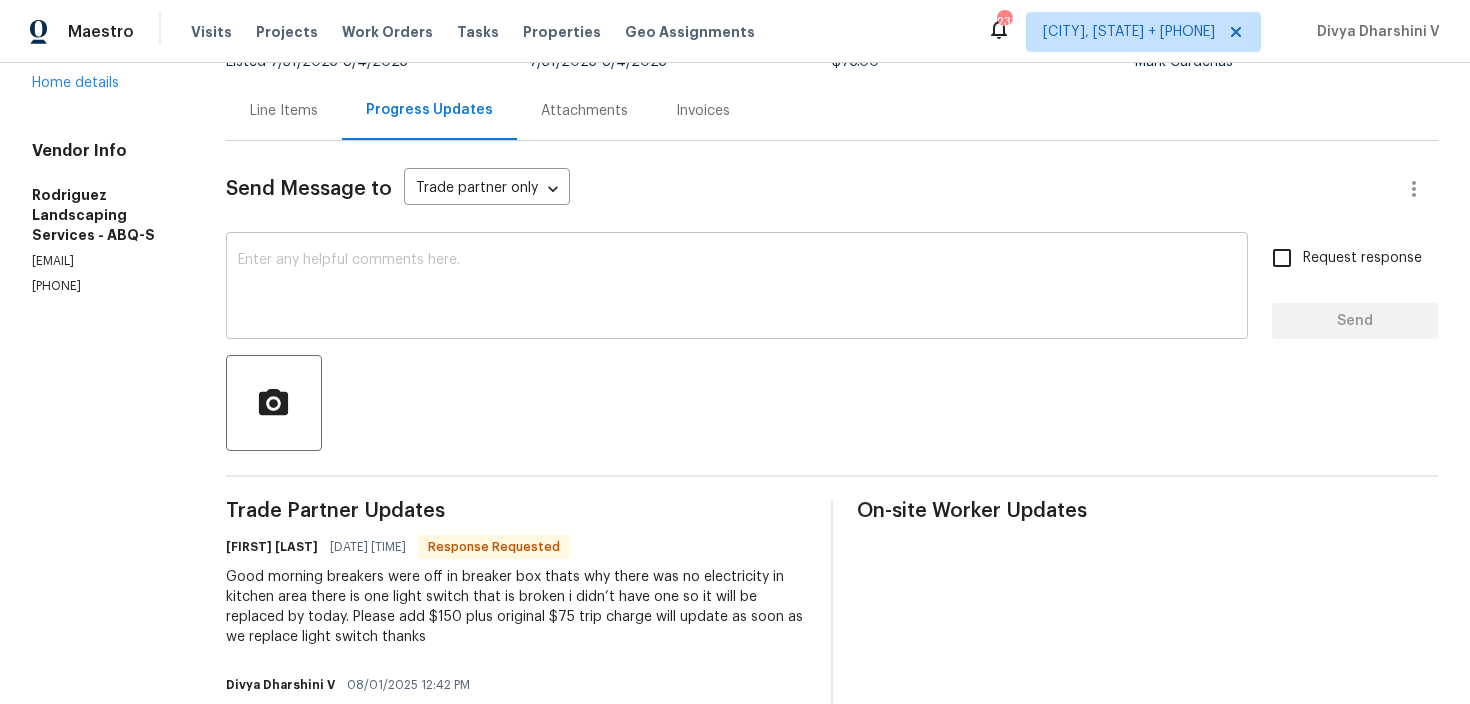 scroll, scrollTop: 119, scrollLeft: 0, axis: vertical 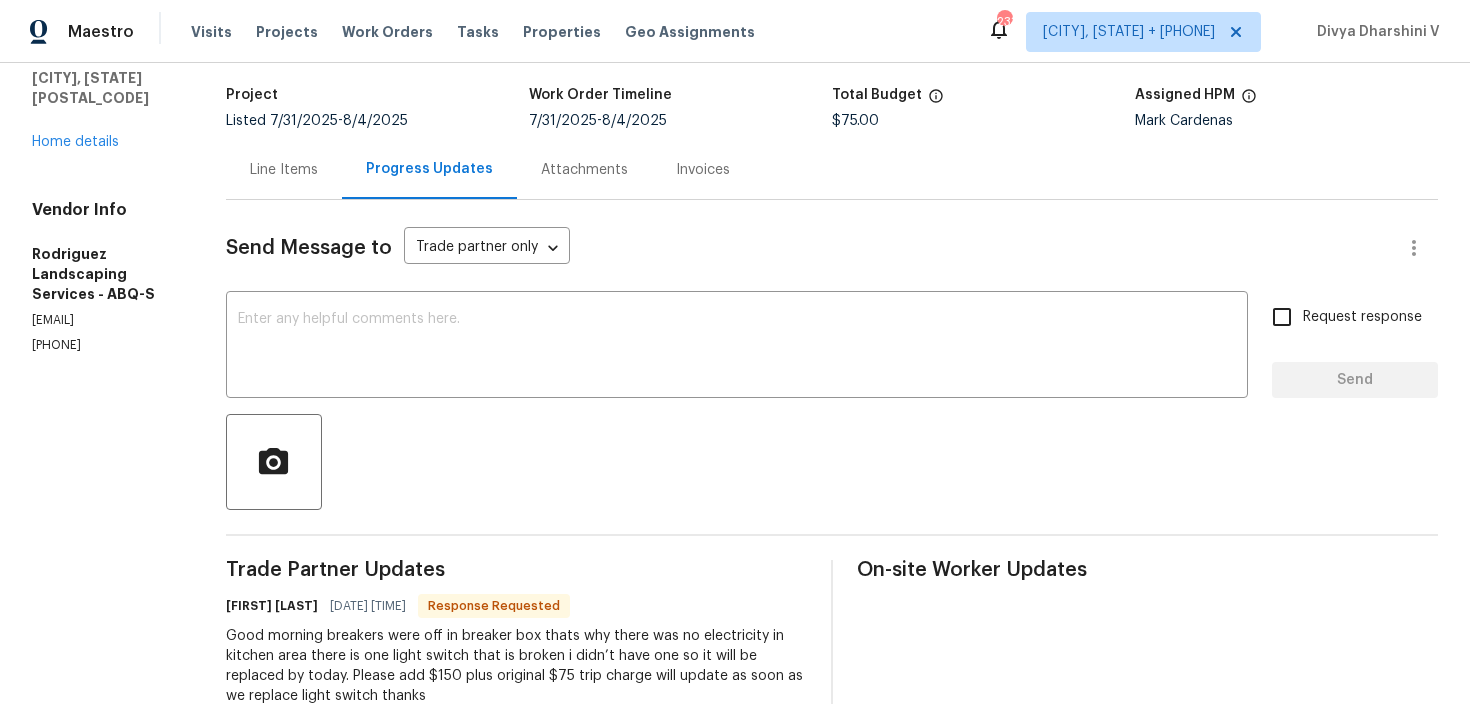 click on "Line Items" at bounding box center [284, 169] 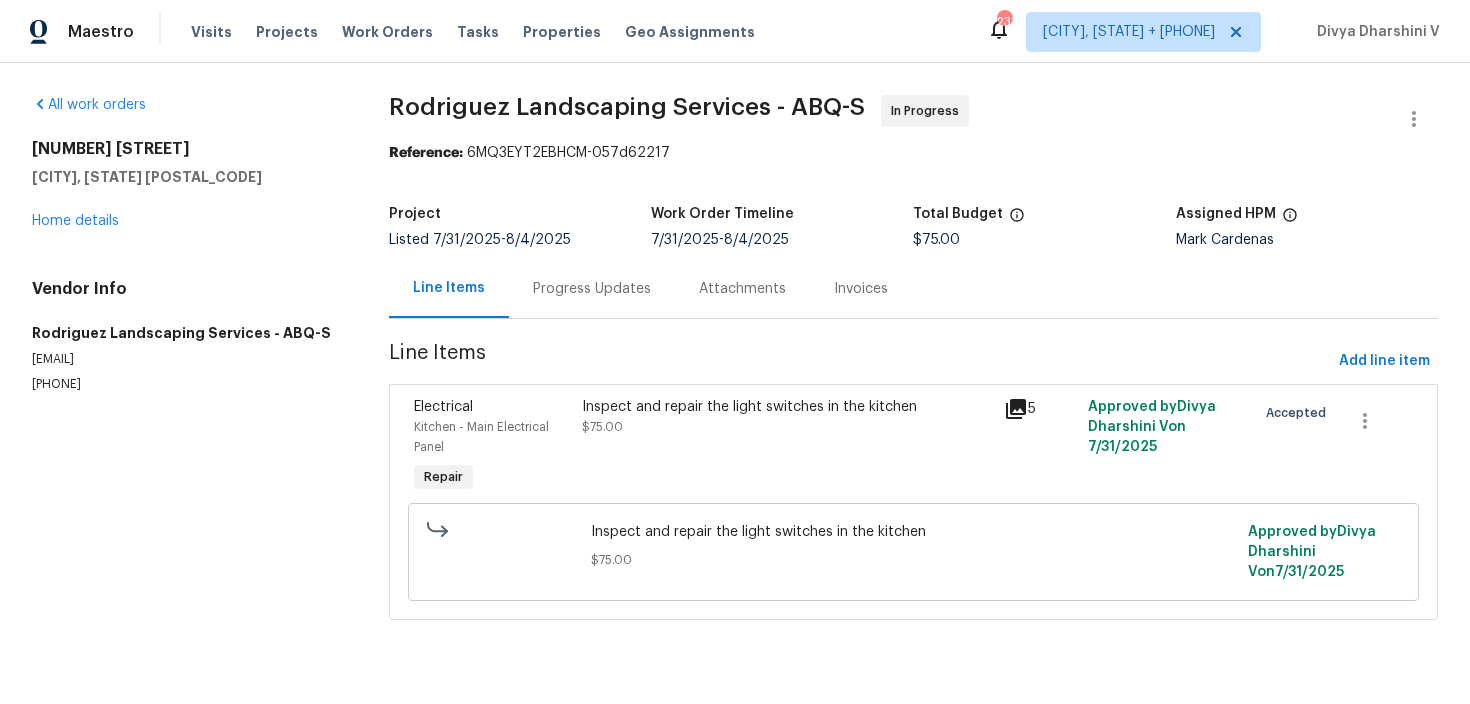 click on "Inspect and repair the light switches in the kitchen $75.00" at bounding box center [786, 447] 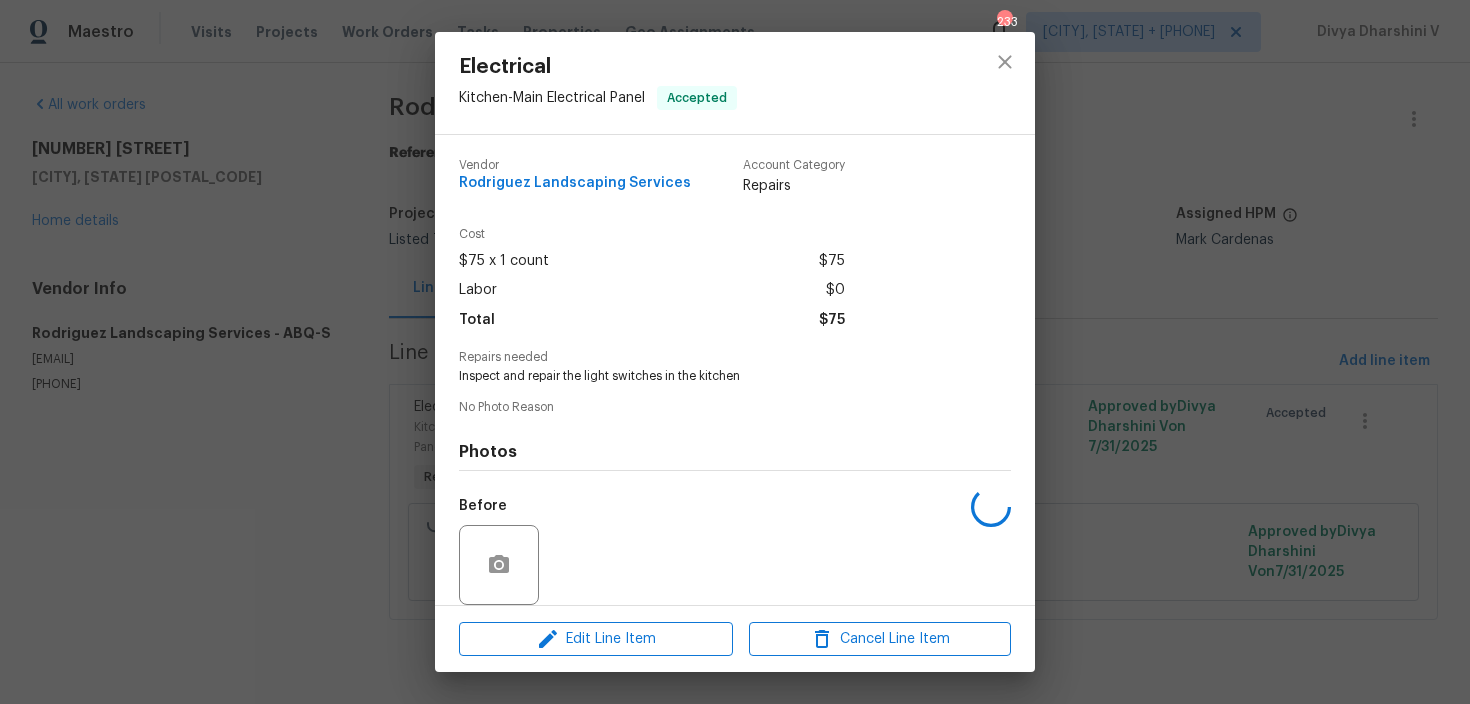 scroll, scrollTop: 149, scrollLeft: 0, axis: vertical 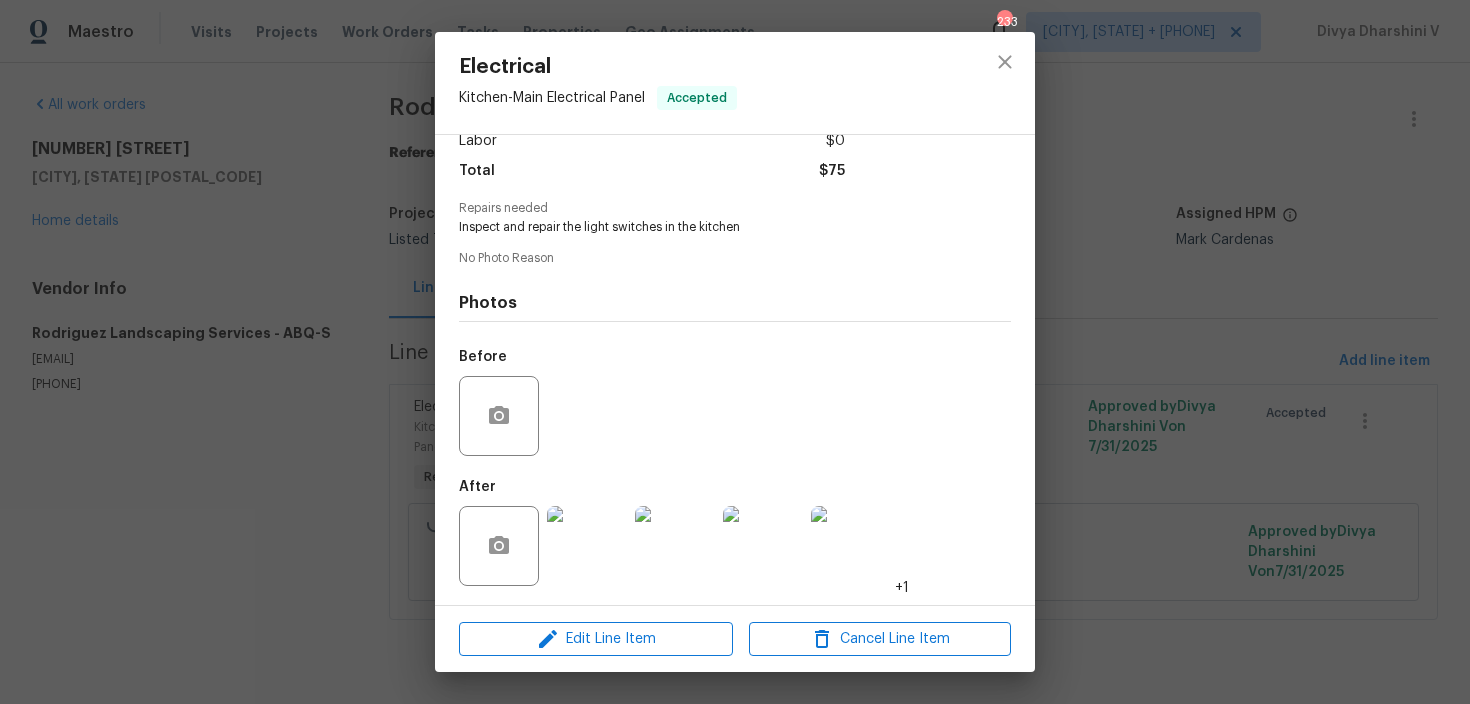 click on "Electrical Kitchen  -  Main Electrical Panel Accepted Vendor Rodriguez Landscaping Services Account Category Repairs Cost $75 x 1 count $75 Labor $0 Total $75 Repairs needed Inspect and repair the light switches in the kitchen No Photo Reason   Photos Before After  +1  Edit Line Item  Cancel Line Item" at bounding box center (735, 352) 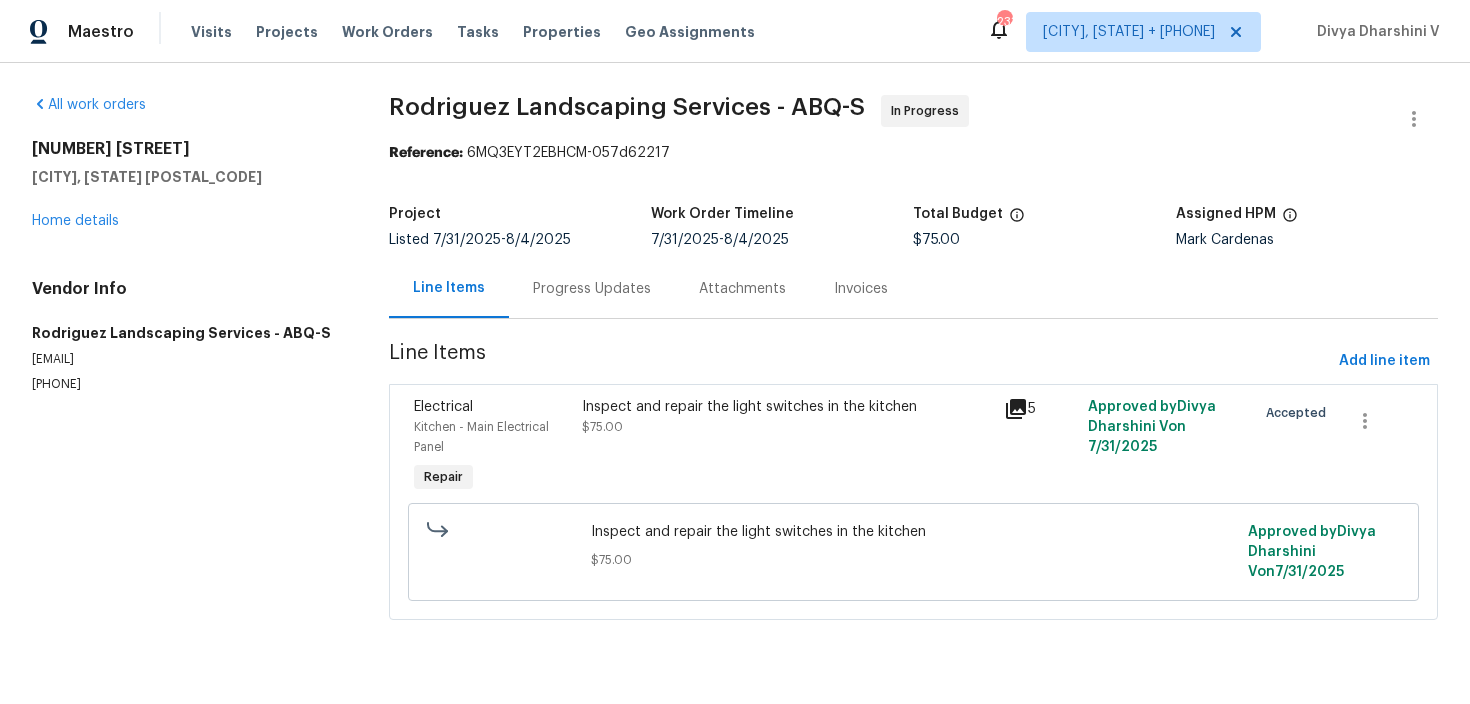 click on "Inspect and repair the light switches in the kitchen $75.00" at bounding box center [786, 417] 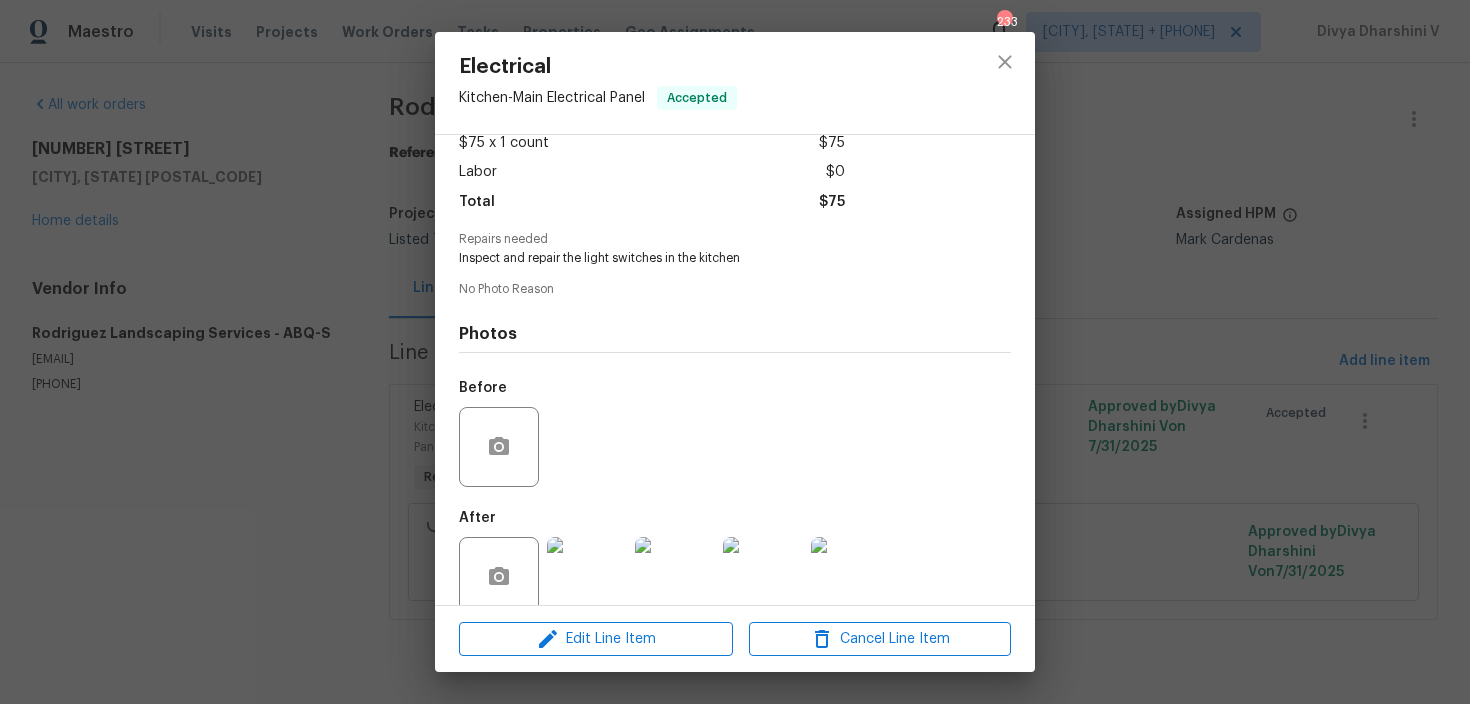 scroll, scrollTop: 149, scrollLeft: 0, axis: vertical 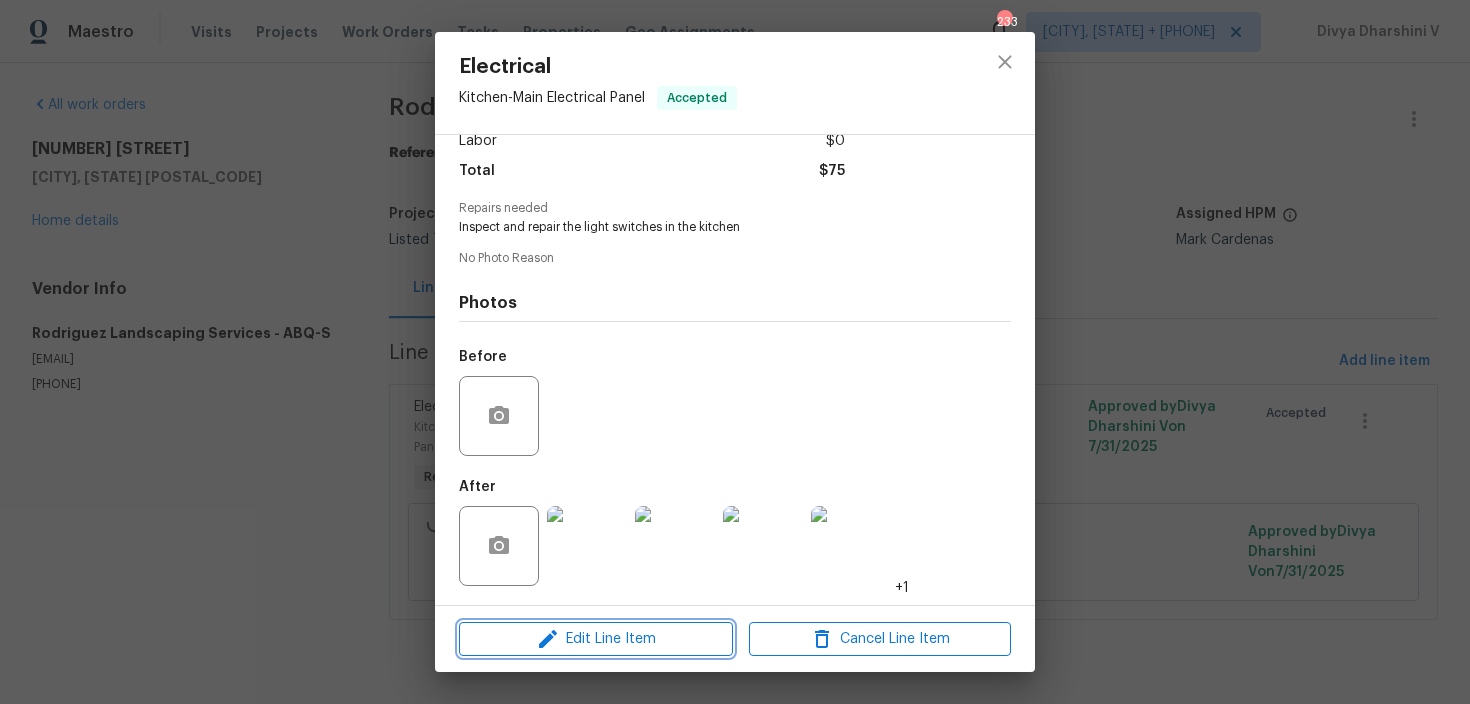 click on "Edit Line Item" at bounding box center (596, 639) 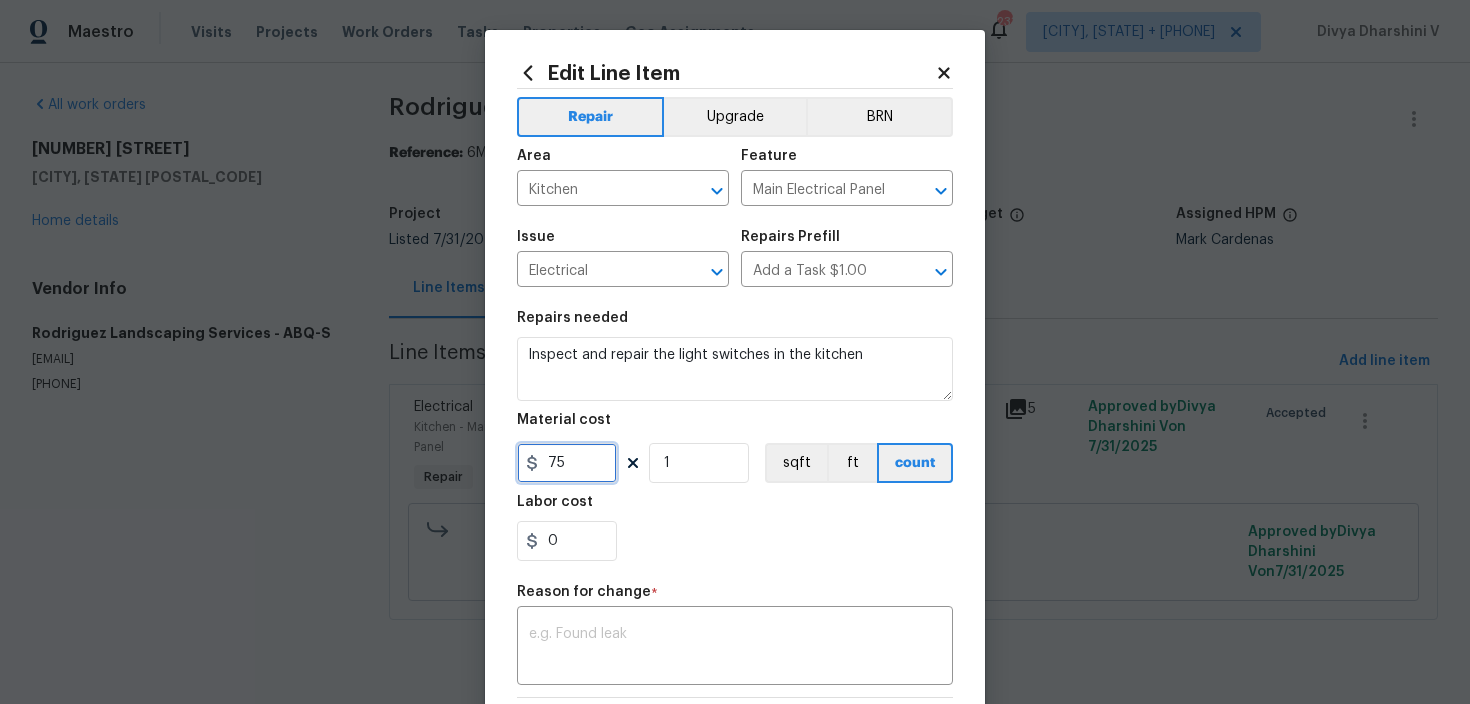 click on "75" at bounding box center [567, 463] 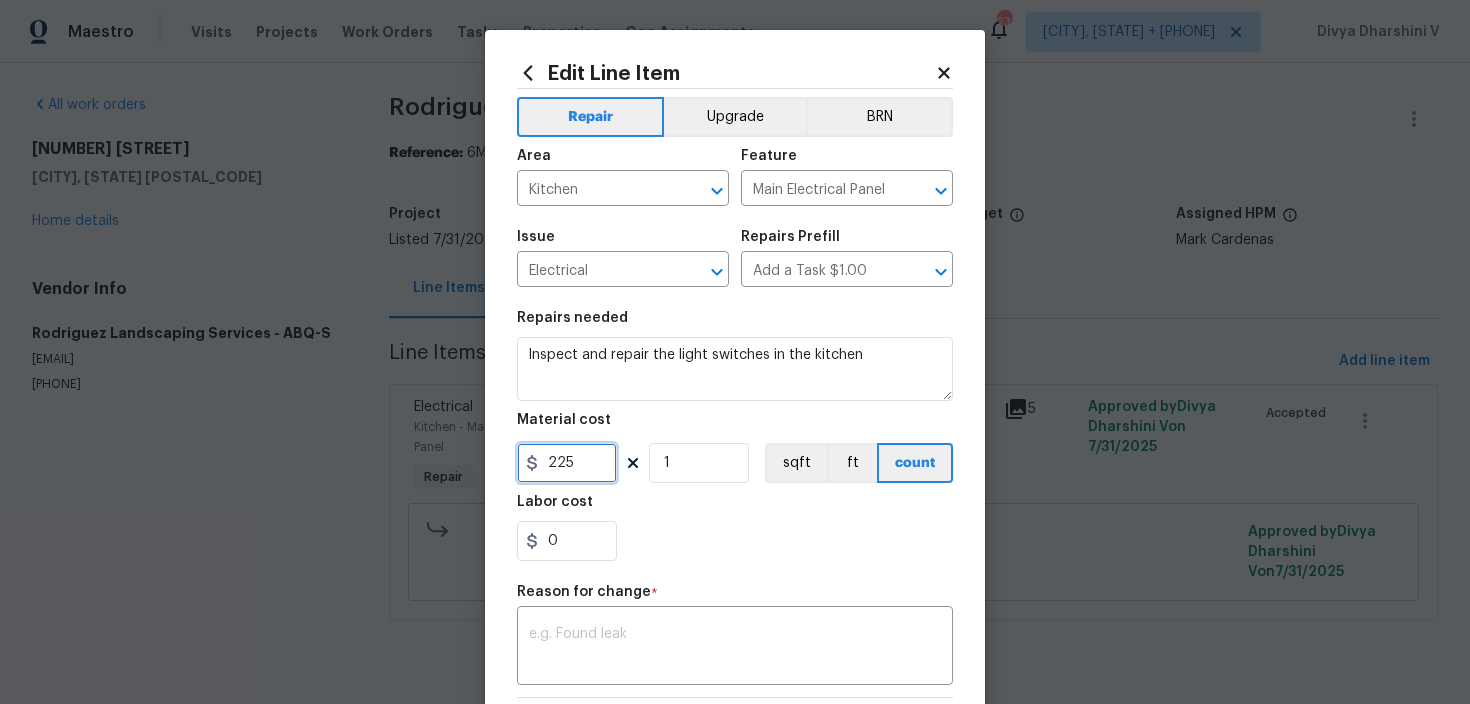 type on "225" 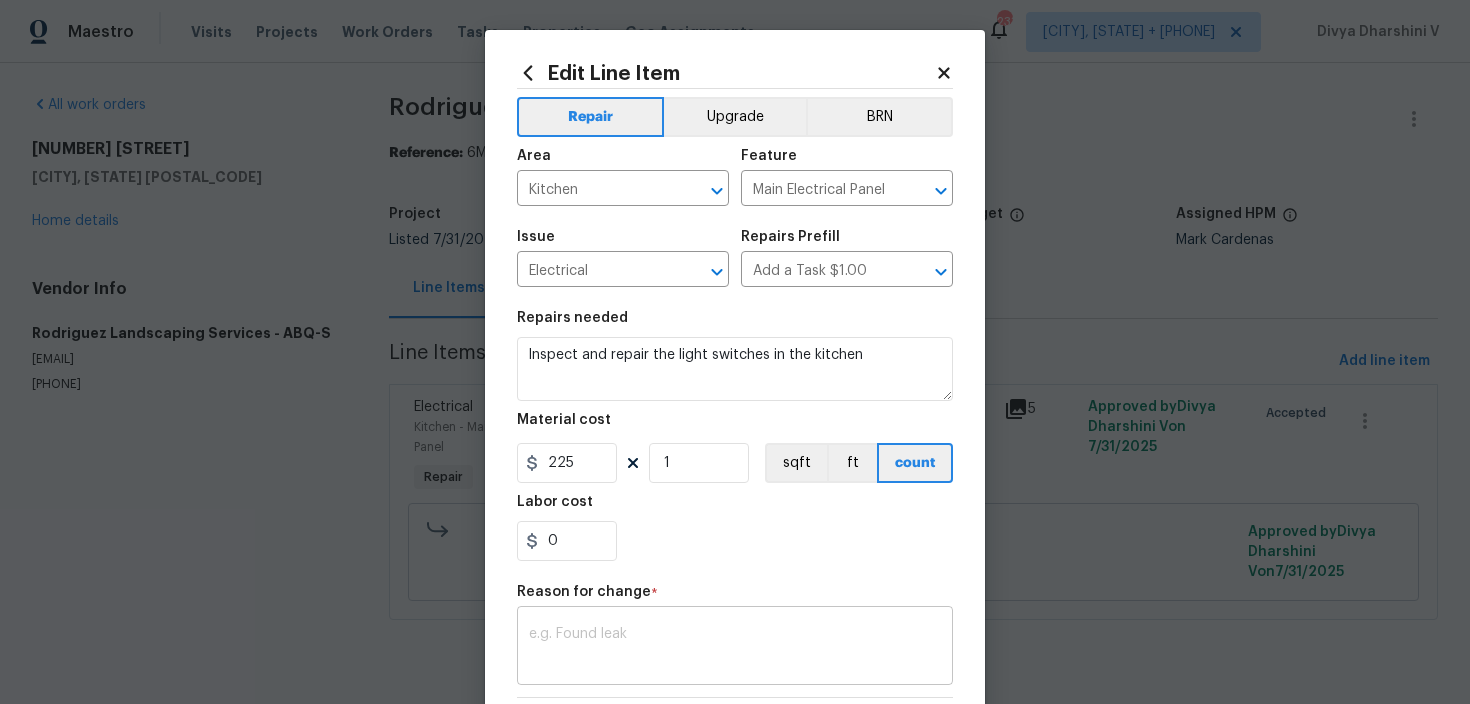 click at bounding box center [735, 648] 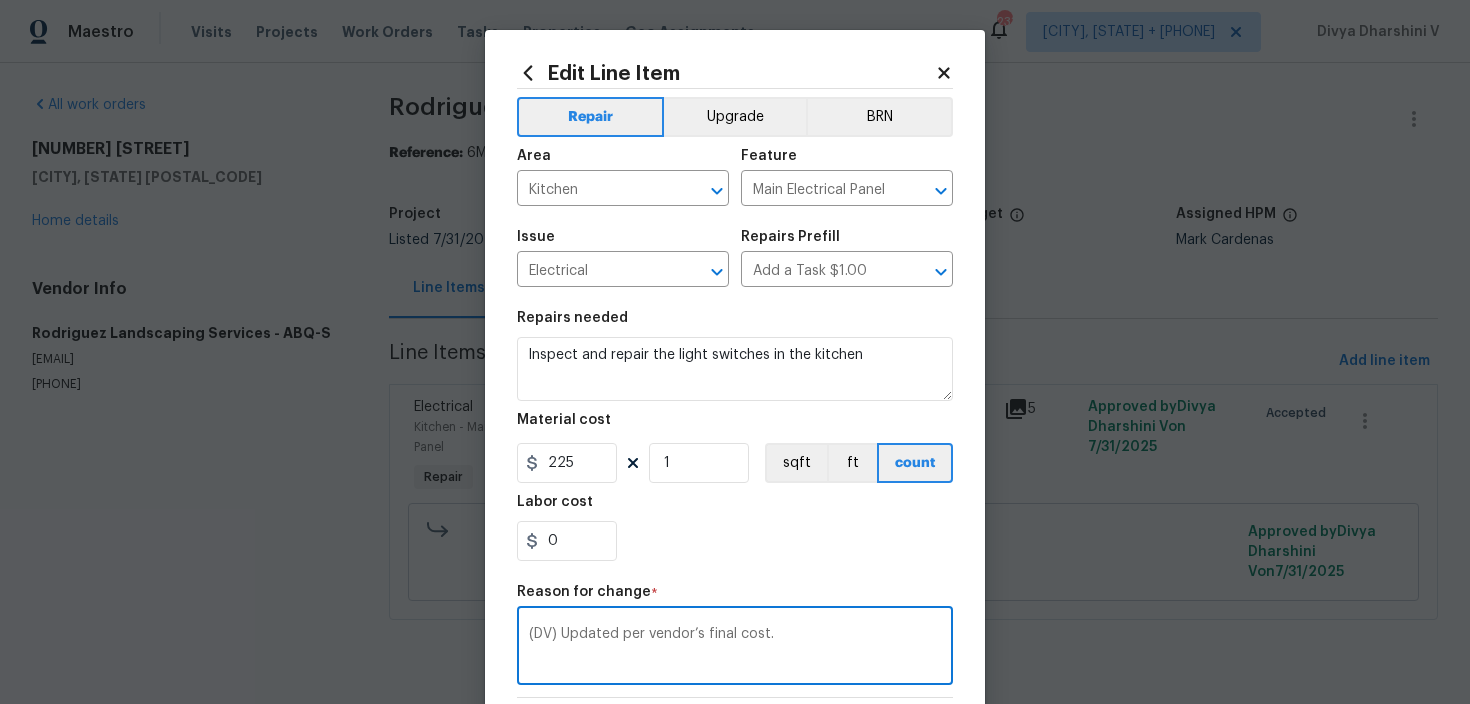 scroll, scrollTop: 302, scrollLeft: 0, axis: vertical 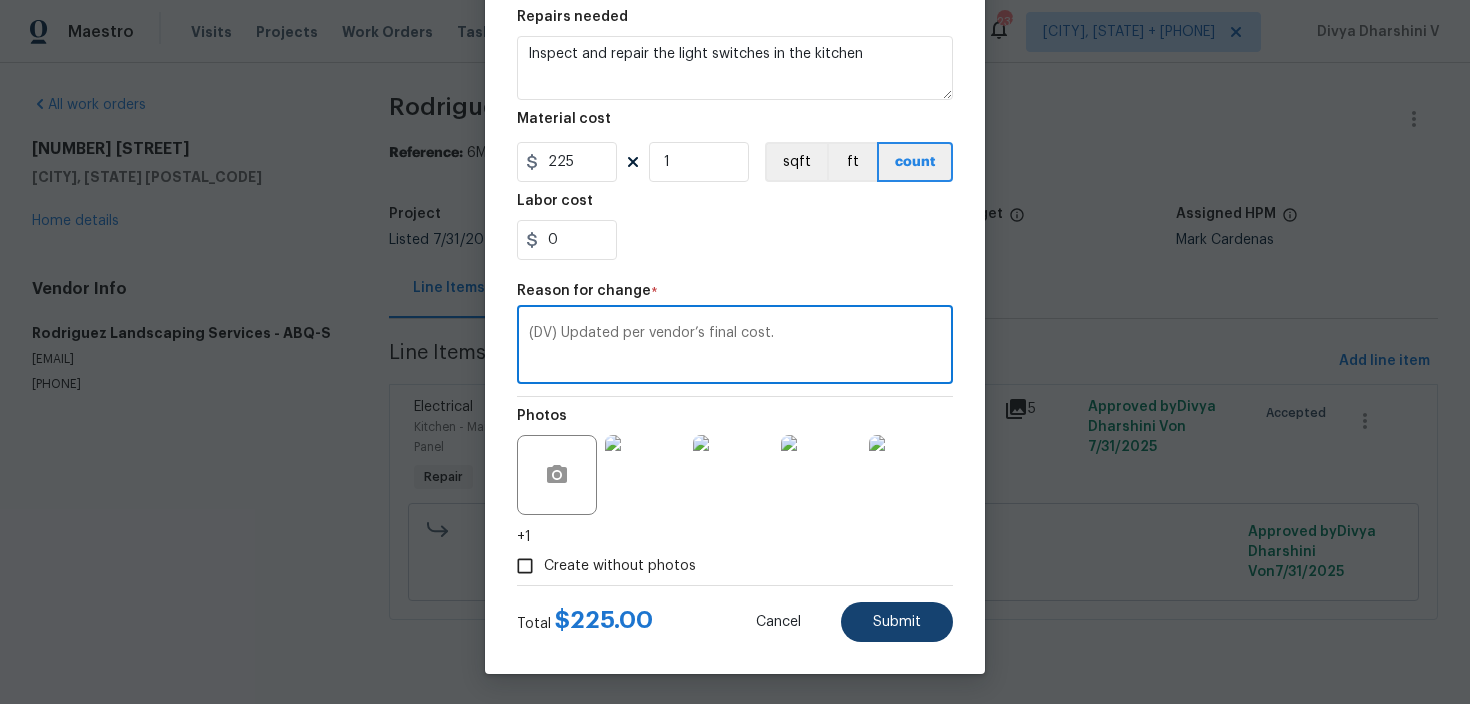 type on "(DV) Updated per vendor’s final cost." 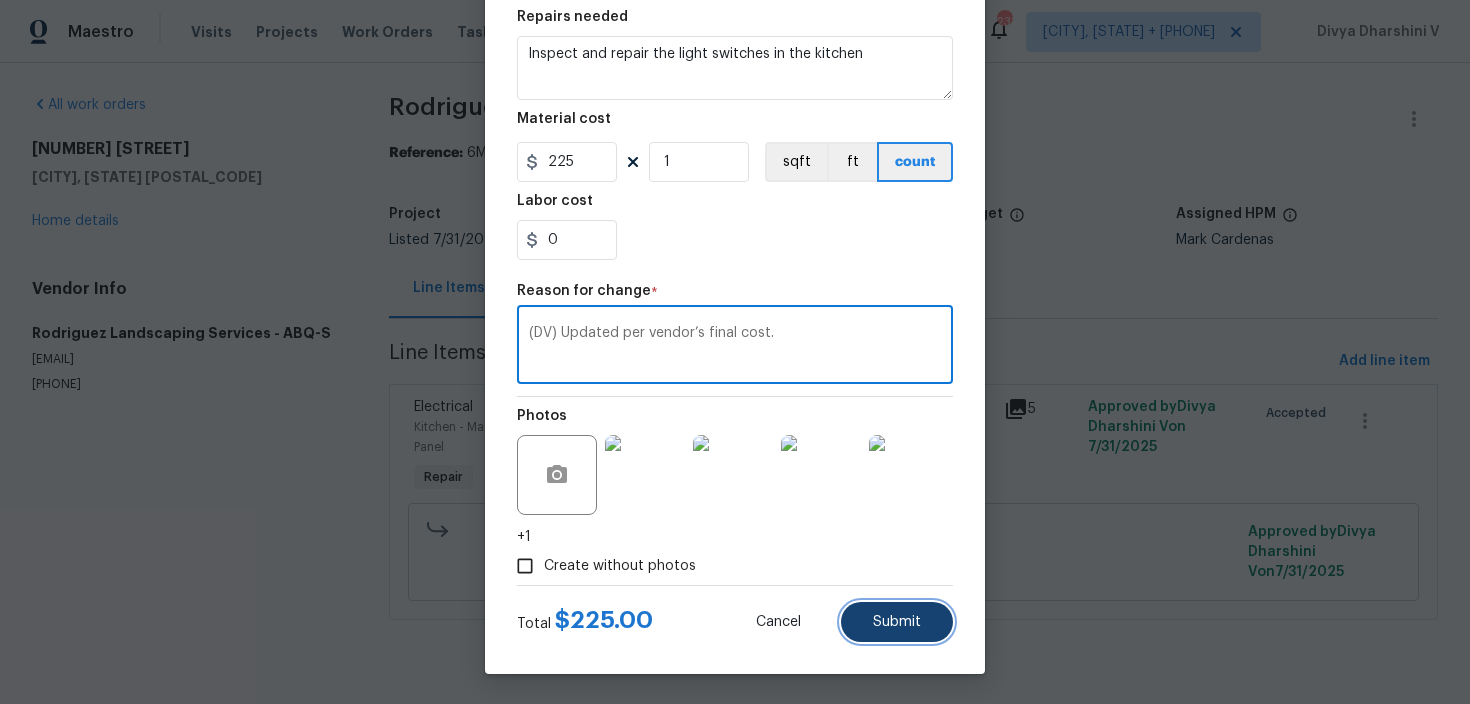 click on "Submit" at bounding box center [897, 622] 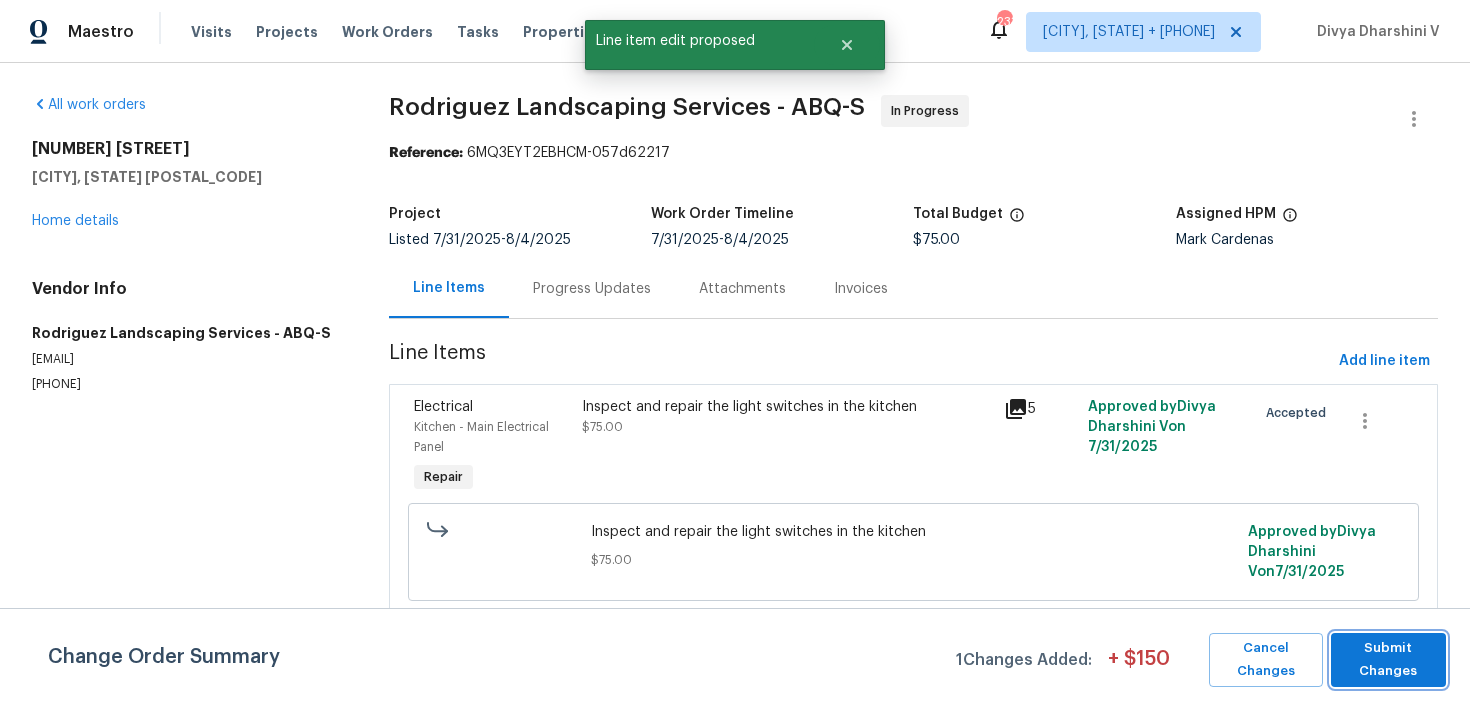 click on "Submit Changes" at bounding box center [1388, 660] 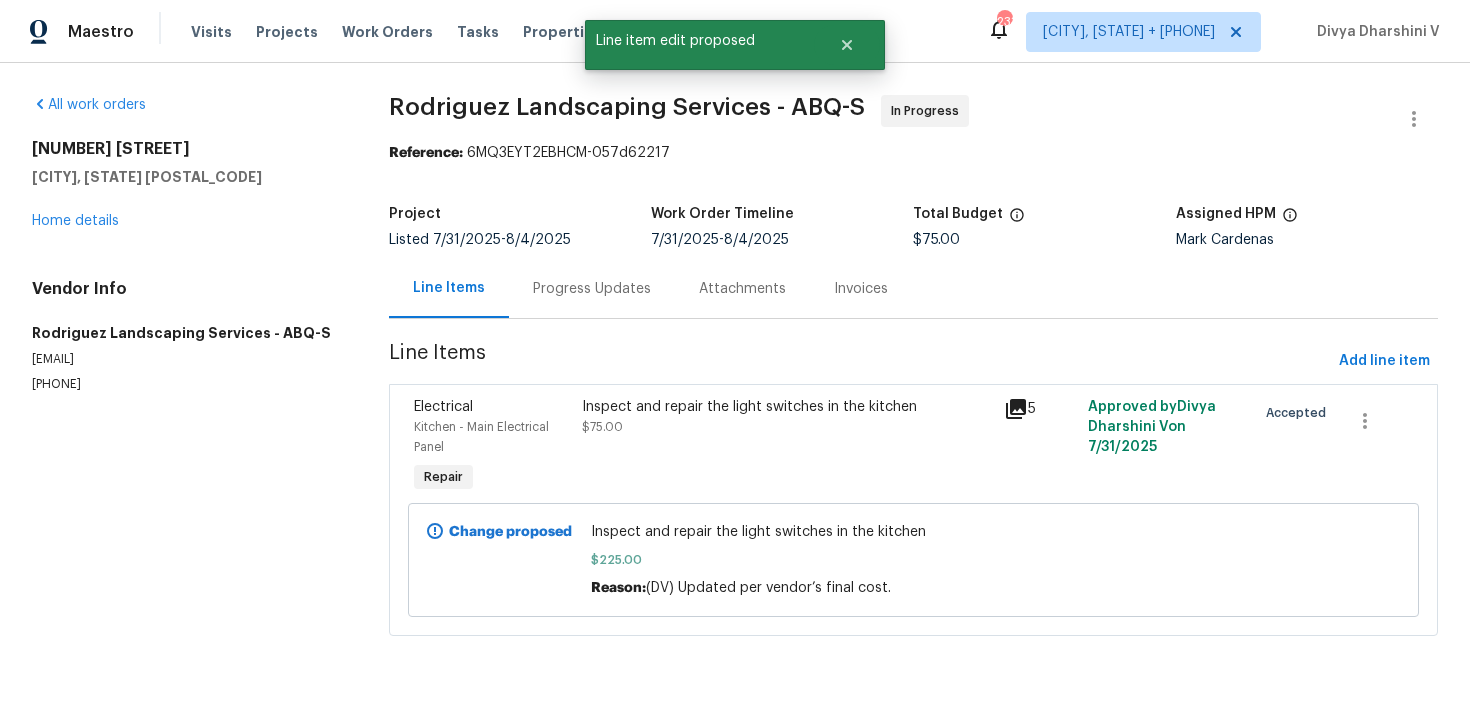 click on "Progress Updates" at bounding box center (592, 289) 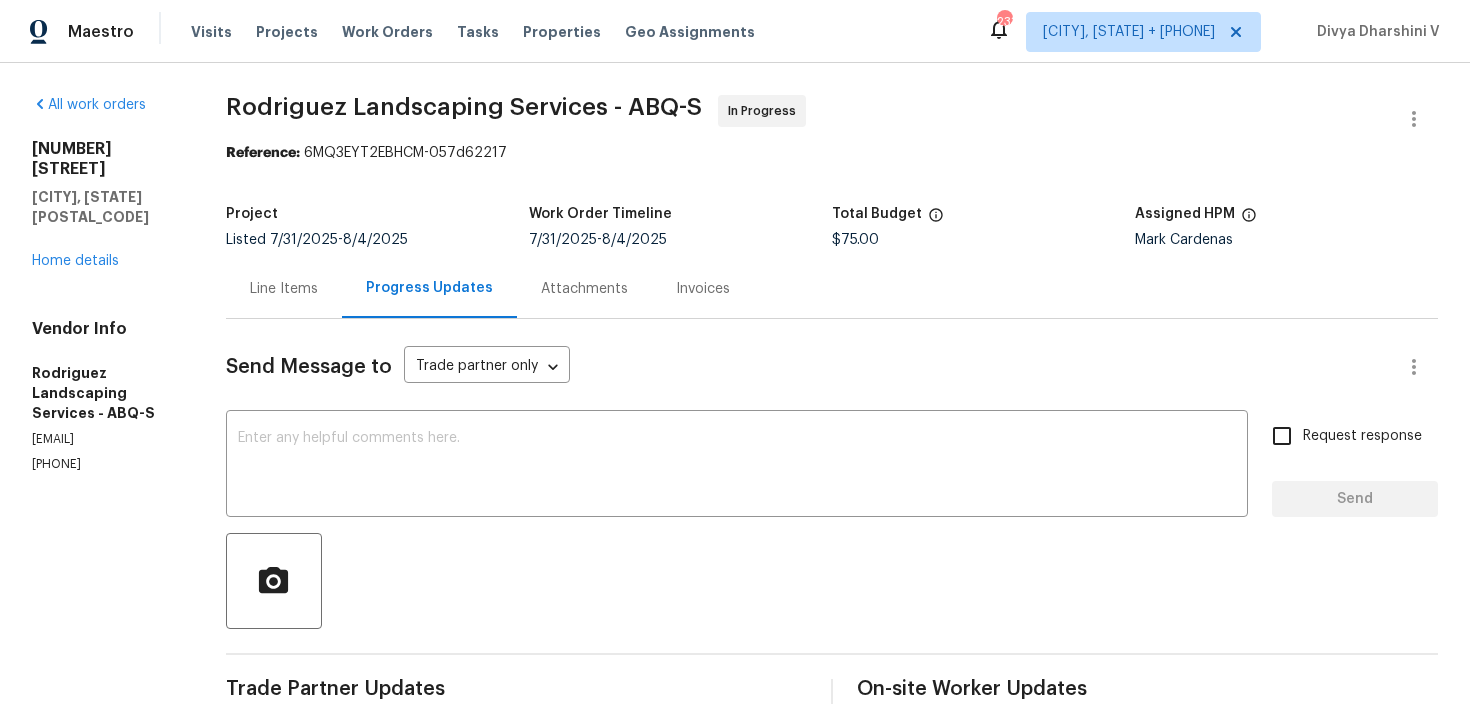 scroll, scrollTop: 173, scrollLeft: 0, axis: vertical 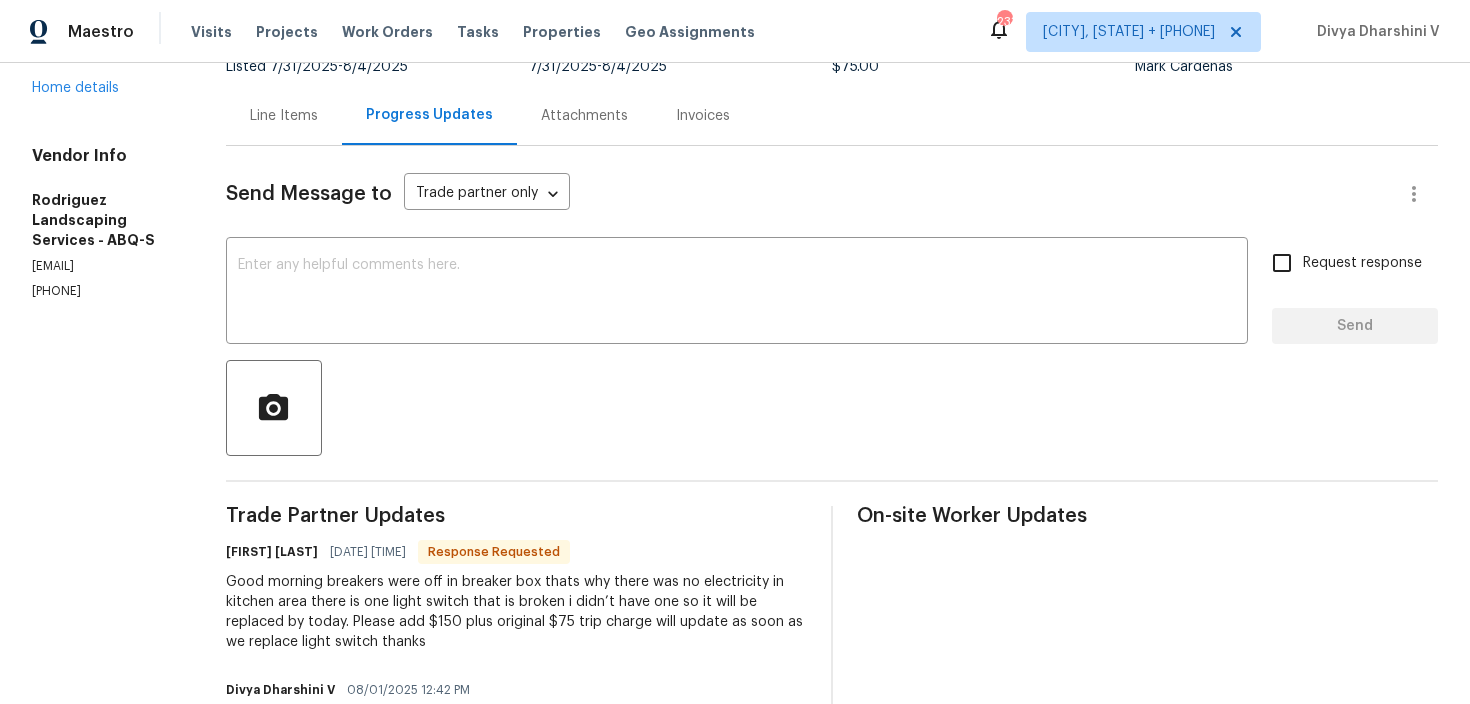 click on "Line Items" at bounding box center (284, 116) 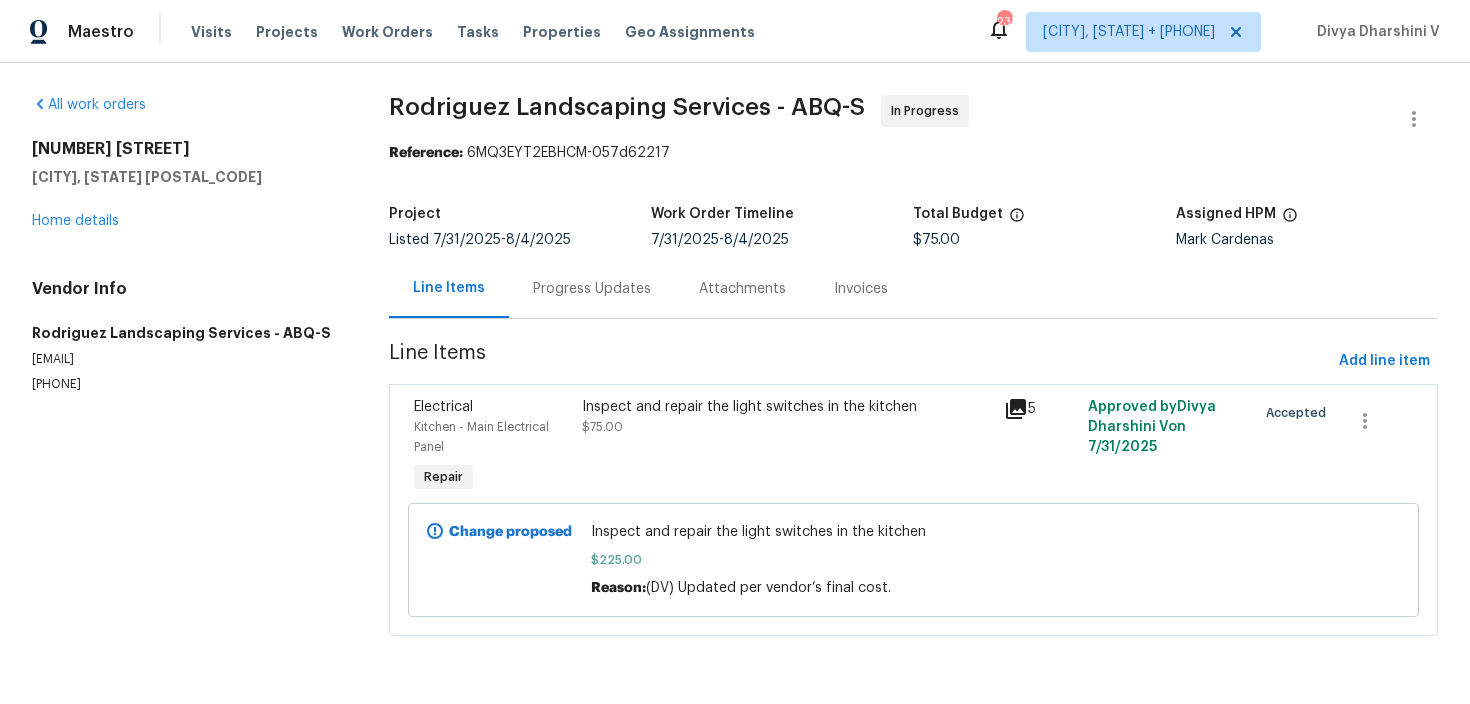 scroll, scrollTop: 0, scrollLeft: 0, axis: both 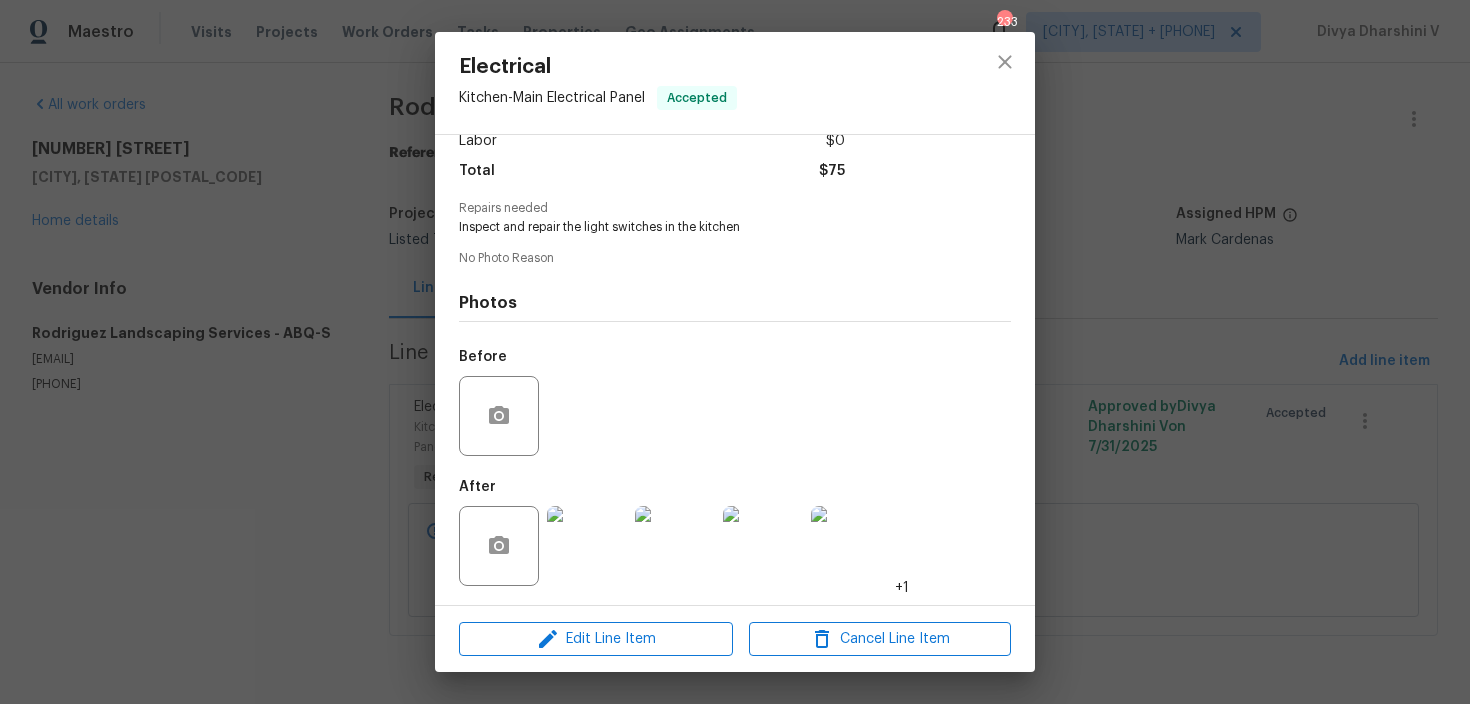 click on "Electrical Kitchen  -  Main Electrical Panel Accepted Vendor Rodriguez Landscaping Services Account Category Repairs Cost $75 x 1 count $75 Labor $0 Total $75 Repairs needed Inspect and repair the light switches in the kitchen No Photo Reason   Photos Before After  +1  Edit Line Item  Cancel Line Item" at bounding box center (735, 352) 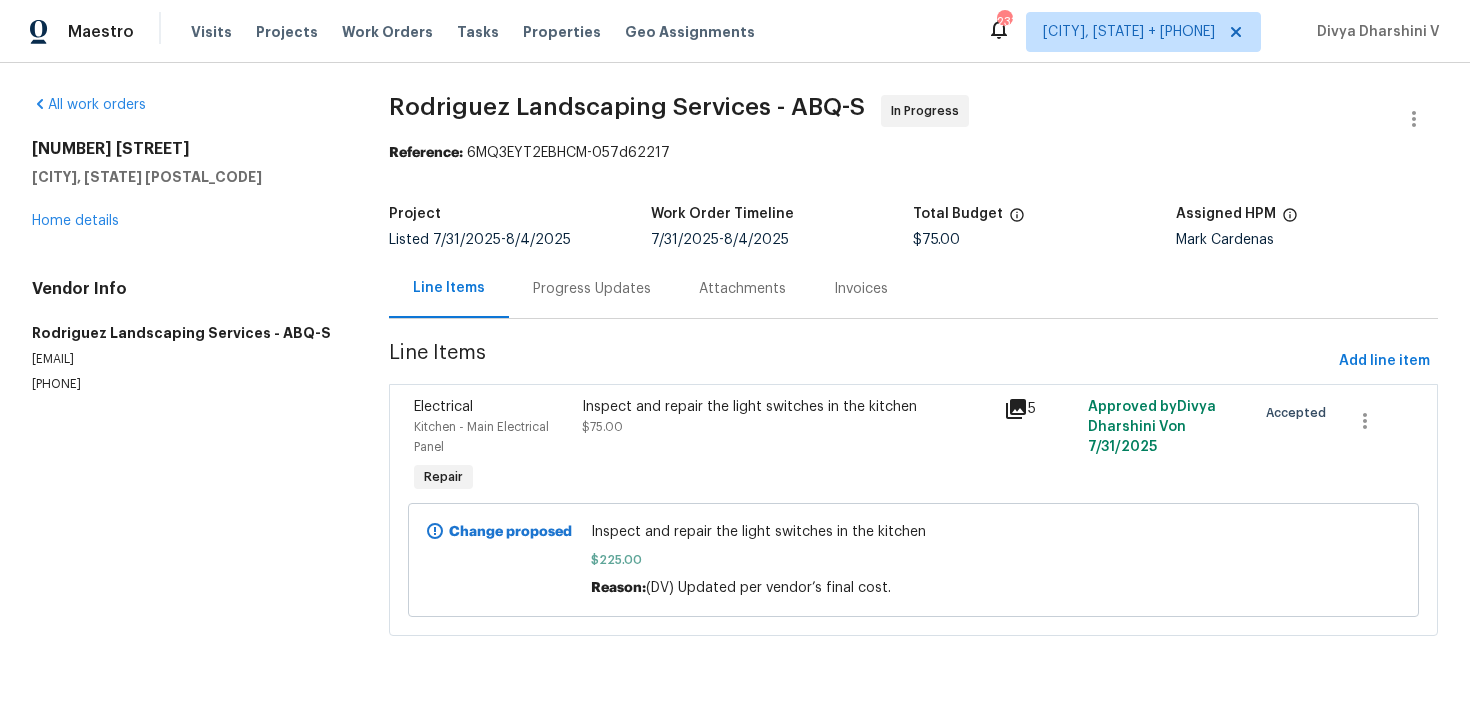 click on "Progress Updates" at bounding box center [592, 289] 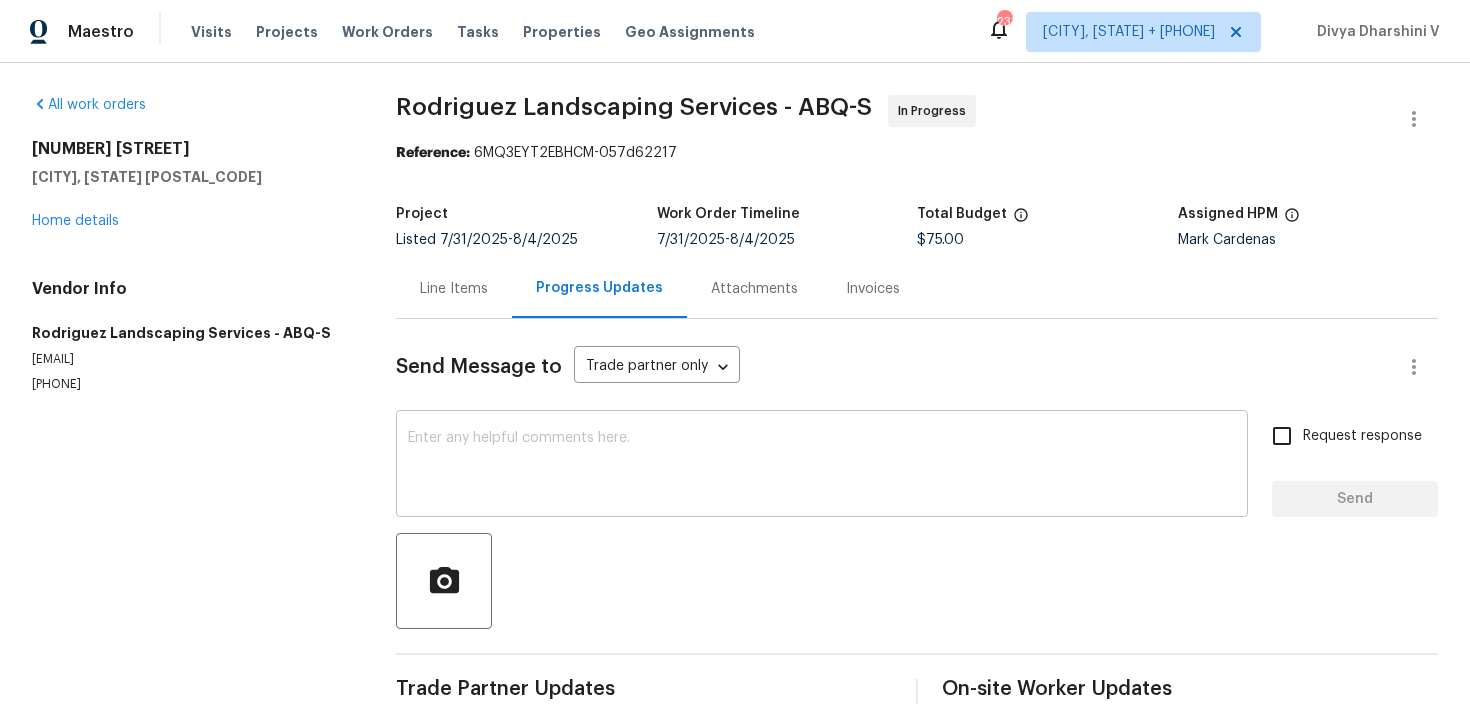 click at bounding box center (822, 466) 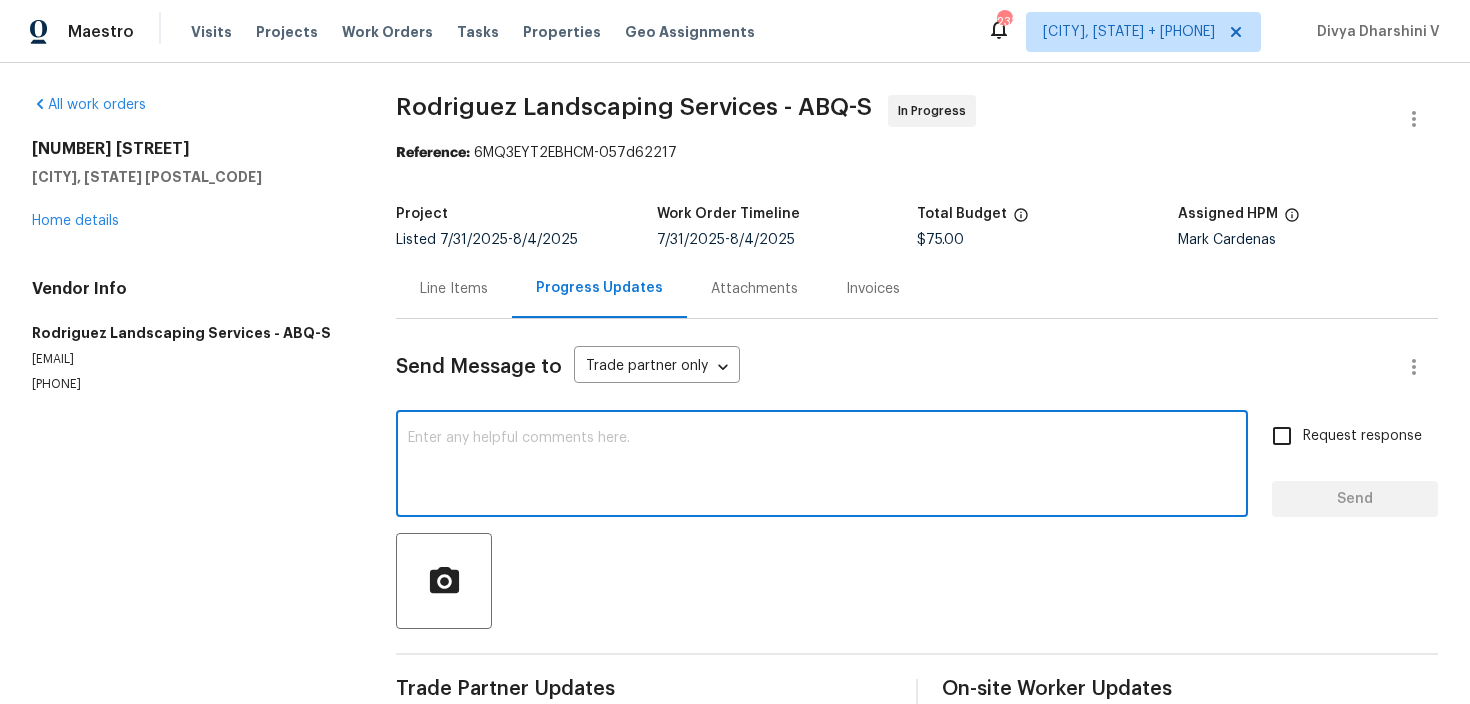 paste on "Hey, we have updated the cost to $. Please upload the before and after photos and move for QC." 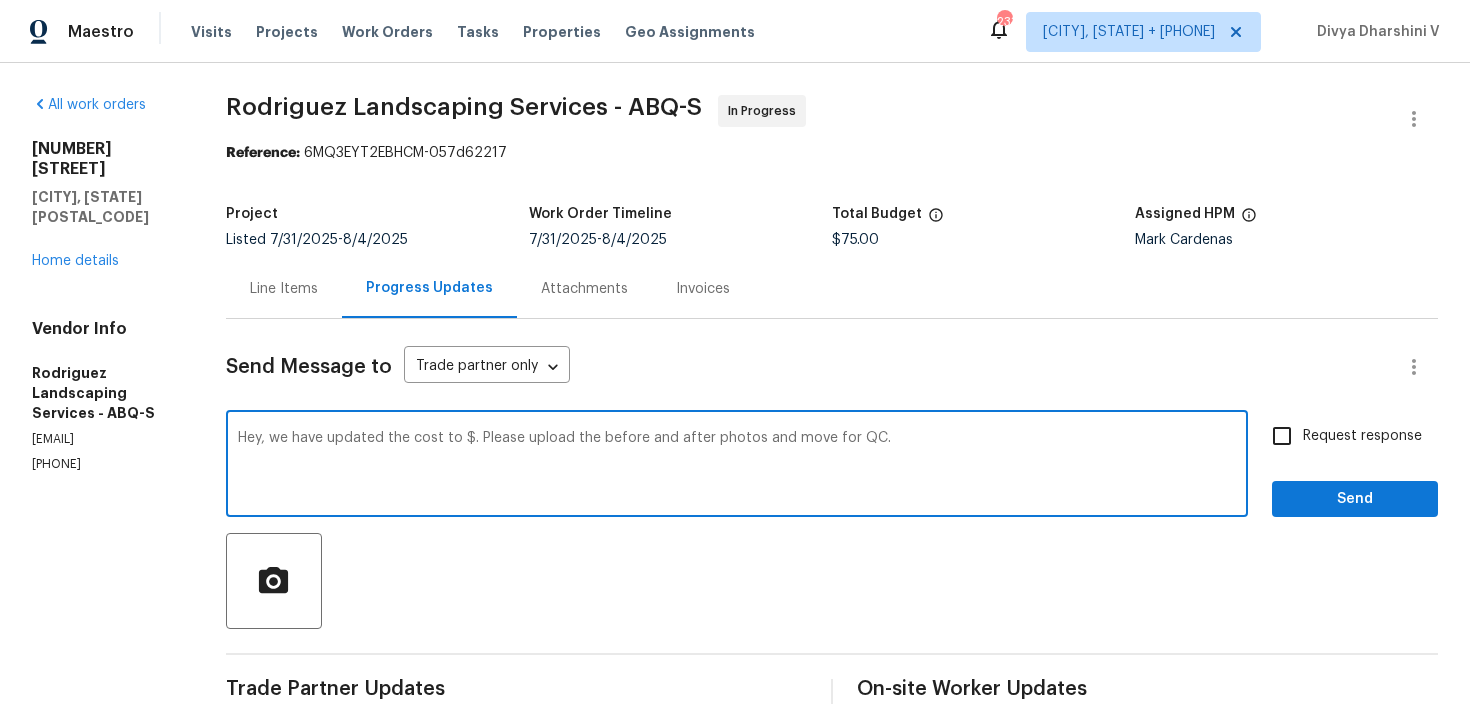 click on "Hey, we have updated the cost to $. Please upload the before and after photos and move for QC." at bounding box center [737, 466] 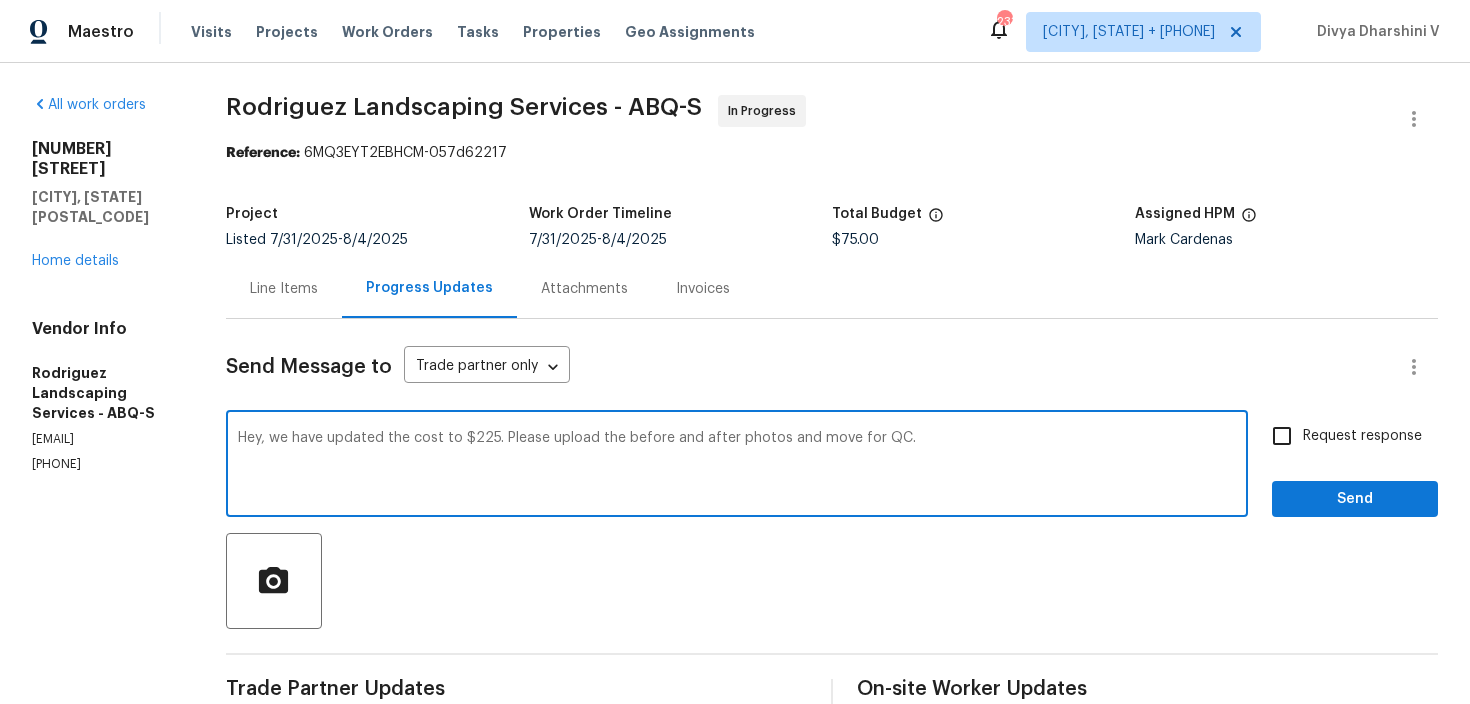 type on "Hey, we have updated the cost to $225. Please upload the before and after photos and move for QC." 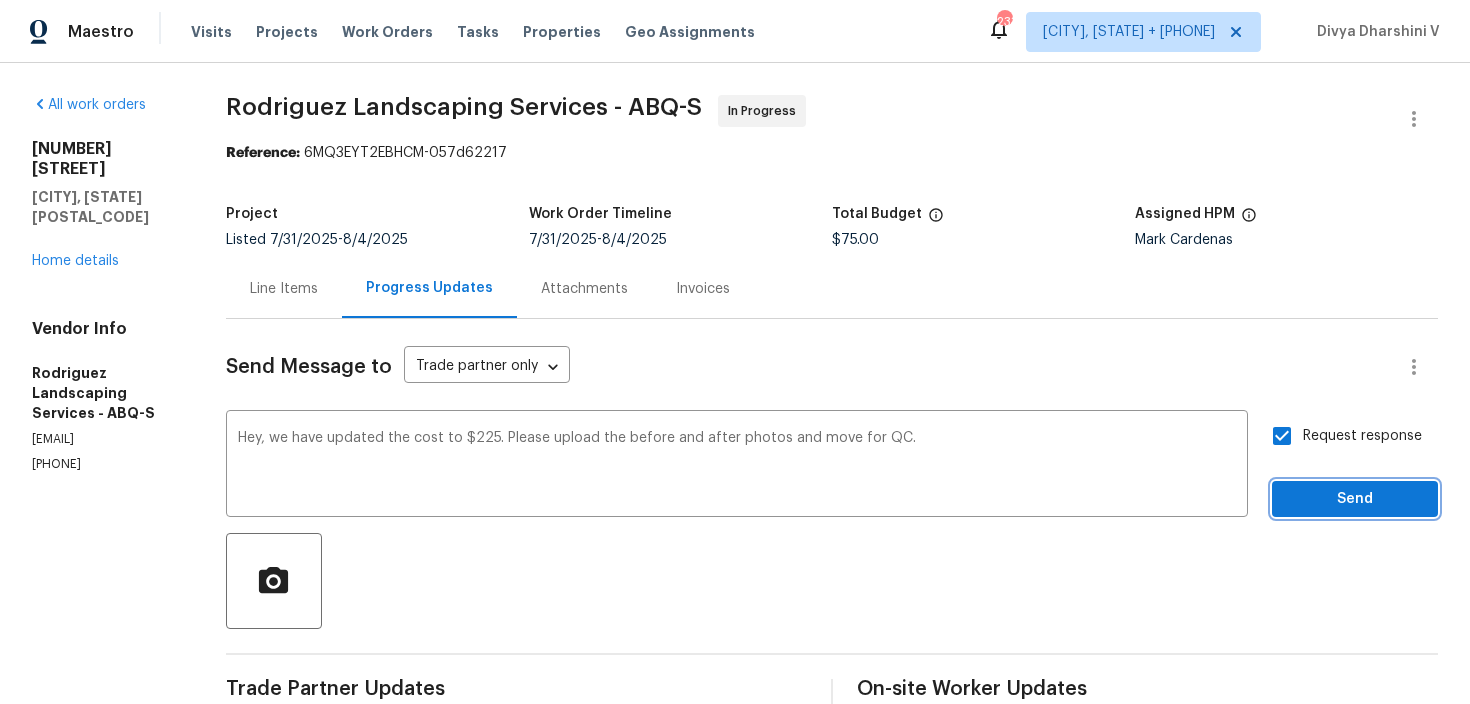 click on "Send" at bounding box center (1355, 499) 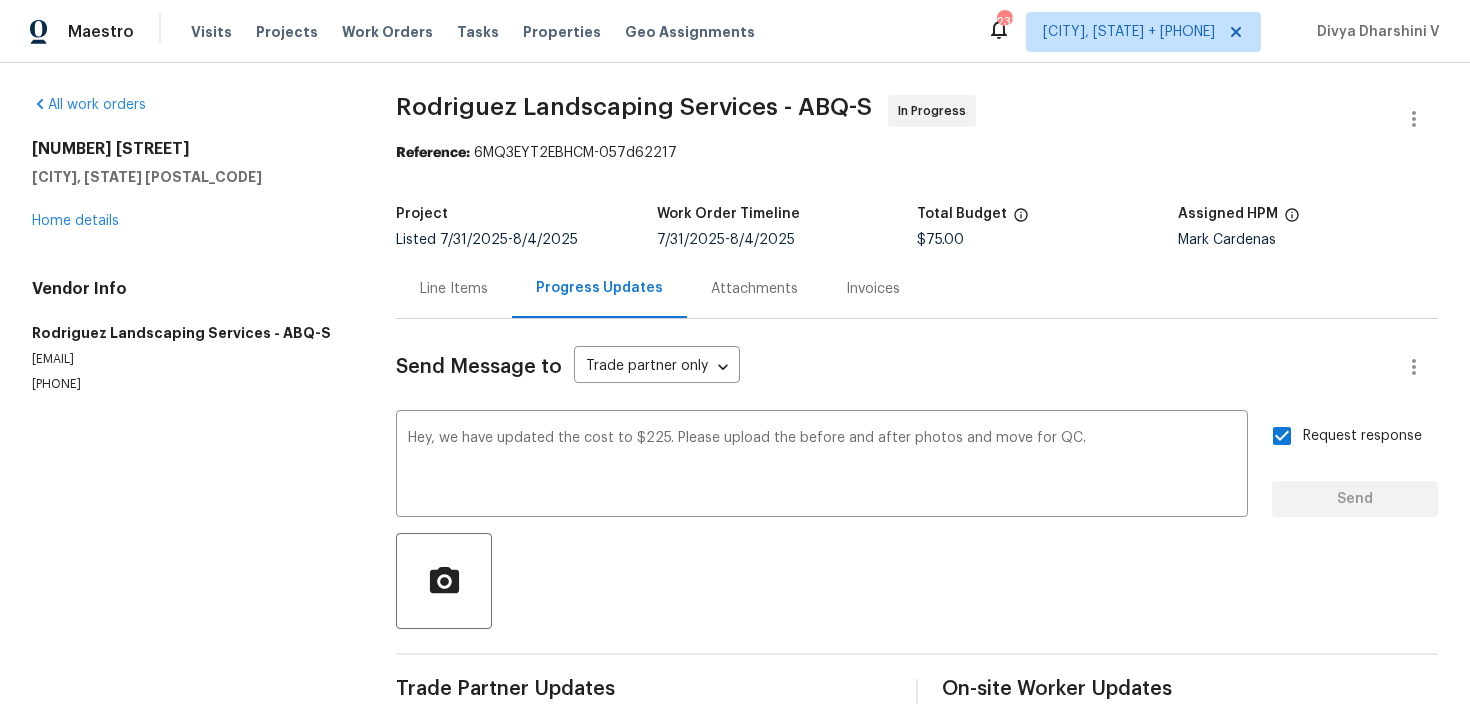 click on "All work orders 3412 Anderson Ave SE Albuquerque, NM 87106 Home details Vendor Info Rodriguez Landscaping Services - ABQ-S rodriguezjosuepersonal@gmail.com (505) 980-9691" at bounding box center [190, 244] 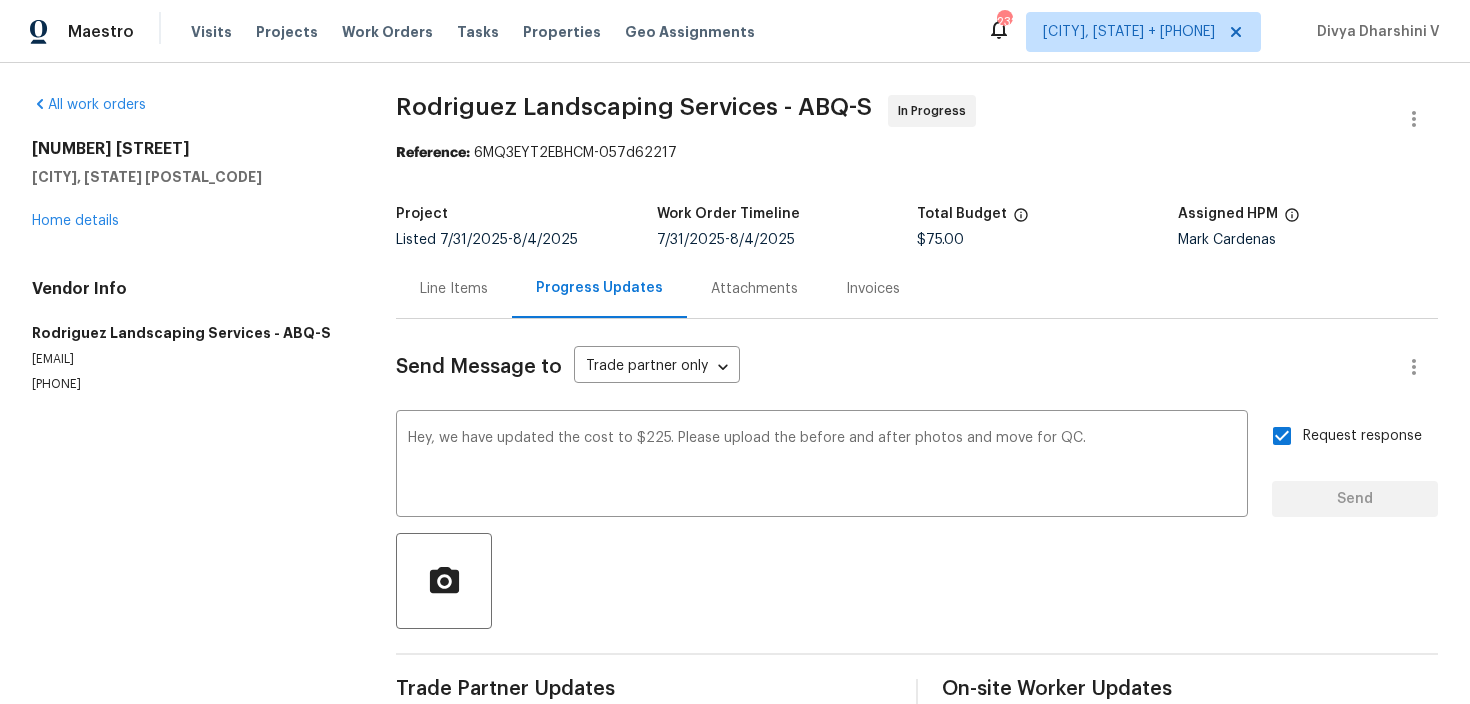 type 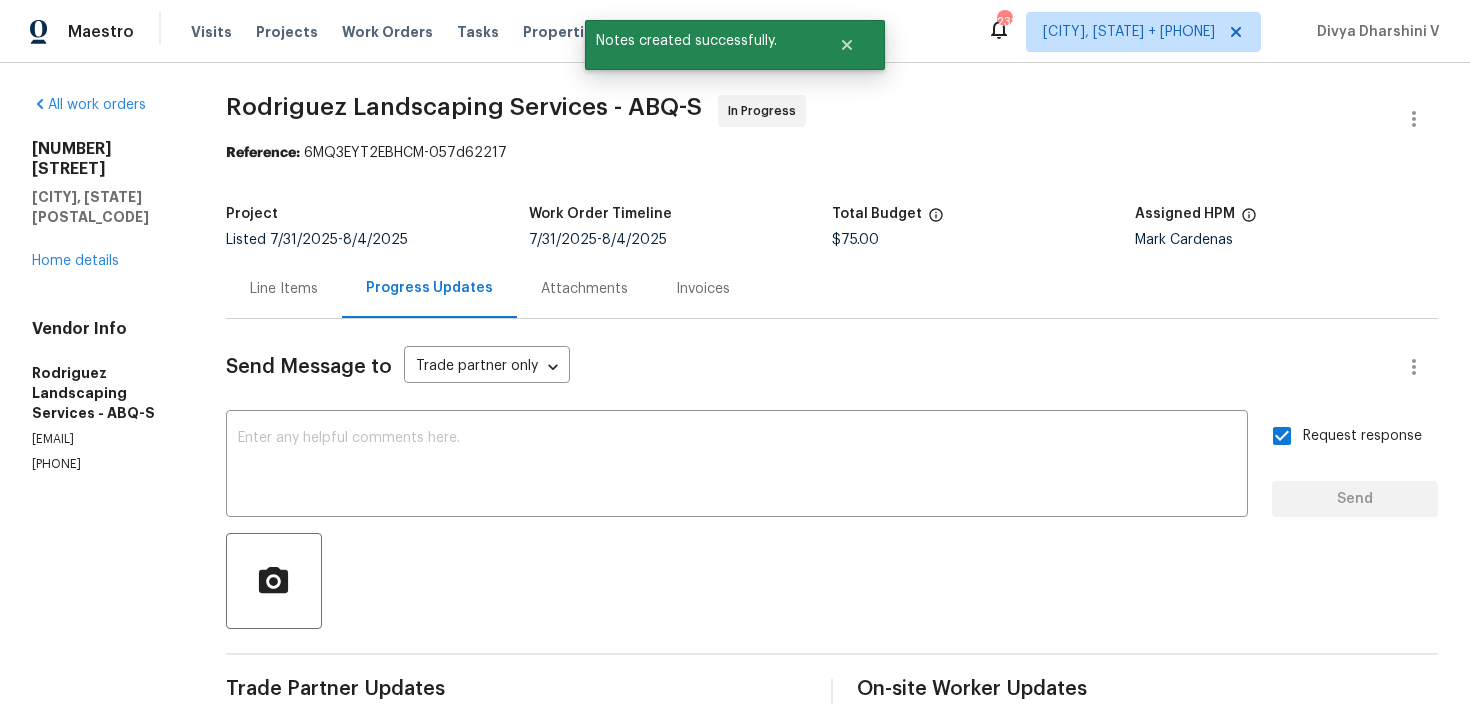 click on "Line Items" at bounding box center (284, 288) 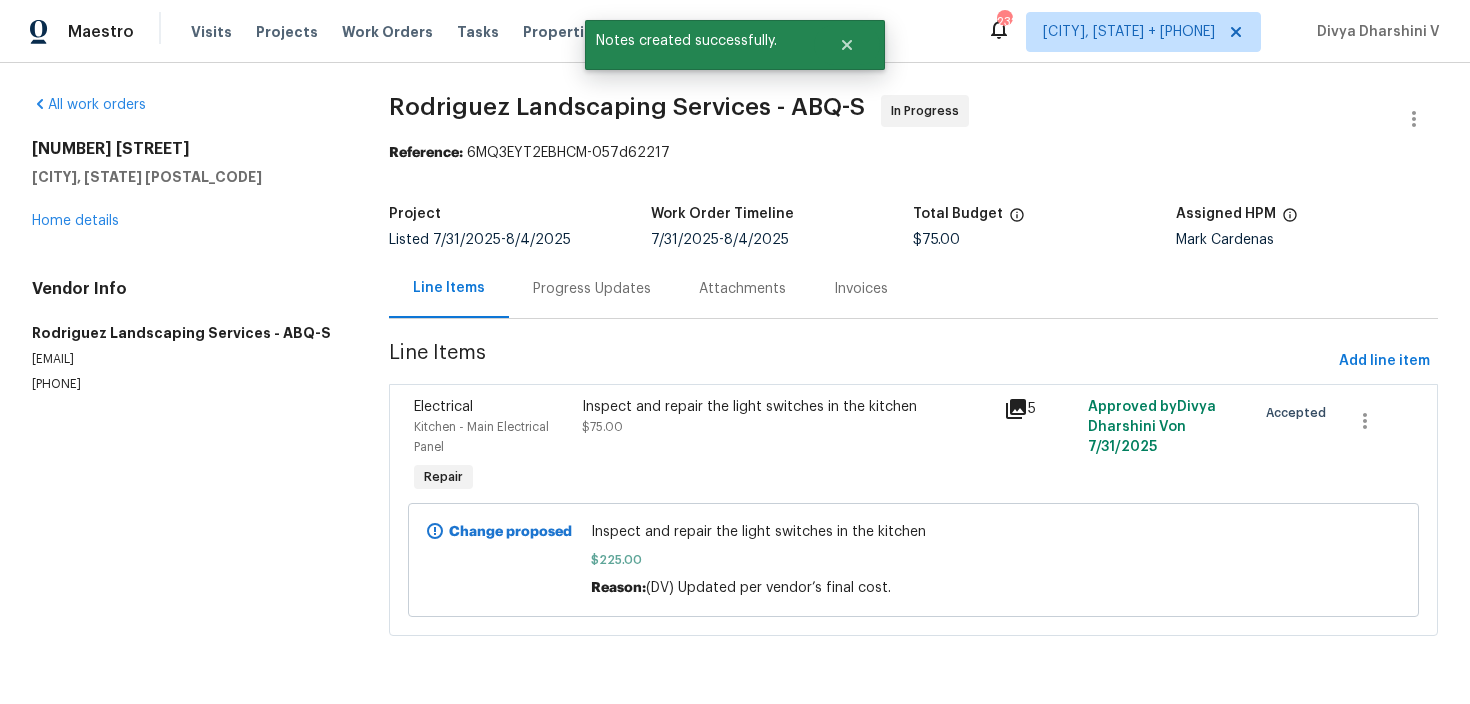 click on "Progress Updates" at bounding box center (592, 288) 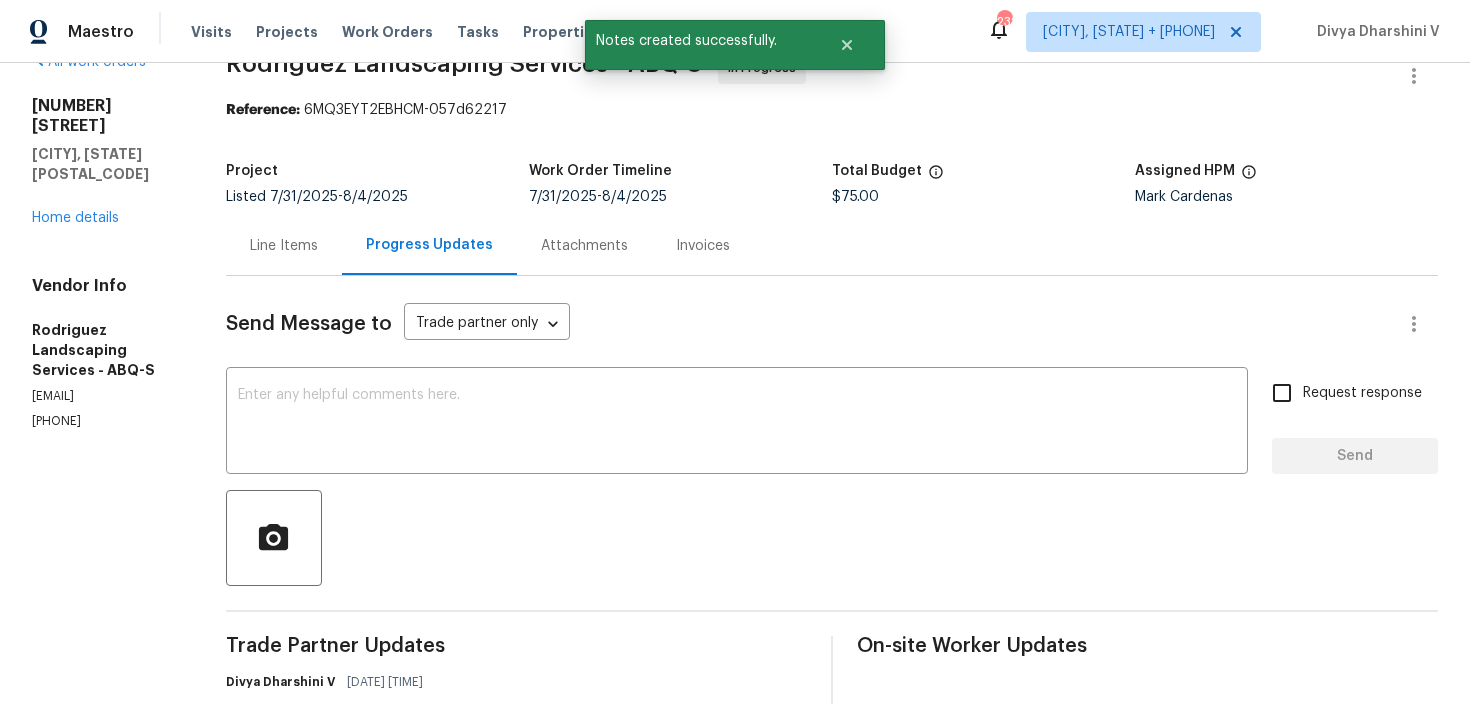 scroll, scrollTop: 122, scrollLeft: 0, axis: vertical 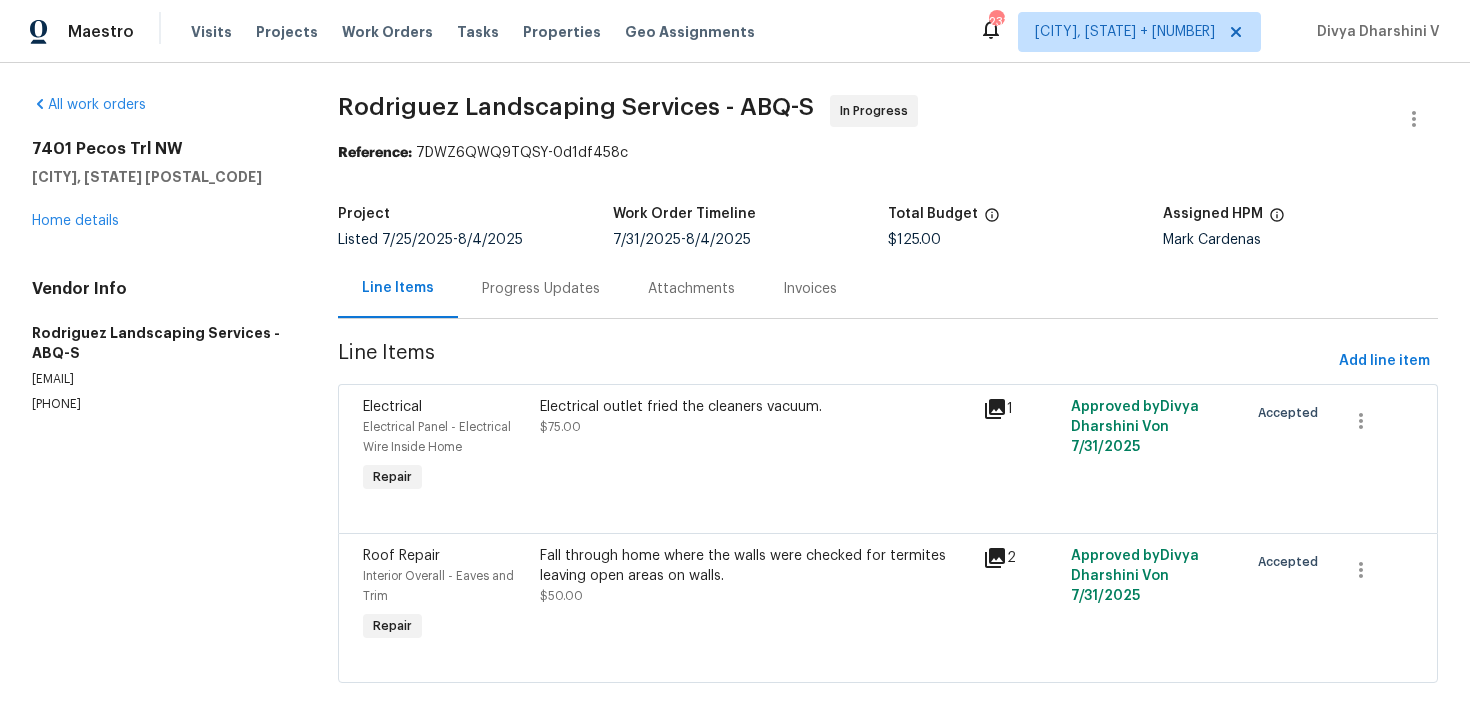 click on "Progress Updates" at bounding box center (541, 288) 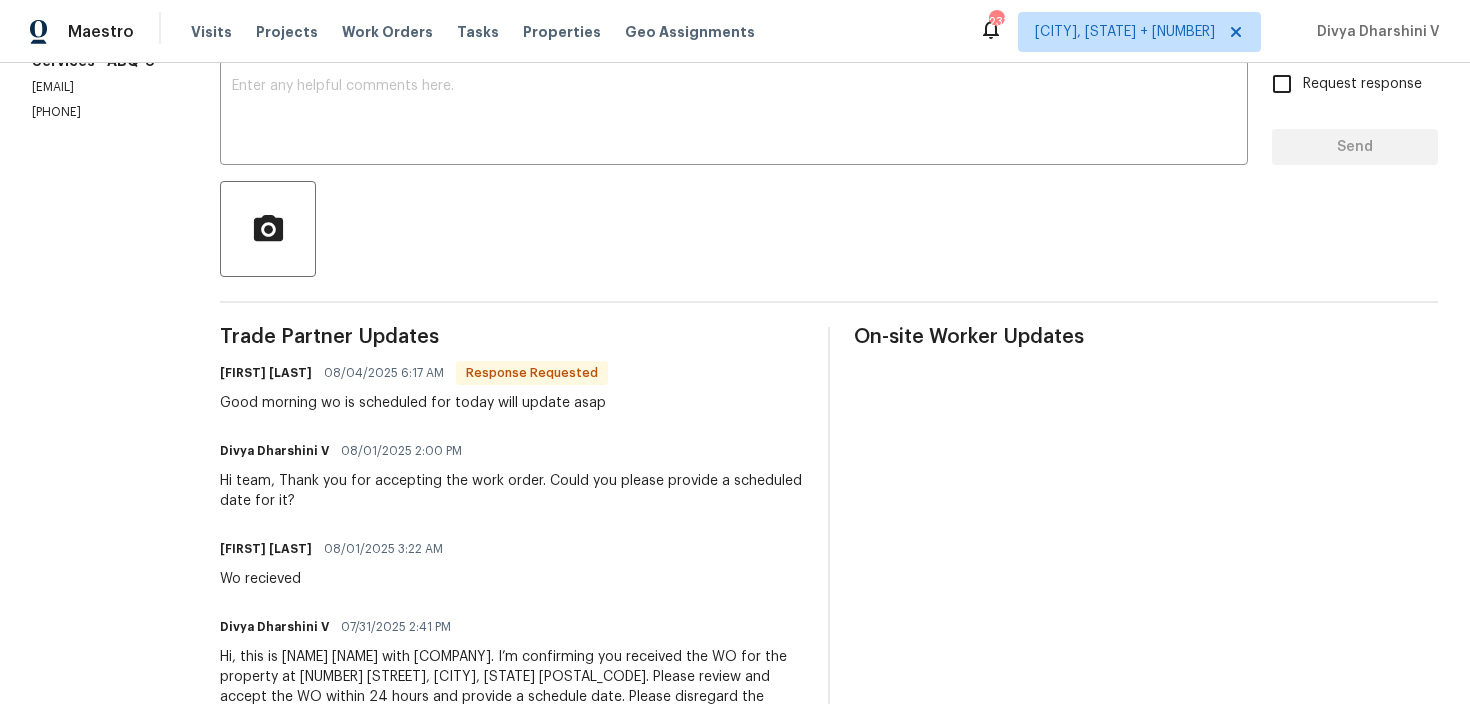 scroll, scrollTop: 241, scrollLeft: 0, axis: vertical 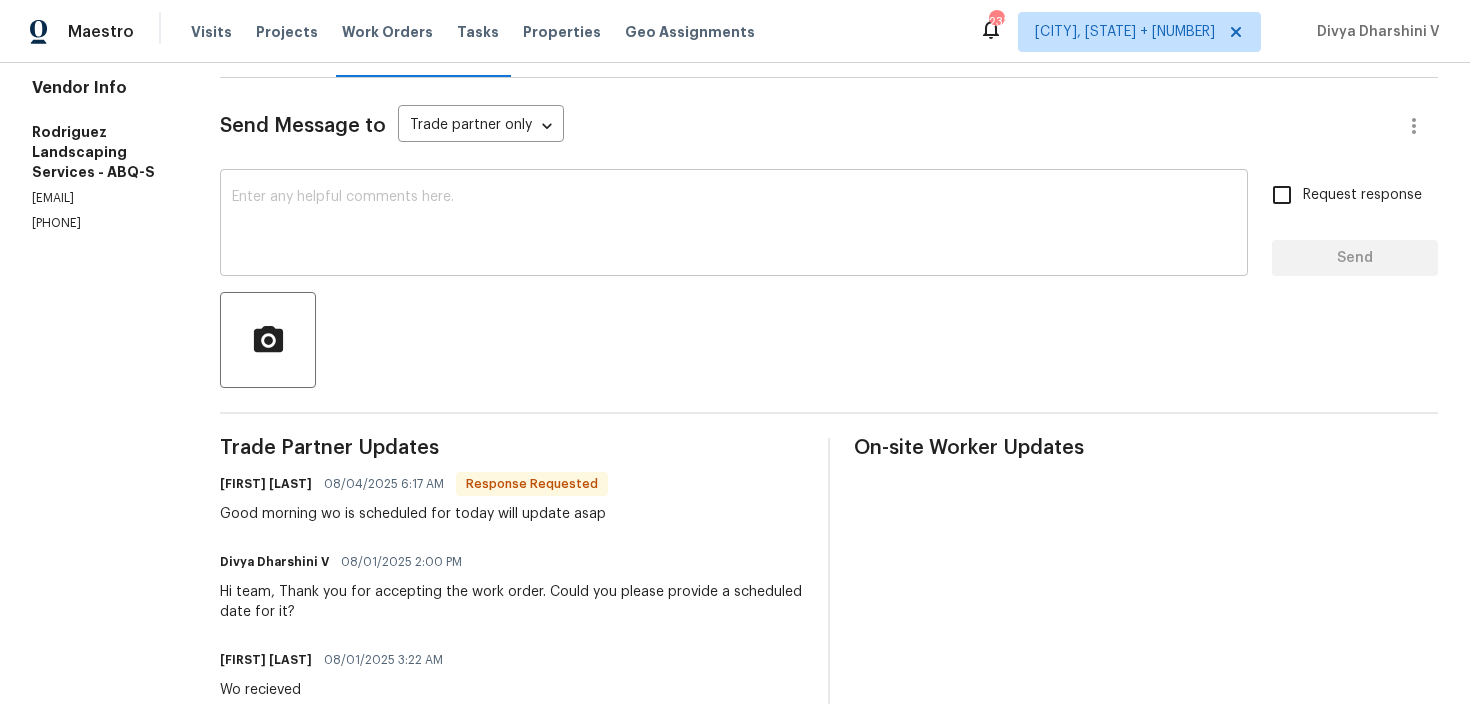click at bounding box center [734, 225] 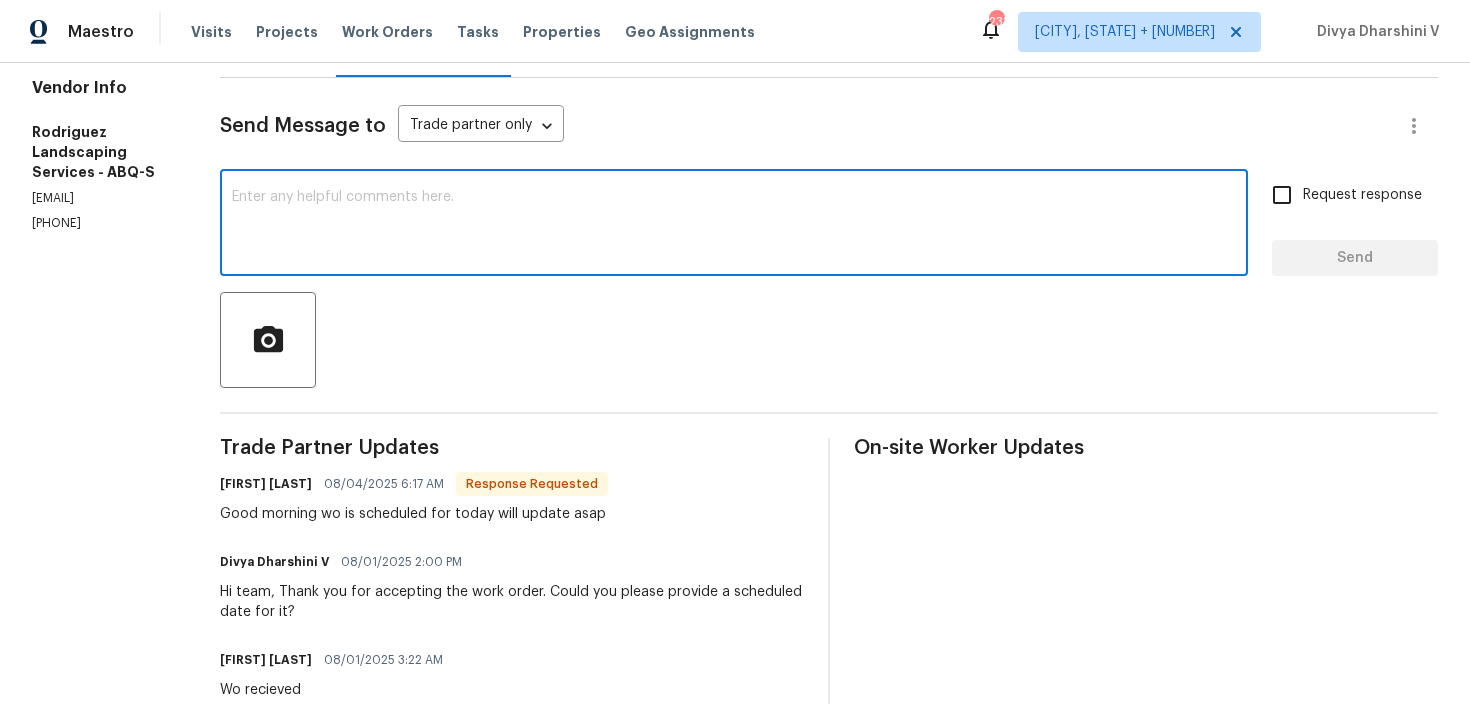 paste on "Please let us know if there are any updates. Thank you!" 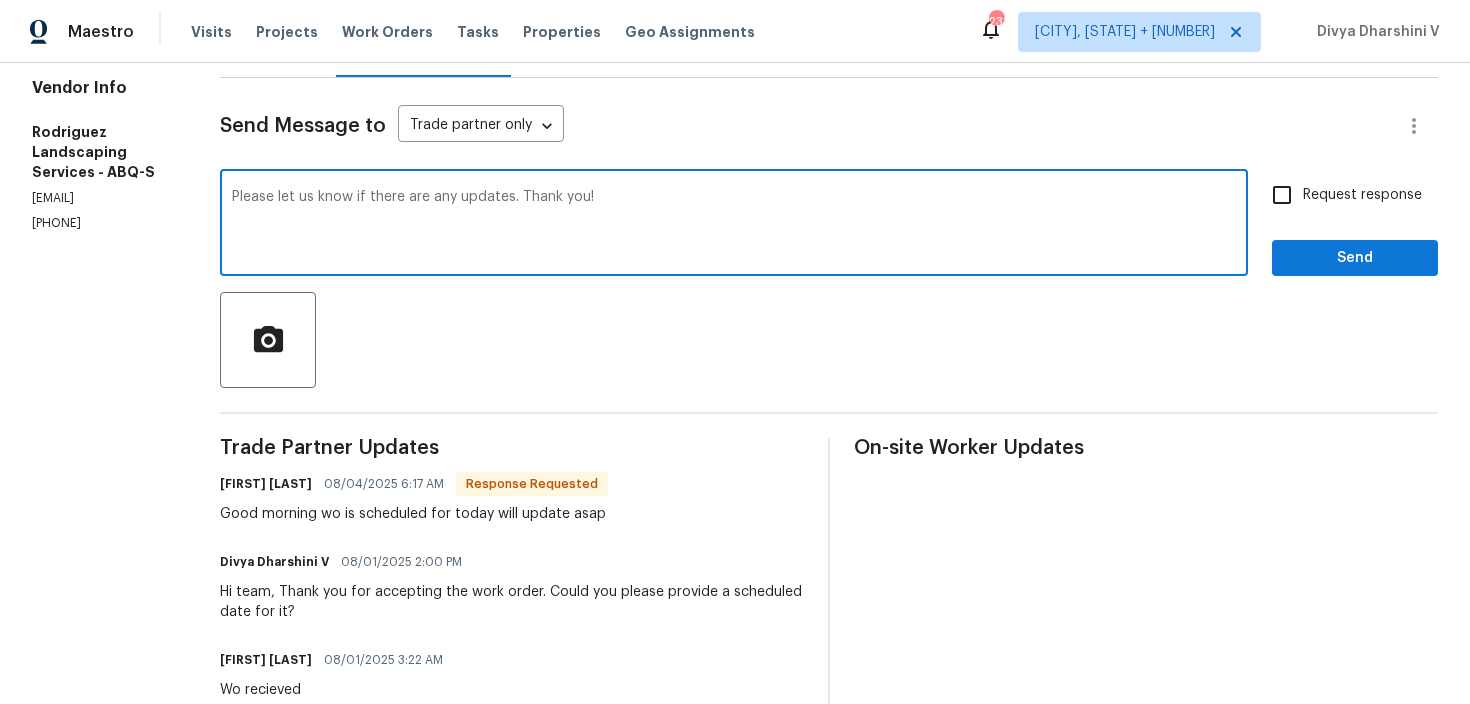 type on "Please let us know if there are any updates. Thank you!" 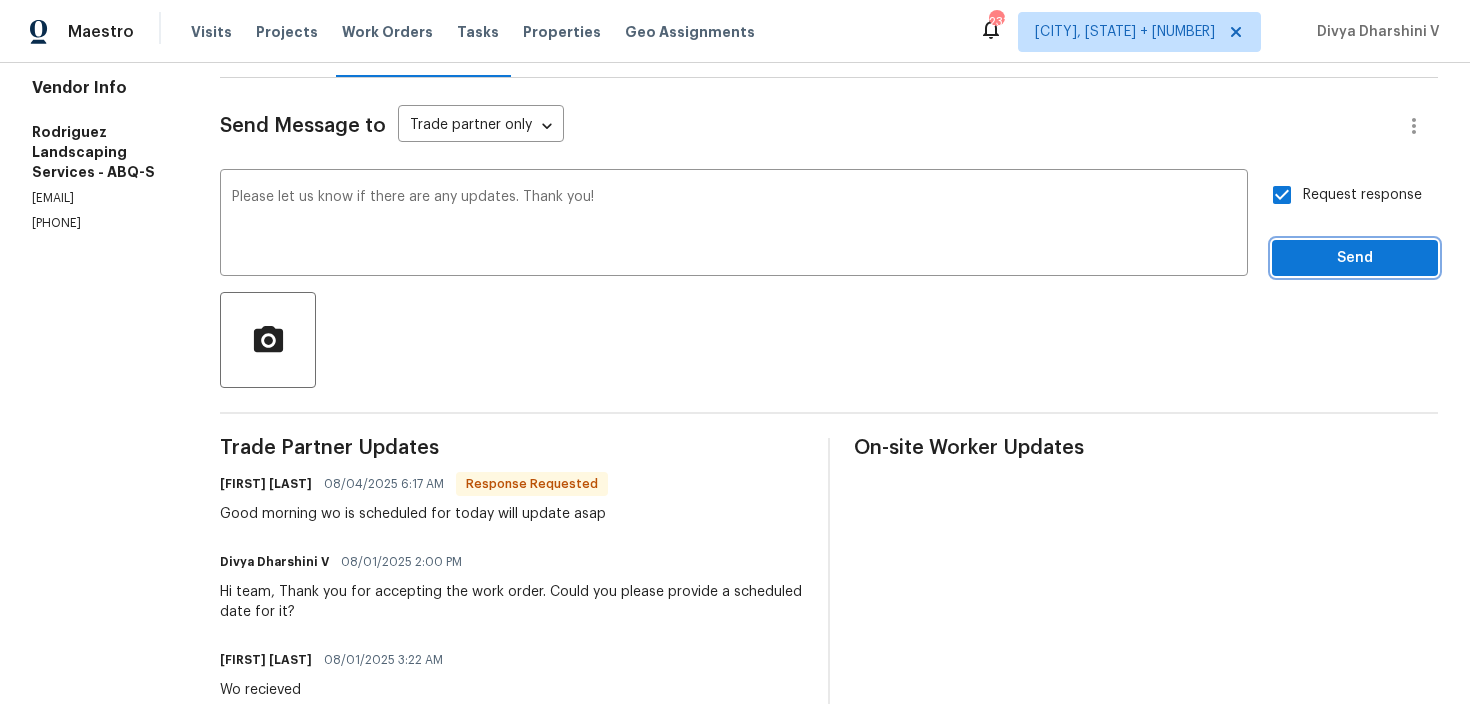click on "Send" at bounding box center (1355, 258) 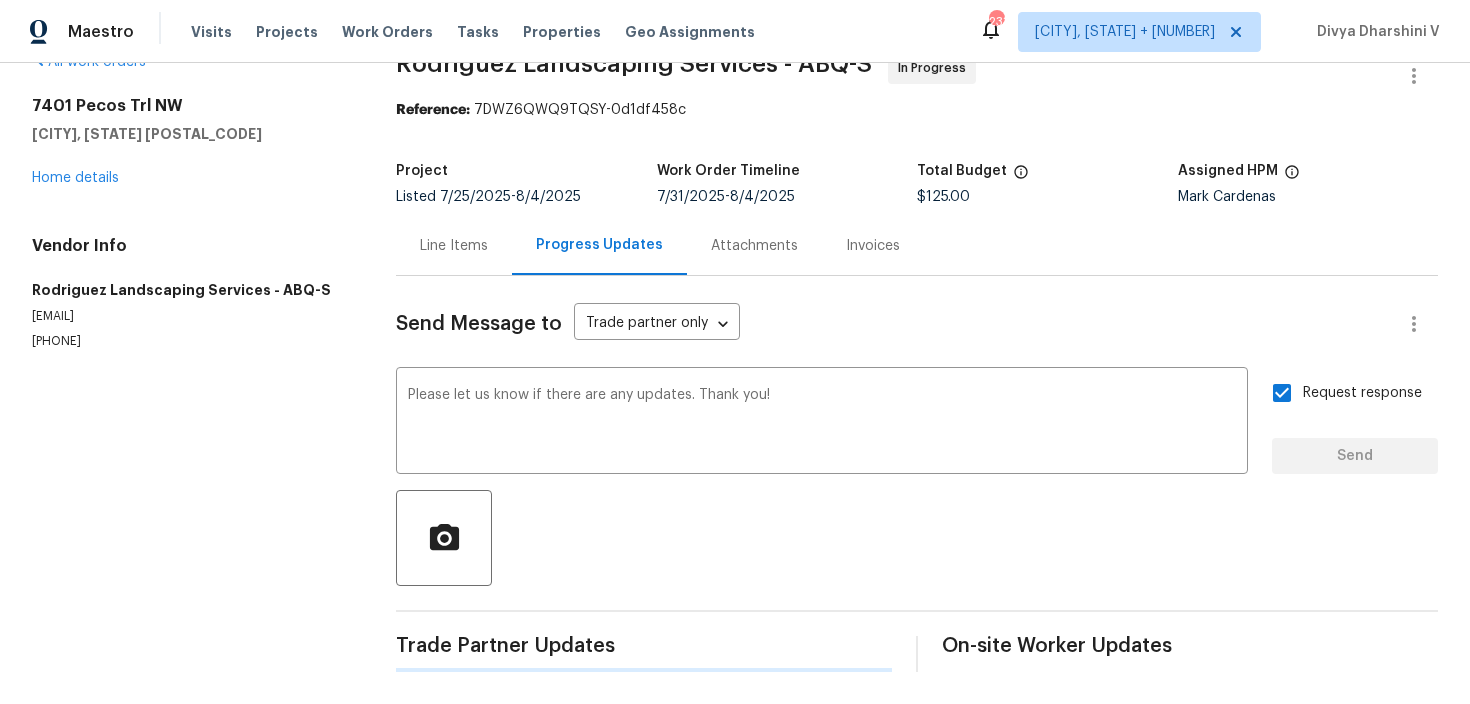 type 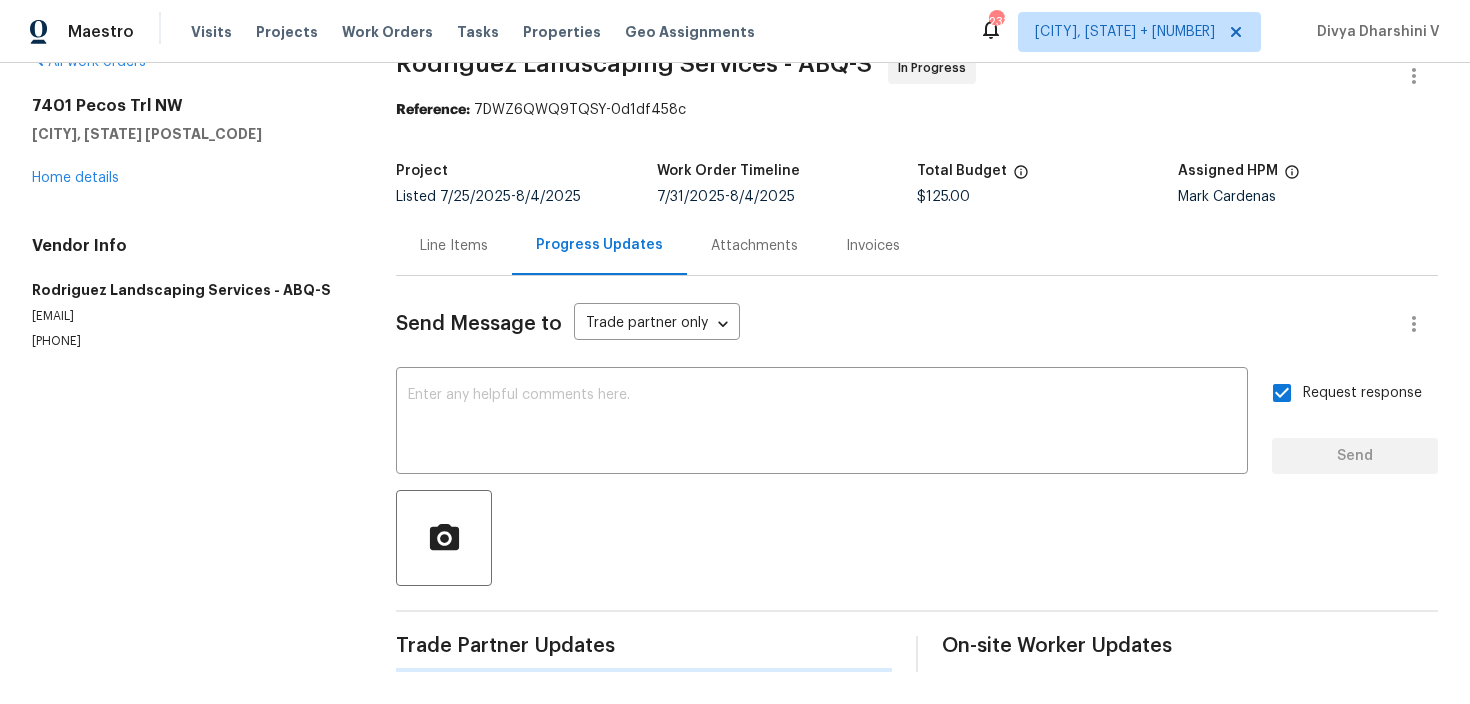 scroll, scrollTop: 241, scrollLeft: 0, axis: vertical 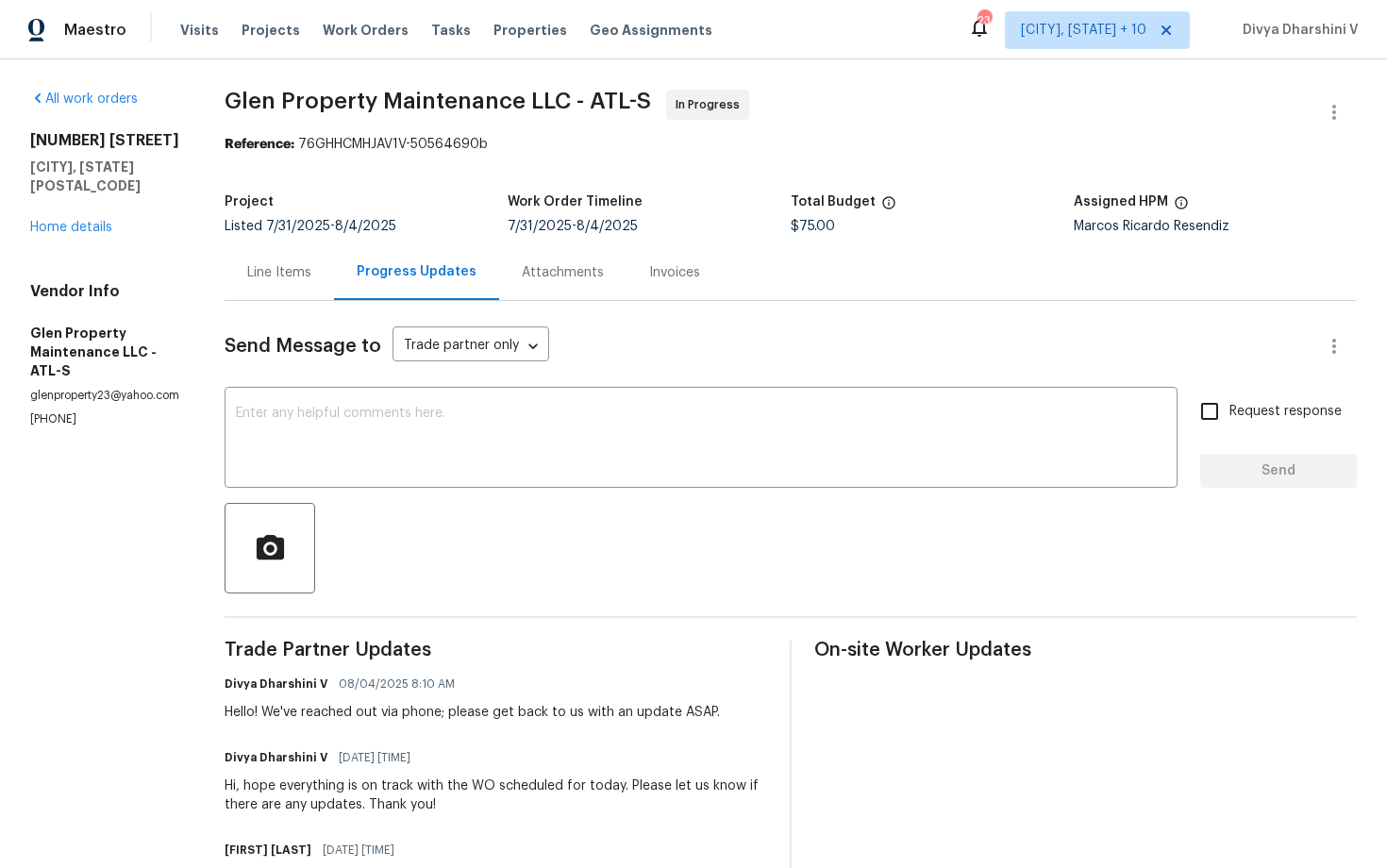 click on "[PHONE]" at bounding box center (105, 419) 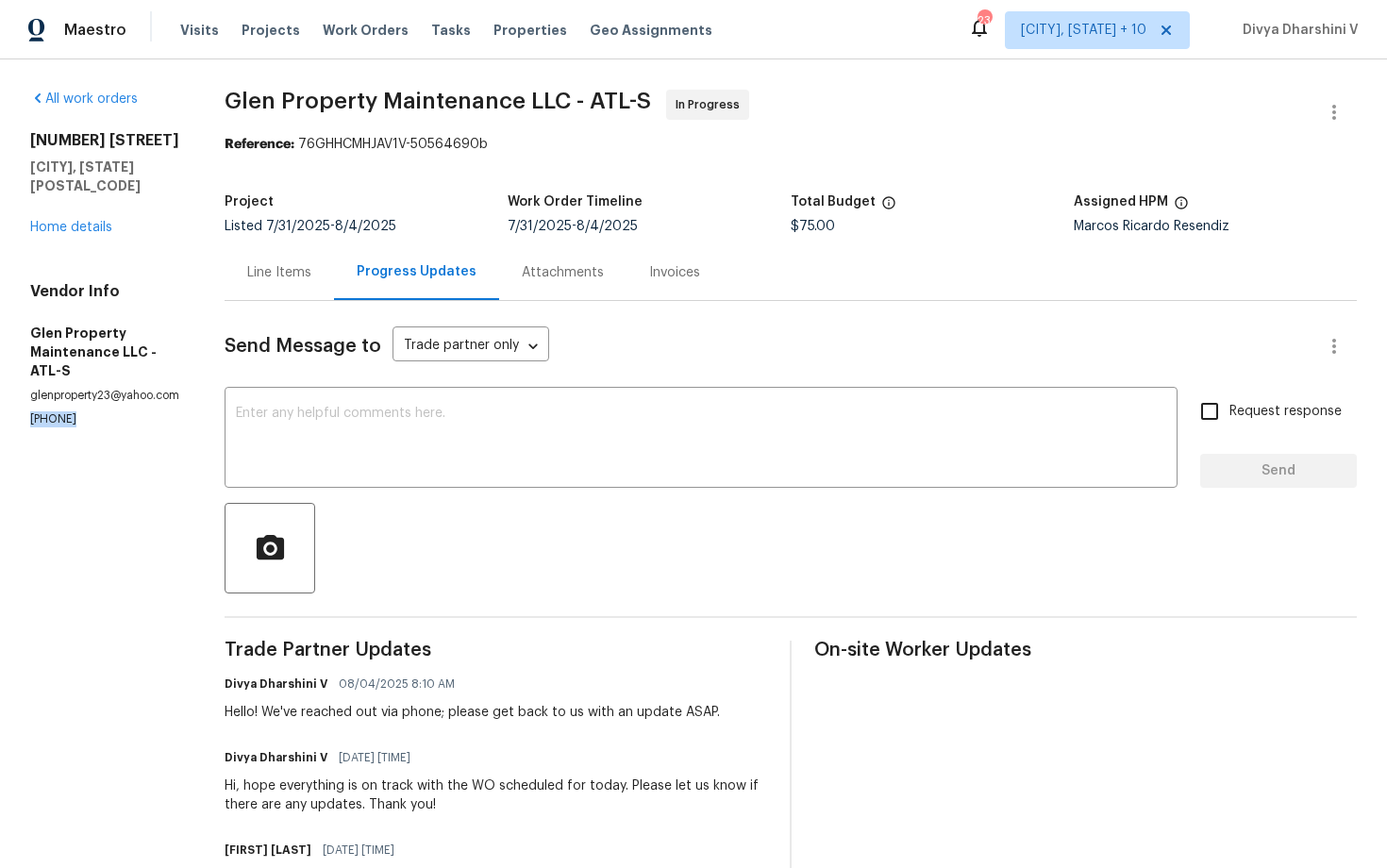 copy on "[PHONE]" 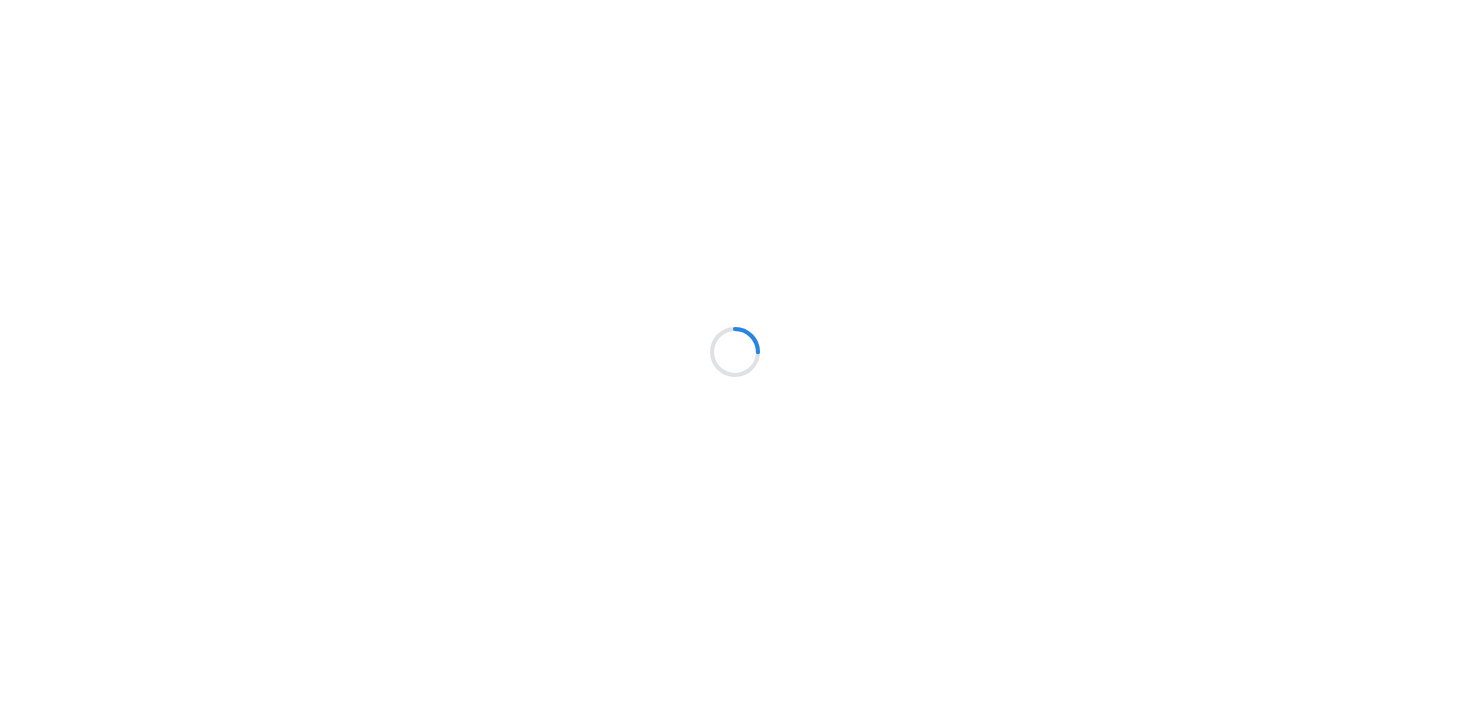 scroll, scrollTop: 0, scrollLeft: 0, axis: both 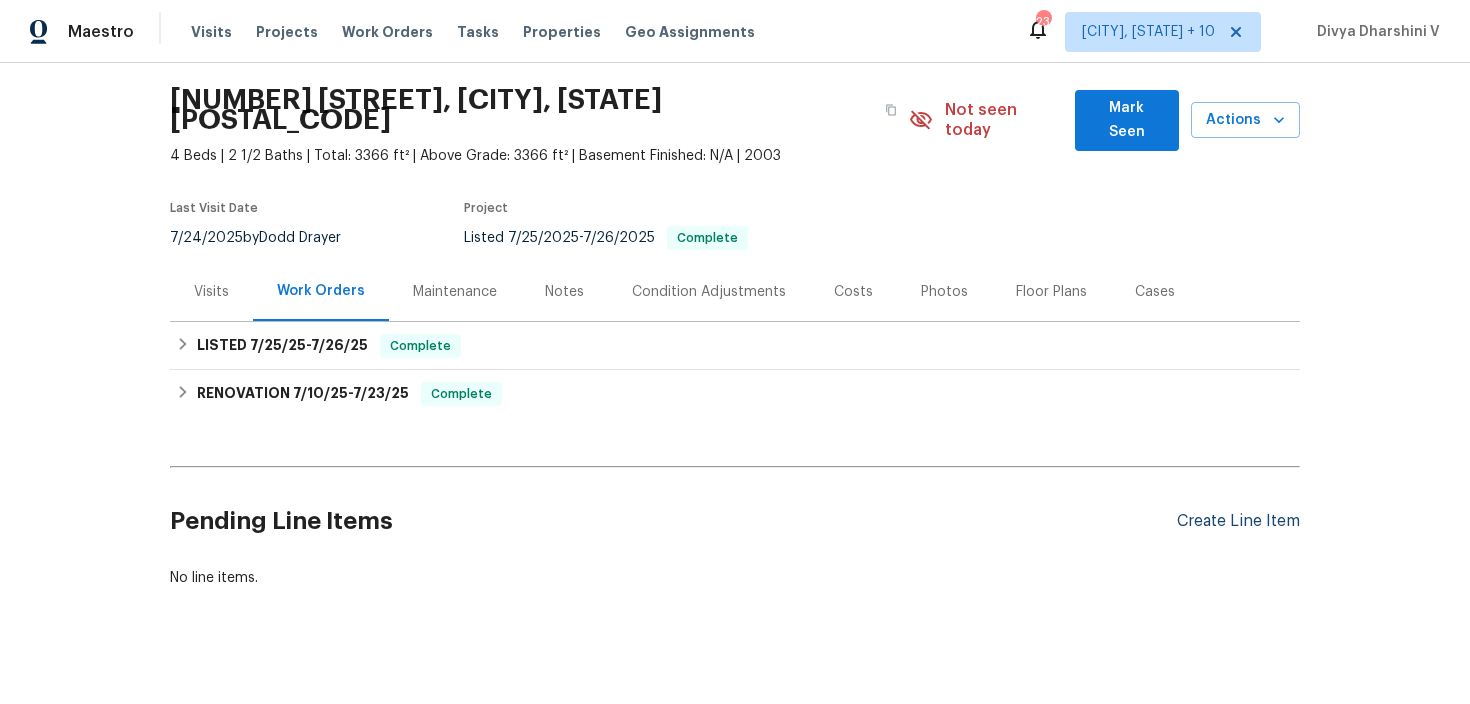 click on "Create Line Item" at bounding box center (1238, 521) 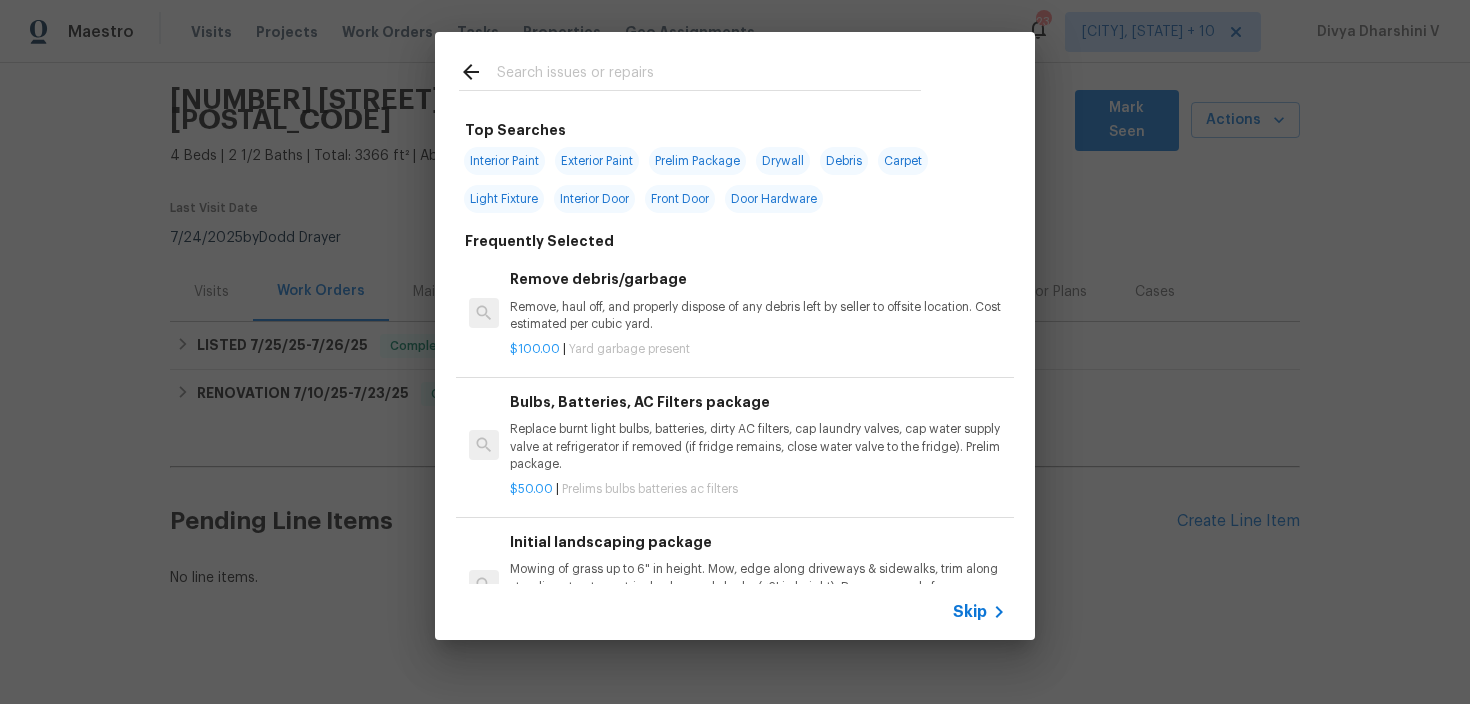 click on "Skip" at bounding box center (970, 612) 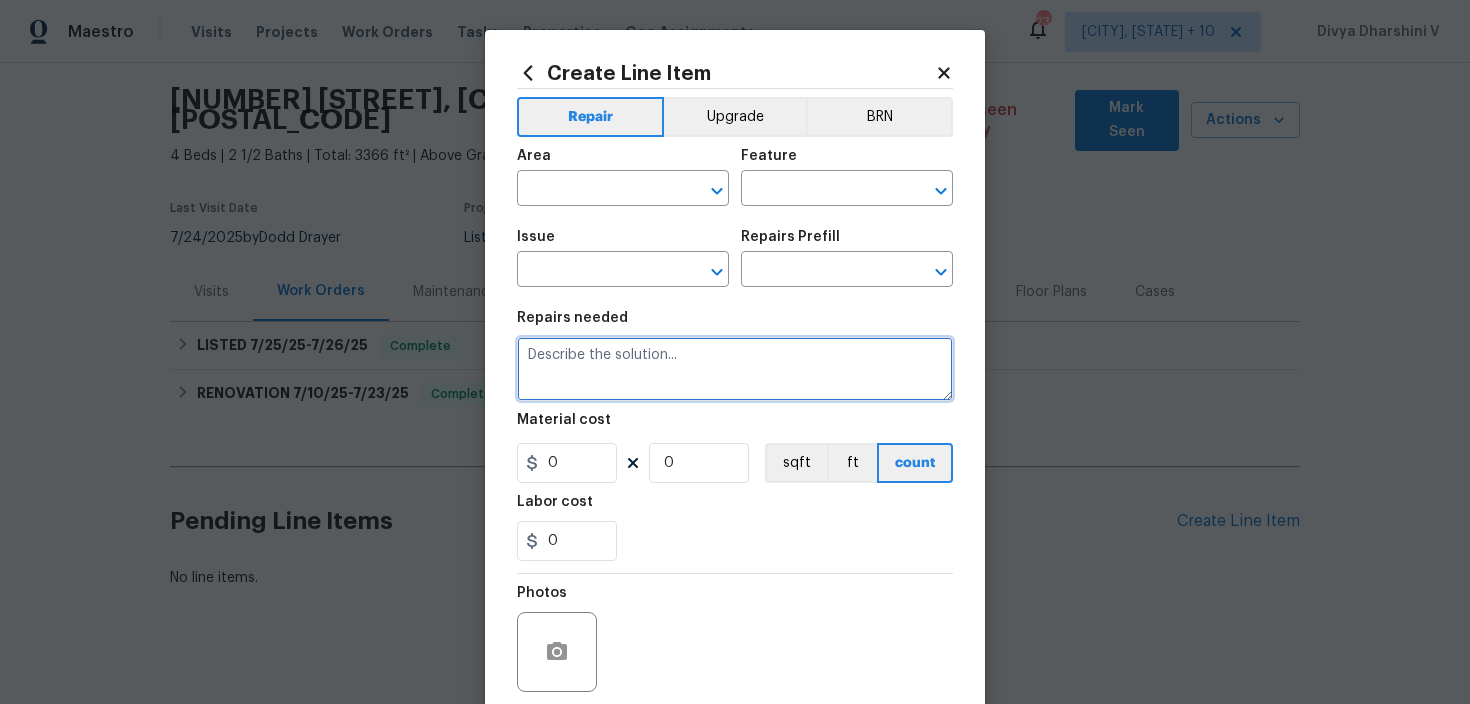 click at bounding box center [735, 369] 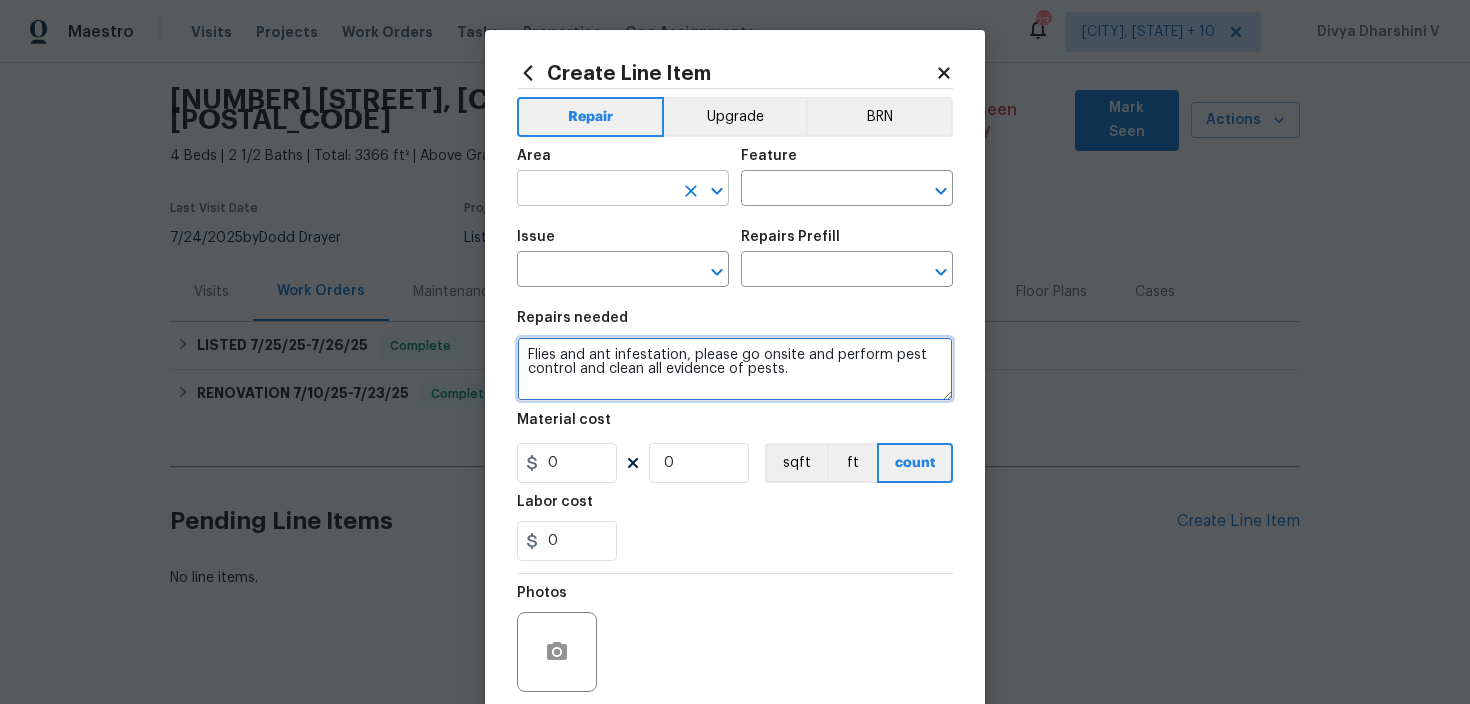 type on "Flies and ant infestation, please go onsite and perform pest control and clean all evidence of pests." 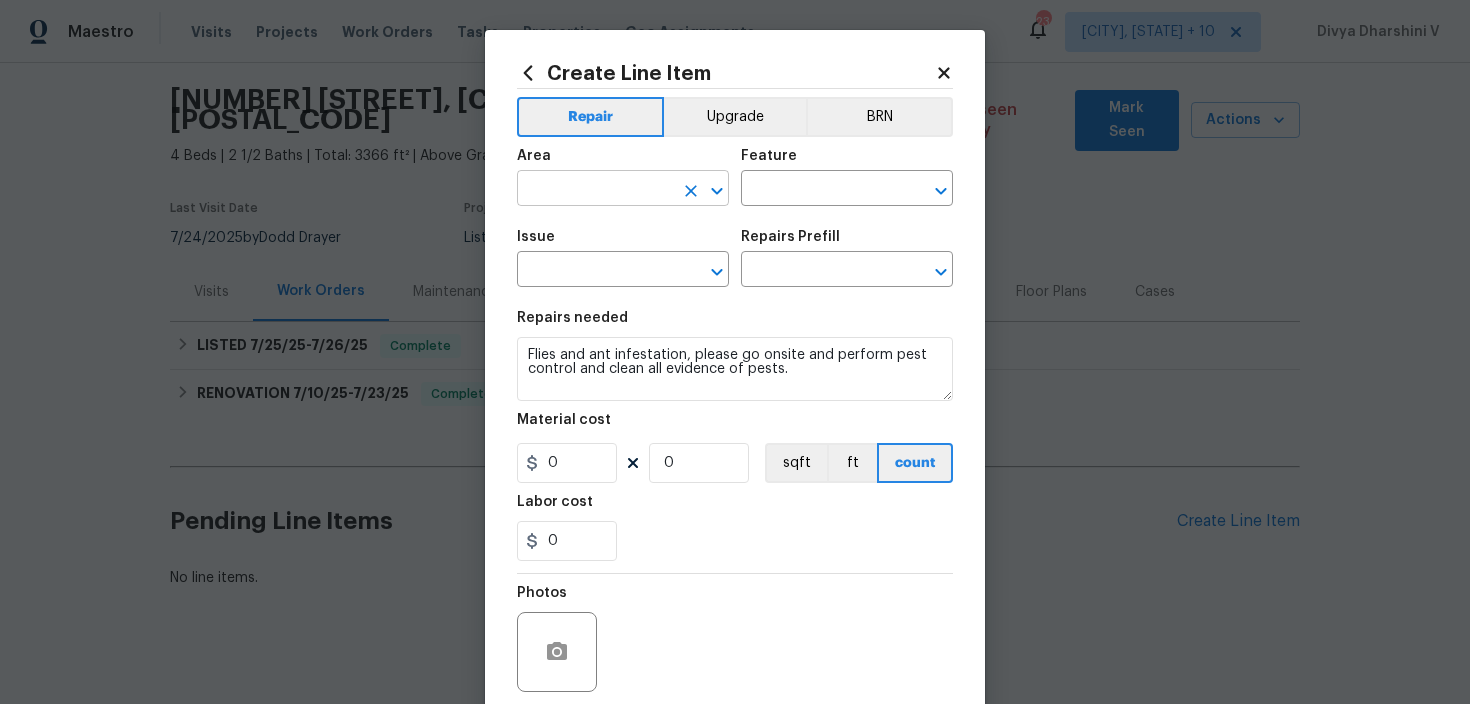 click at bounding box center [595, 190] 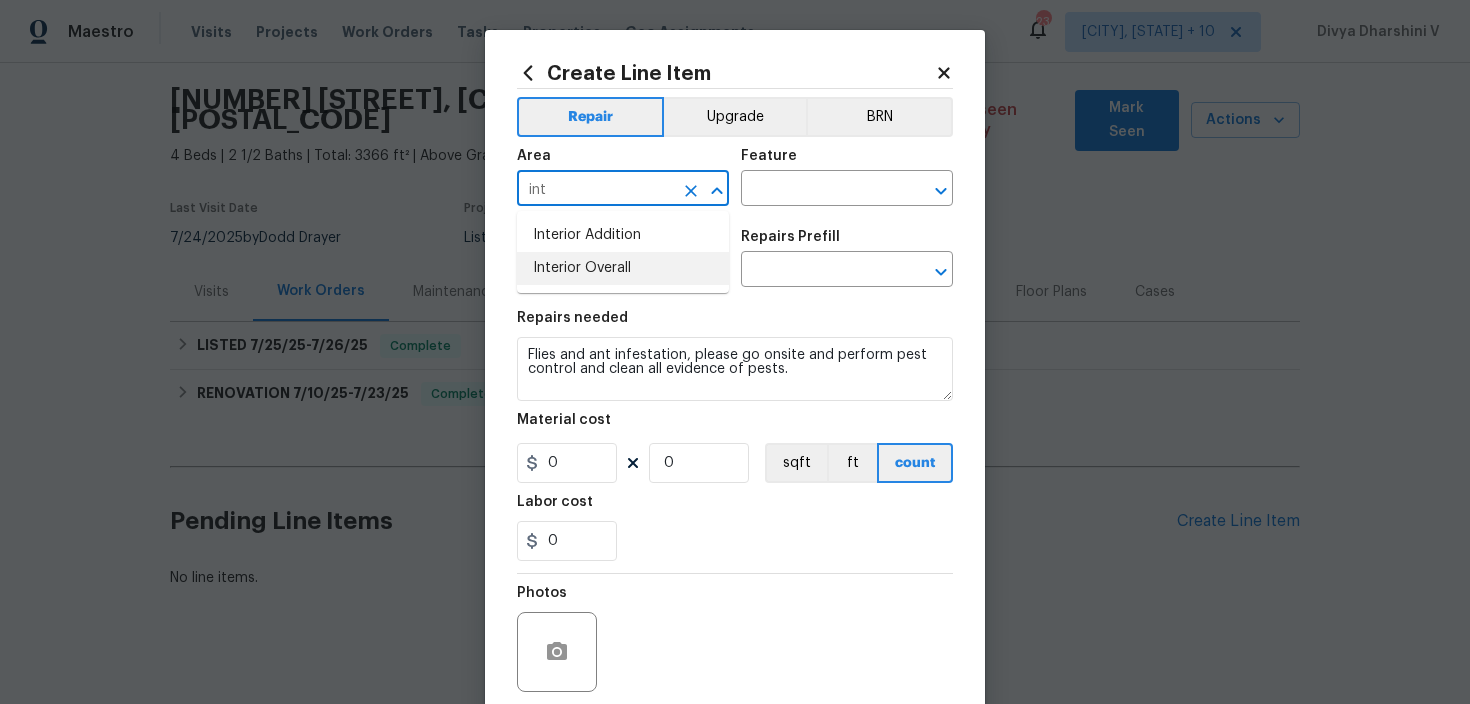 click on "Interior Overall" at bounding box center [623, 268] 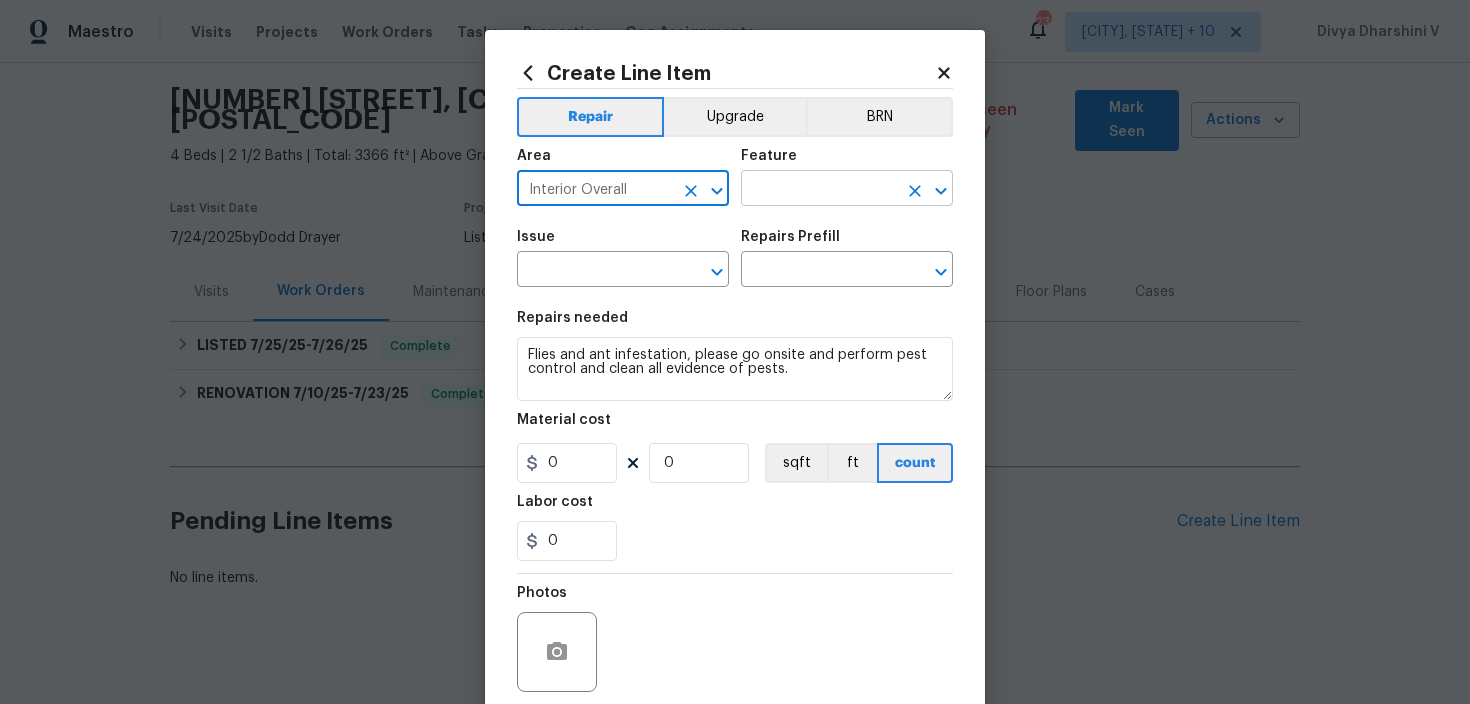 type on "Interior Overall" 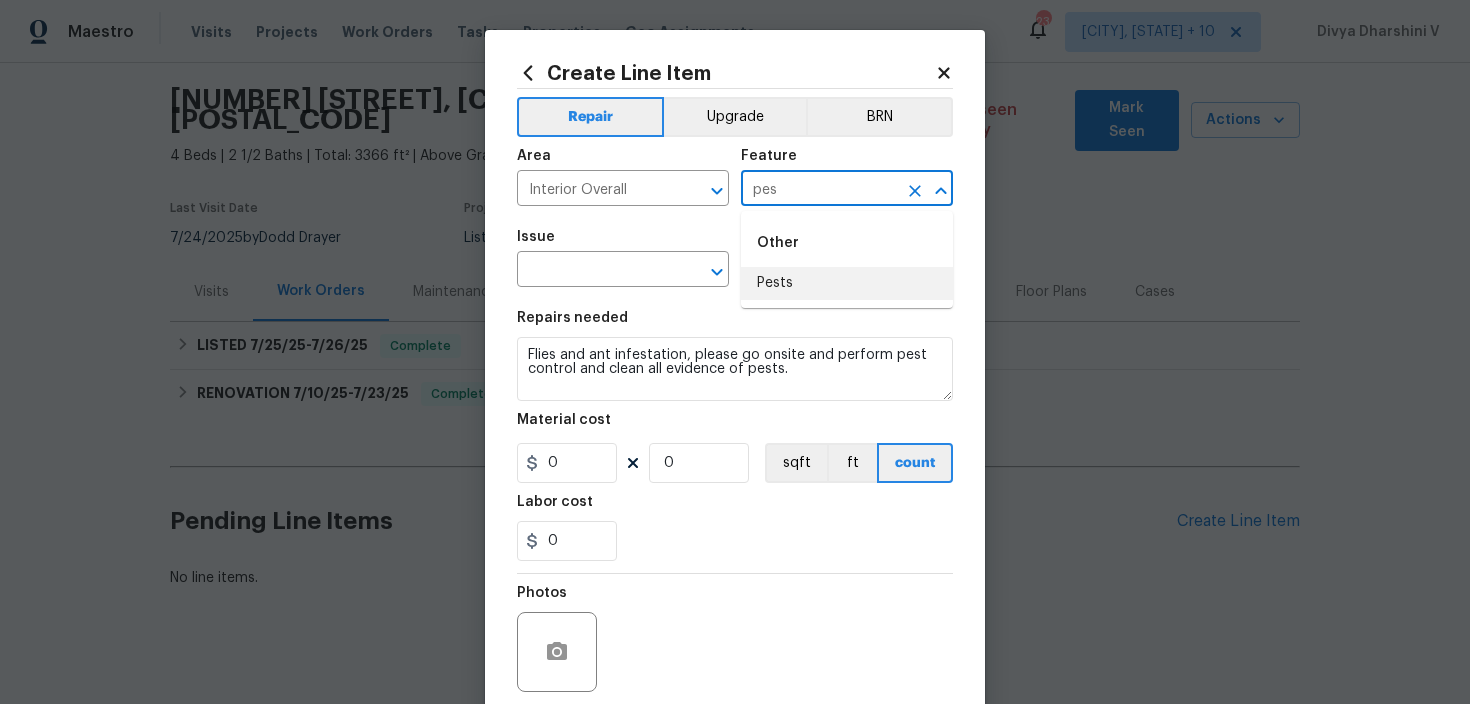 click on "Pests" at bounding box center [847, 283] 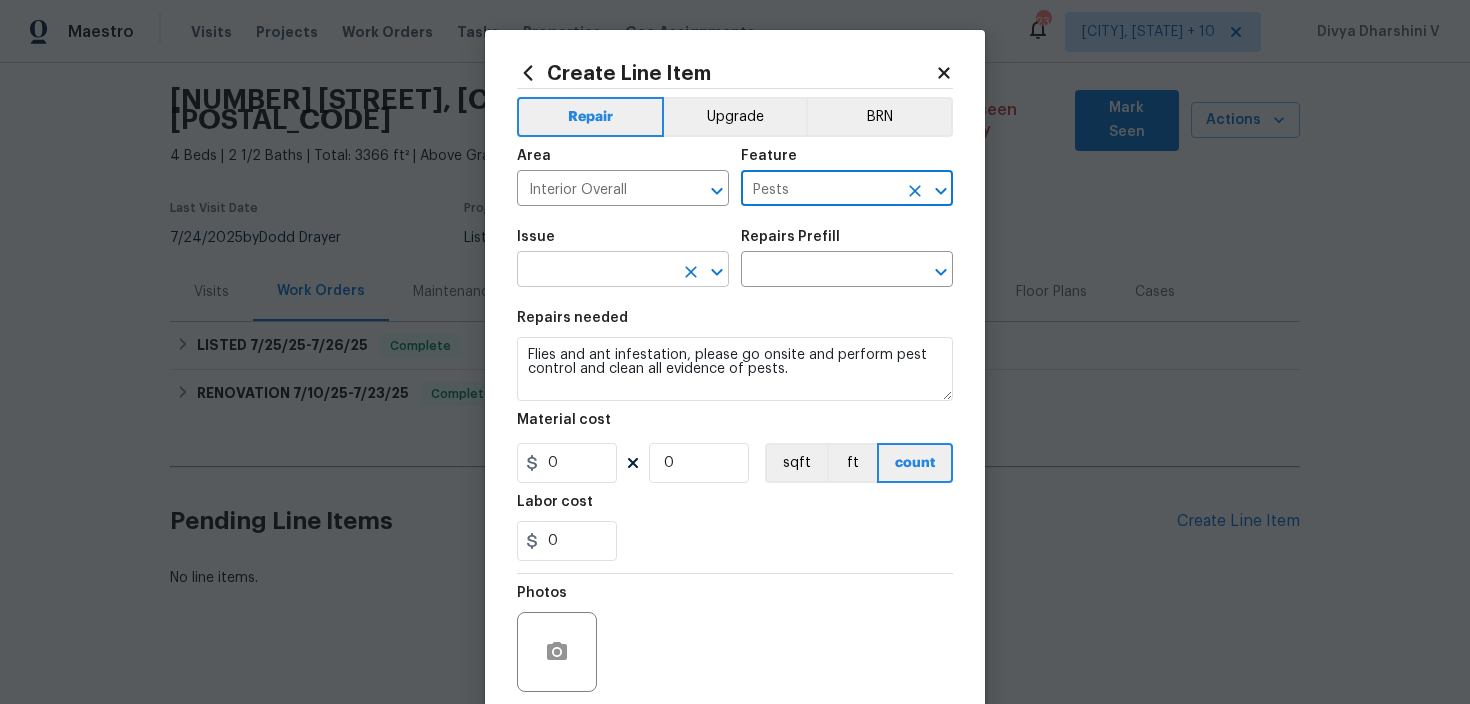 type on "Pests" 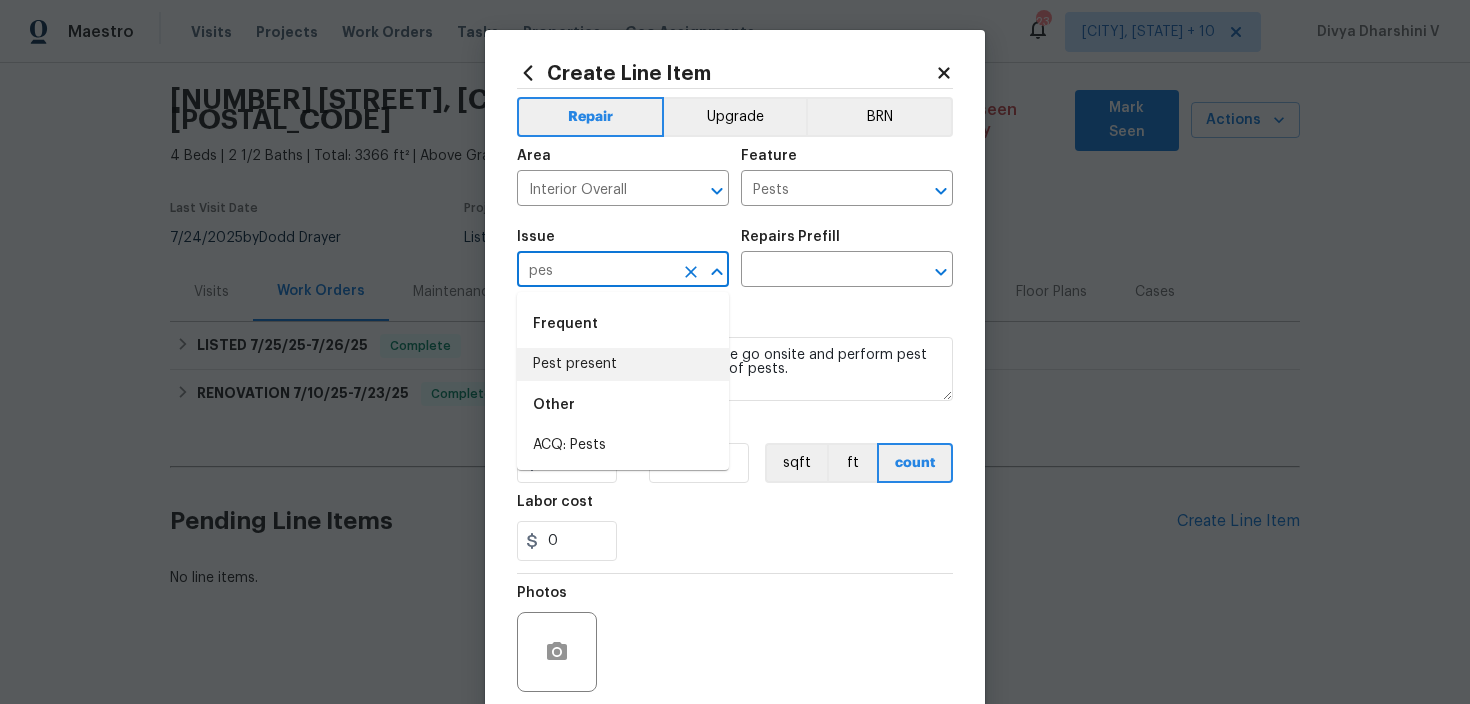 click on "Other" at bounding box center [623, 405] 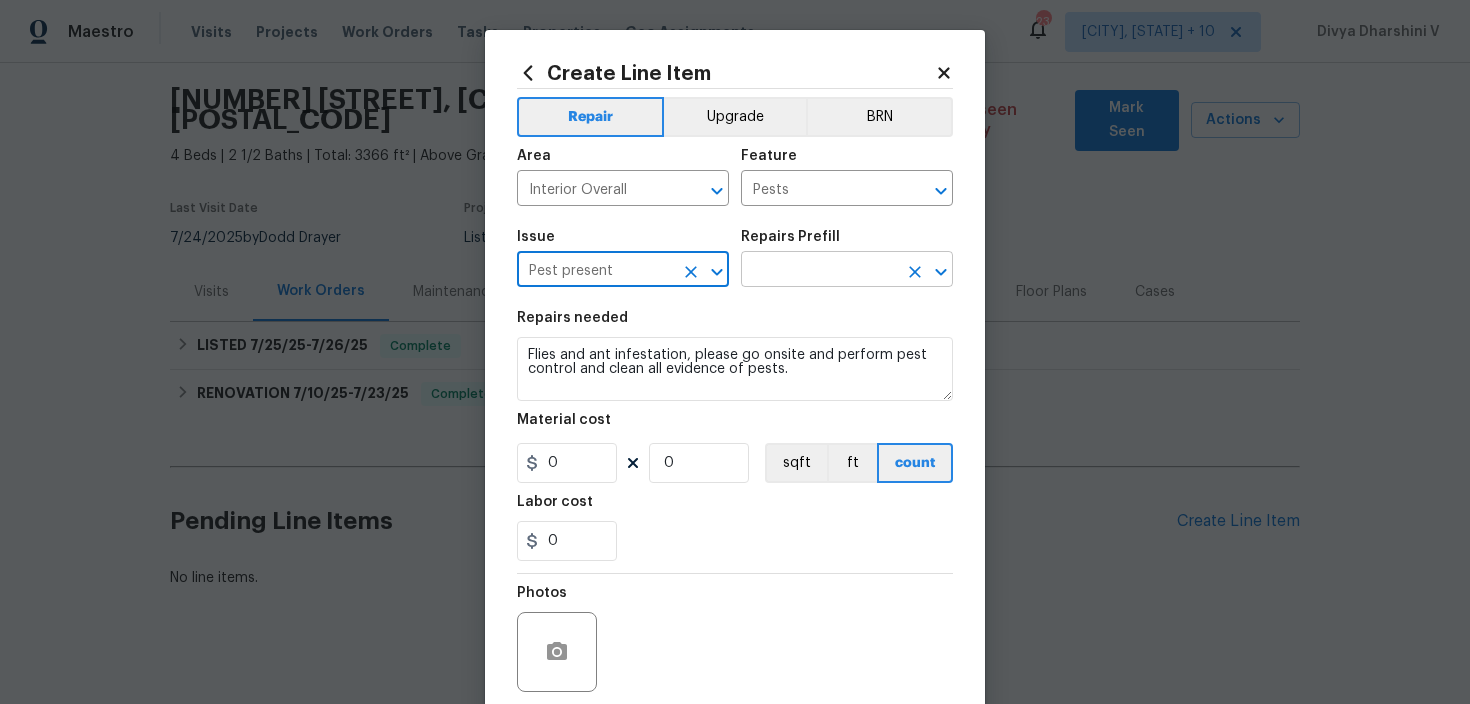 type on "Pest present" 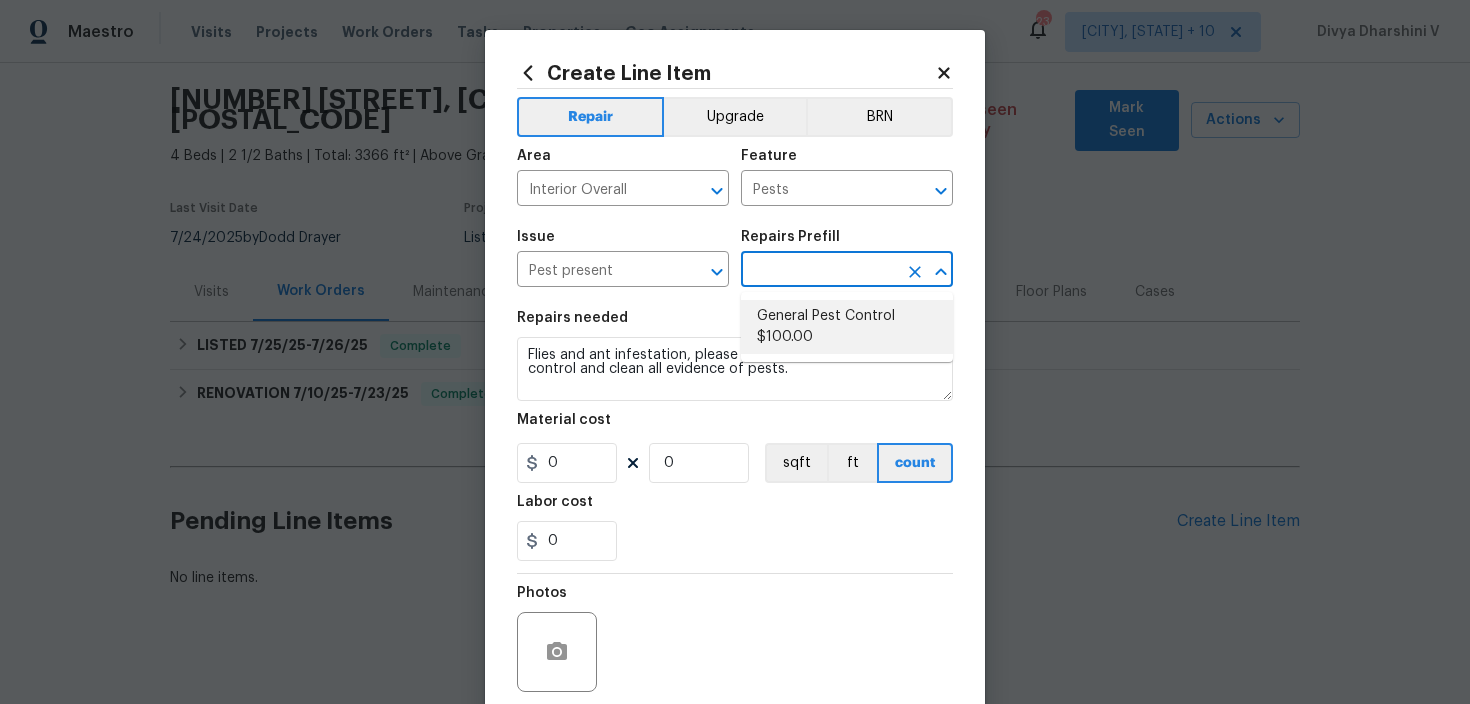 click on "General Pest Control $100.00" at bounding box center (847, 327) 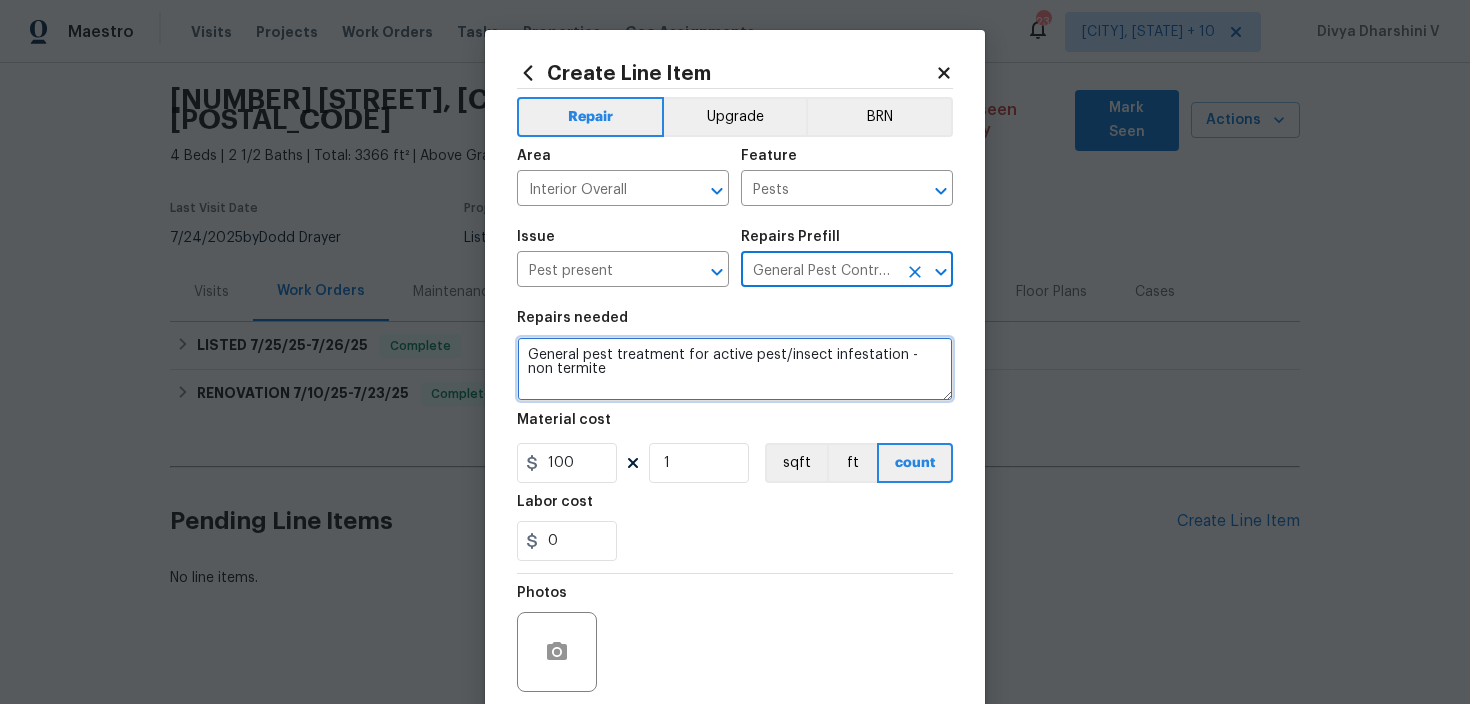 click on "General pest treatment for active pest/insect infestation - non termite" at bounding box center (735, 369) 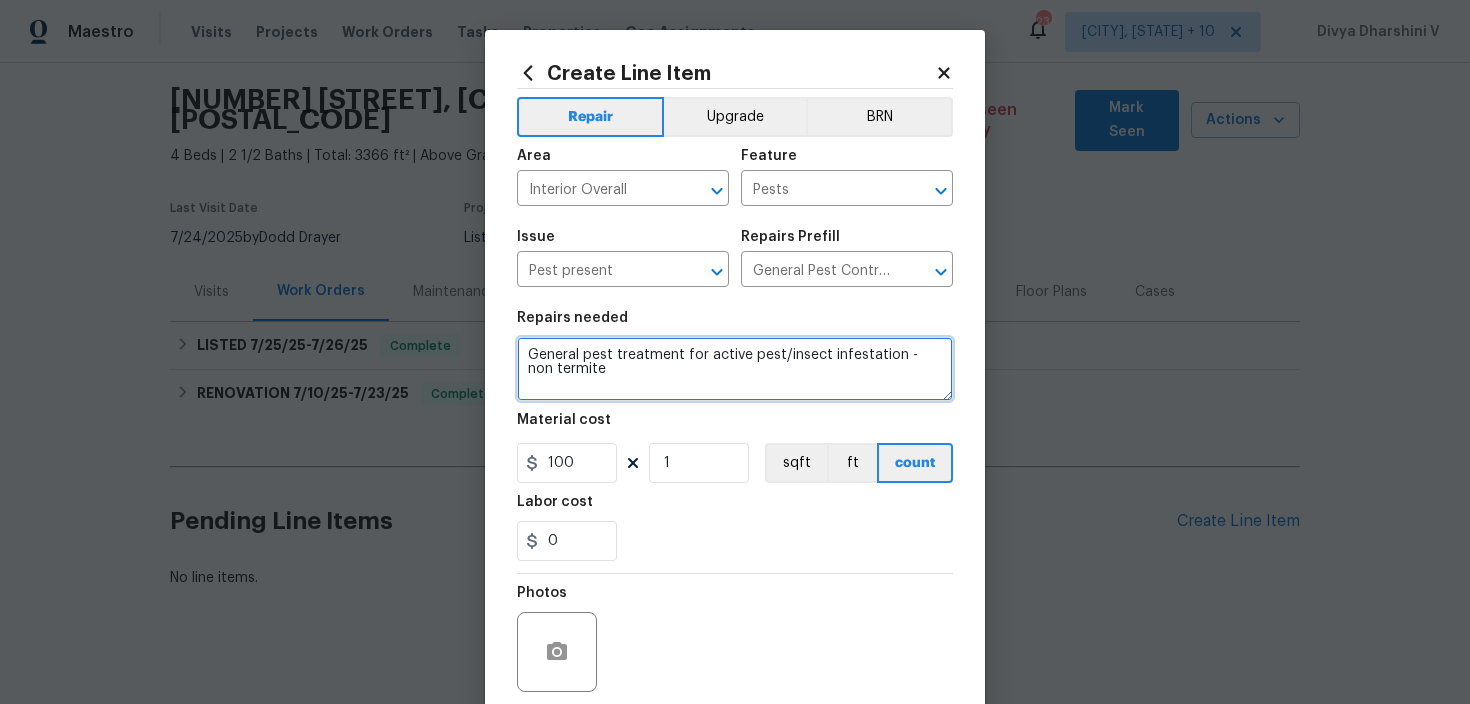 click on "General pest treatment for active pest/insect infestation - non termite" at bounding box center (735, 369) 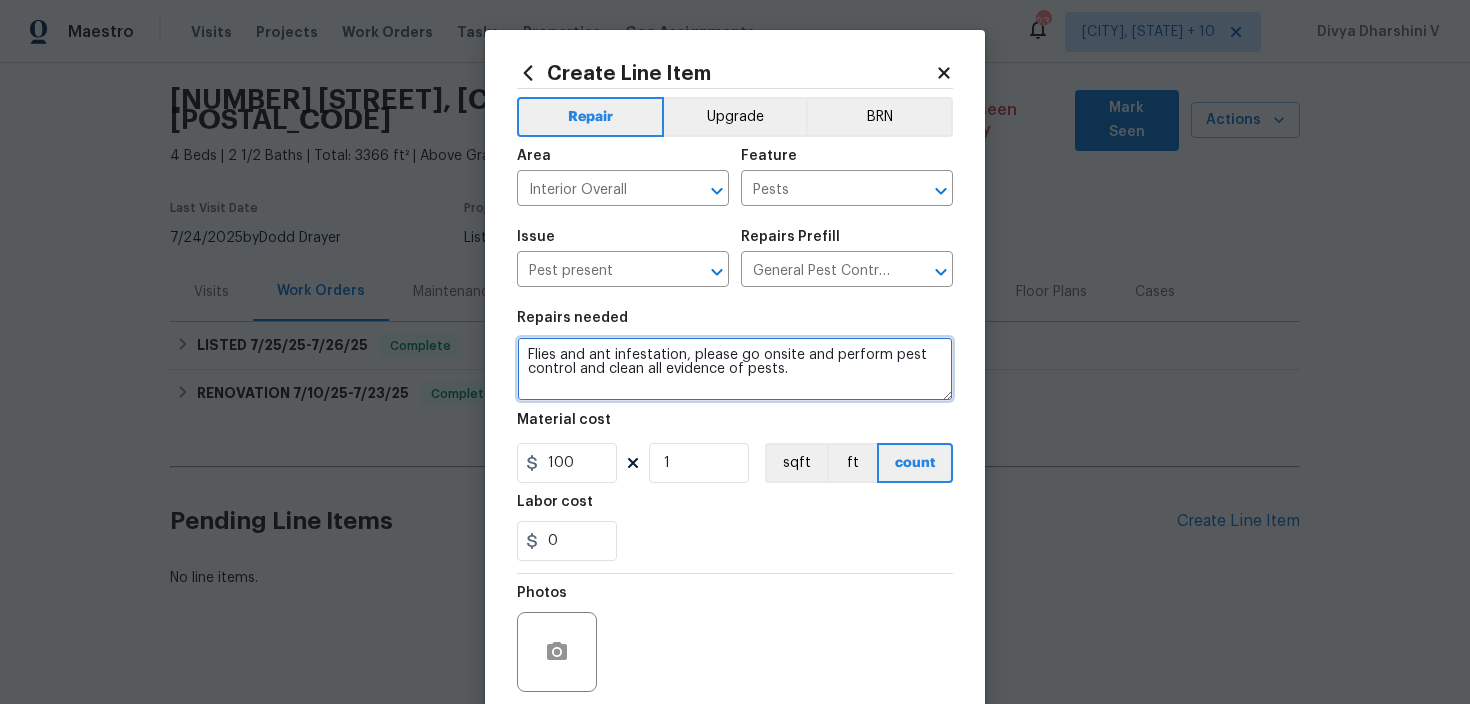 type on "Flies and ant infestation, please go onsite and perform pest control and clean all evidence of pests." 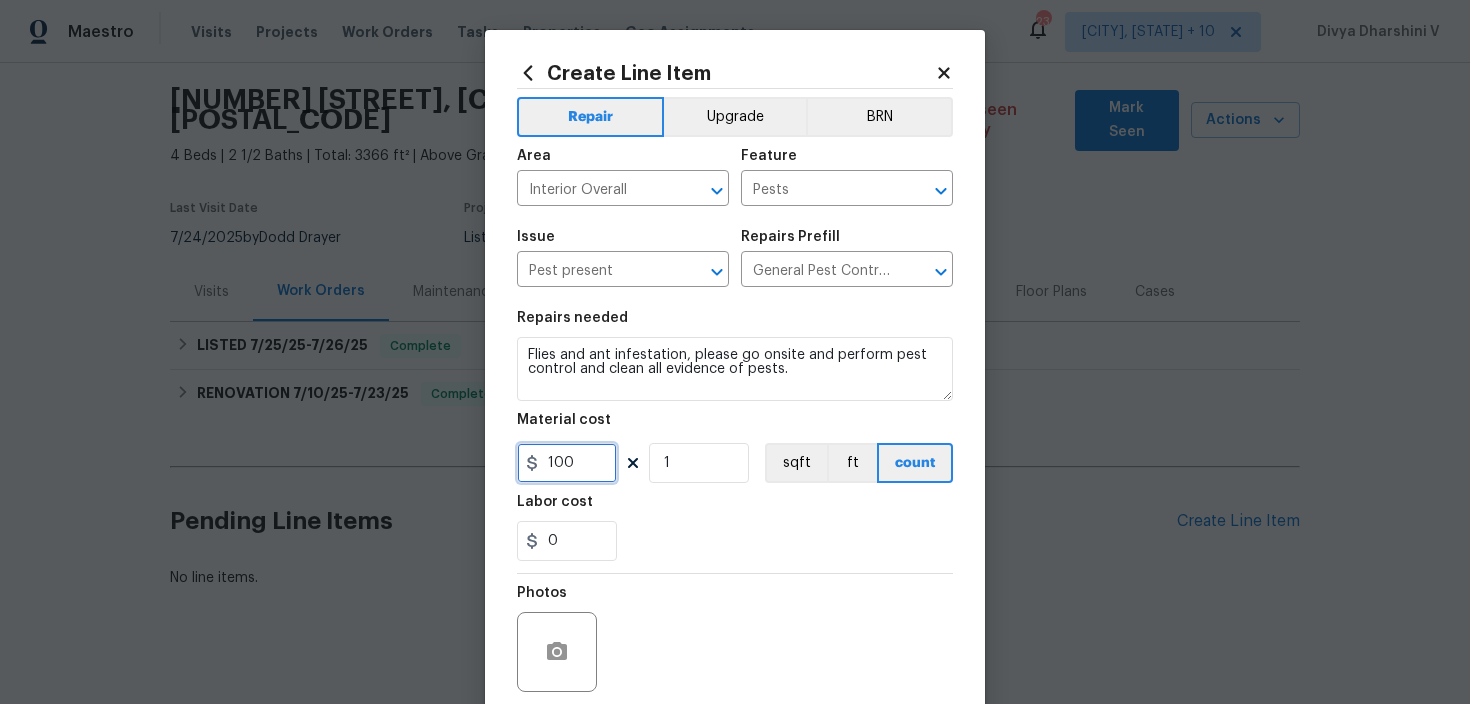 click on "100" at bounding box center [567, 463] 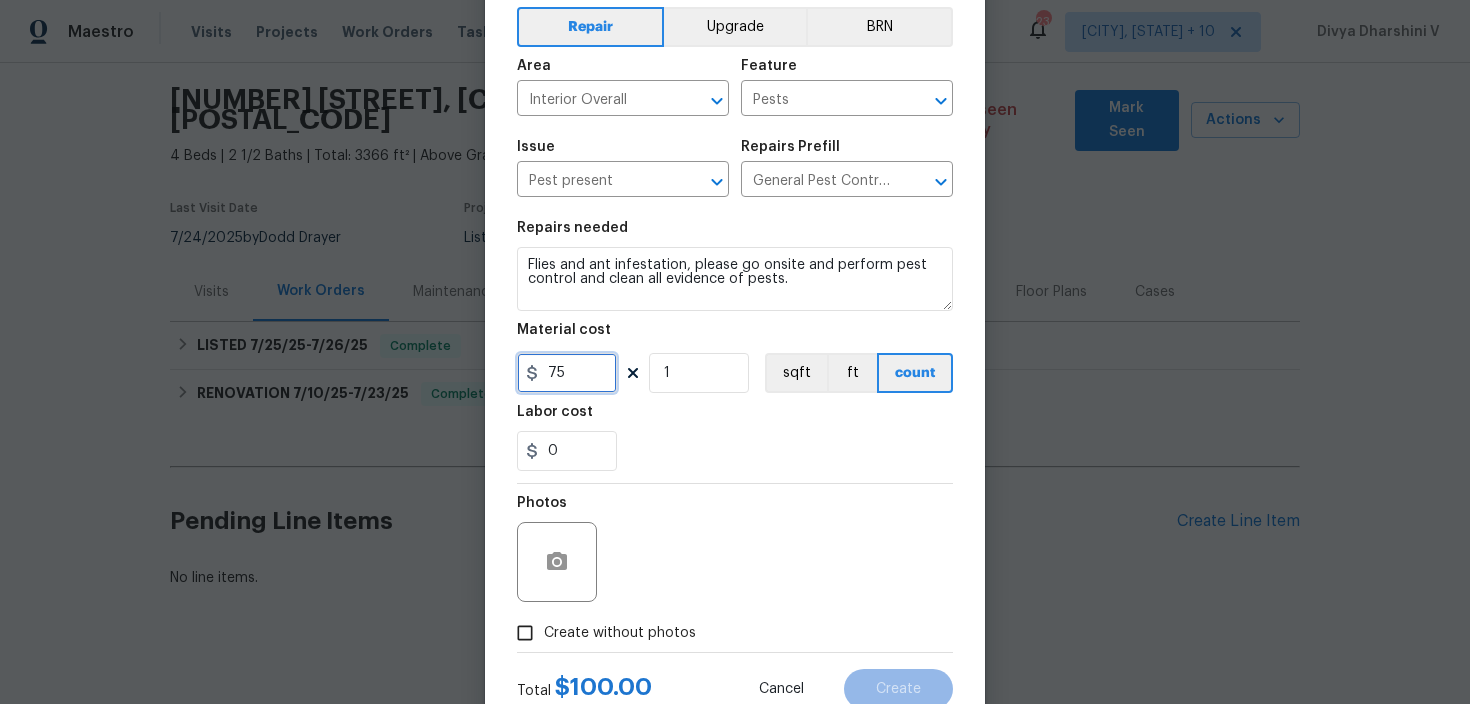 scroll, scrollTop: 158, scrollLeft: 0, axis: vertical 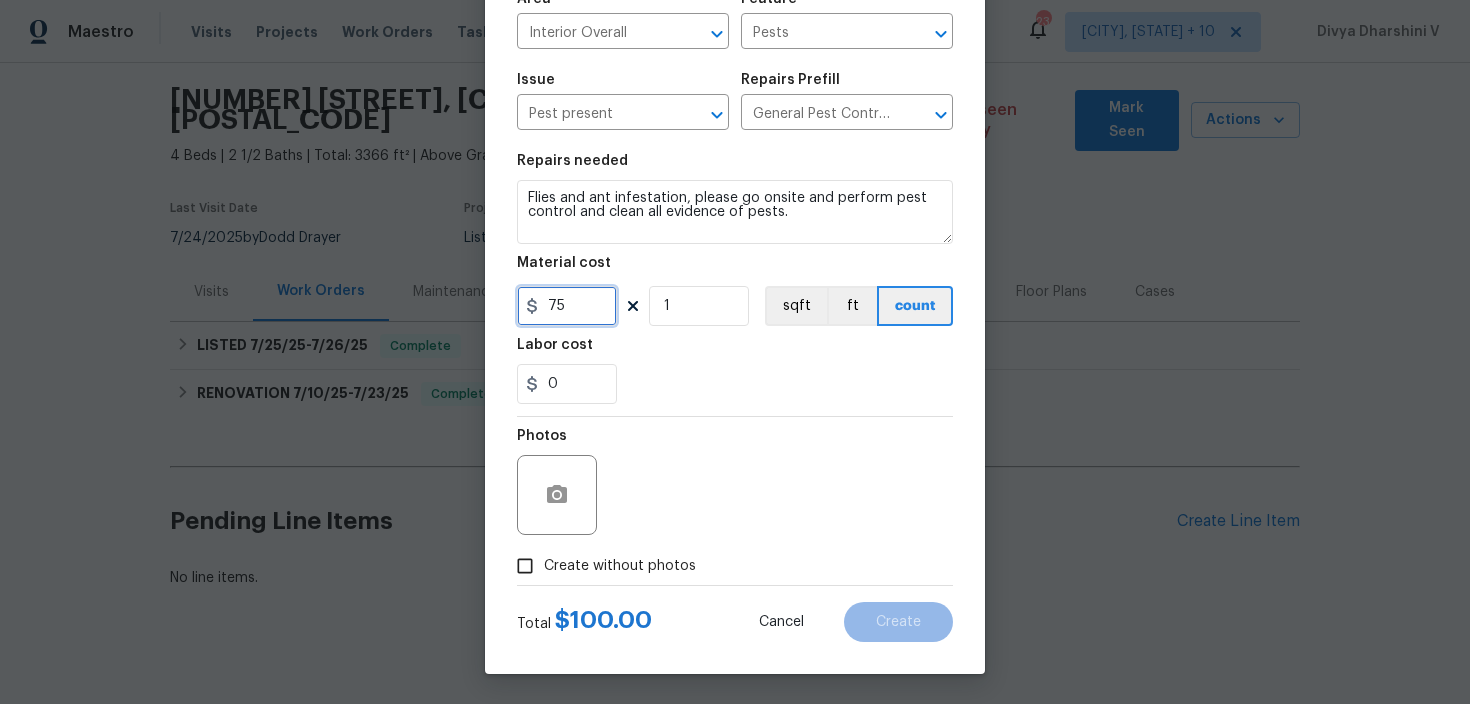 type on "75" 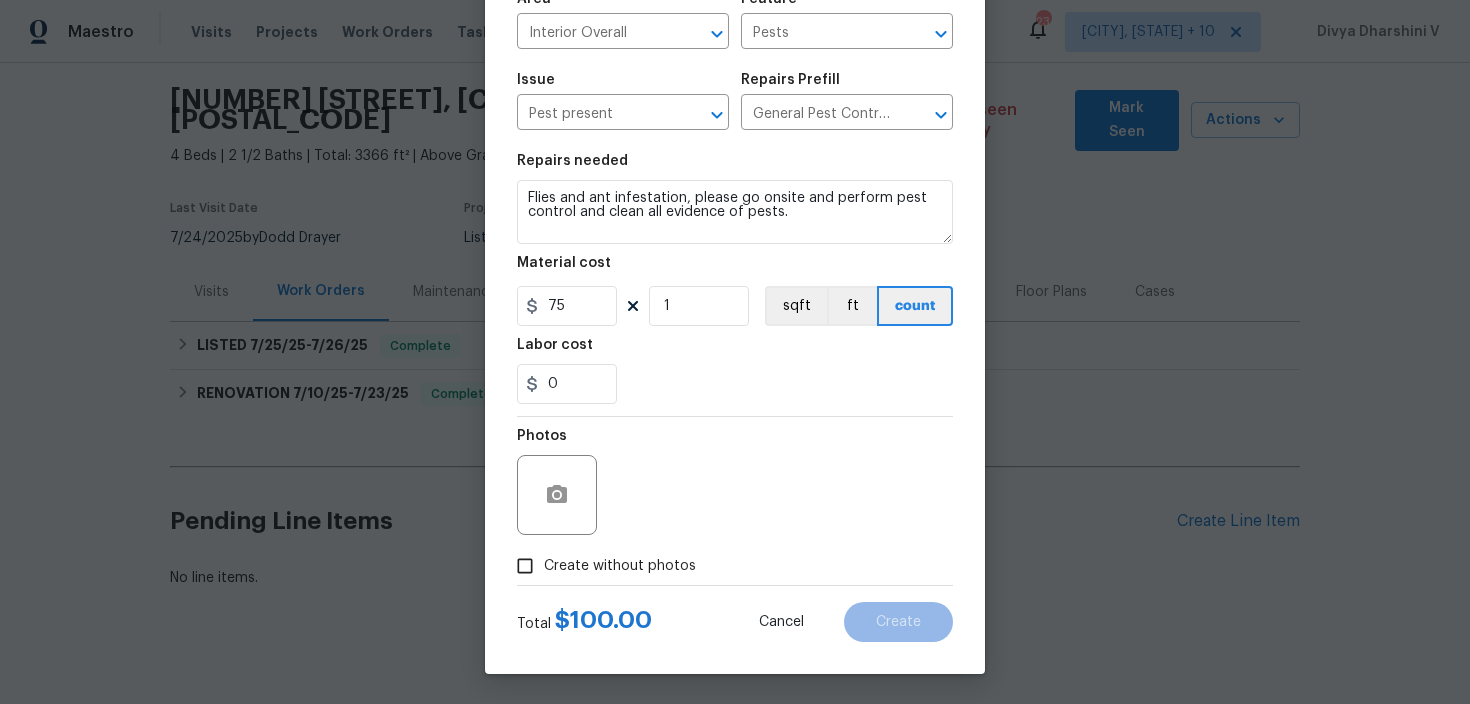 click on "Create without photos" at bounding box center [601, 566] 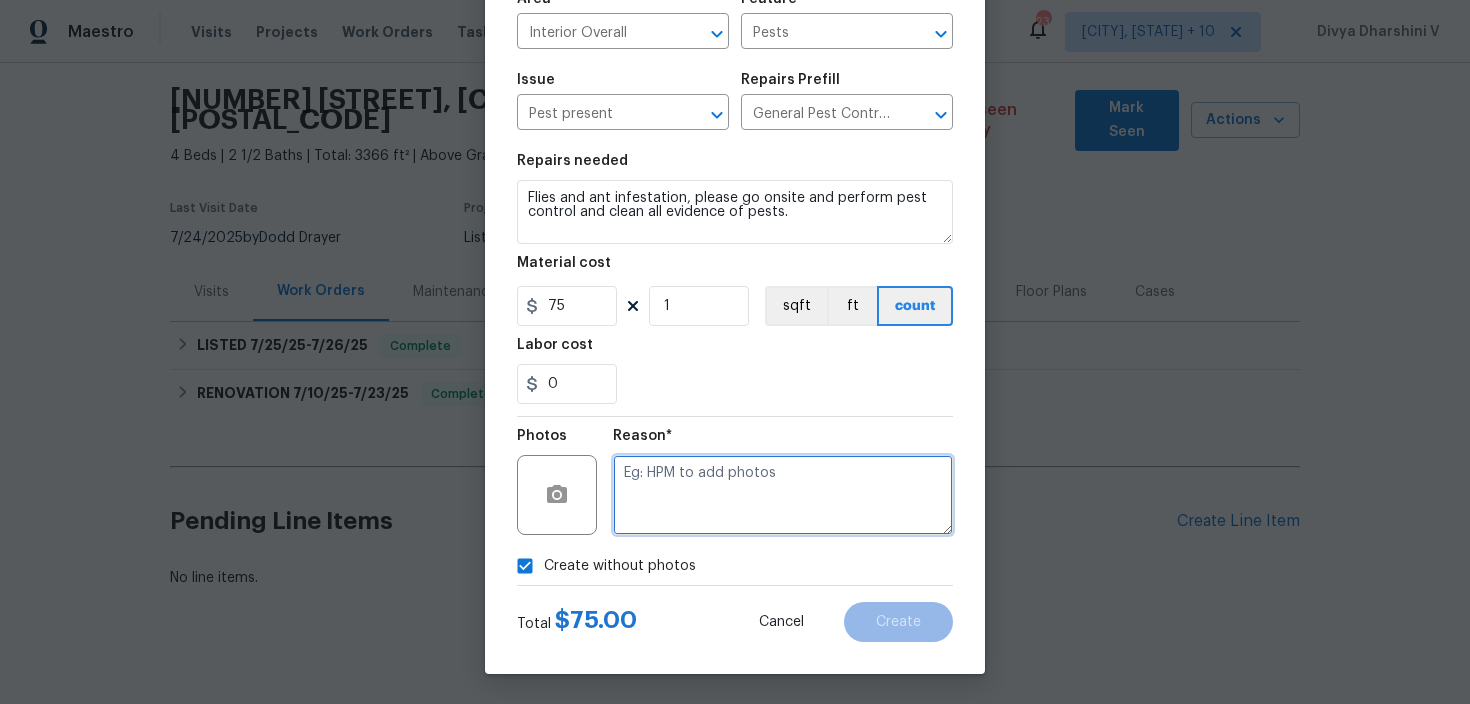 click at bounding box center [783, 495] 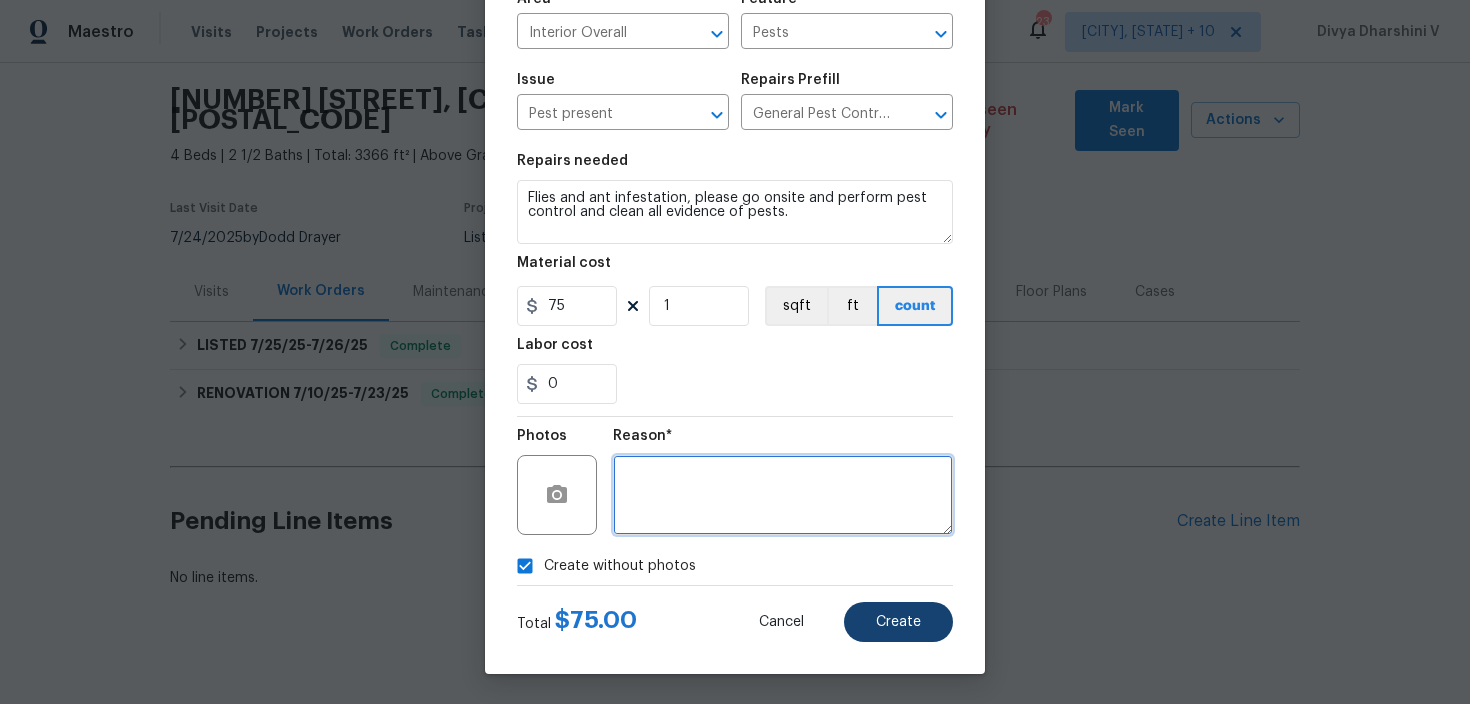 type 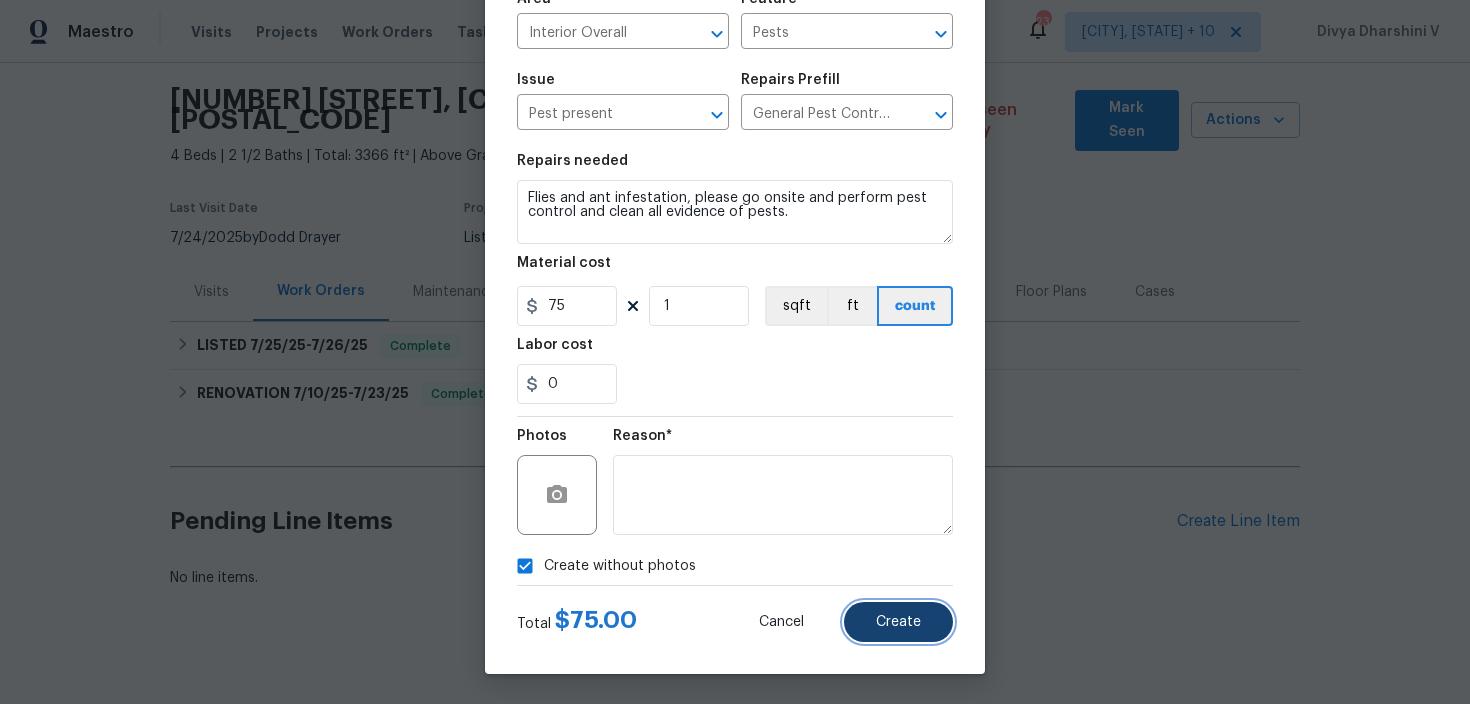 click on "Create" at bounding box center (898, 622) 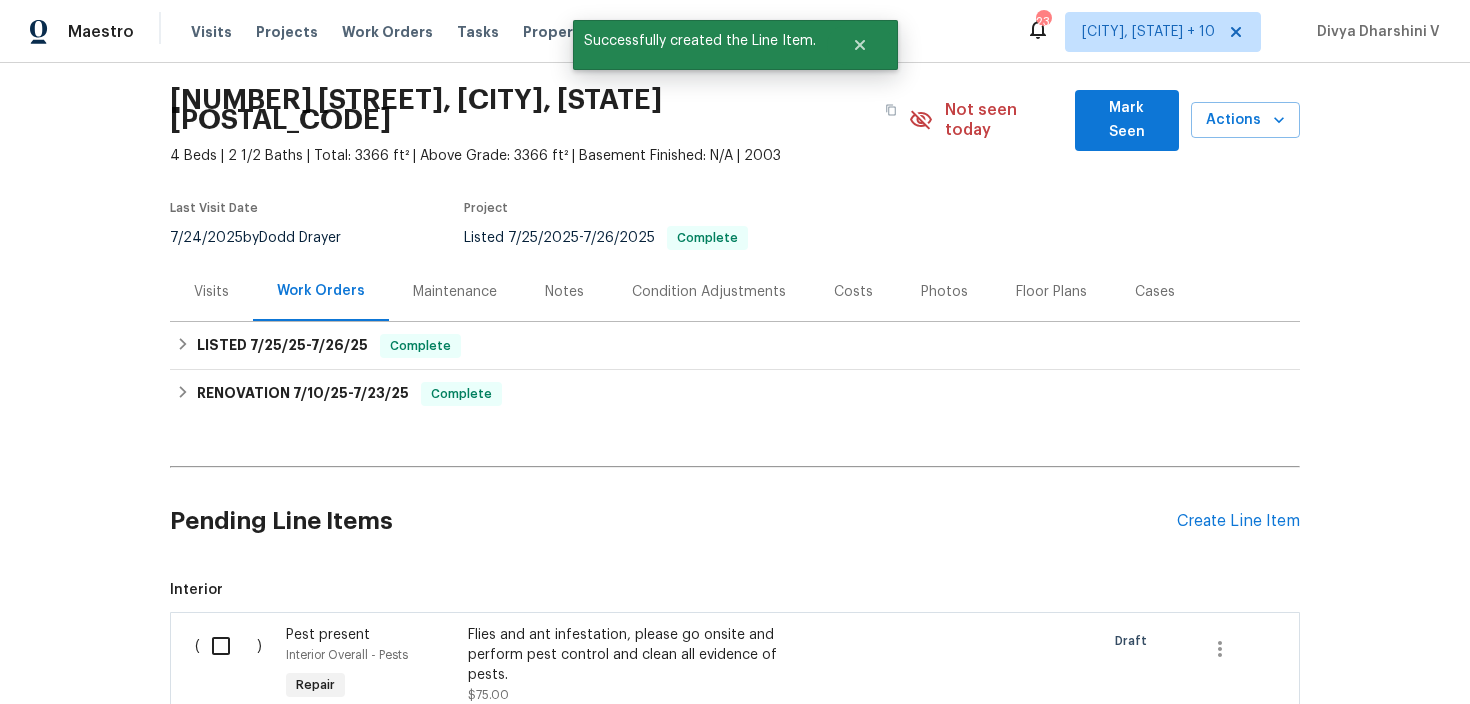 scroll, scrollTop: 264, scrollLeft: 0, axis: vertical 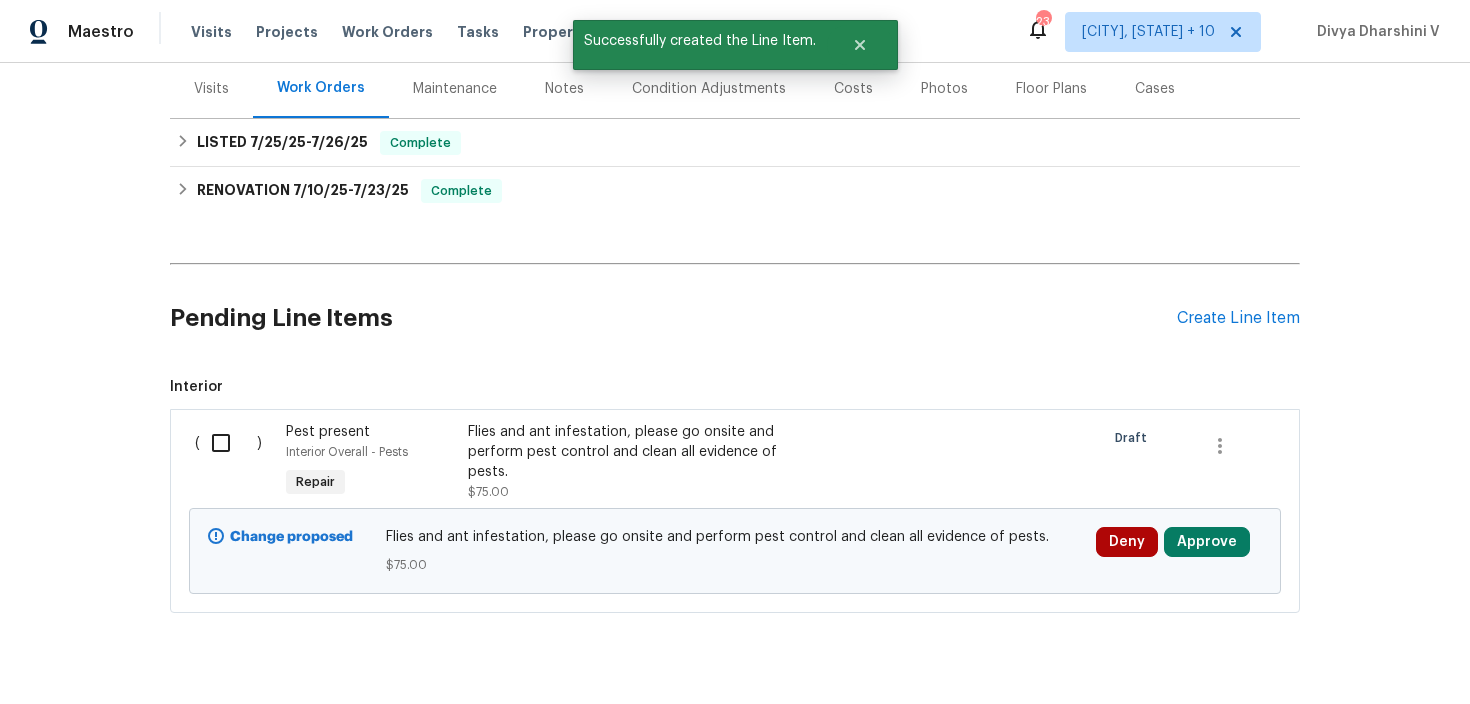 click at bounding box center (228, 443) 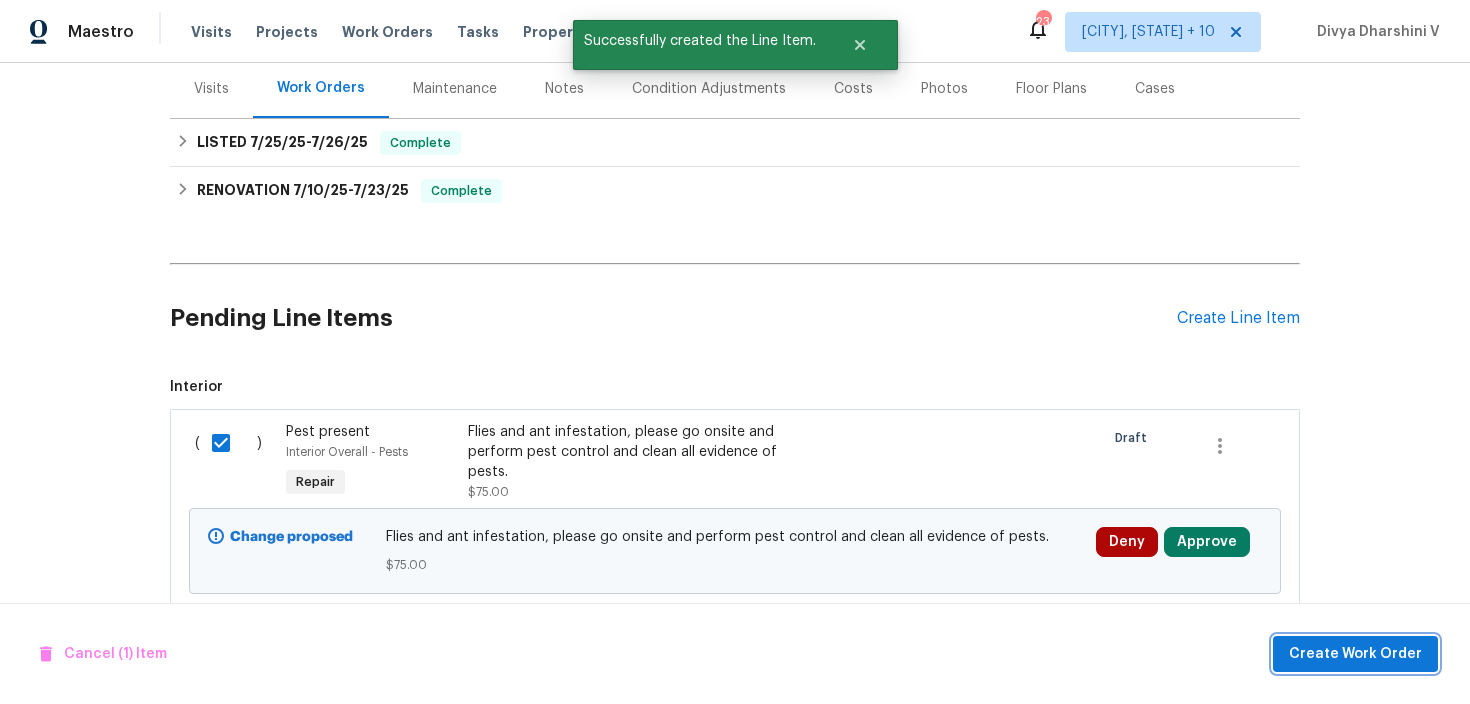 click on "Create Work Order" at bounding box center [1355, 654] 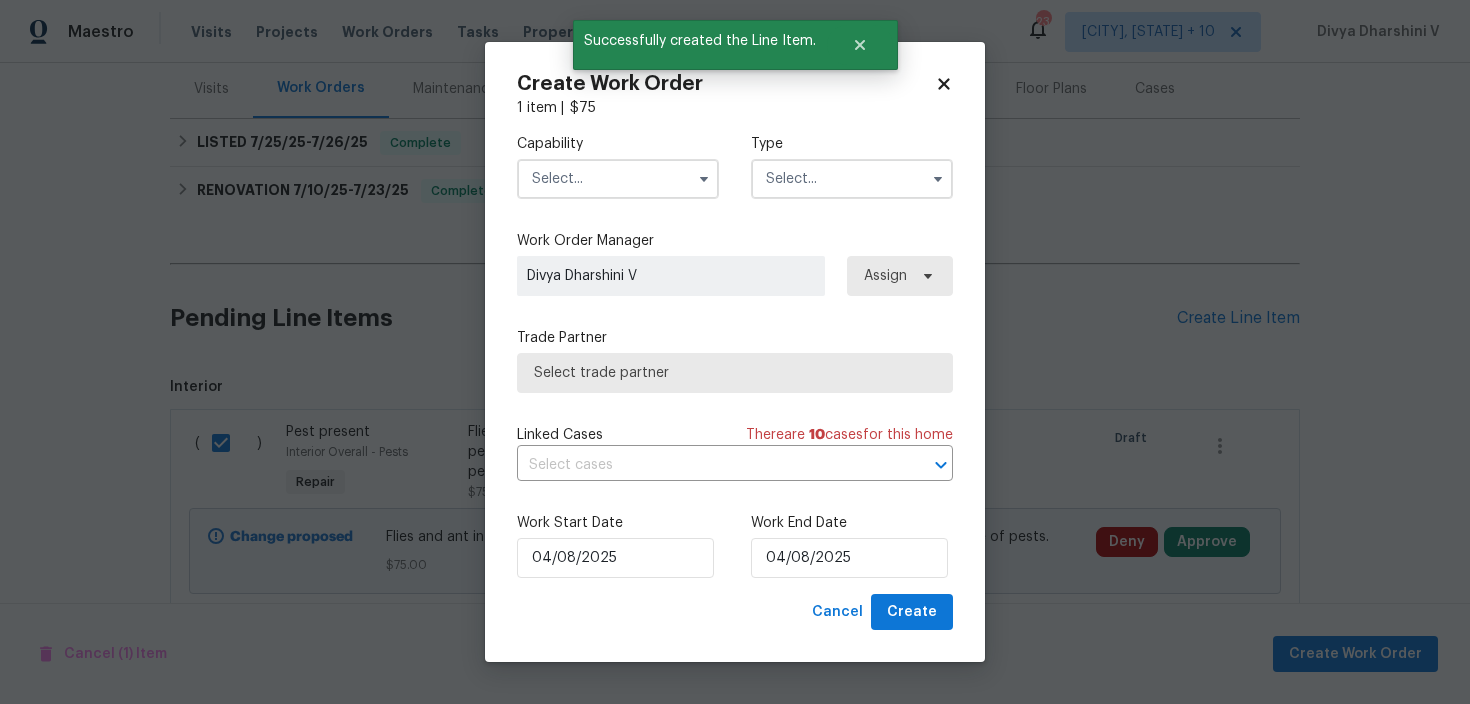 click at bounding box center (618, 179) 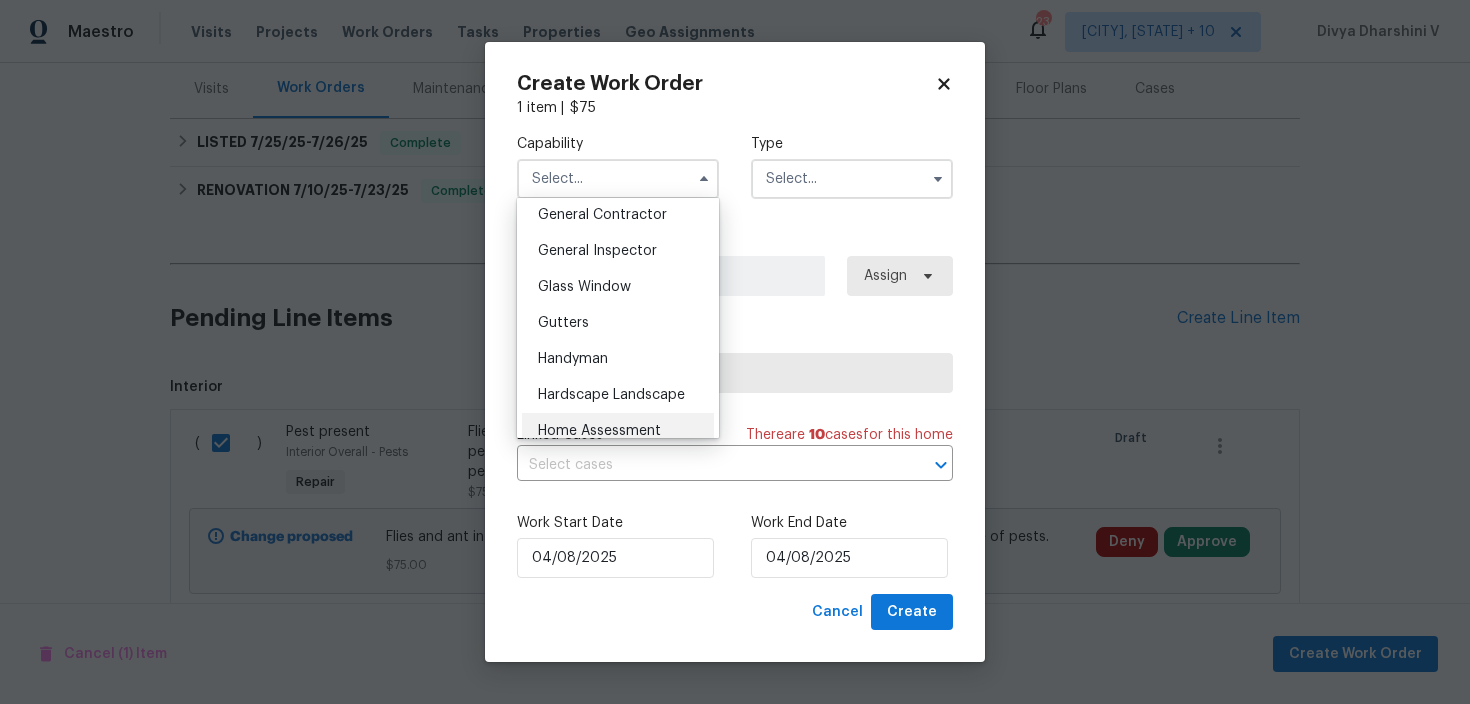 scroll, scrollTop: 1009, scrollLeft: 0, axis: vertical 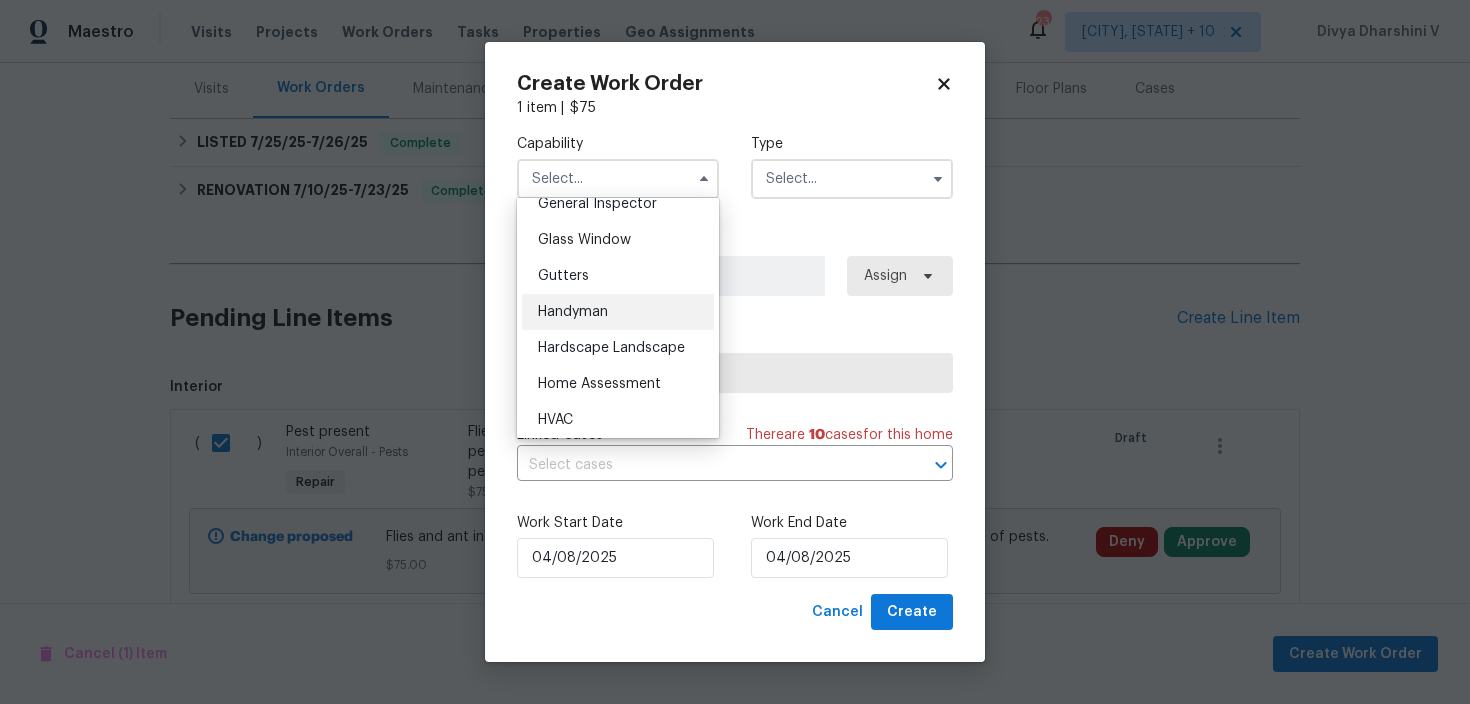 click on "Handyman" at bounding box center (618, 312) 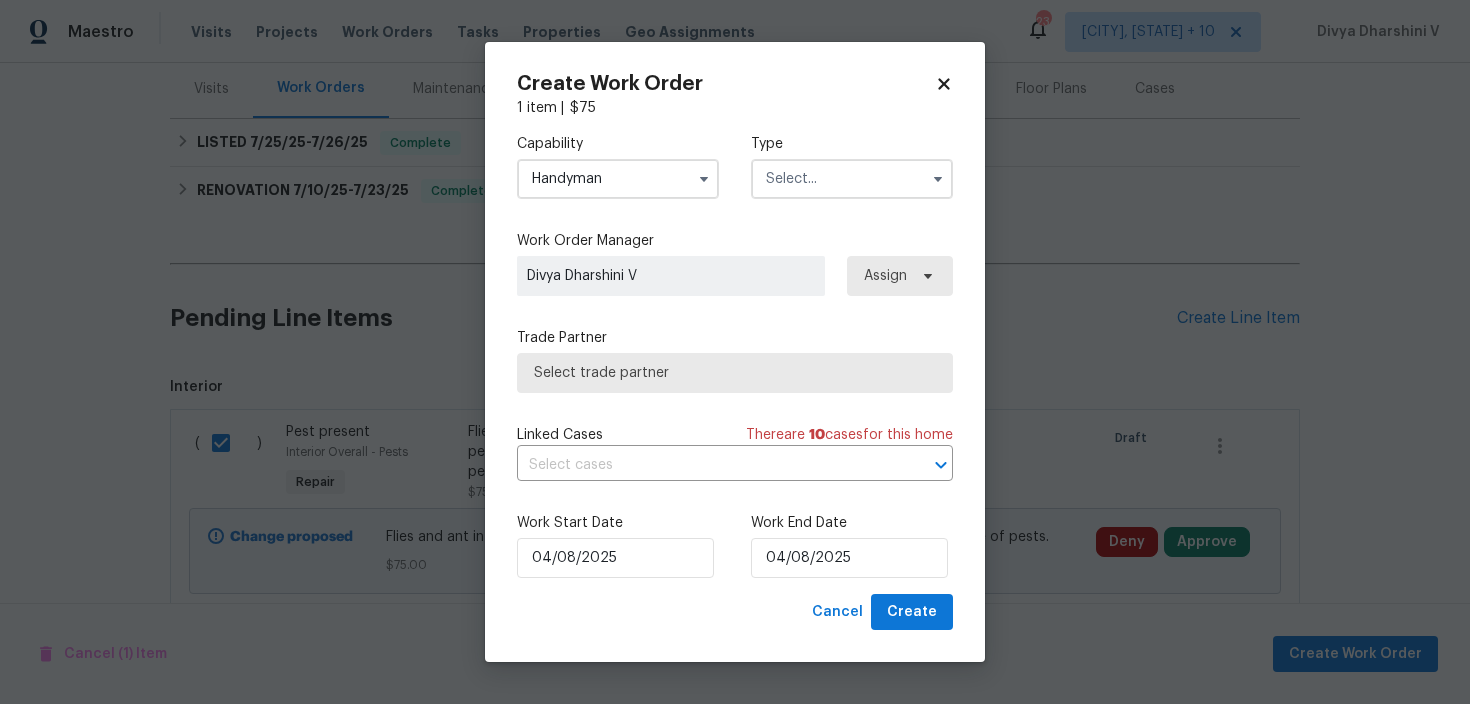 click on "Capability   Handyman Type" at bounding box center (735, 166) 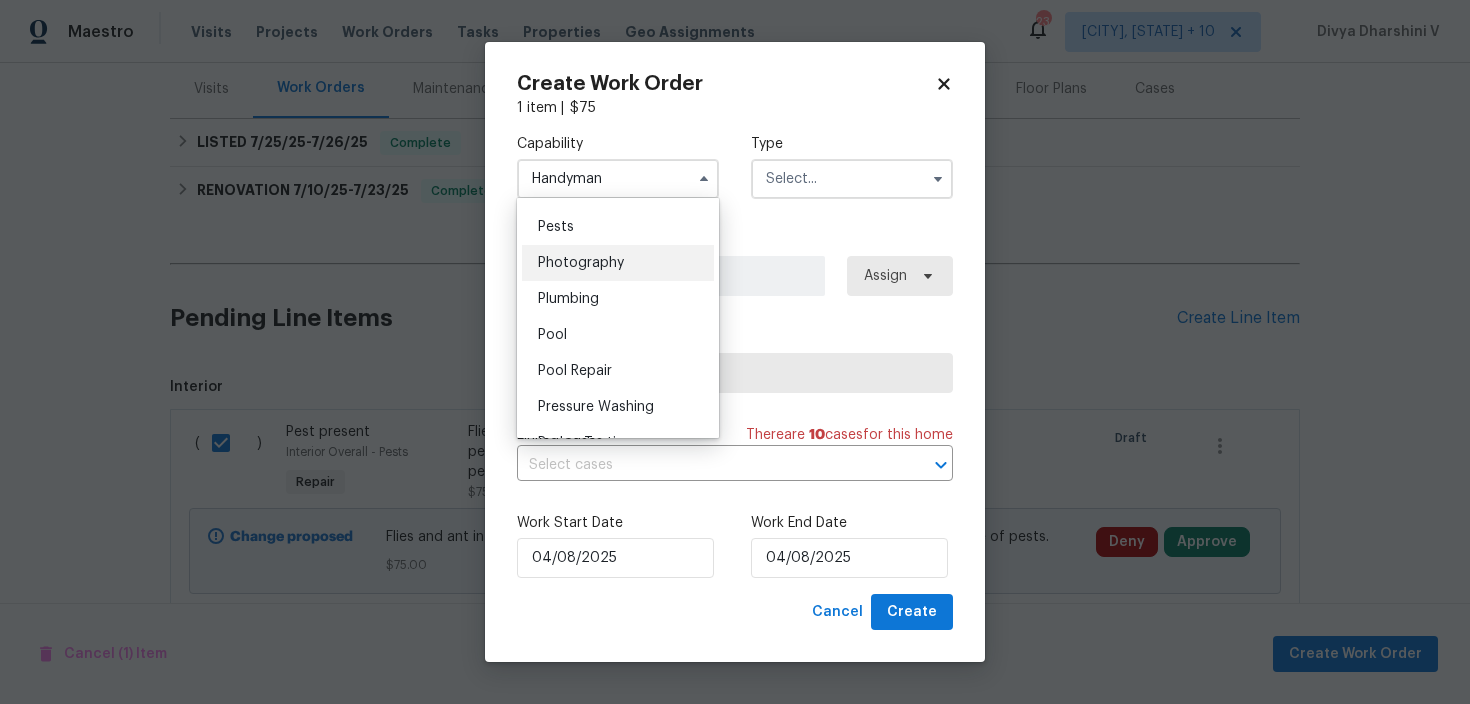 scroll, scrollTop: 1704, scrollLeft: 0, axis: vertical 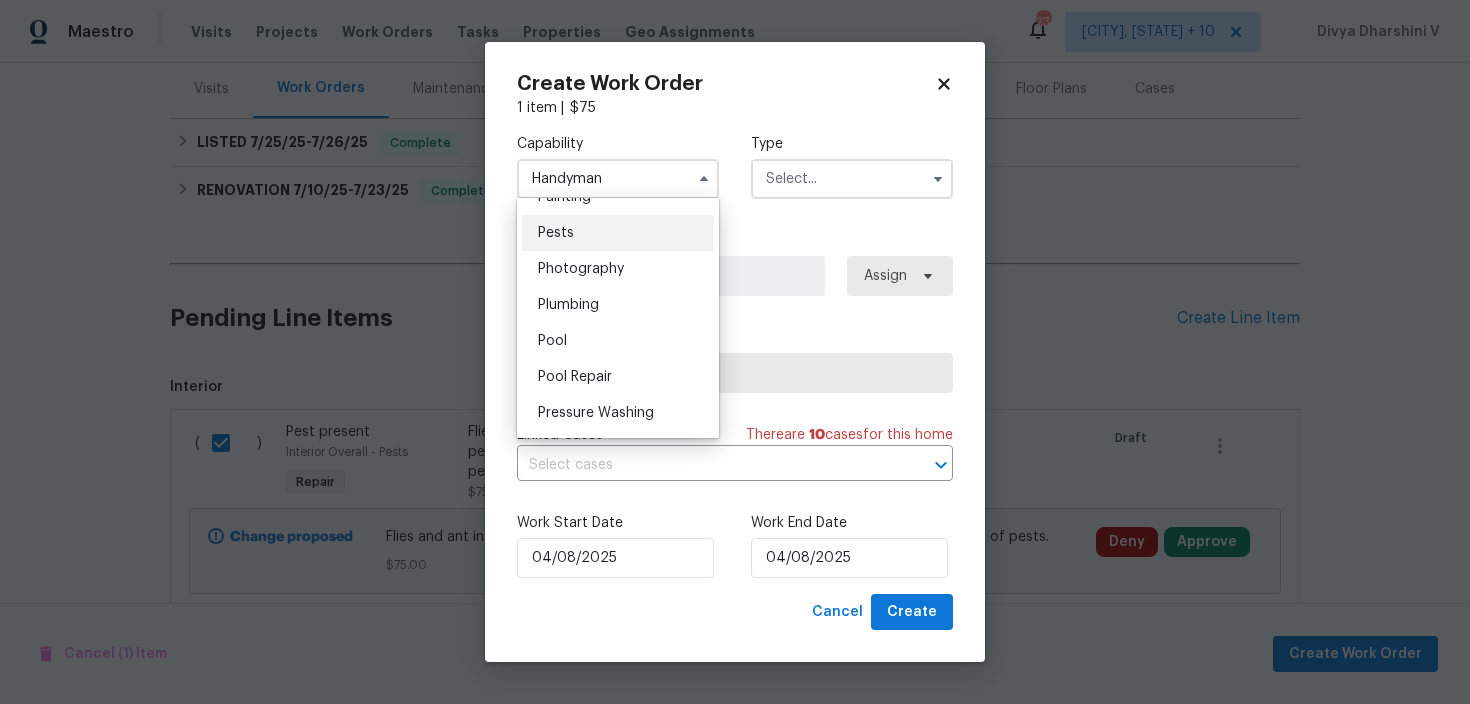 click on "Pests" at bounding box center (618, 233) 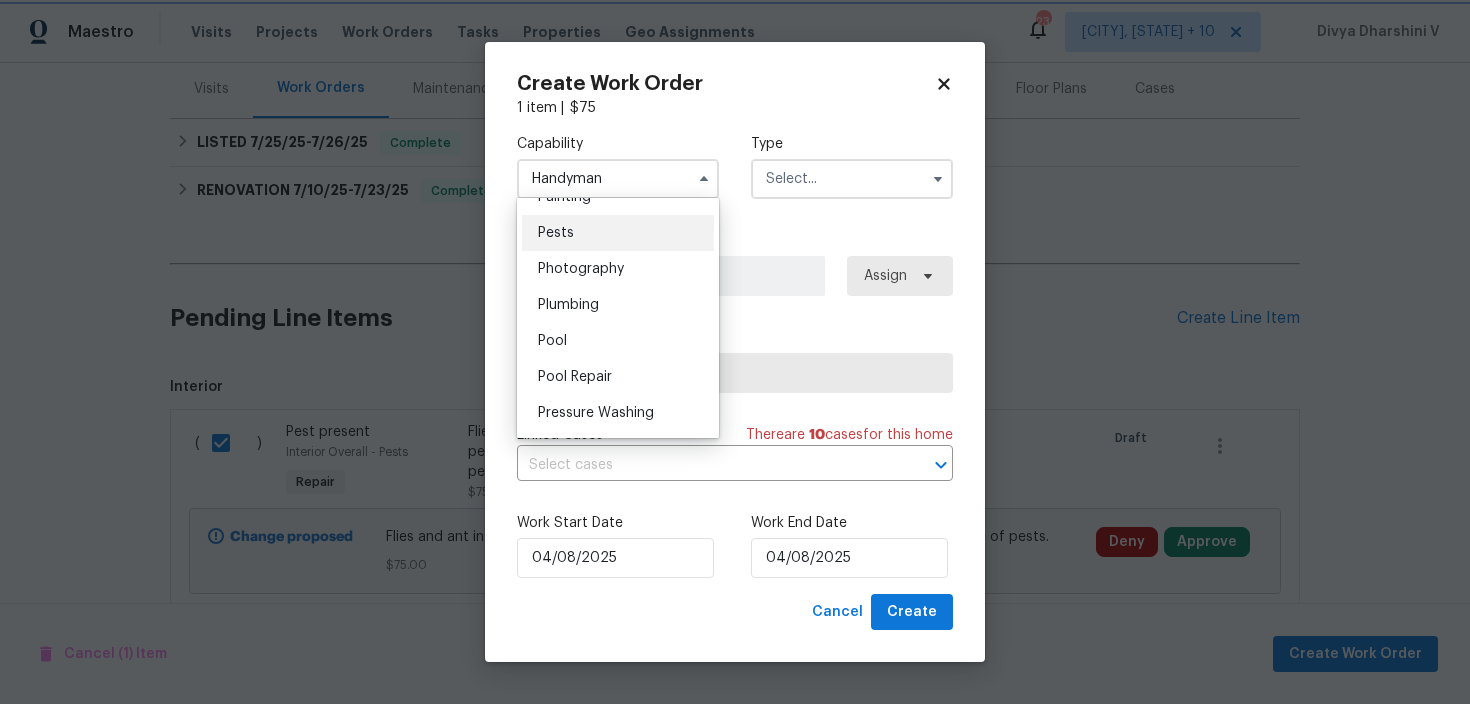 type on "Pests" 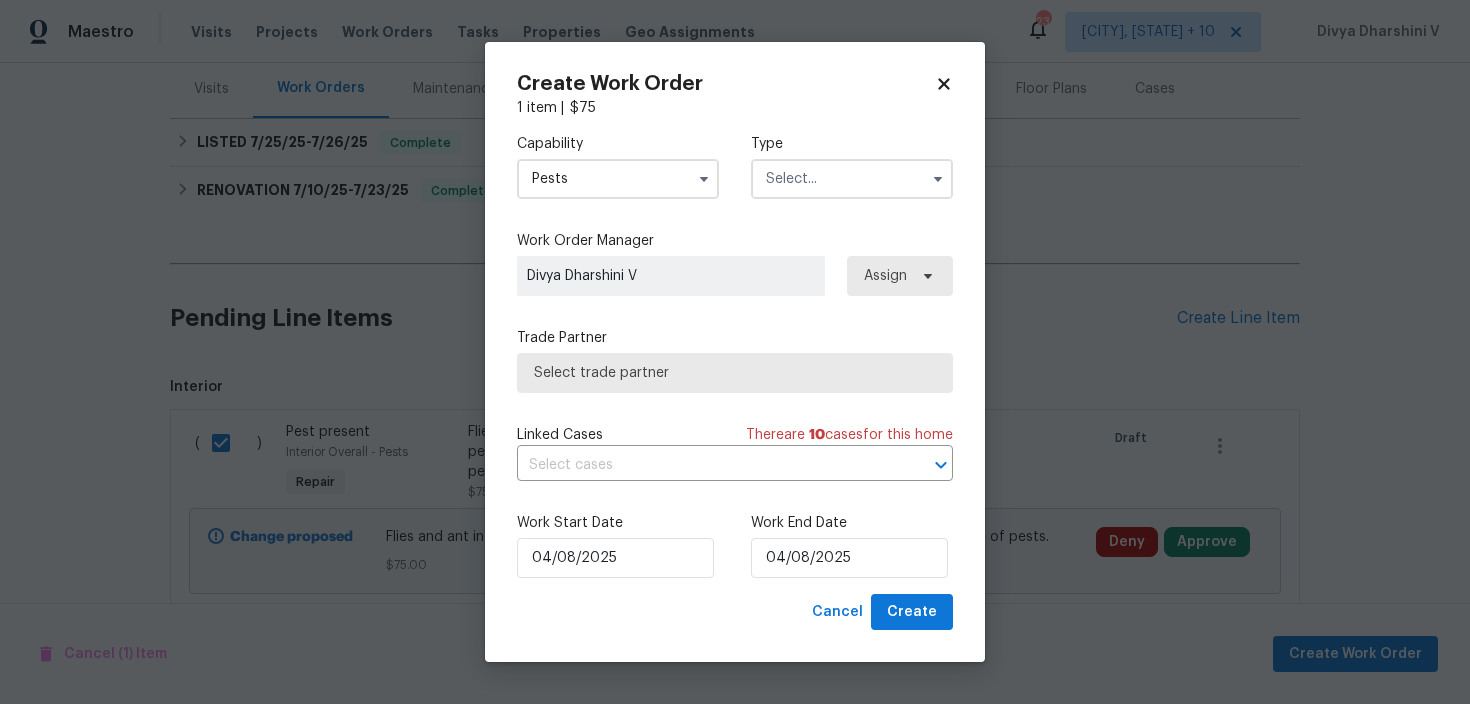 click at bounding box center [852, 179] 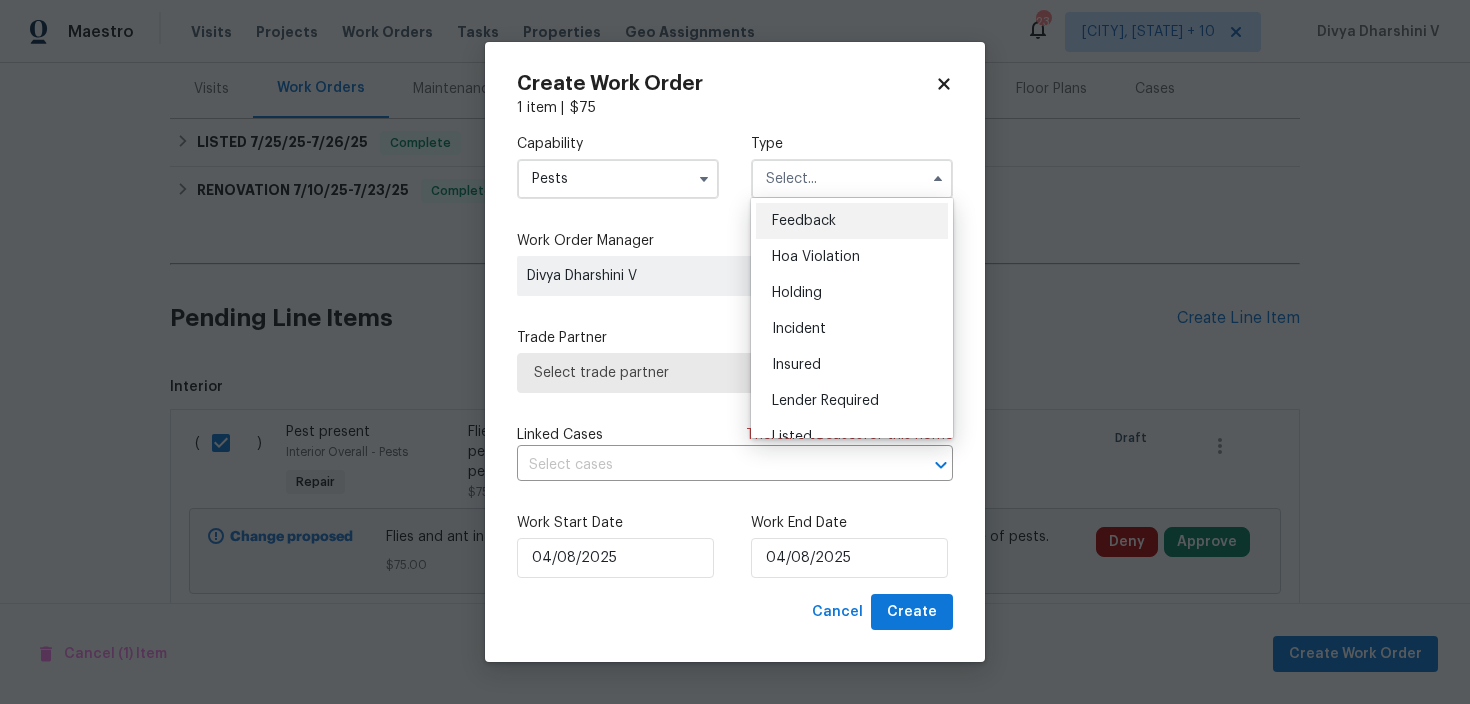 click on "Feedback" at bounding box center (852, 221) 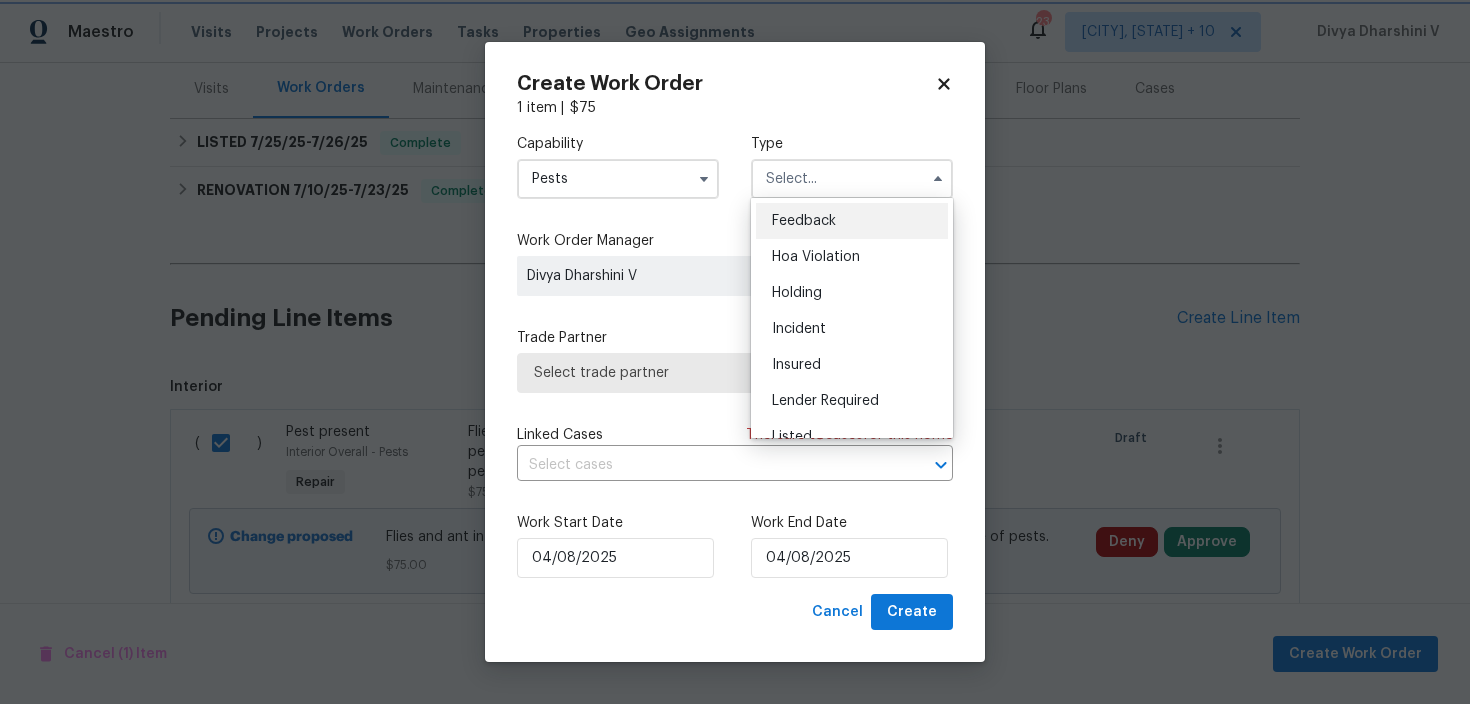type on "Feedback" 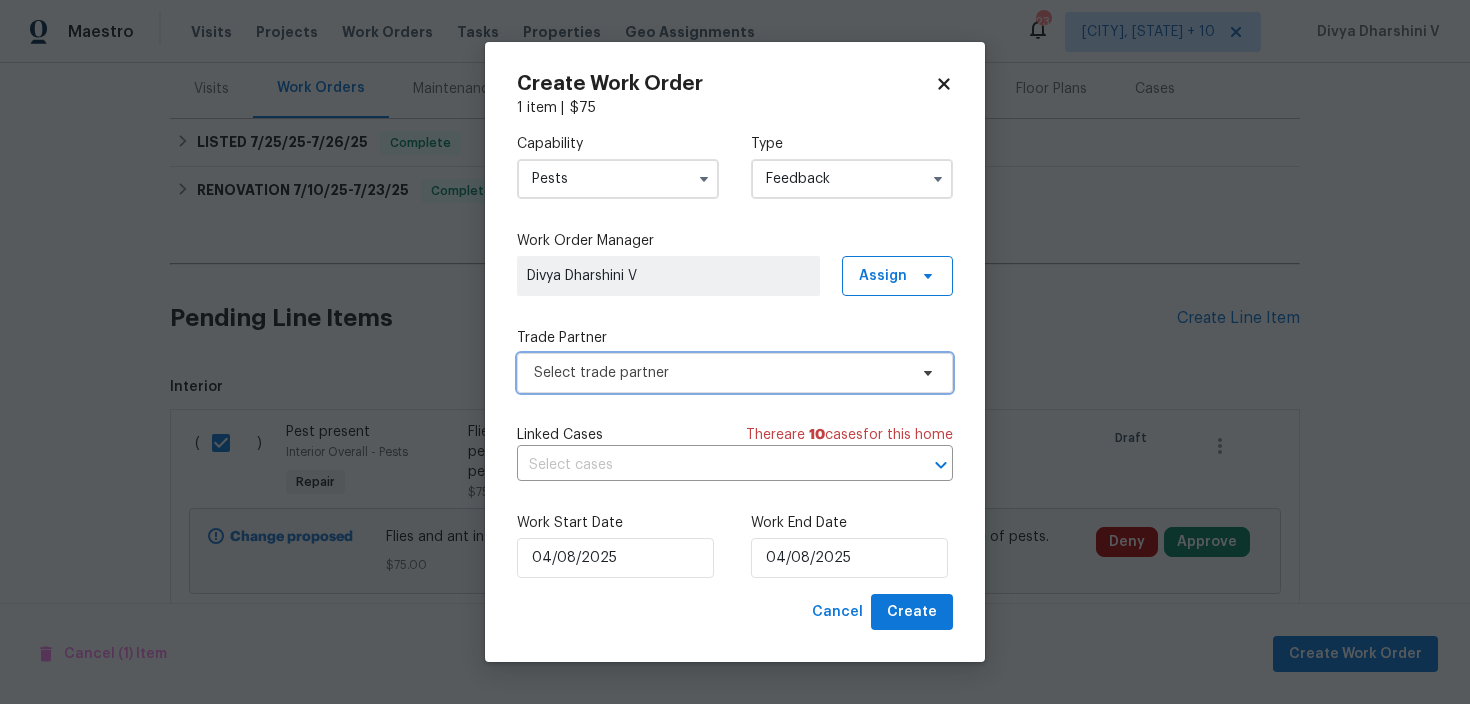 click on "Select trade partner" at bounding box center [720, 373] 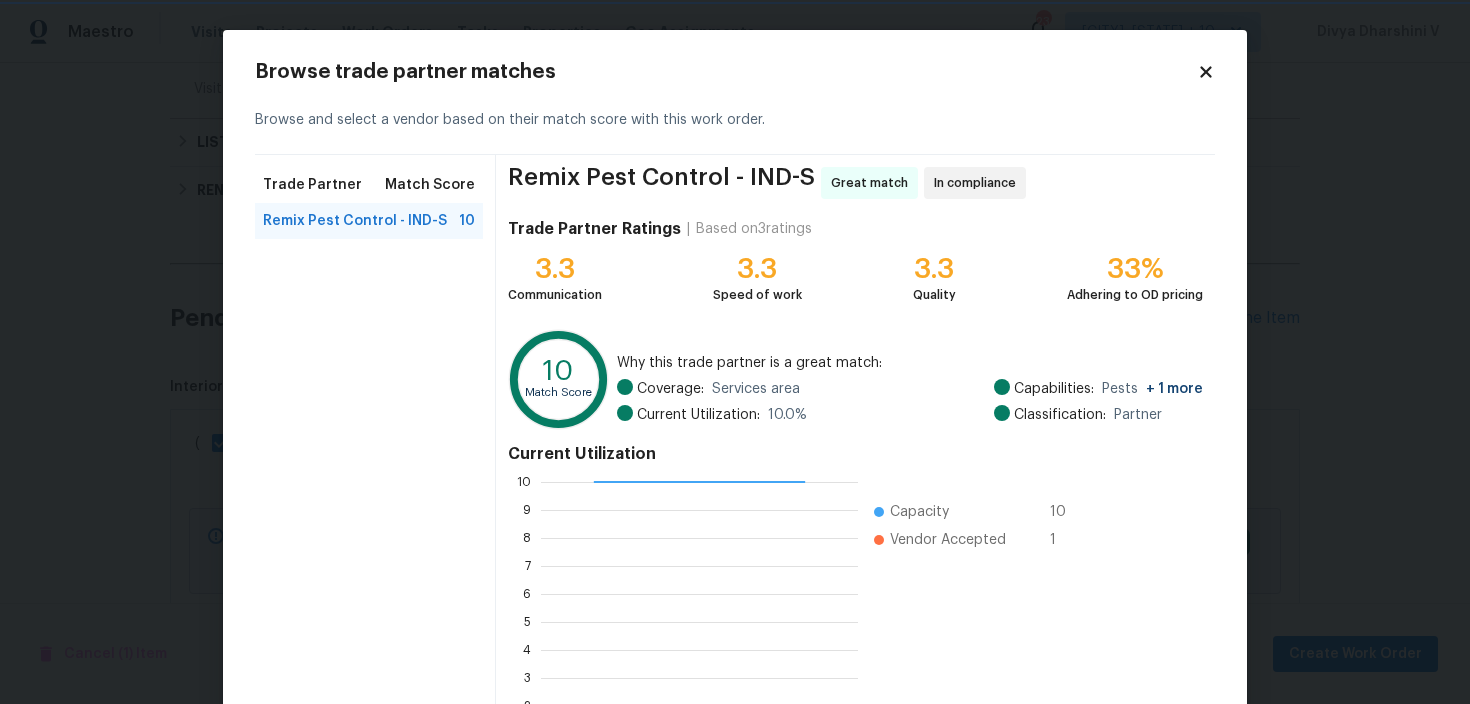scroll, scrollTop: 280, scrollLeft: 317, axis: both 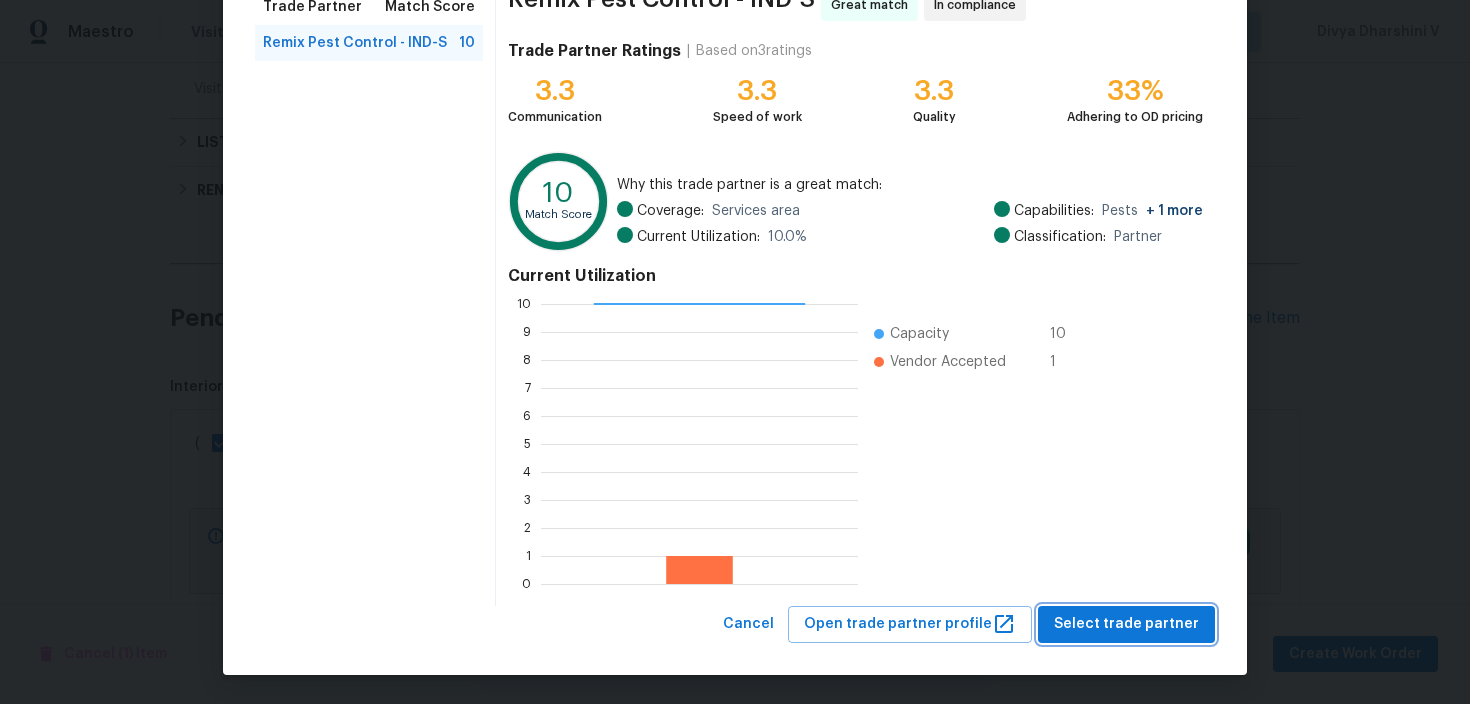 click on "Select trade partner" at bounding box center (1126, 624) 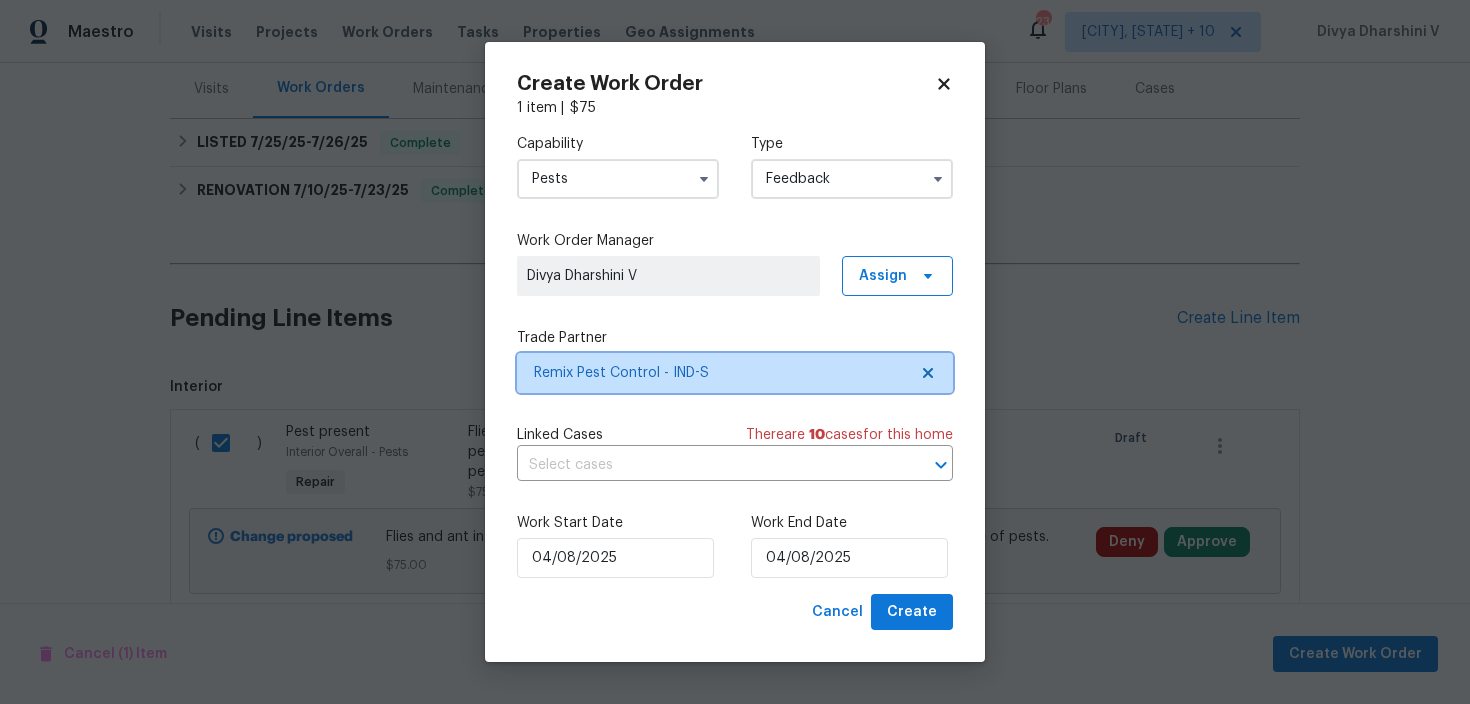 scroll, scrollTop: 0, scrollLeft: 0, axis: both 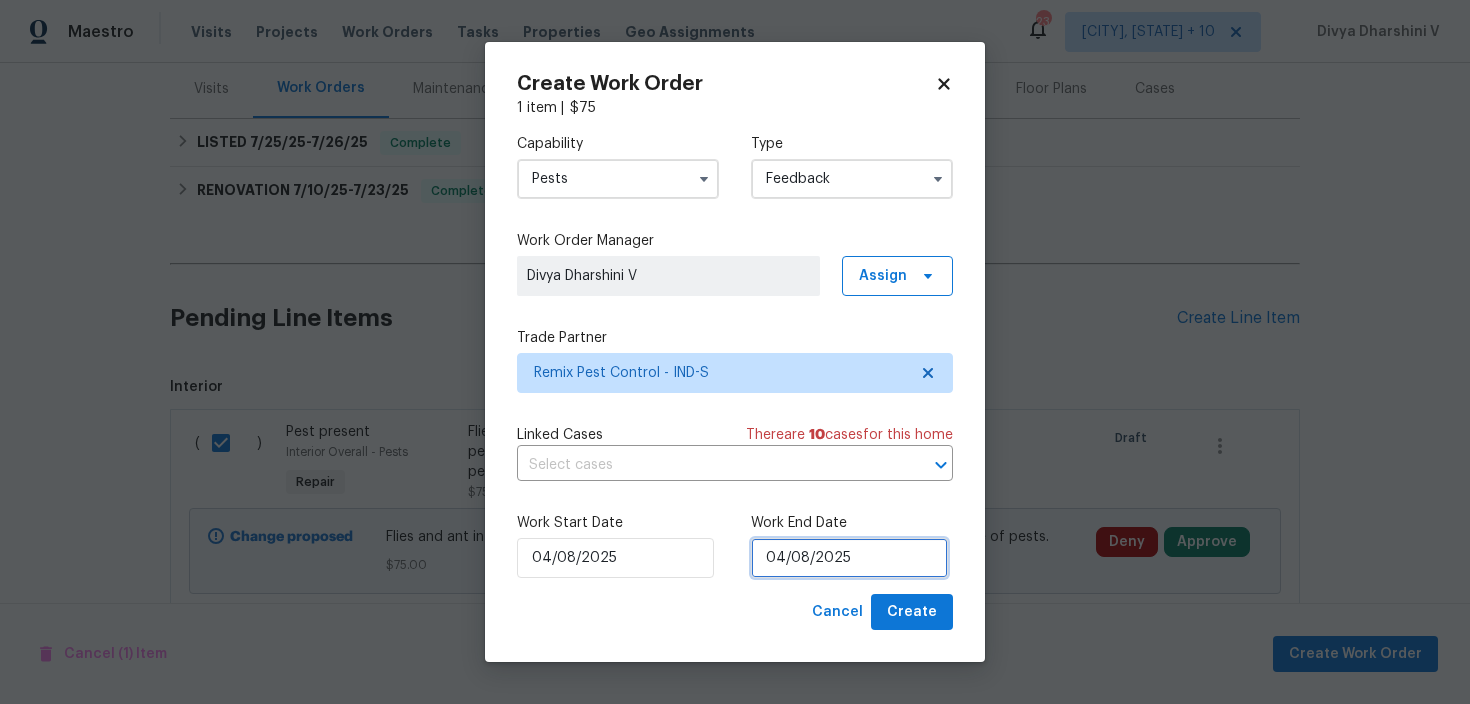 click on "04/08/2025" at bounding box center (849, 558) 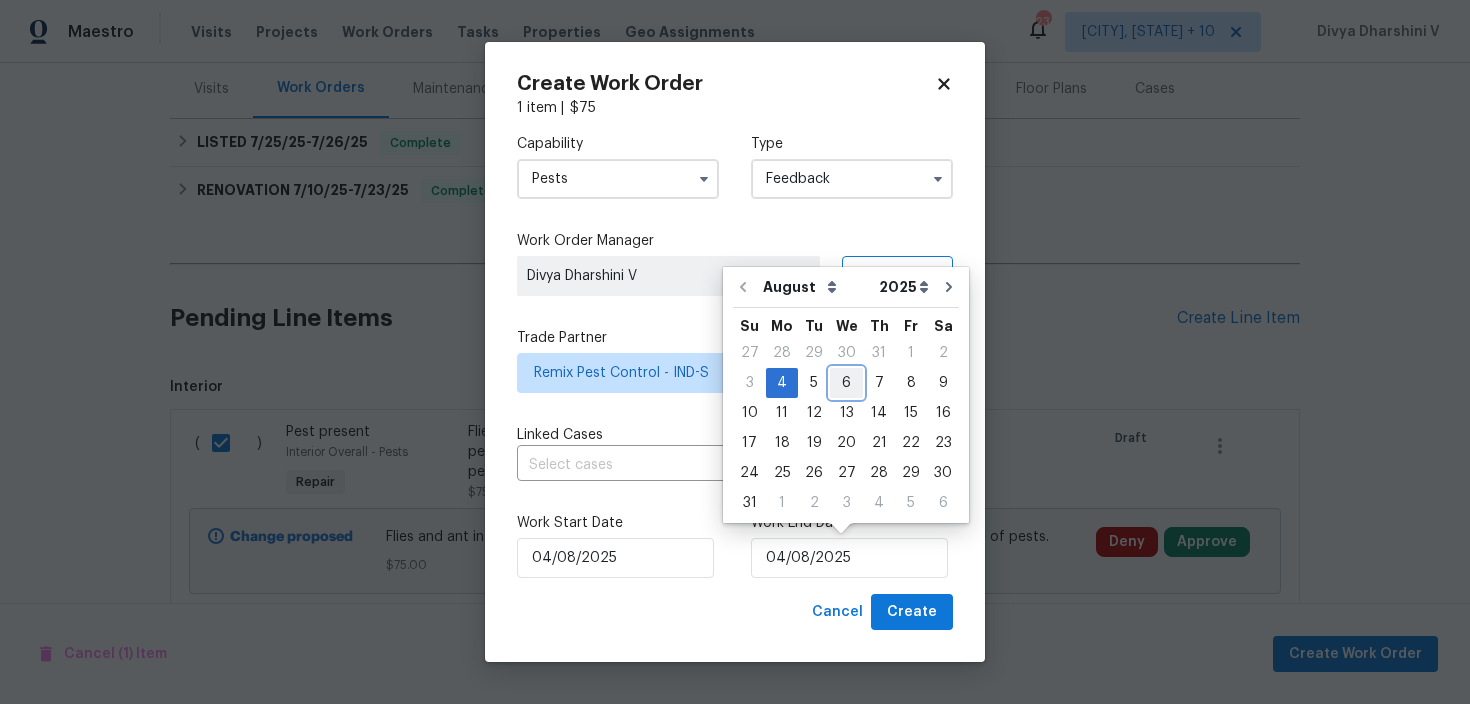 click on "6" at bounding box center [846, 383] 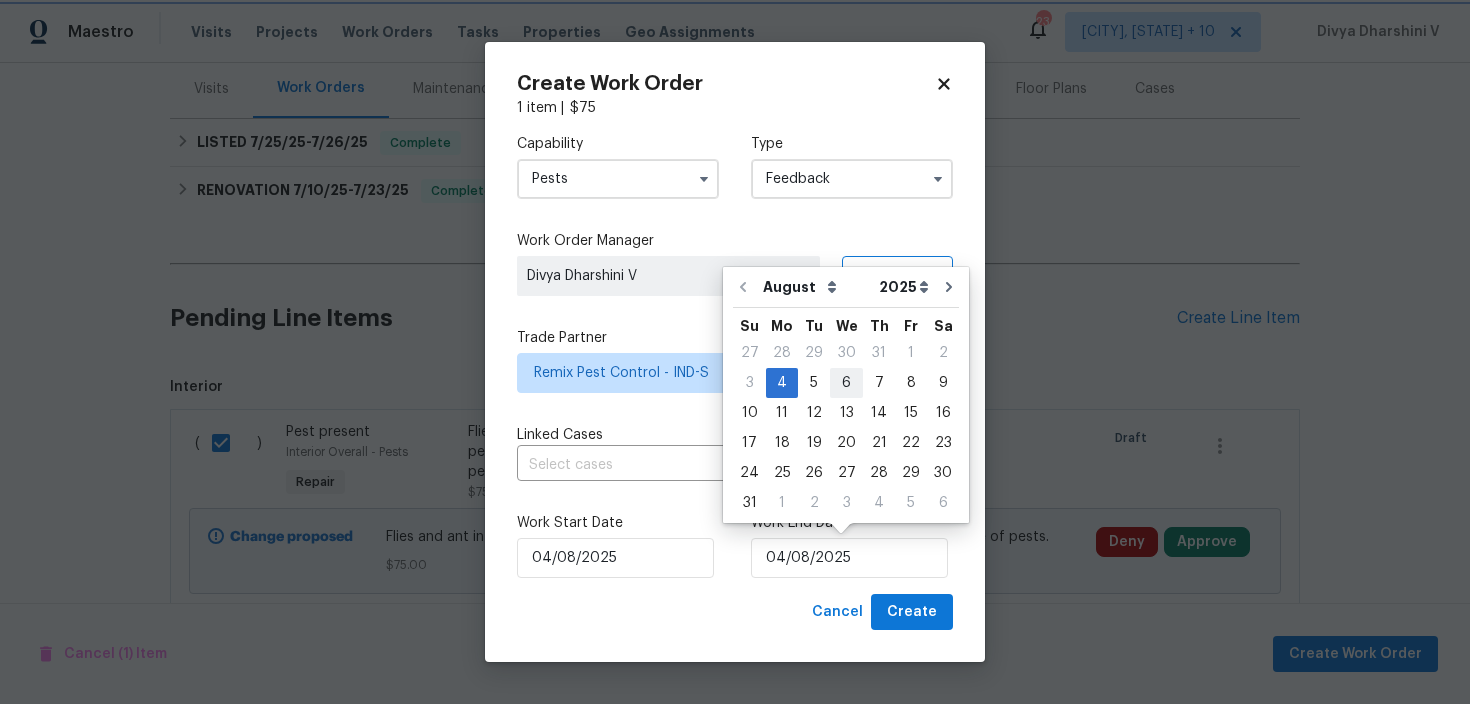 type on "06/08/2025" 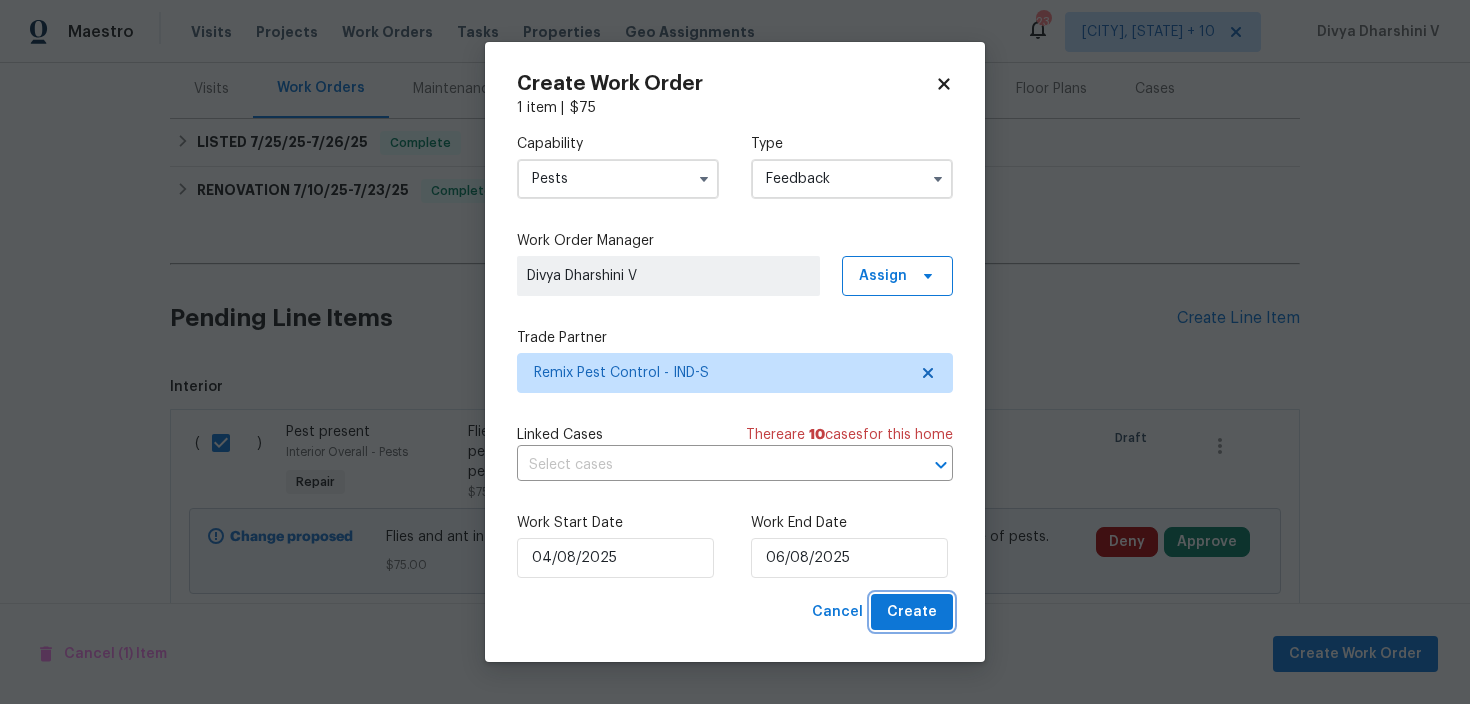 click on "Create" at bounding box center [912, 612] 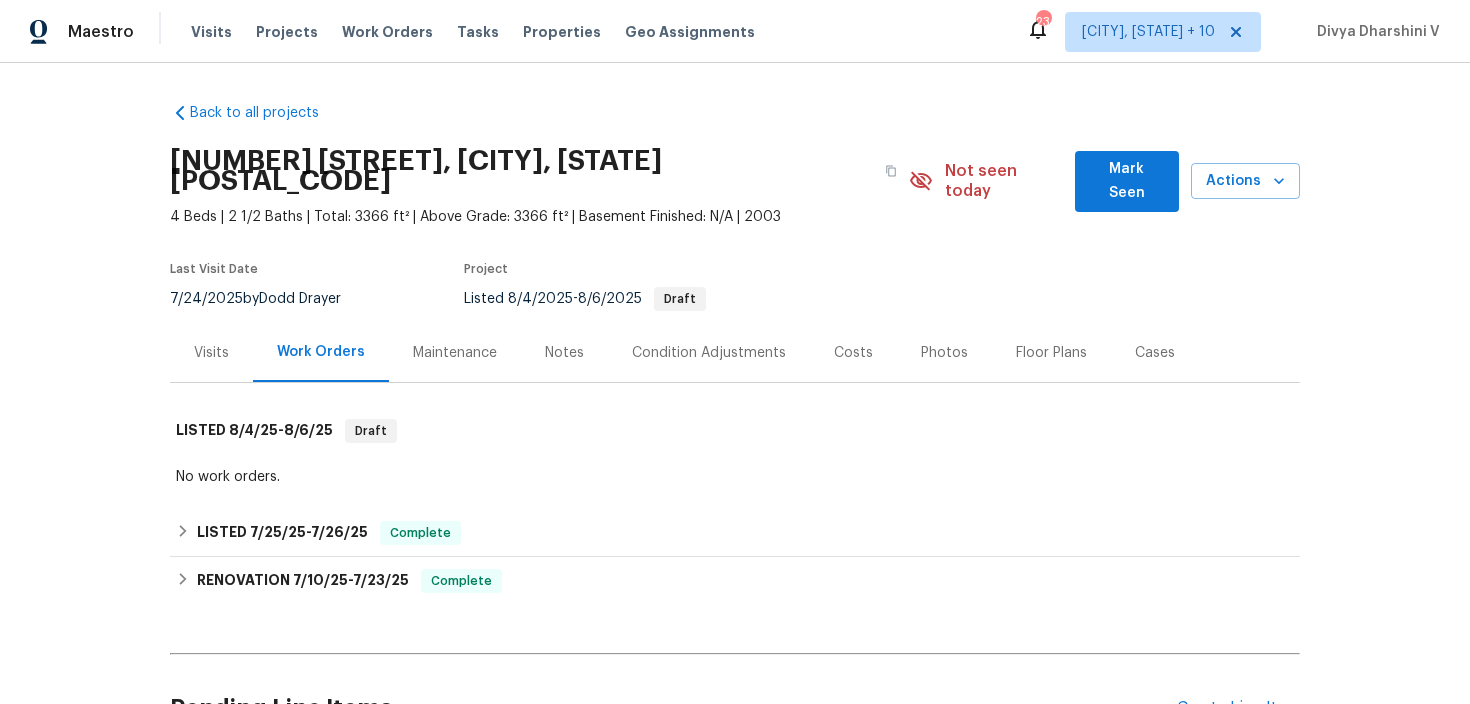 scroll, scrollTop: 0, scrollLeft: 0, axis: both 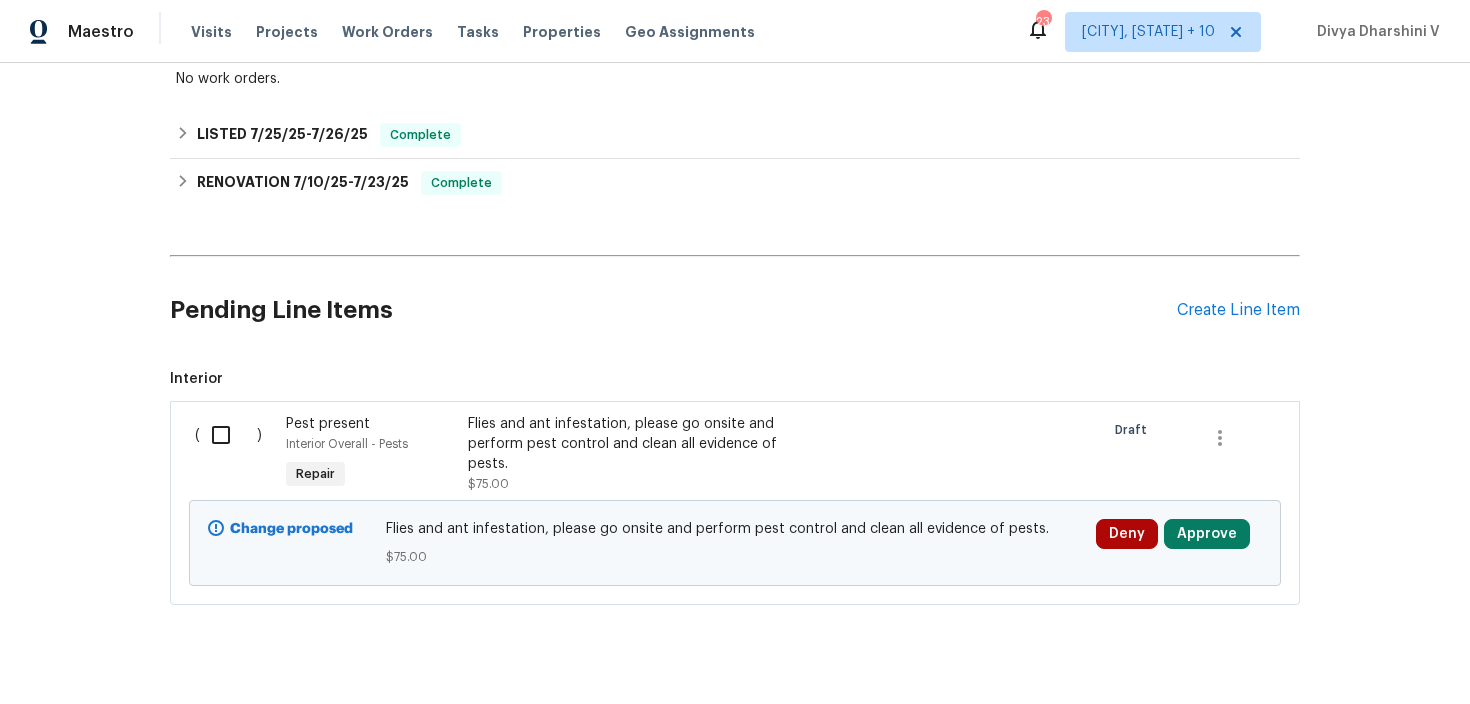 click on "( )" at bounding box center [234, 454] 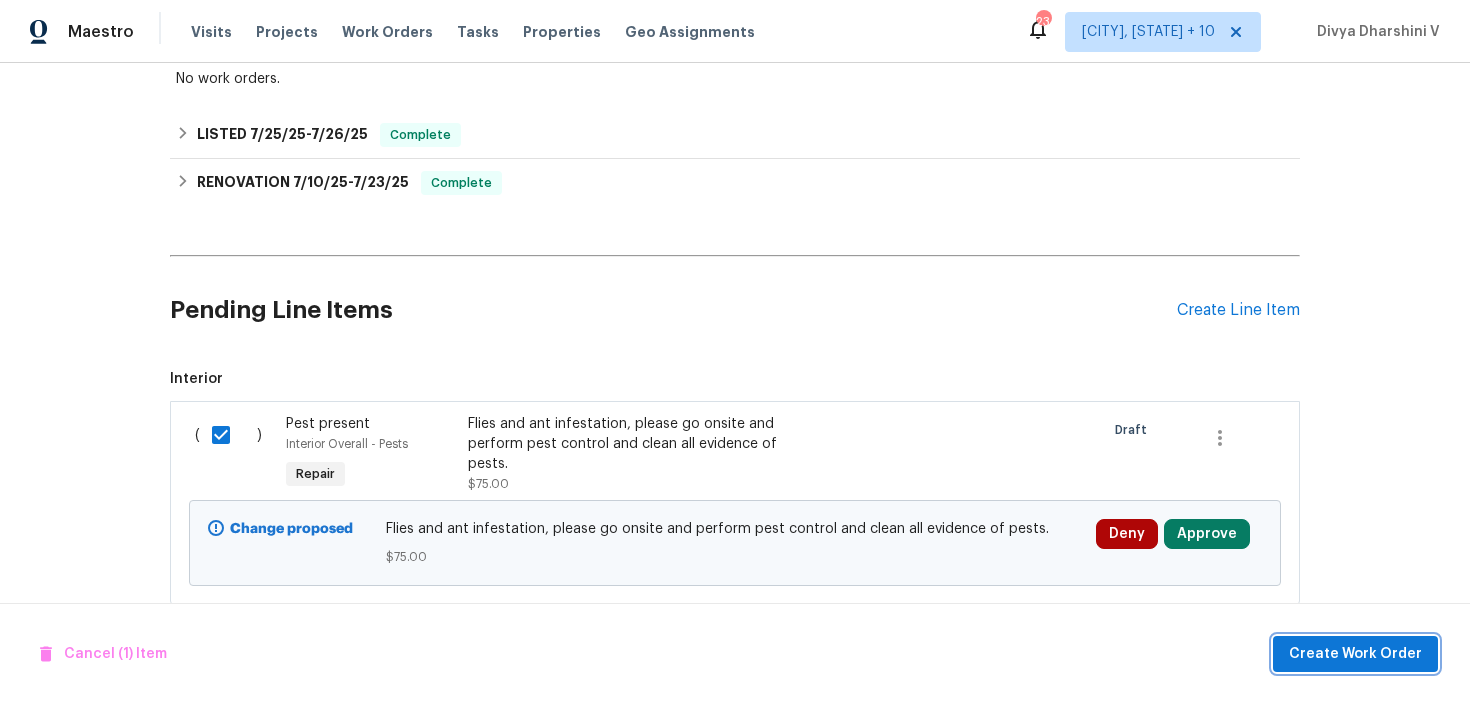 click on "Create Work Order" at bounding box center (1355, 654) 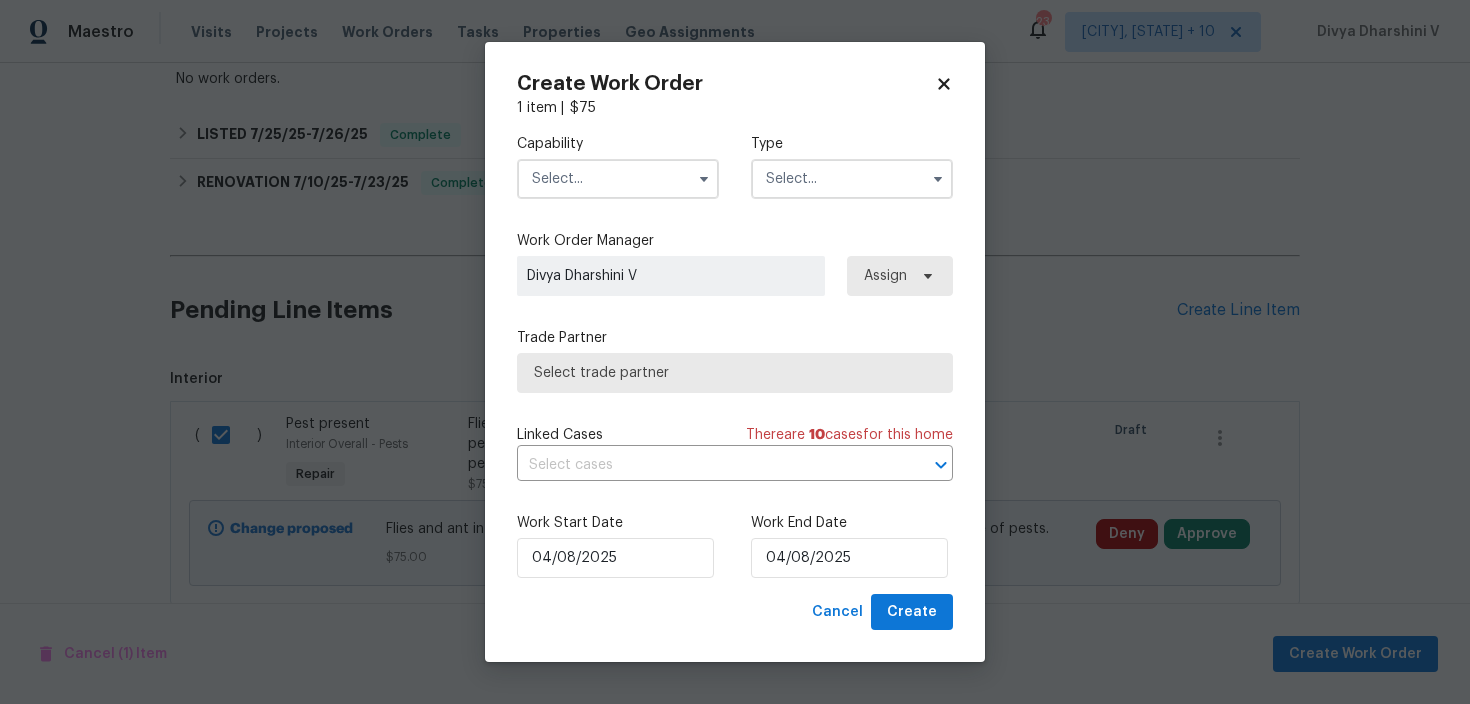 click on "Capability" at bounding box center [618, 144] 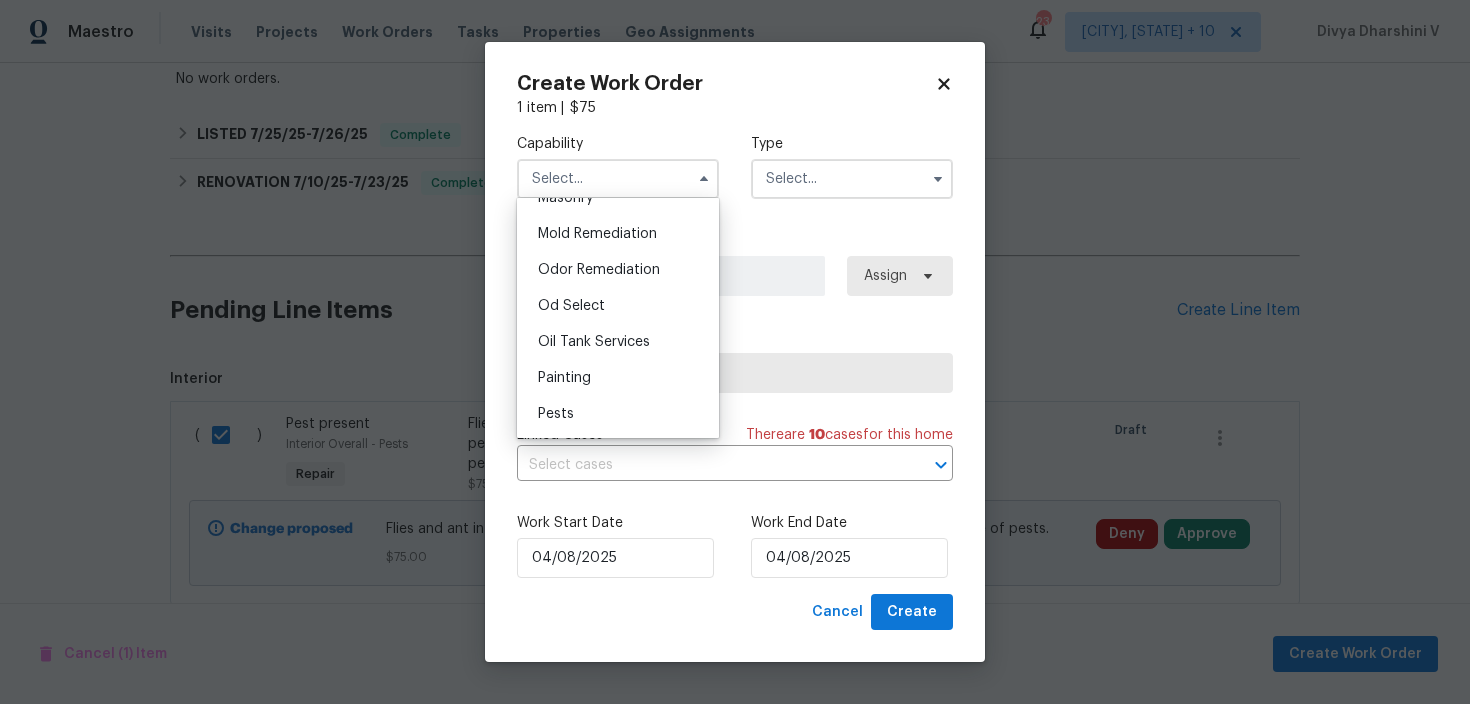 scroll, scrollTop: 1615, scrollLeft: 0, axis: vertical 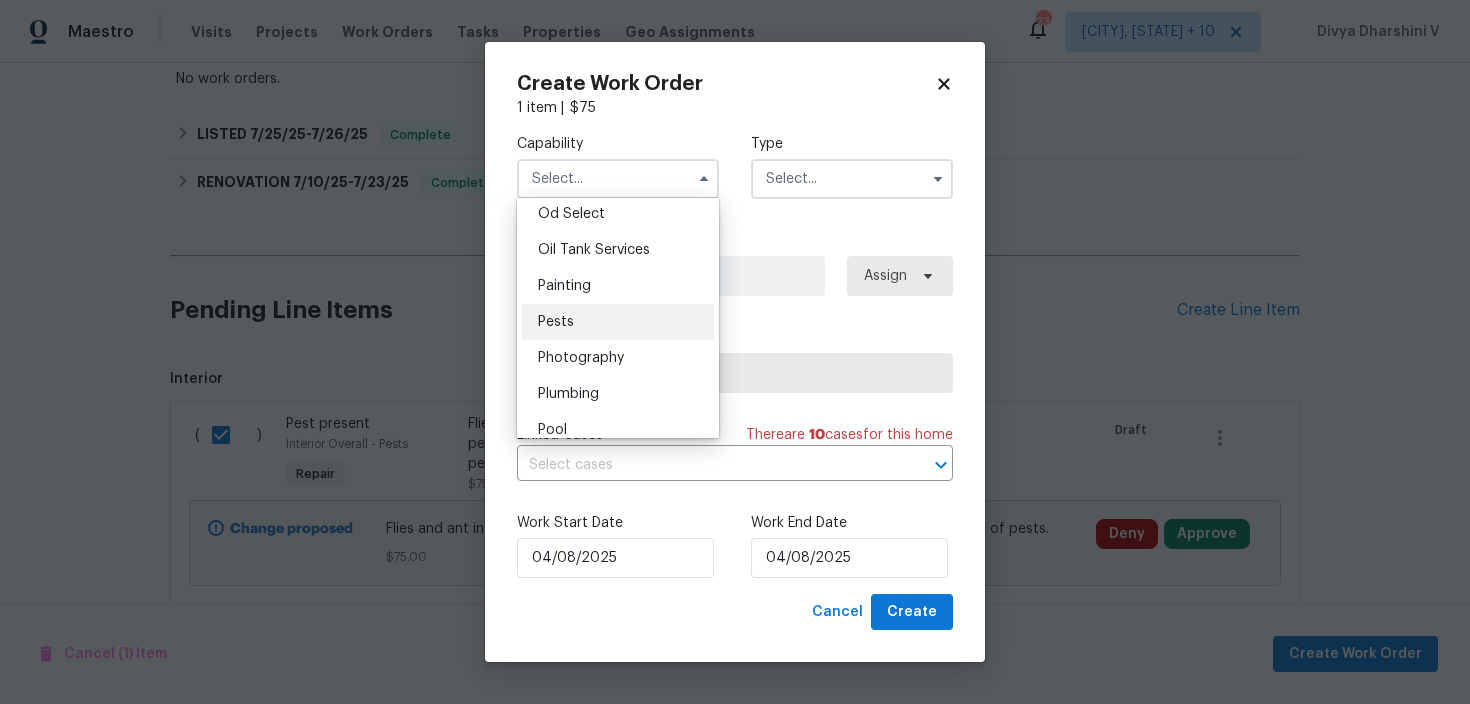click on "Pests" at bounding box center [618, 322] 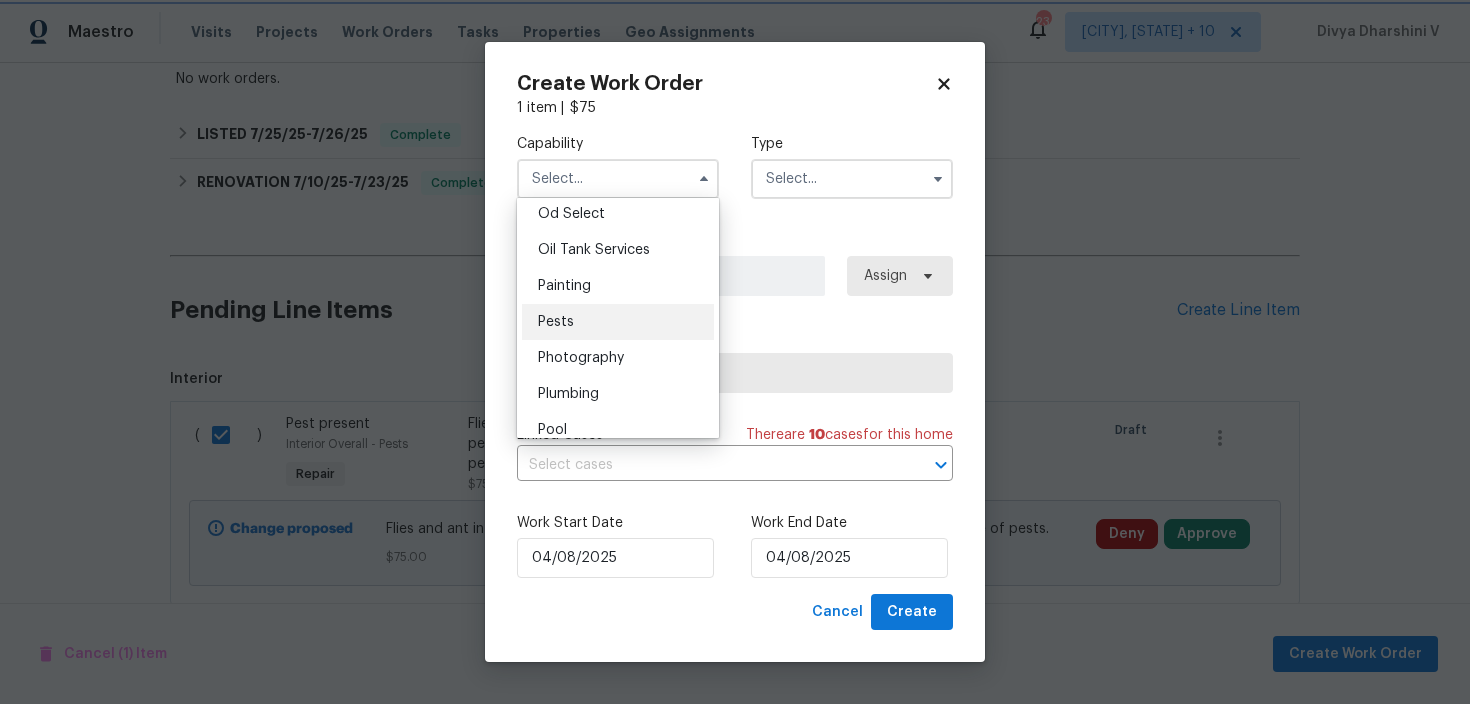 type on "Pests" 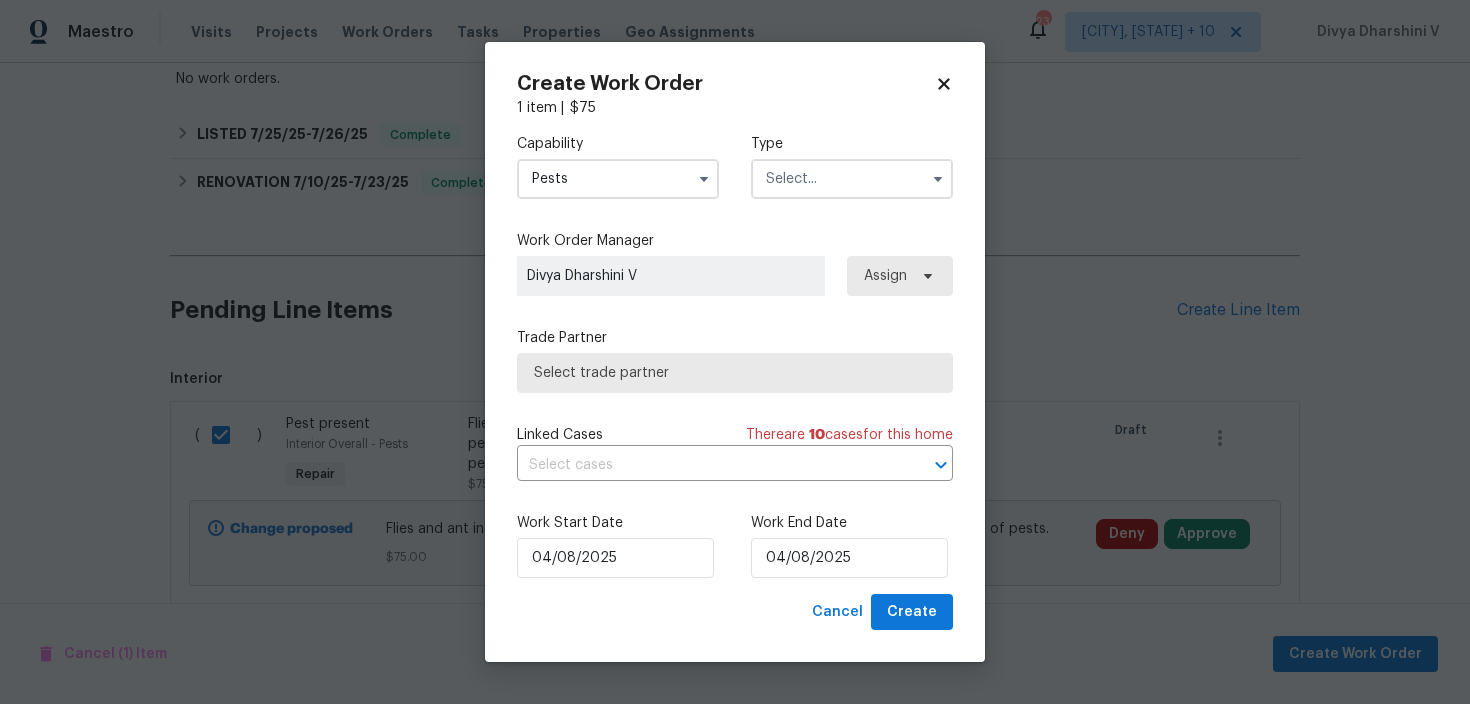 click at bounding box center (852, 179) 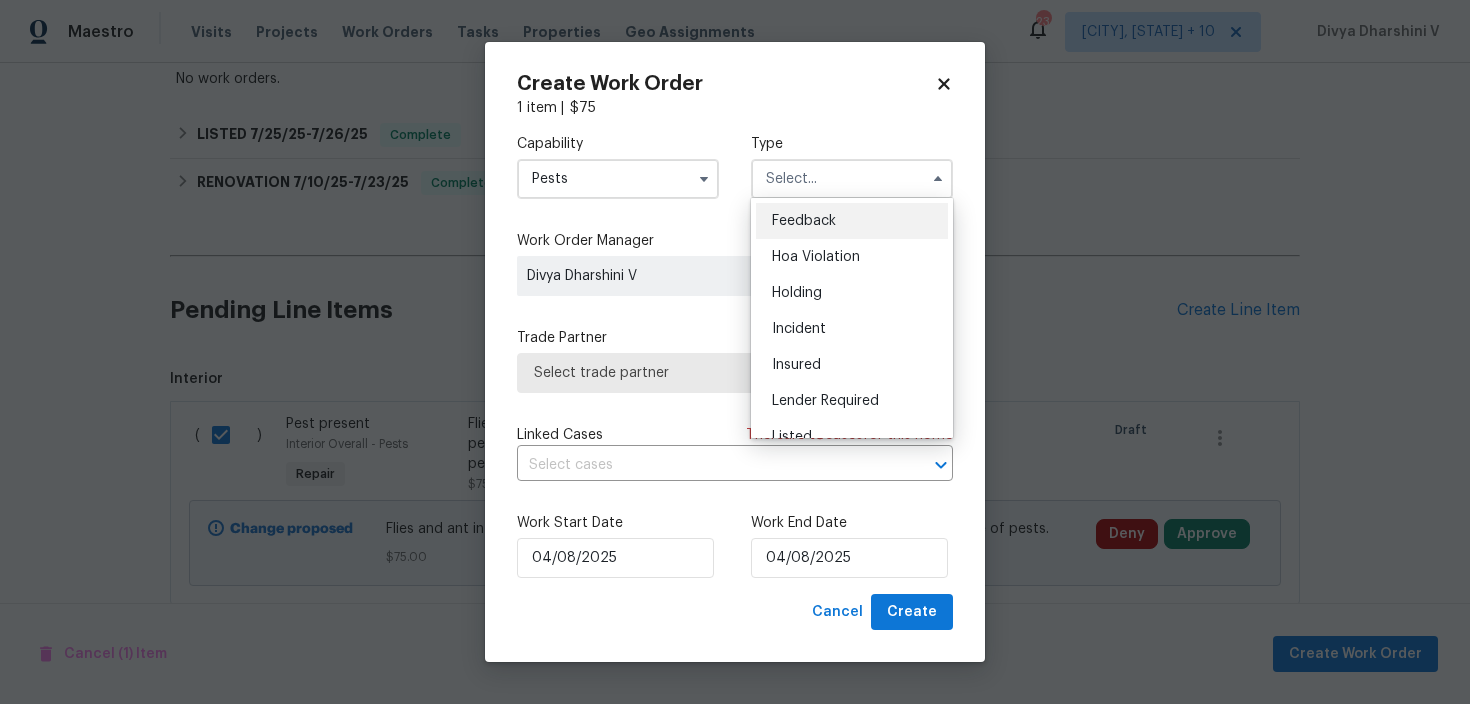 click on "Feedback" at bounding box center [852, 221] 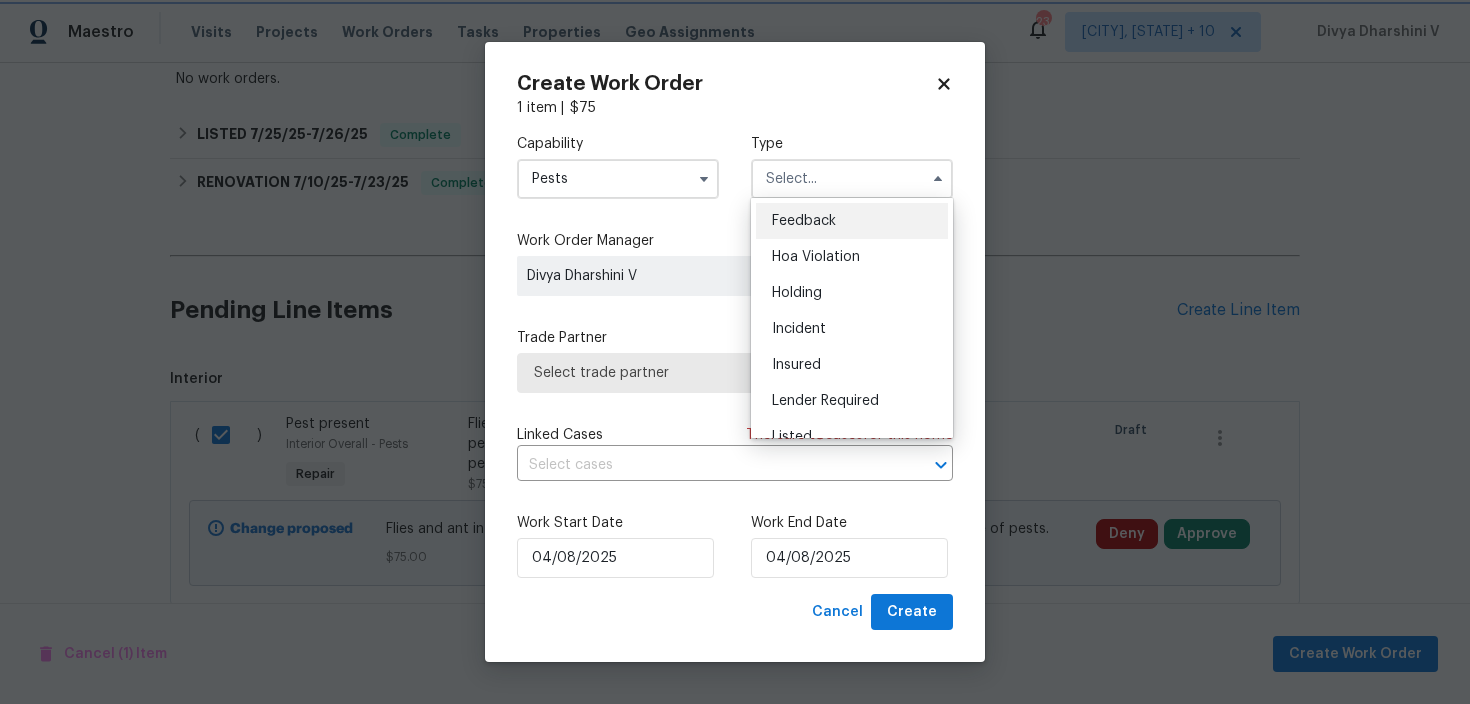 type on "Feedback" 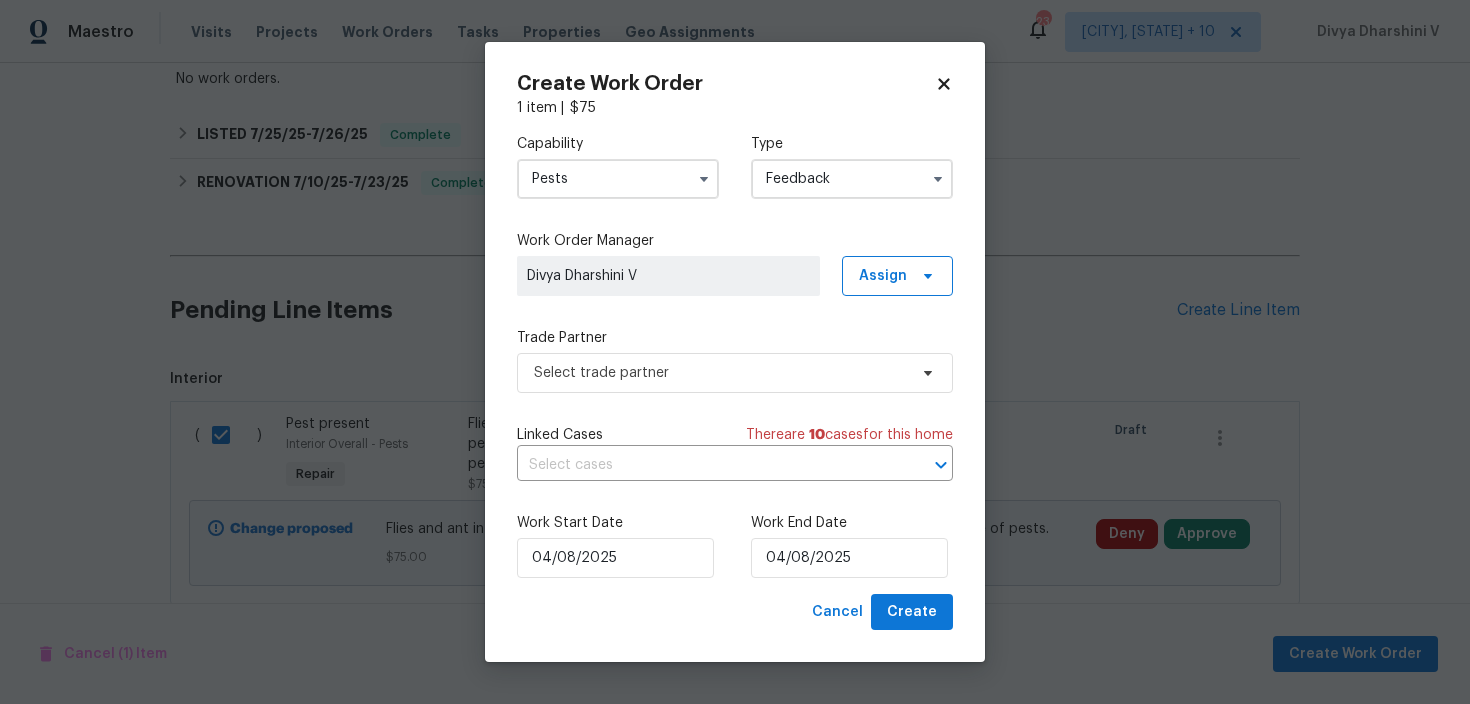 click on "Trade Partner   Select trade partner" at bounding box center (735, 360) 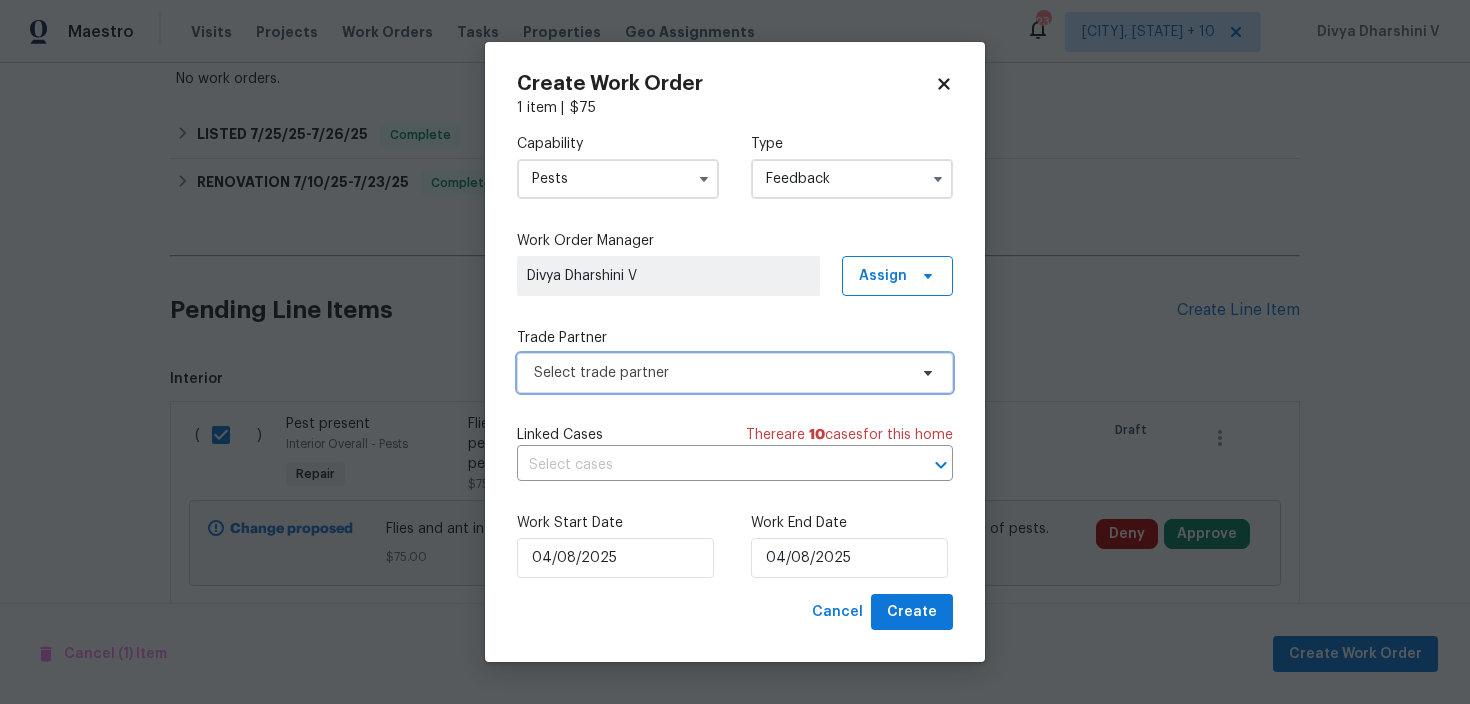 click on "Select trade partner" at bounding box center (735, 373) 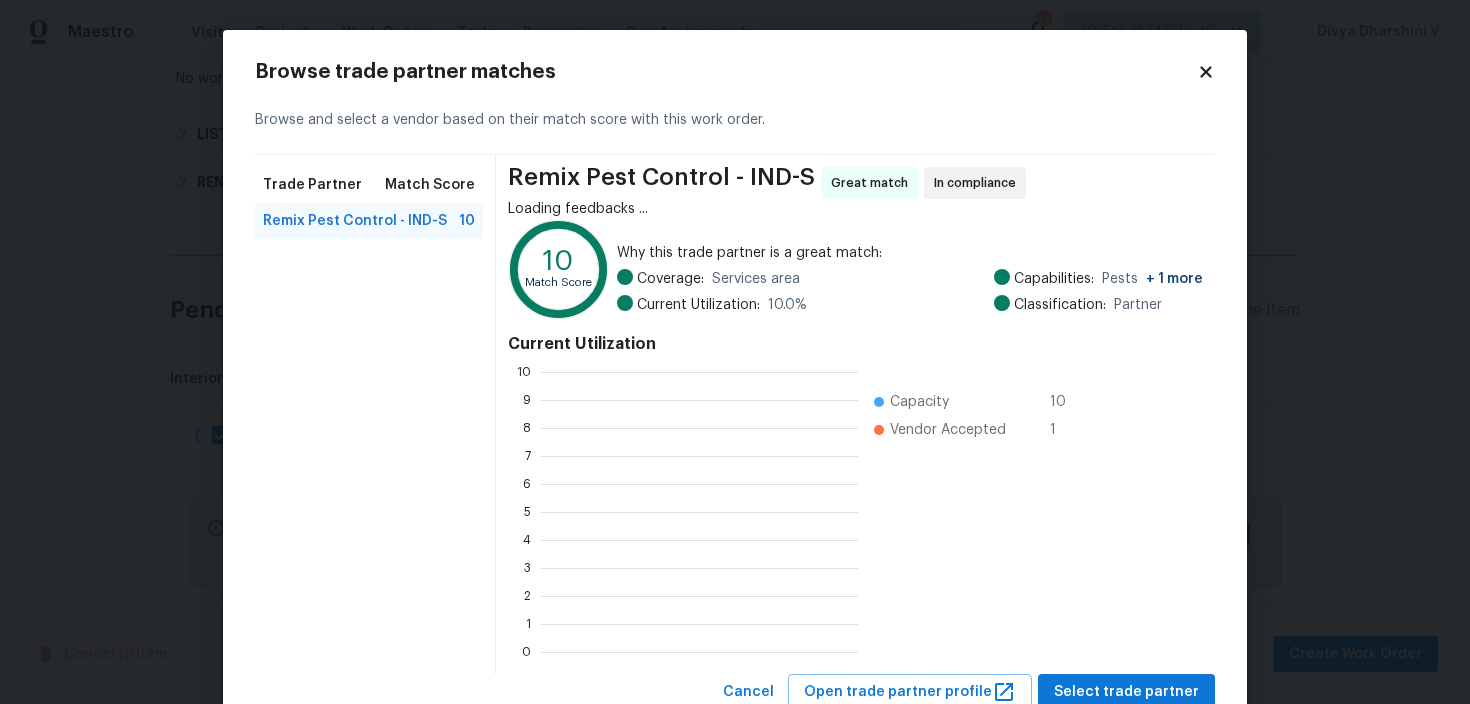 scroll, scrollTop: 2, scrollLeft: 2, axis: both 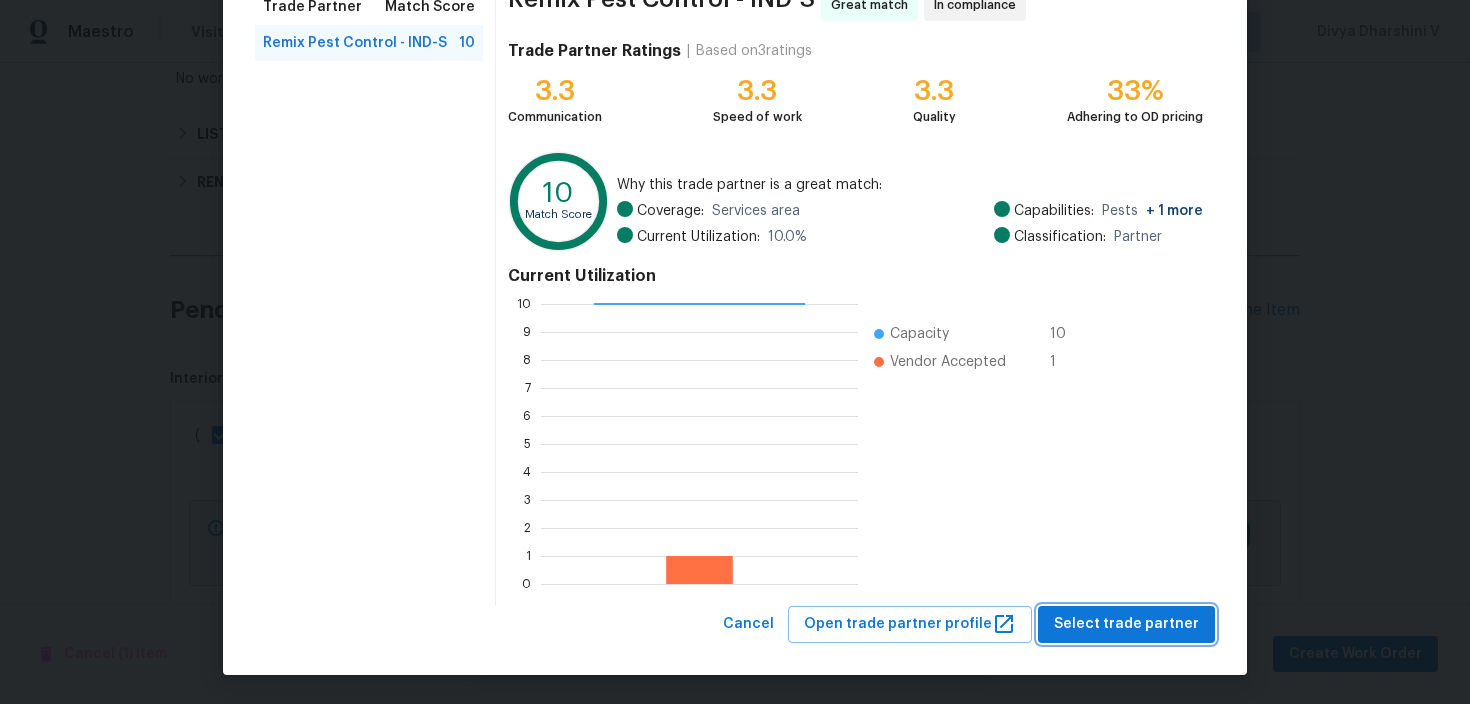 click on "Select trade partner" at bounding box center (1126, 624) 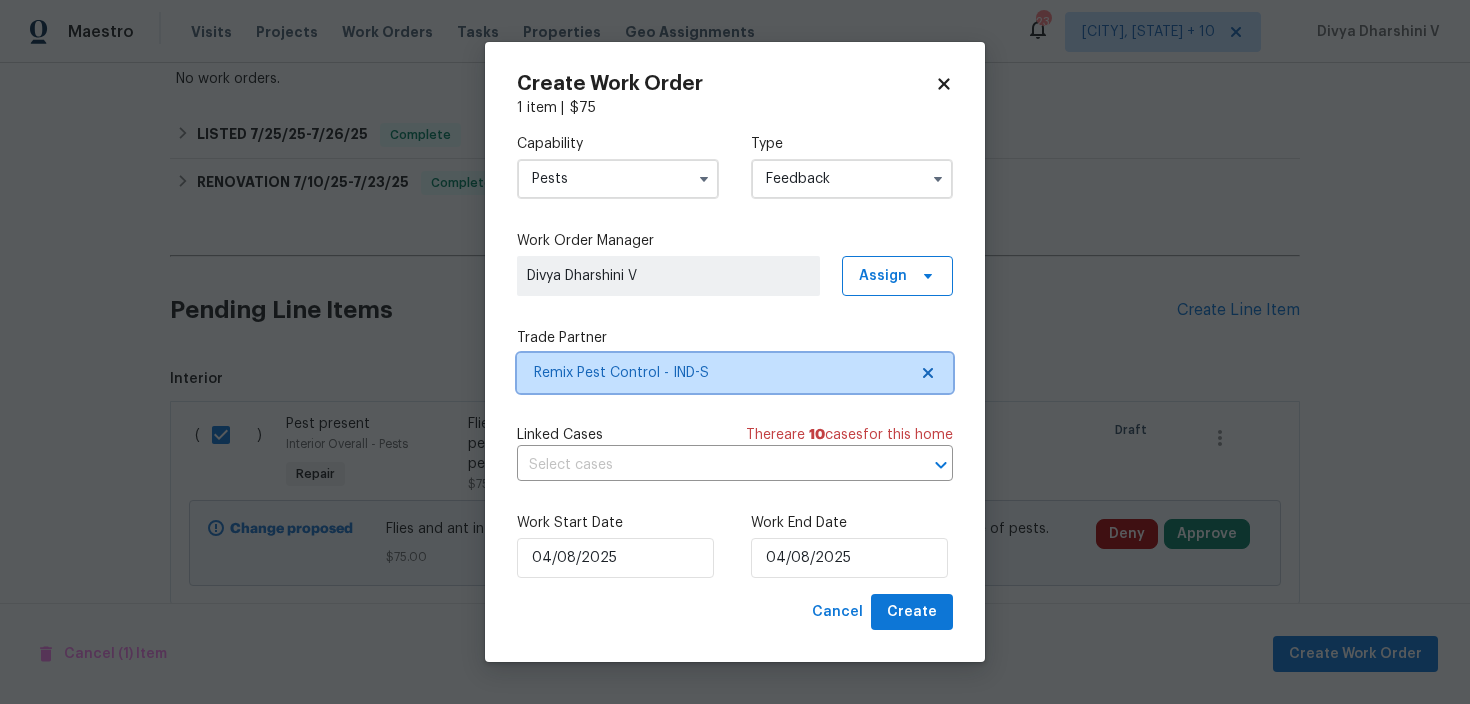 scroll, scrollTop: 0, scrollLeft: 0, axis: both 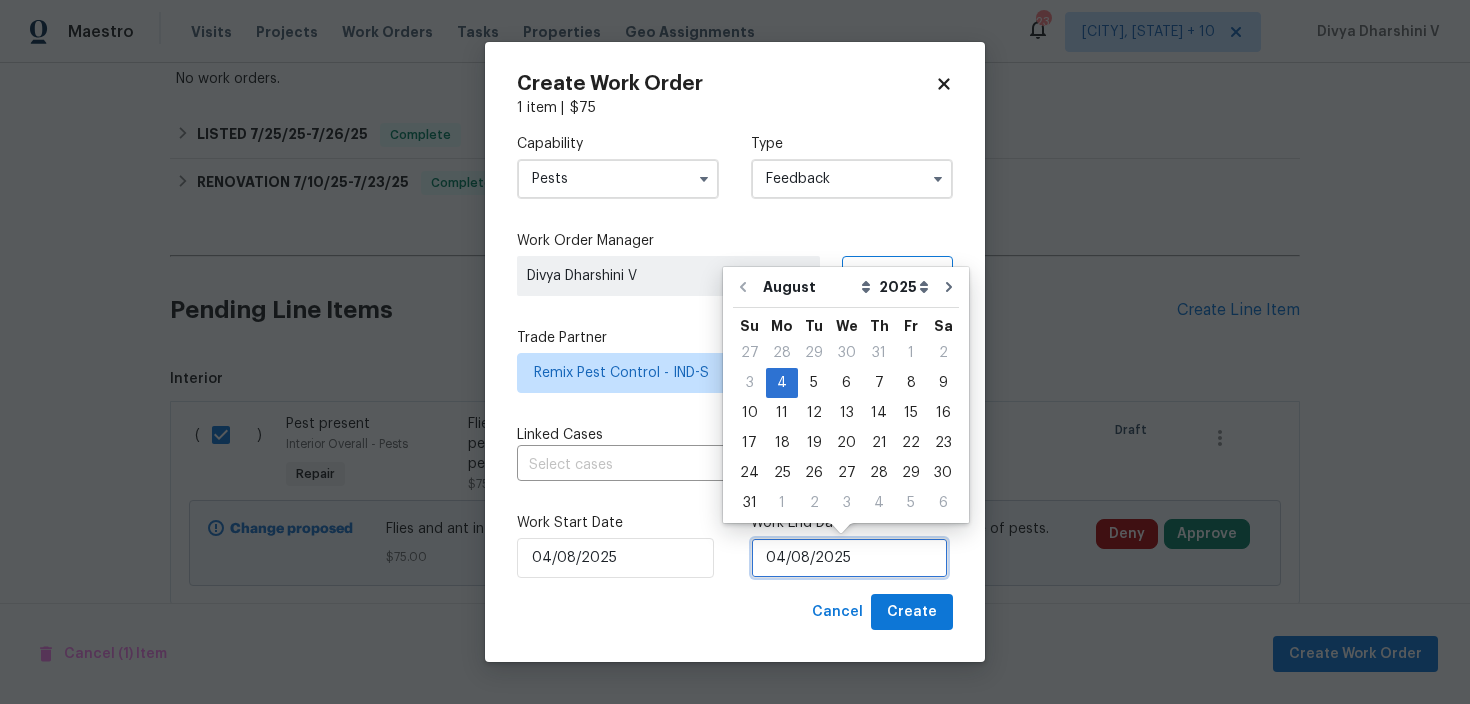 click on "04/08/2025" at bounding box center (849, 558) 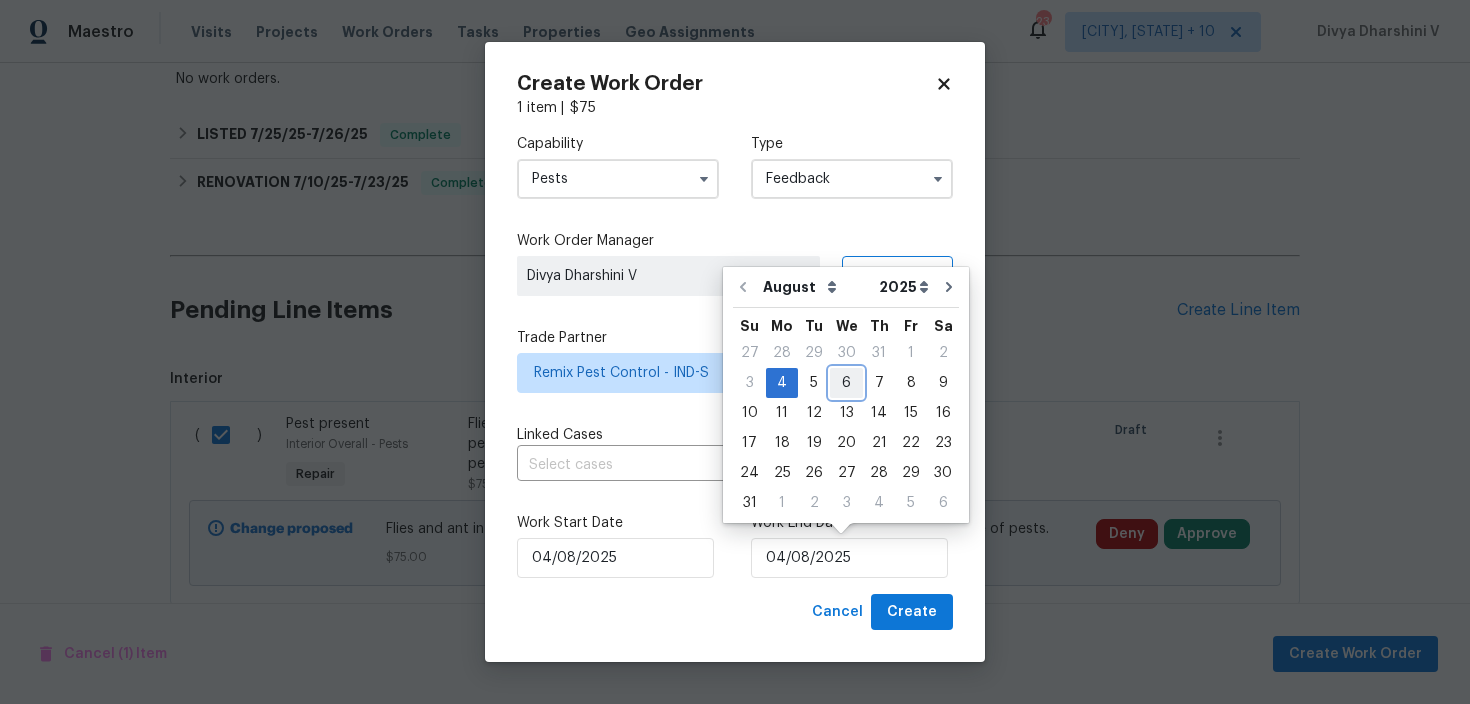 click on "6" at bounding box center [846, 383] 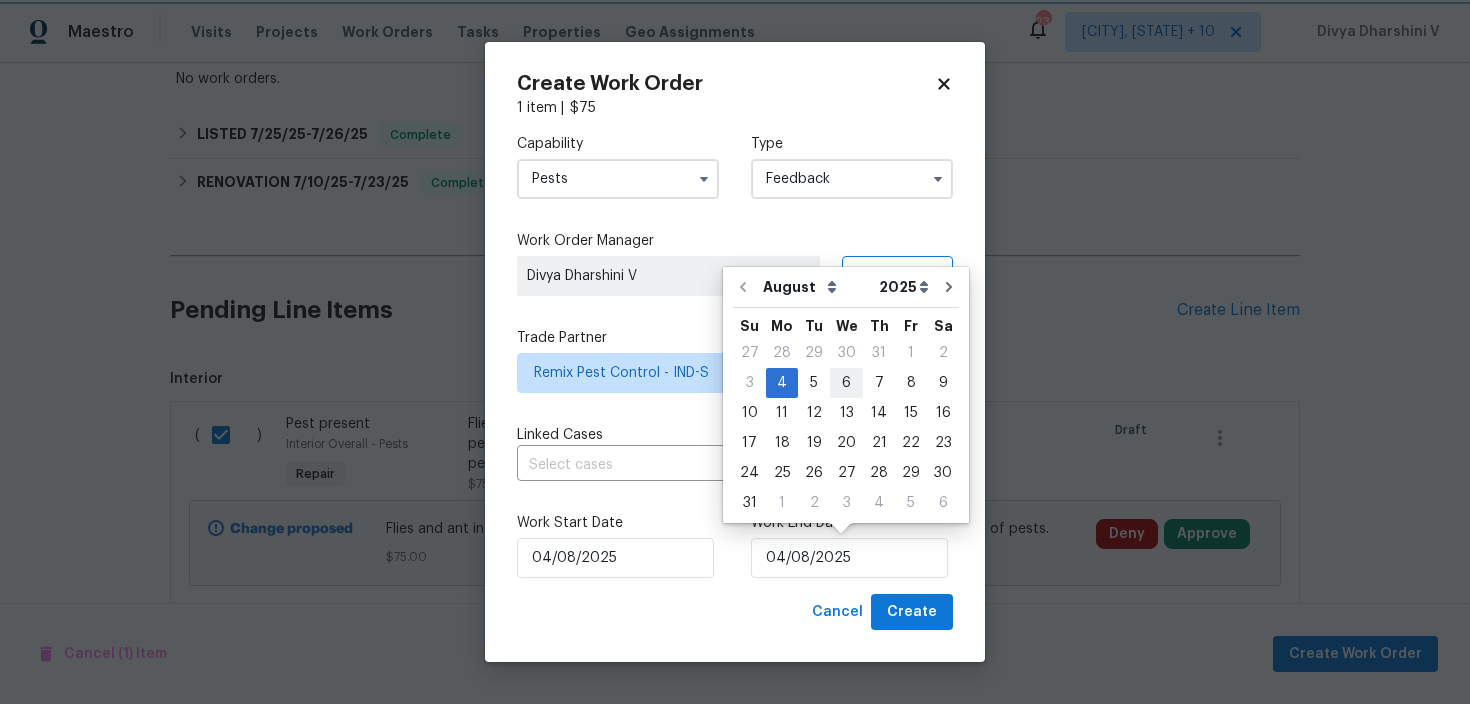 type on "06/08/2025" 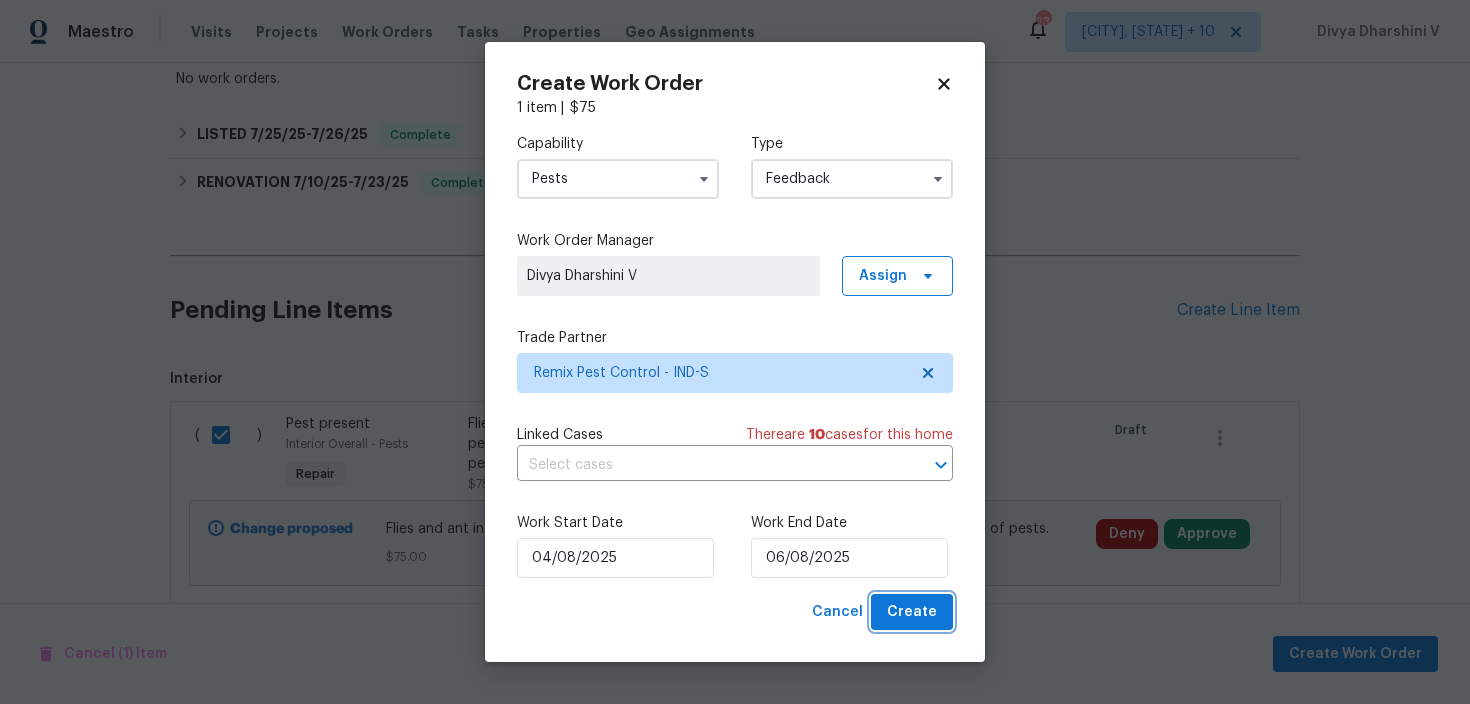 click on "Create" at bounding box center [912, 612] 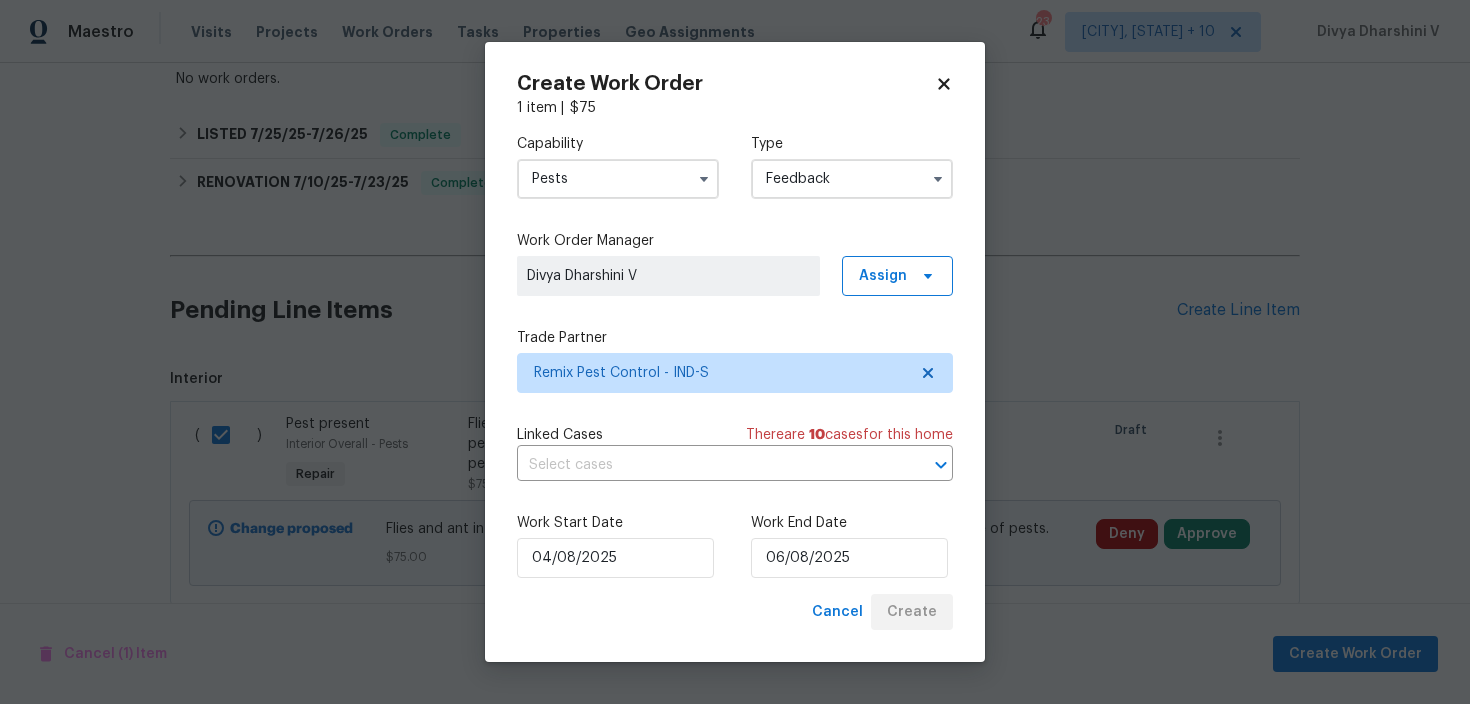 checkbox on "false" 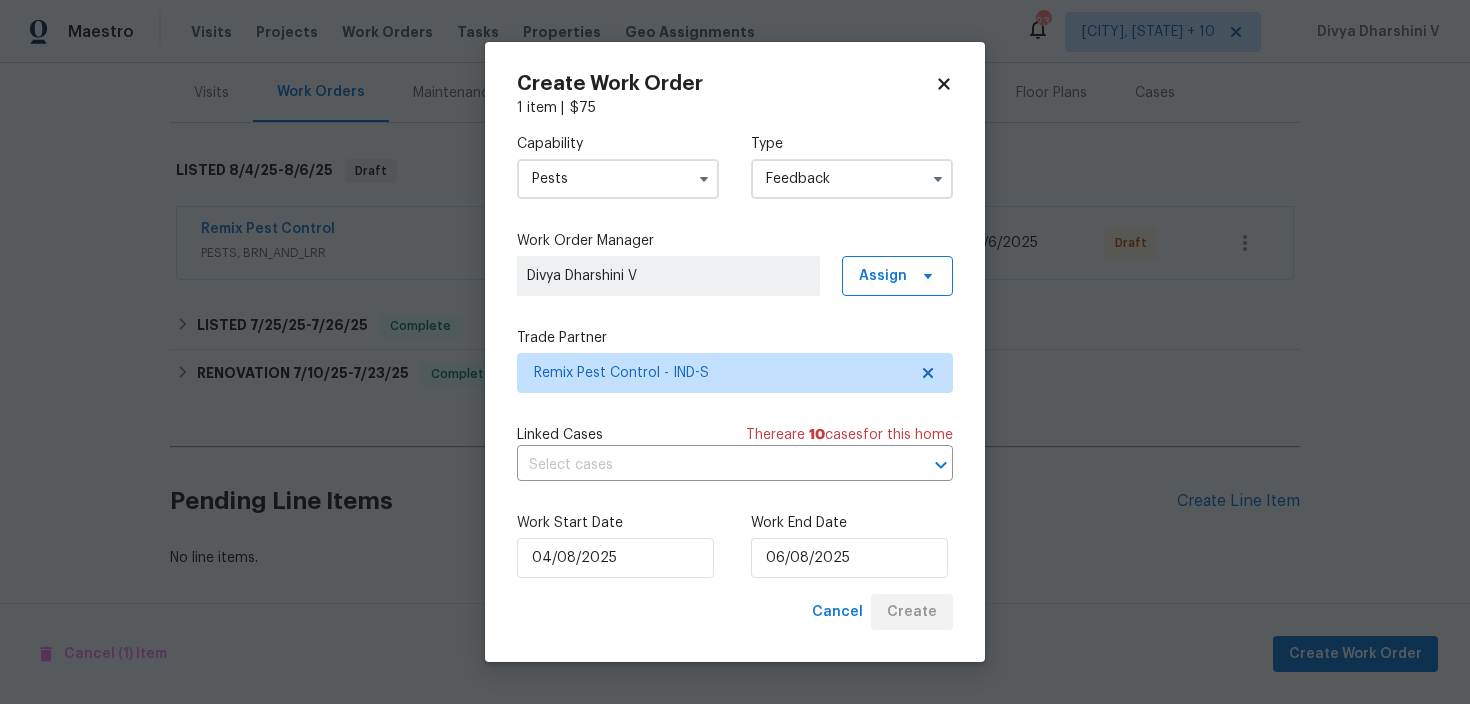 scroll, scrollTop: 240, scrollLeft: 0, axis: vertical 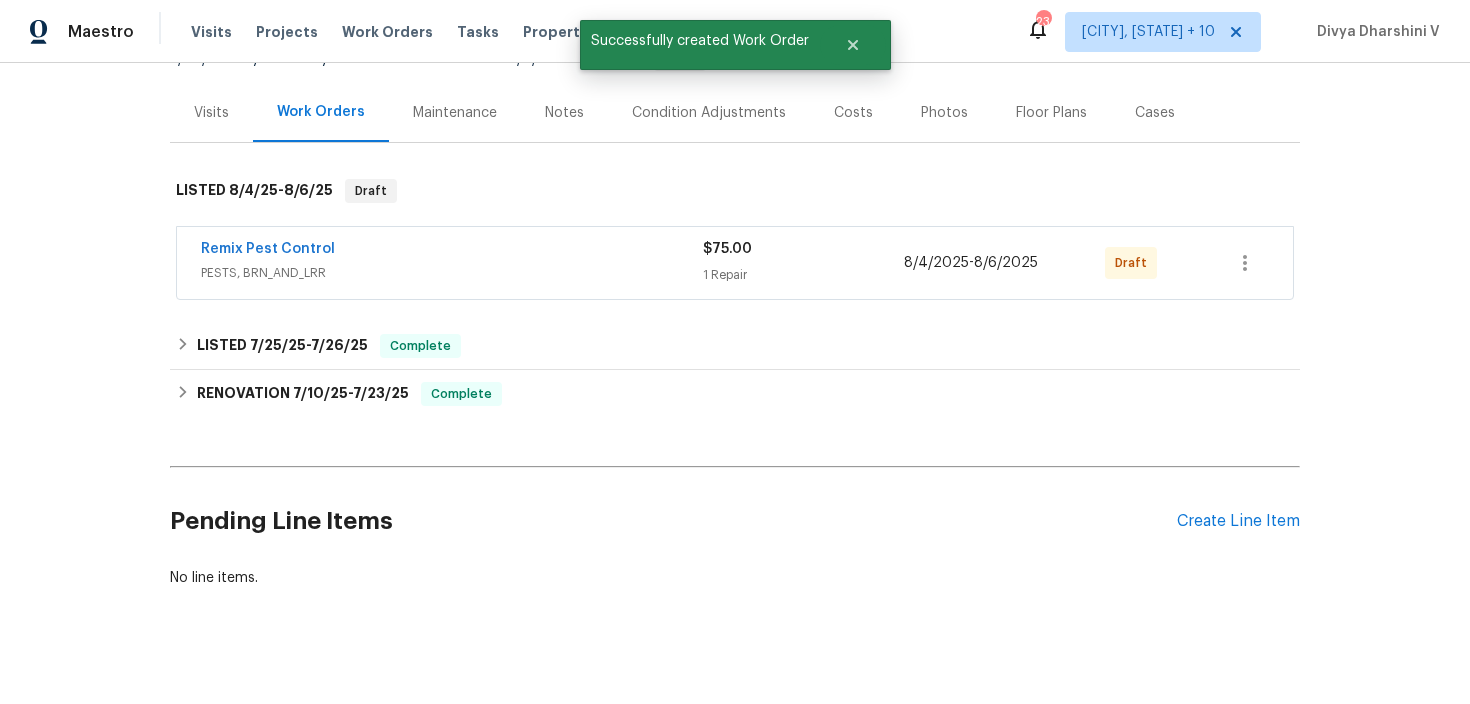 click on "Remix Pest Control" at bounding box center [268, 249] 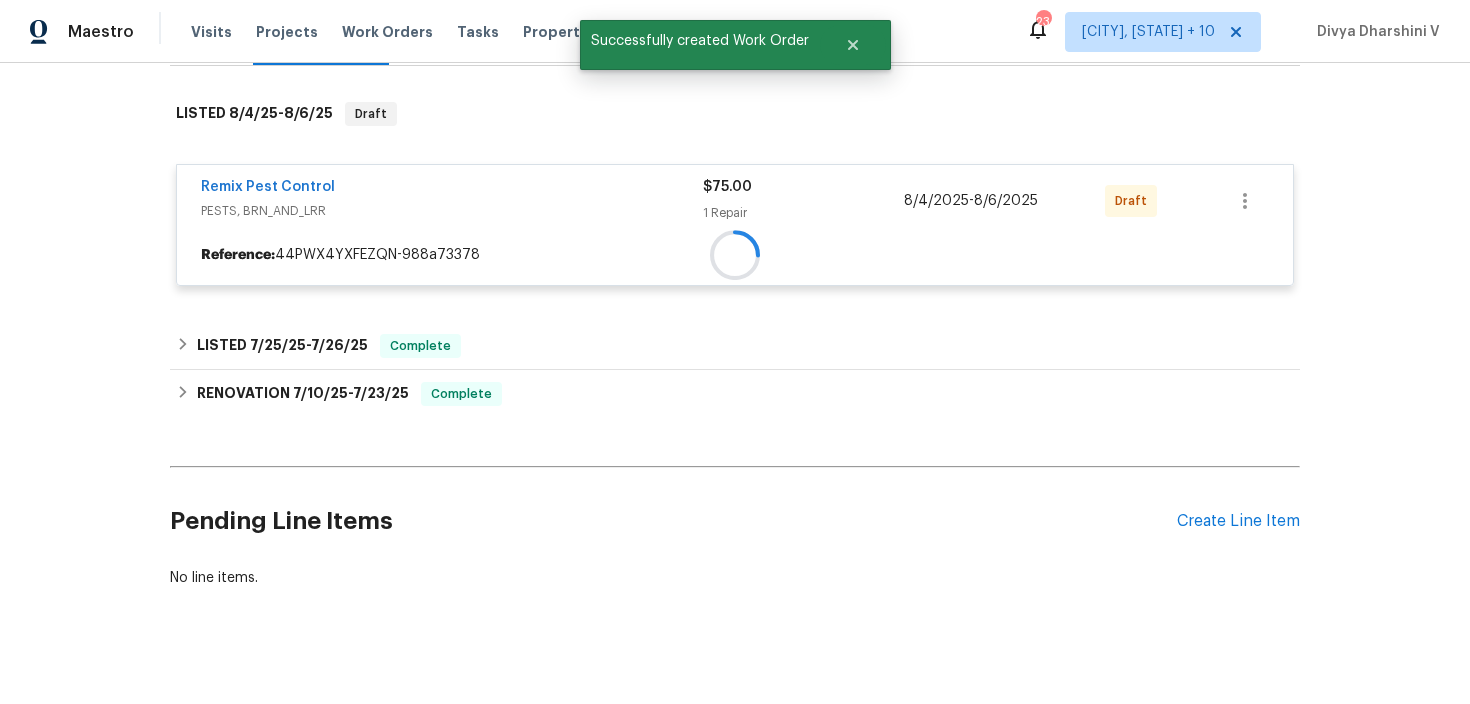 scroll, scrollTop: 398, scrollLeft: 0, axis: vertical 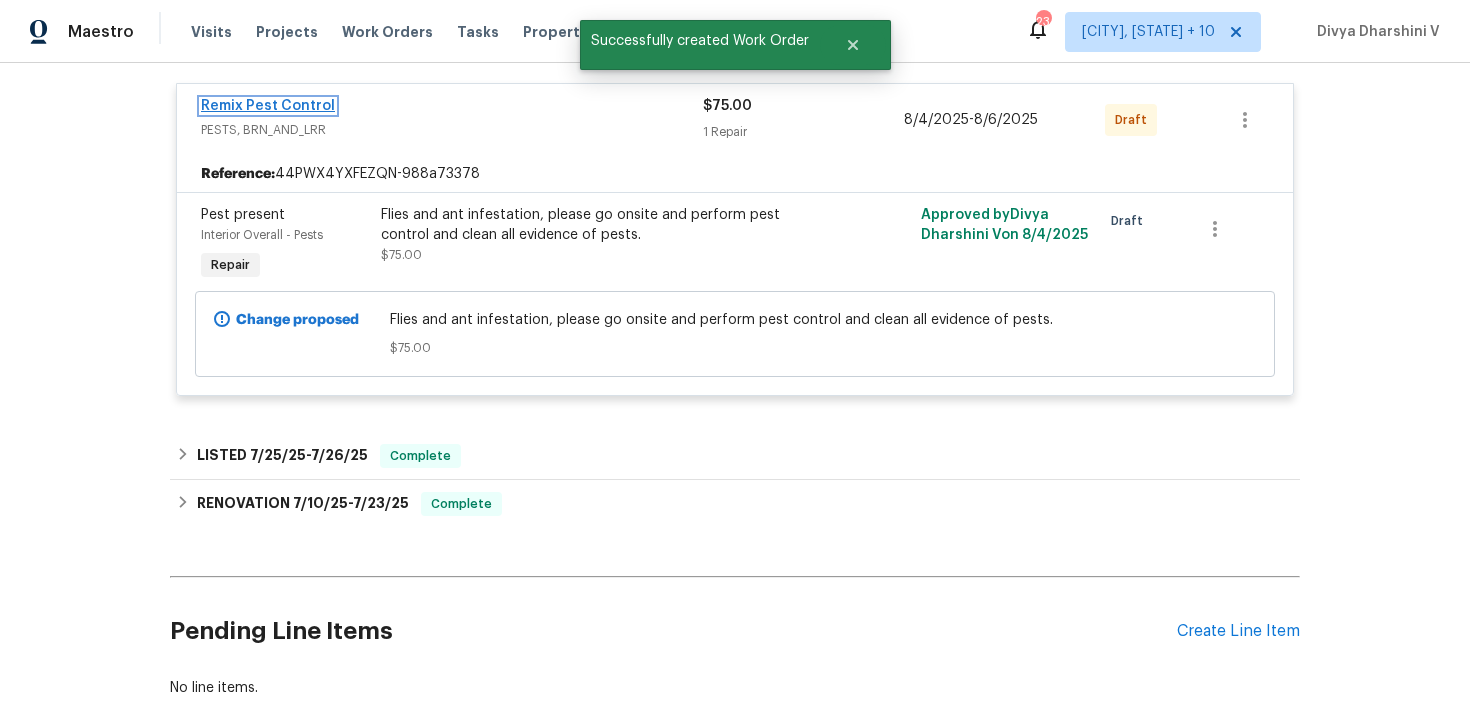 click on "Remix Pest Control" at bounding box center [268, 106] 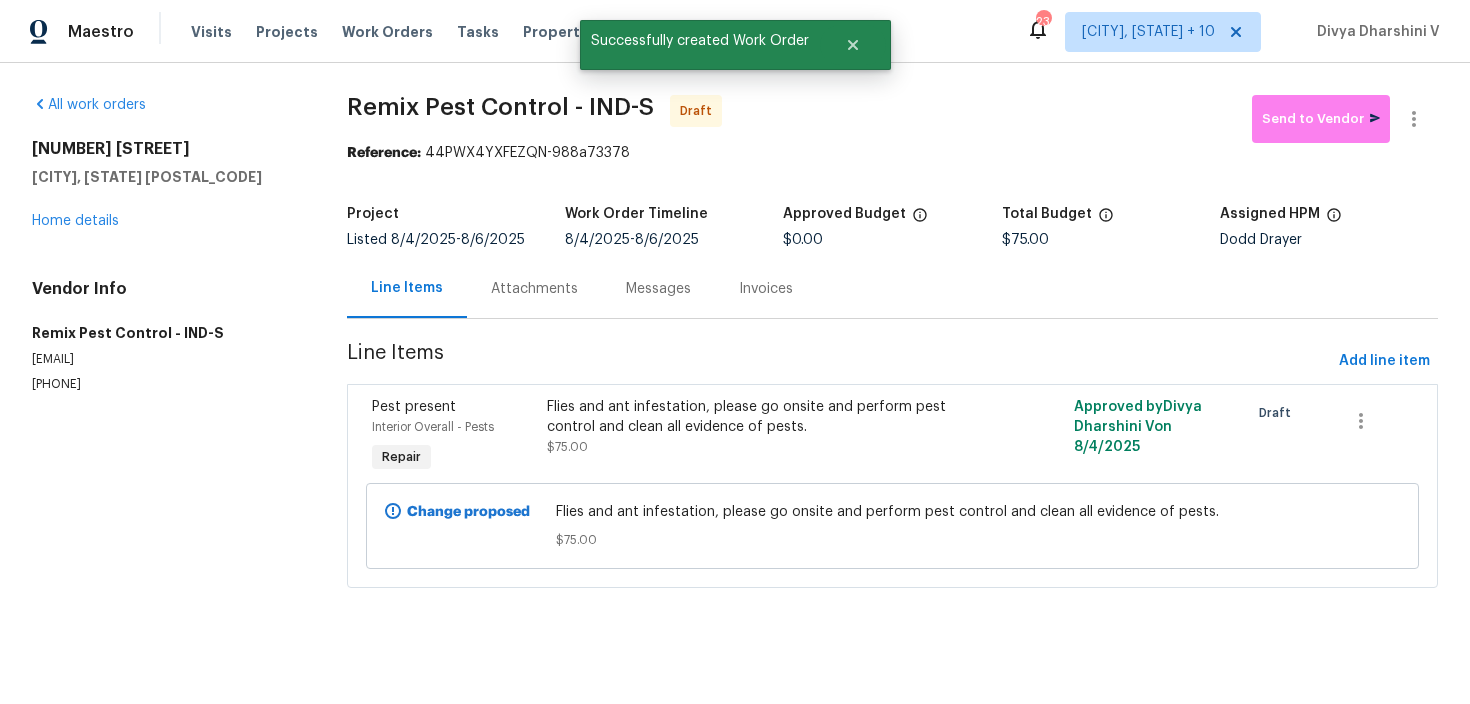 click on "Project Listed   8/4/2025  -  8/6/2025 Work Order Timeline 8/4/2025  -  8/6/2025 Approved Budget $0.00 Total Budget $75.00 Assigned HPM Dodd Drayer" at bounding box center [892, 227] 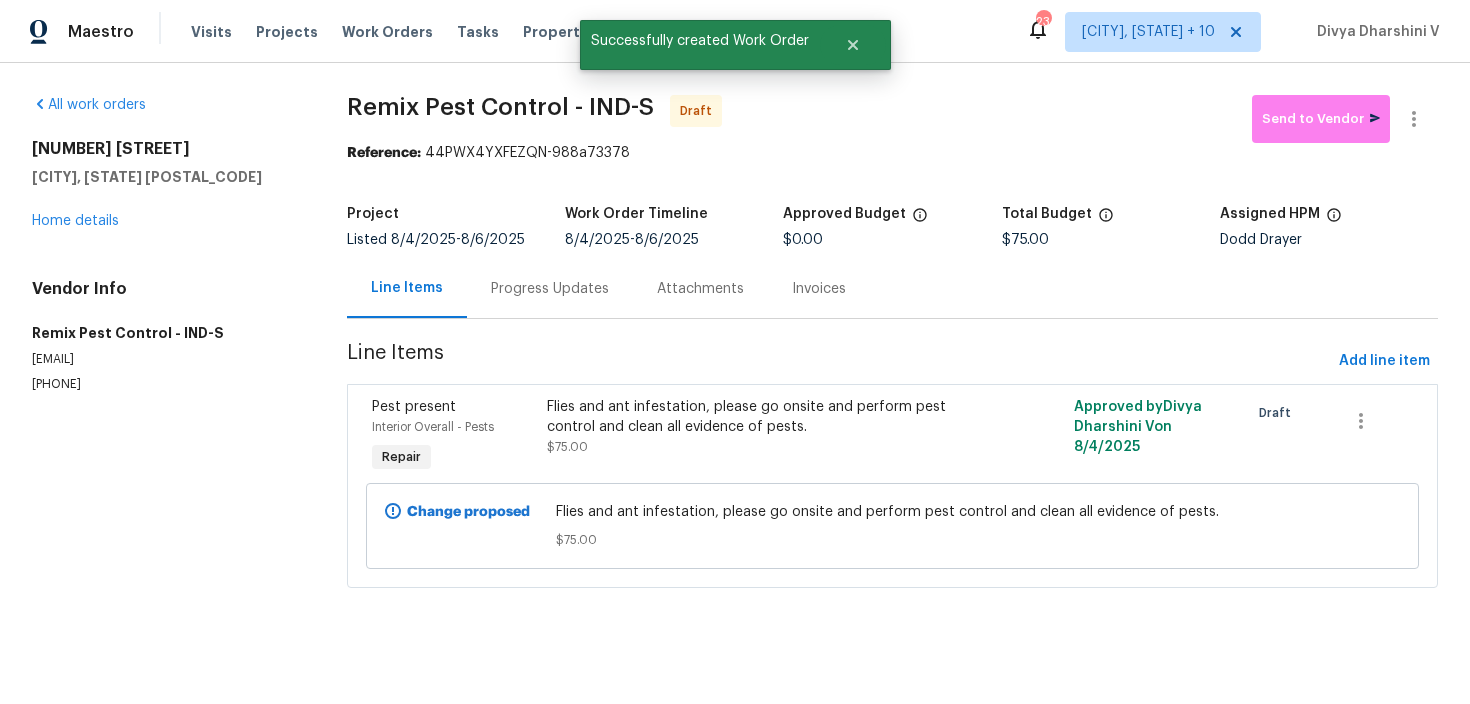 click on "Progress Updates" at bounding box center [550, 289] 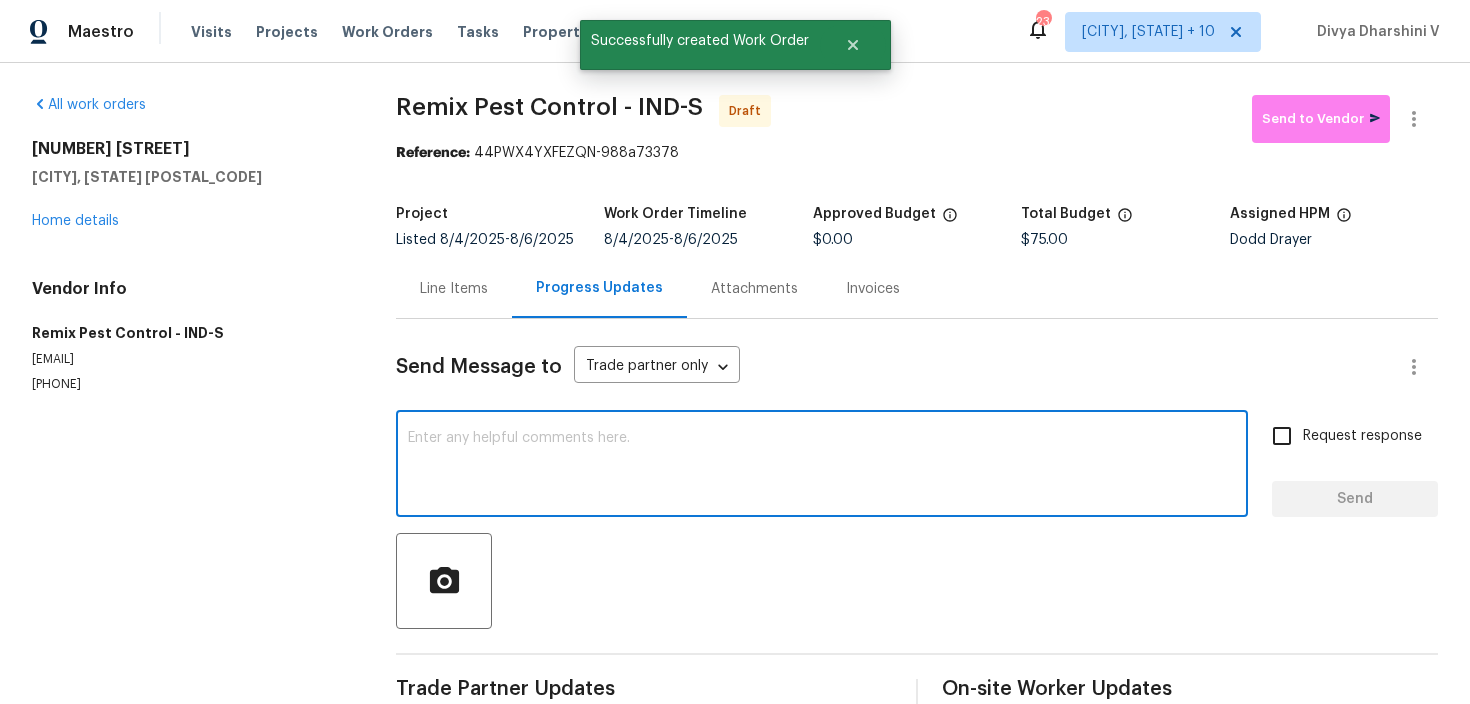 click at bounding box center (822, 466) 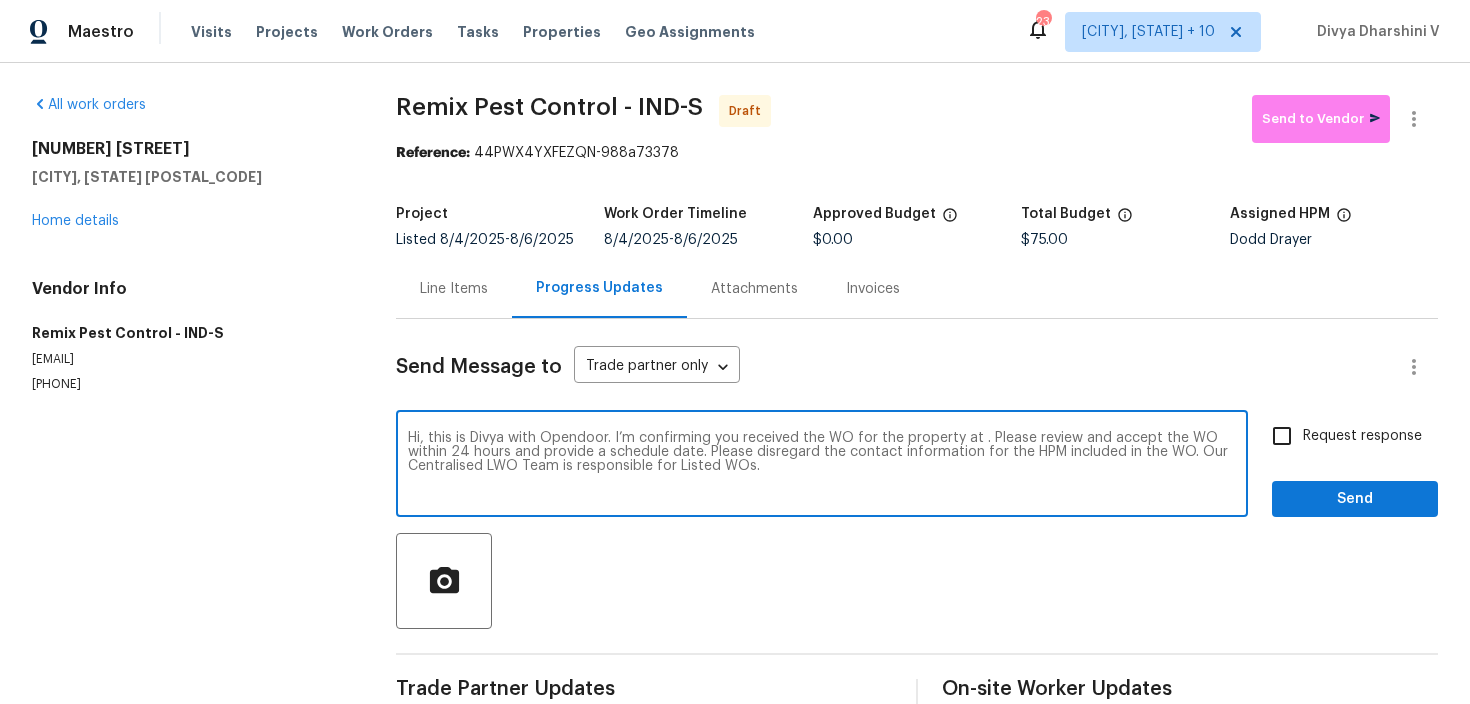 click on "Hi, this is Divya with Opendoor. I’m confirming you received the WO for the property at . Please review and accept the WO within 24 hours and provide a schedule date. Please disregard the contact information for the HPM included in the WO. Our Centralised LWO Team is responsible for Listed WOs." at bounding box center [822, 466] 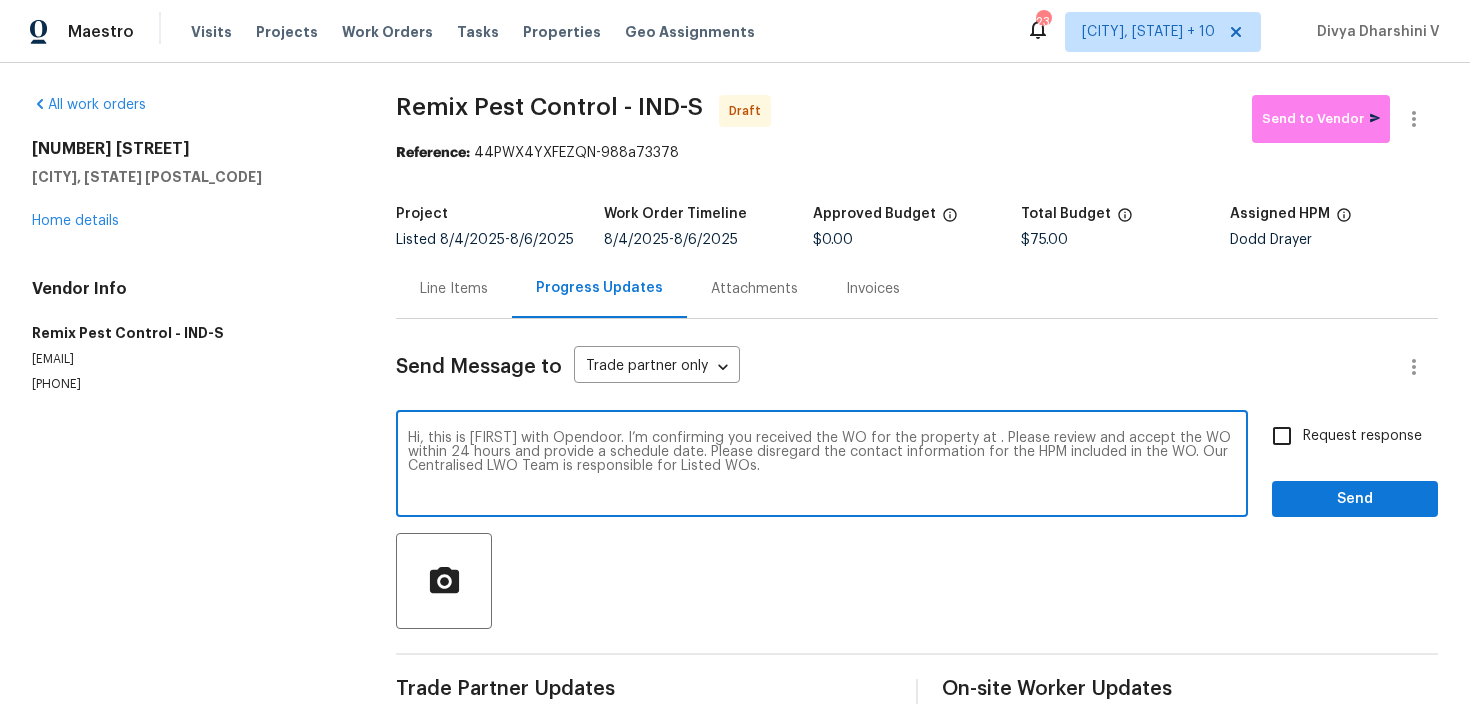 paste on "12355 Bearsdale Dr, Indianapolis, IN 46235" 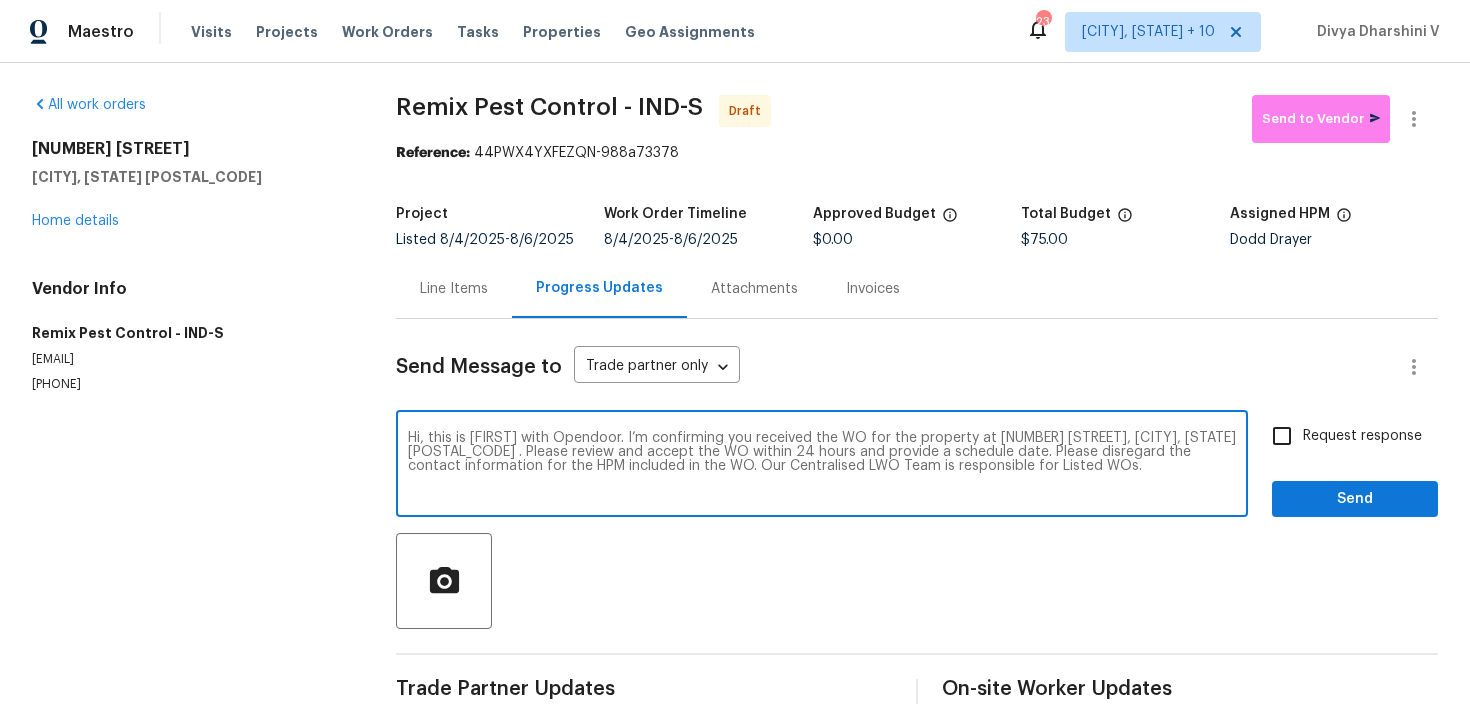 type on "Hi, this is Divya with Opendoor. I’m confirming you received the WO for the property at 12355 Bearsdale Dr, Indianapolis, IN 46235 . Please review and accept the WO within 24 hours and provide a schedule date. Please disregard the contact information for the HPM included in the WO. Our Centralised LWO Team is responsible for Listed WOs." 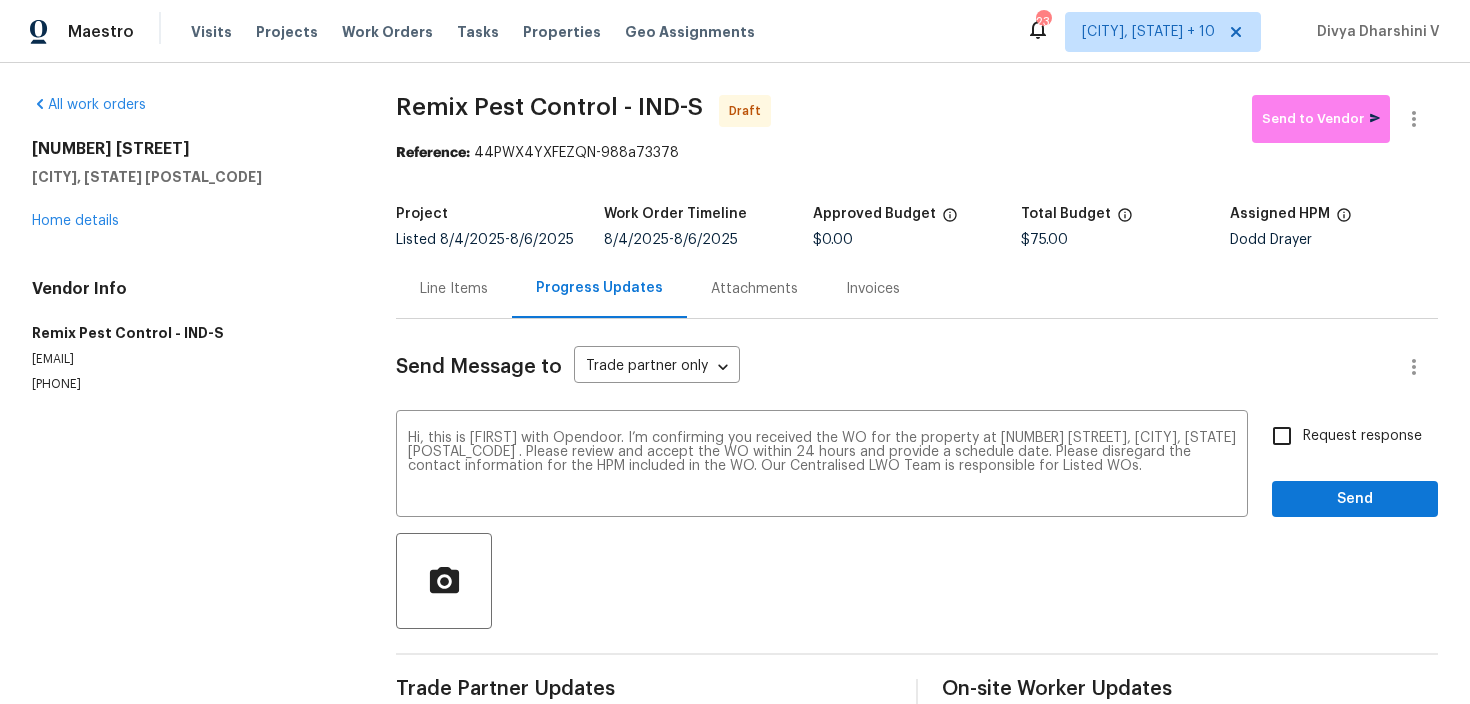 click on "Request response" at bounding box center (1282, 436) 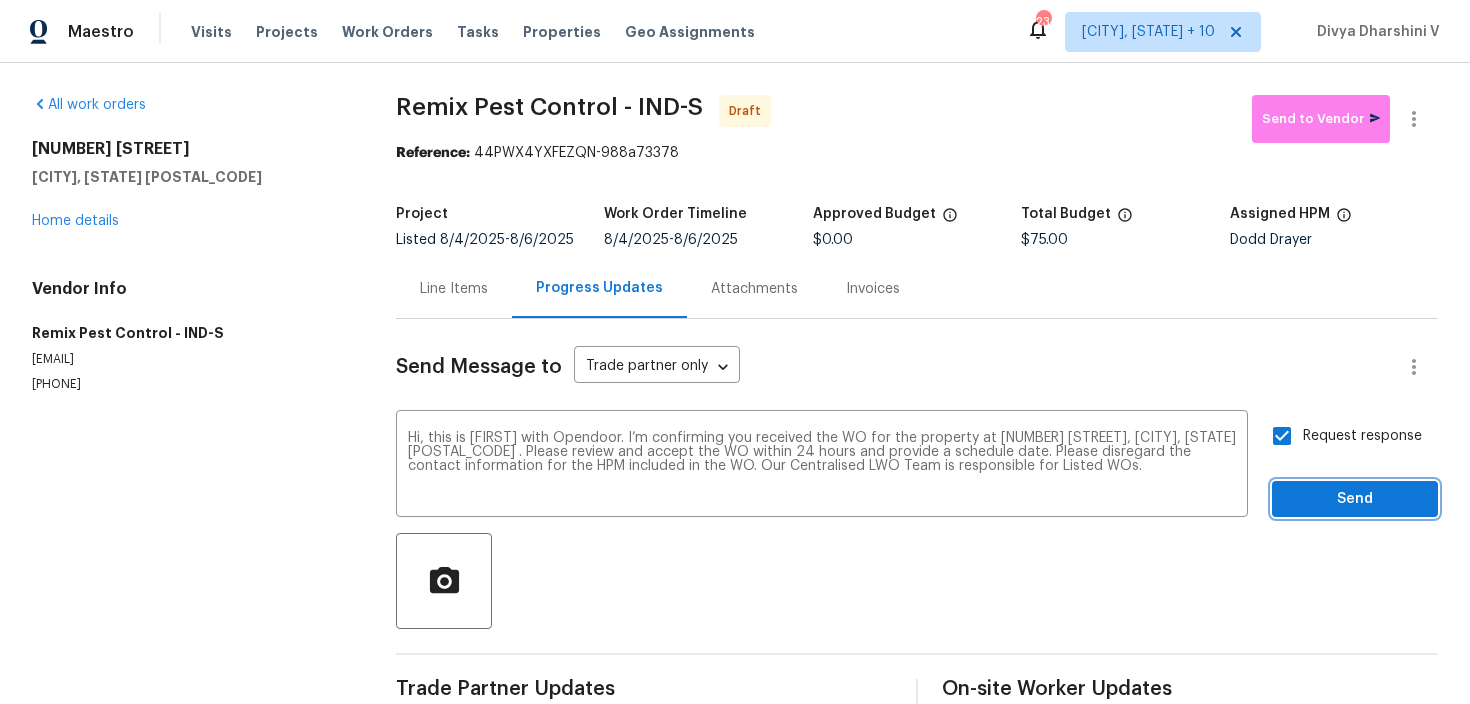 click on "Send" at bounding box center (1355, 499) 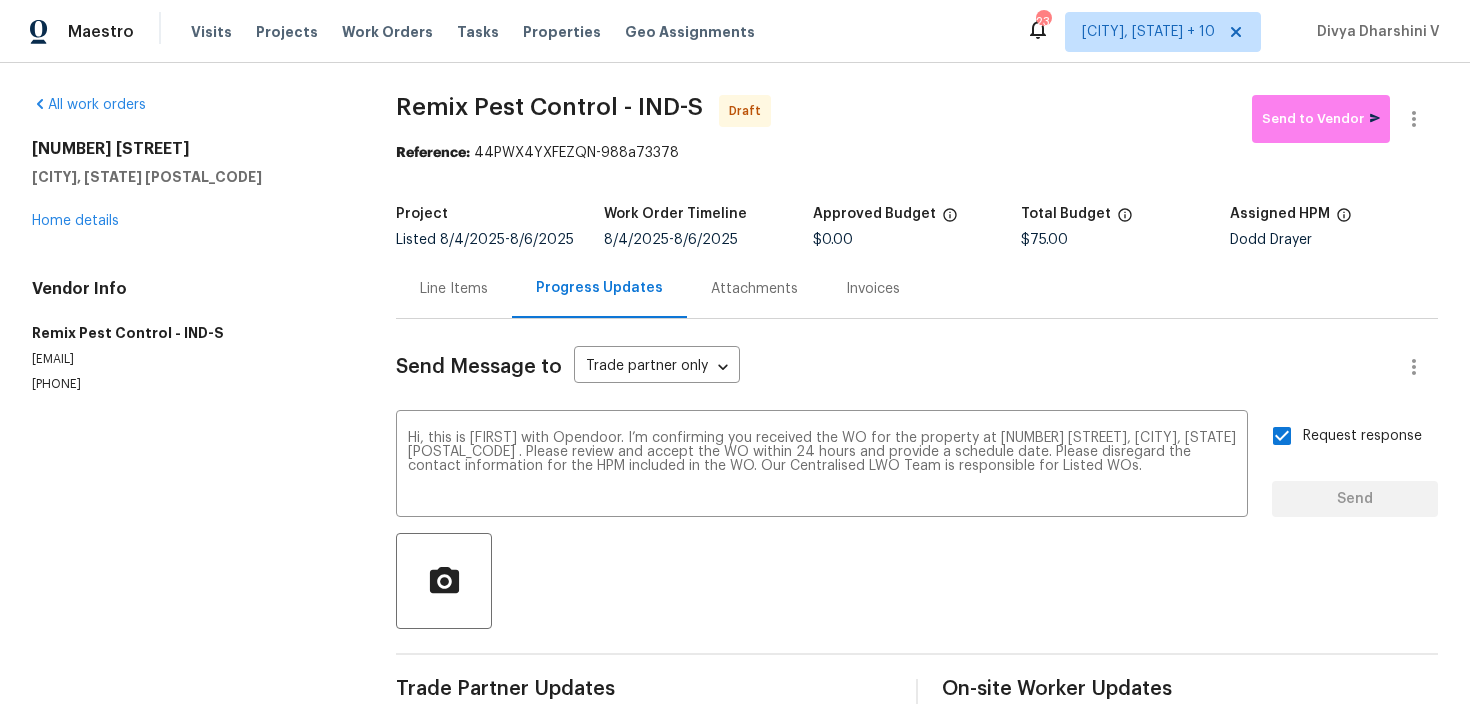 type 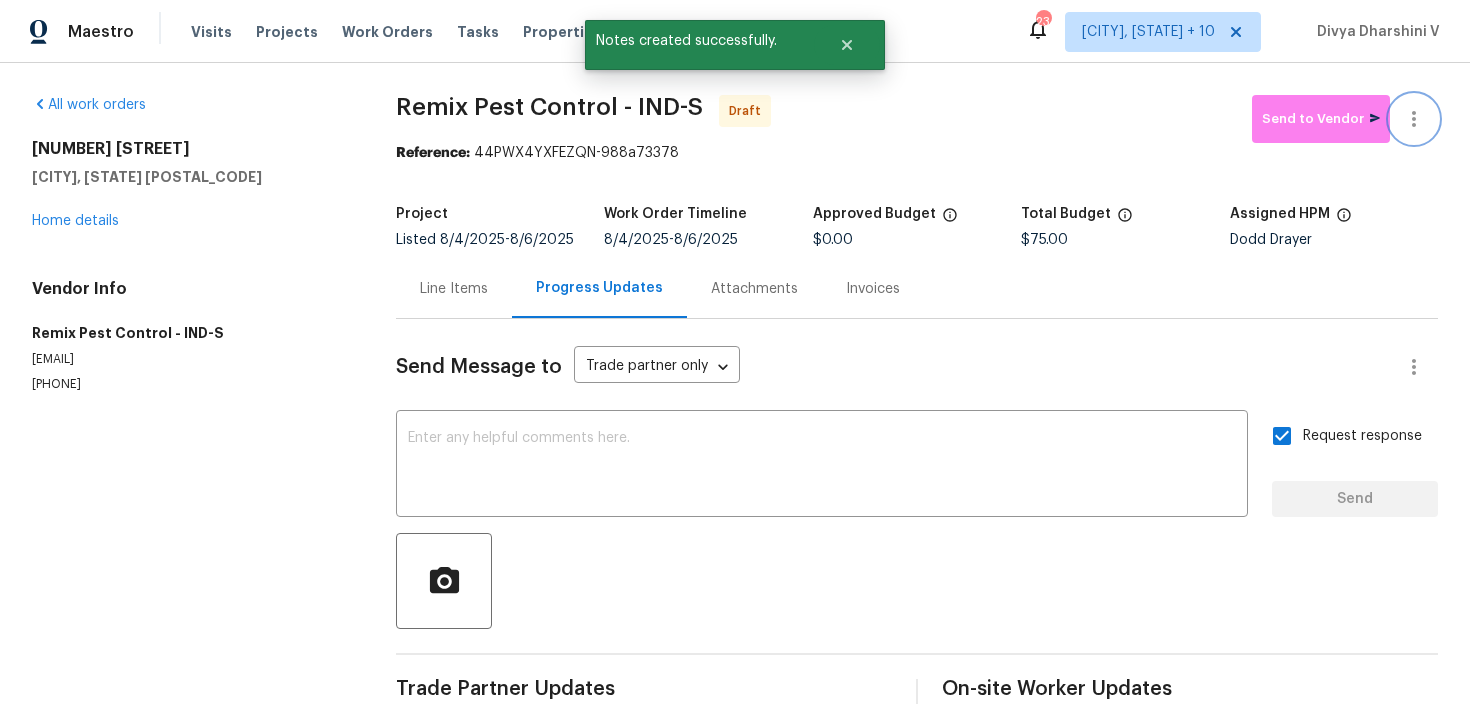click 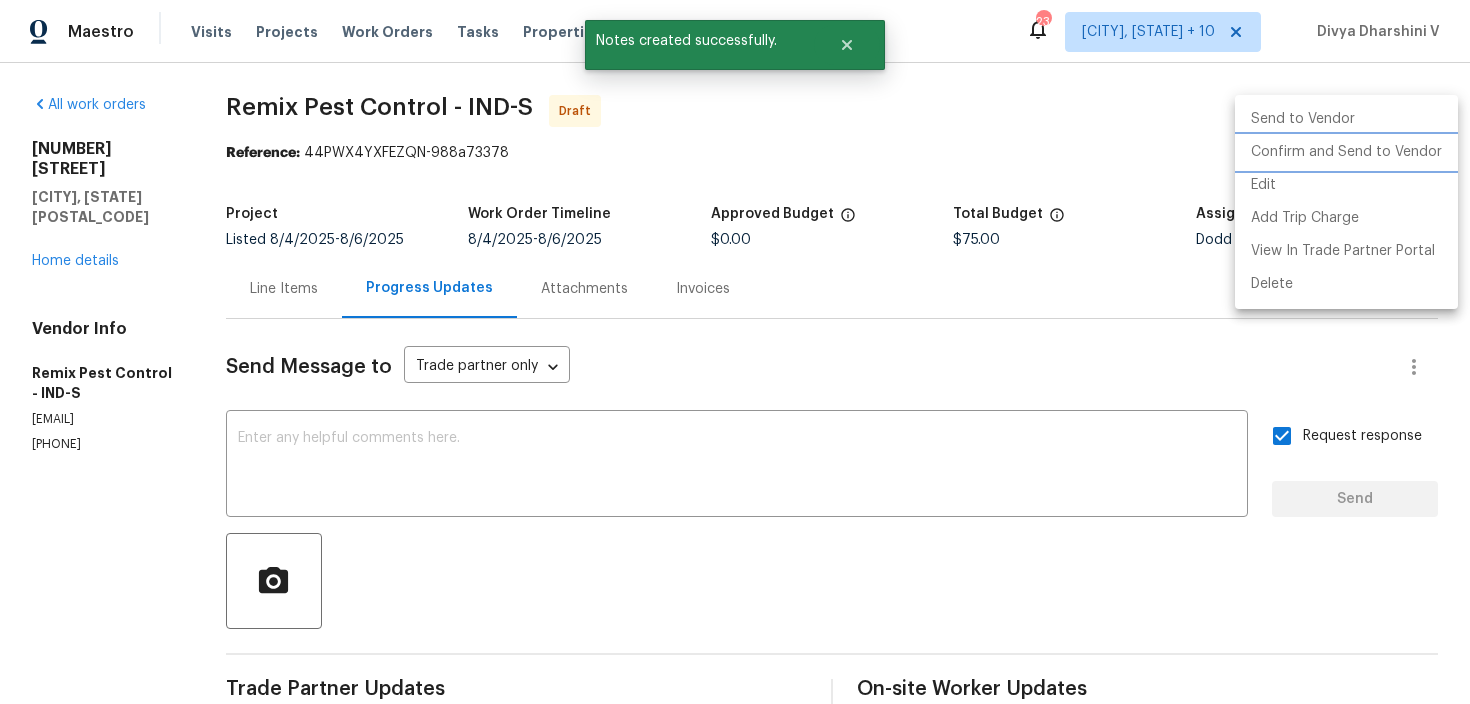 click on "Confirm and Send to Vendor" at bounding box center [1346, 152] 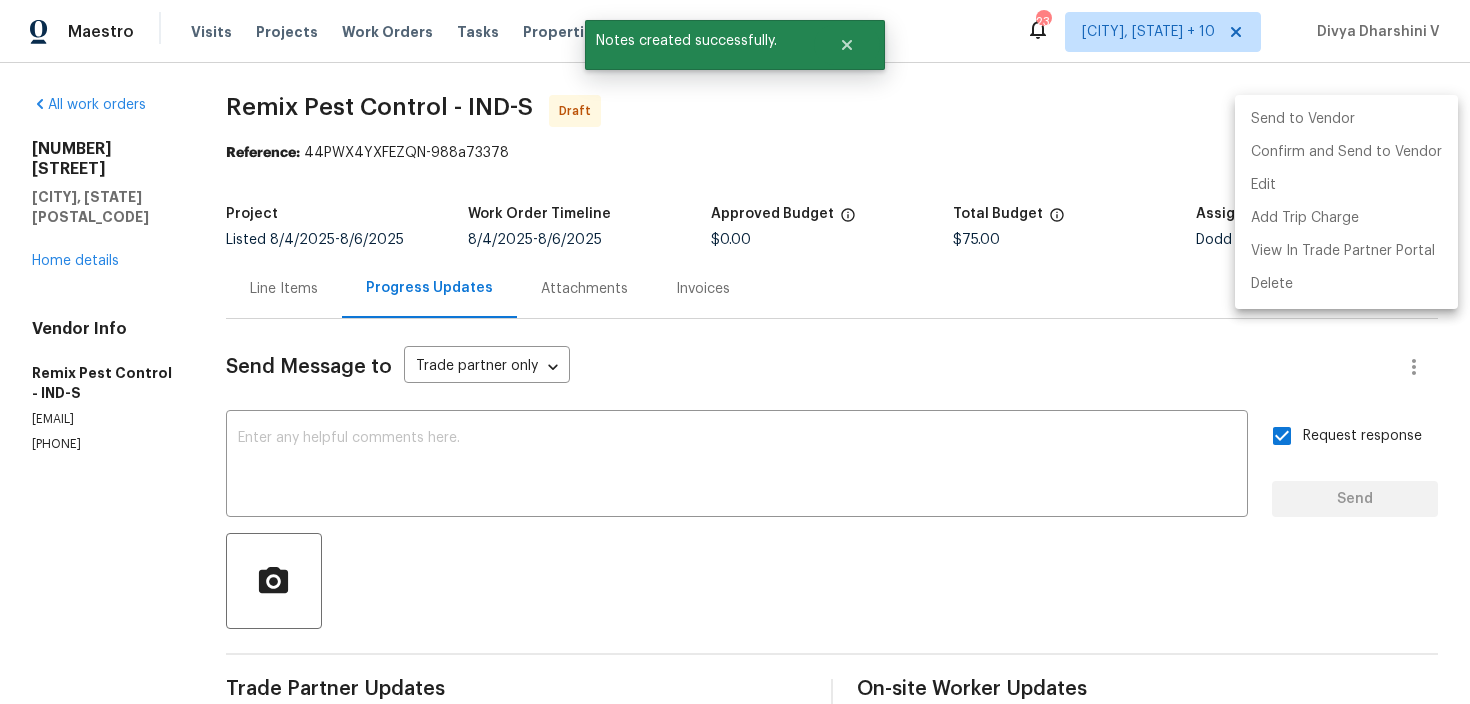 click at bounding box center (735, 352) 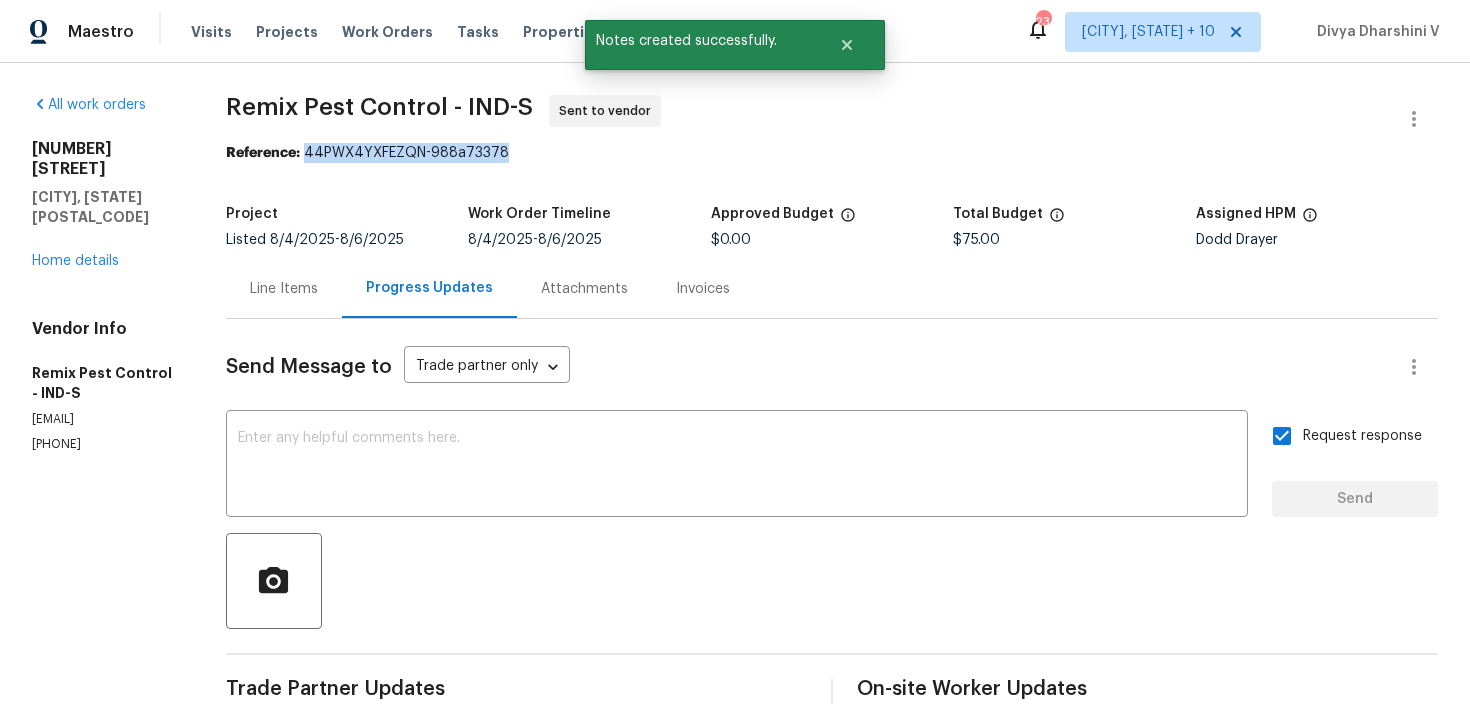 drag, startPoint x: 327, startPoint y: 148, endPoint x: 646, endPoint y: 148, distance: 319 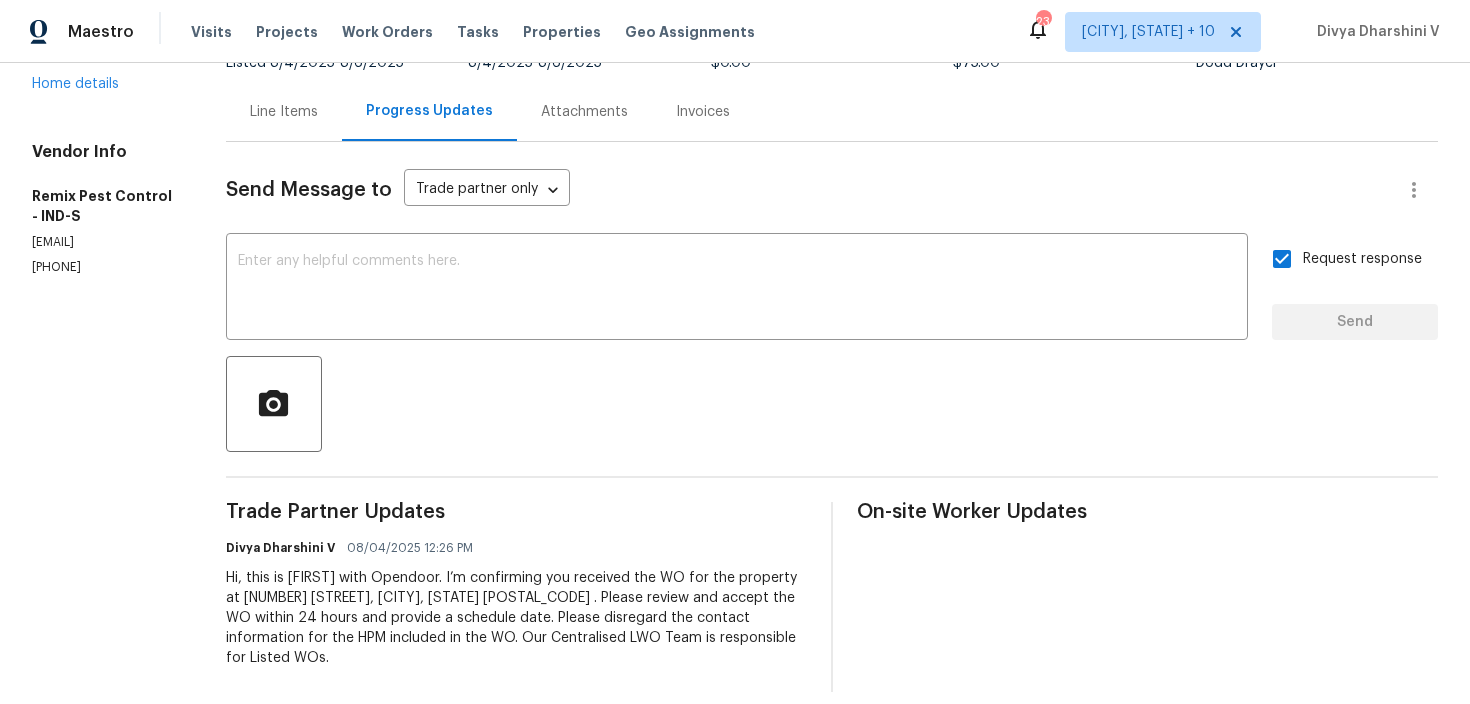 scroll, scrollTop: 0, scrollLeft: 0, axis: both 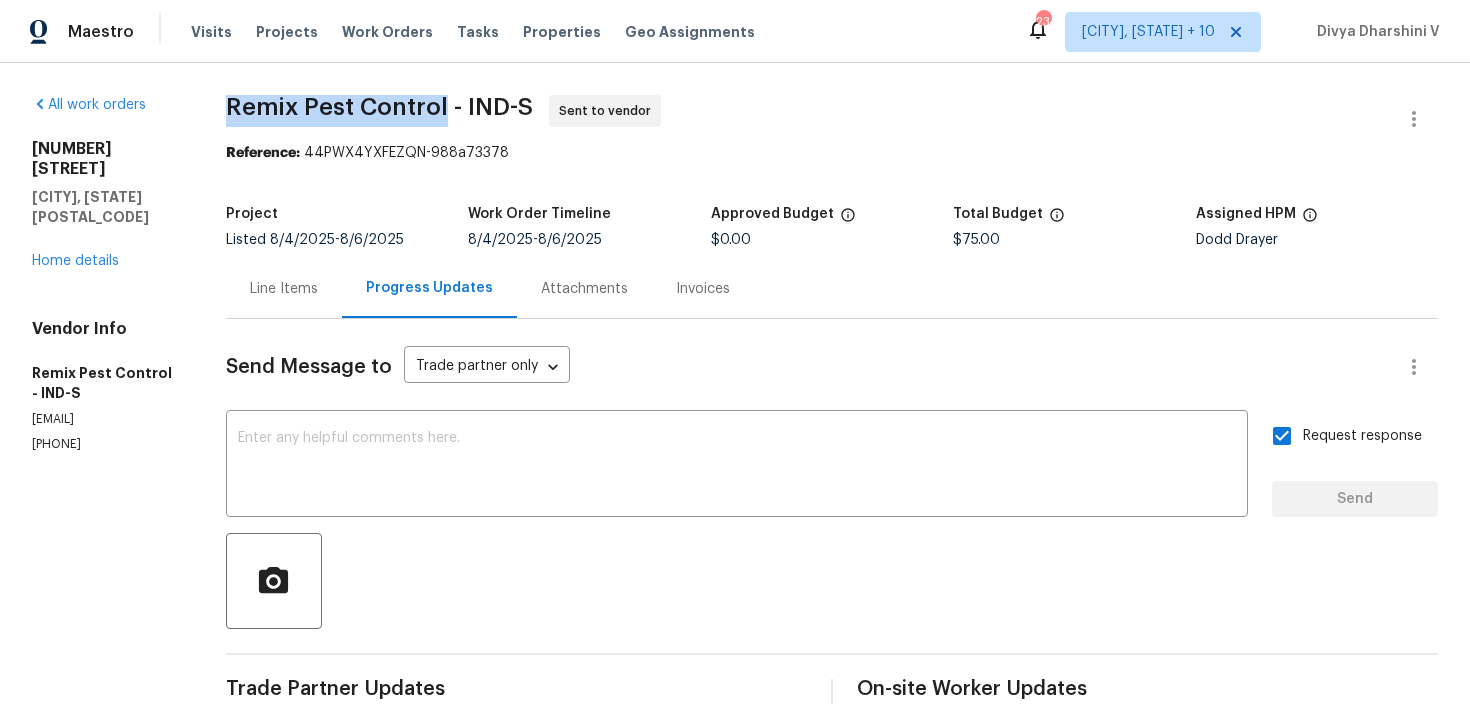 drag, startPoint x: 245, startPoint y: 102, endPoint x: 463, endPoint y: 103, distance: 218.00229 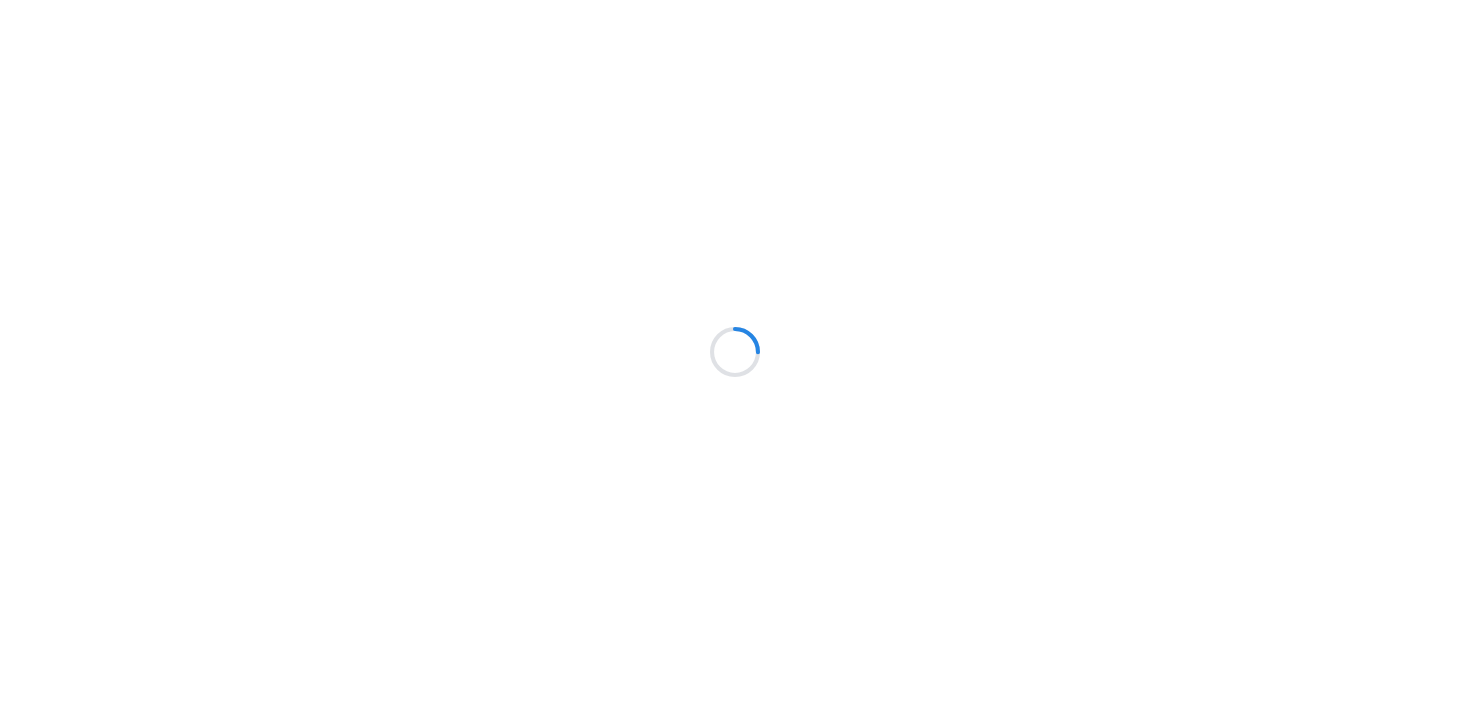 scroll, scrollTop: 0, scrollLeft: 0, axis: both 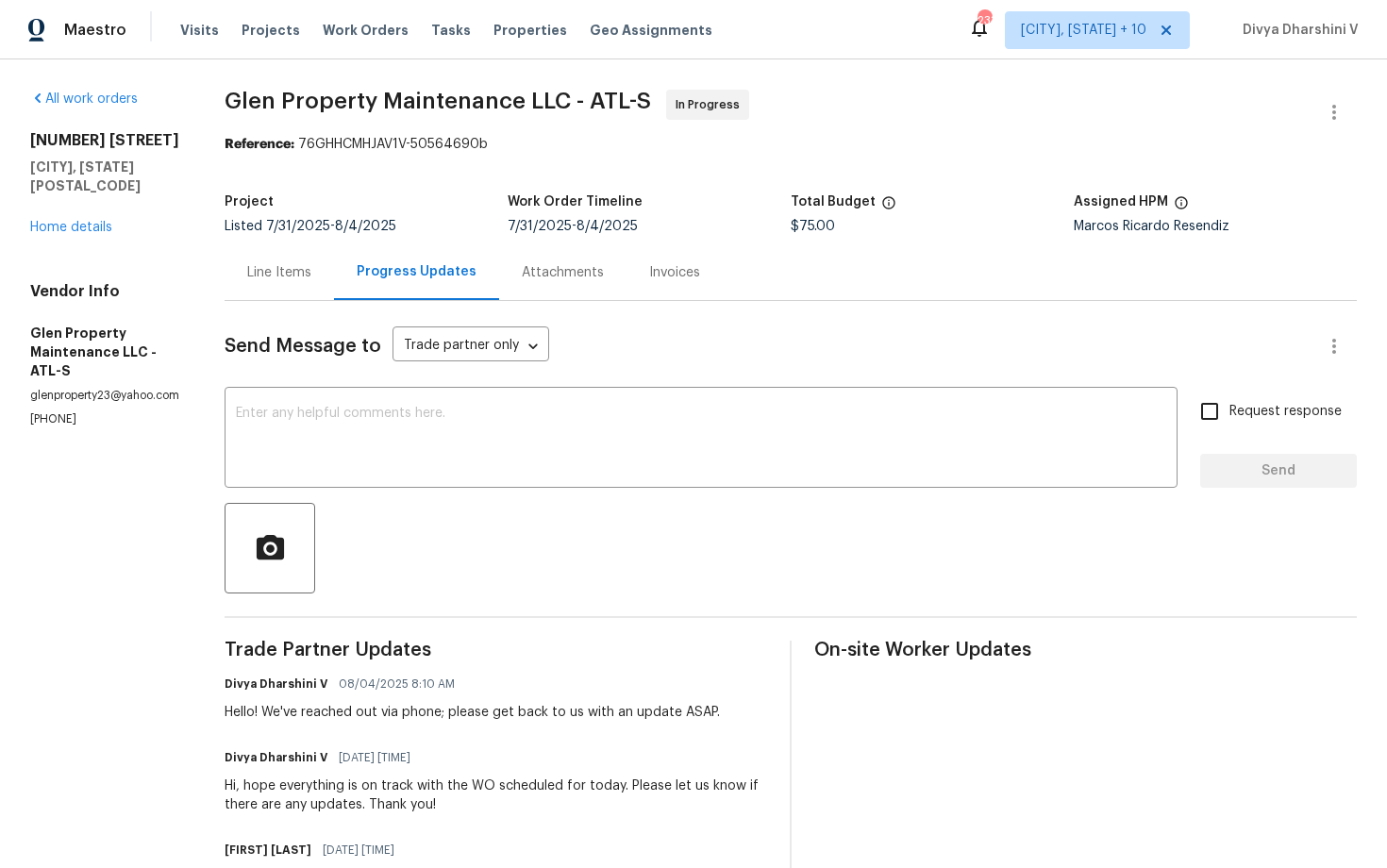 click on "Line Items" at bounding box center [279, 272] 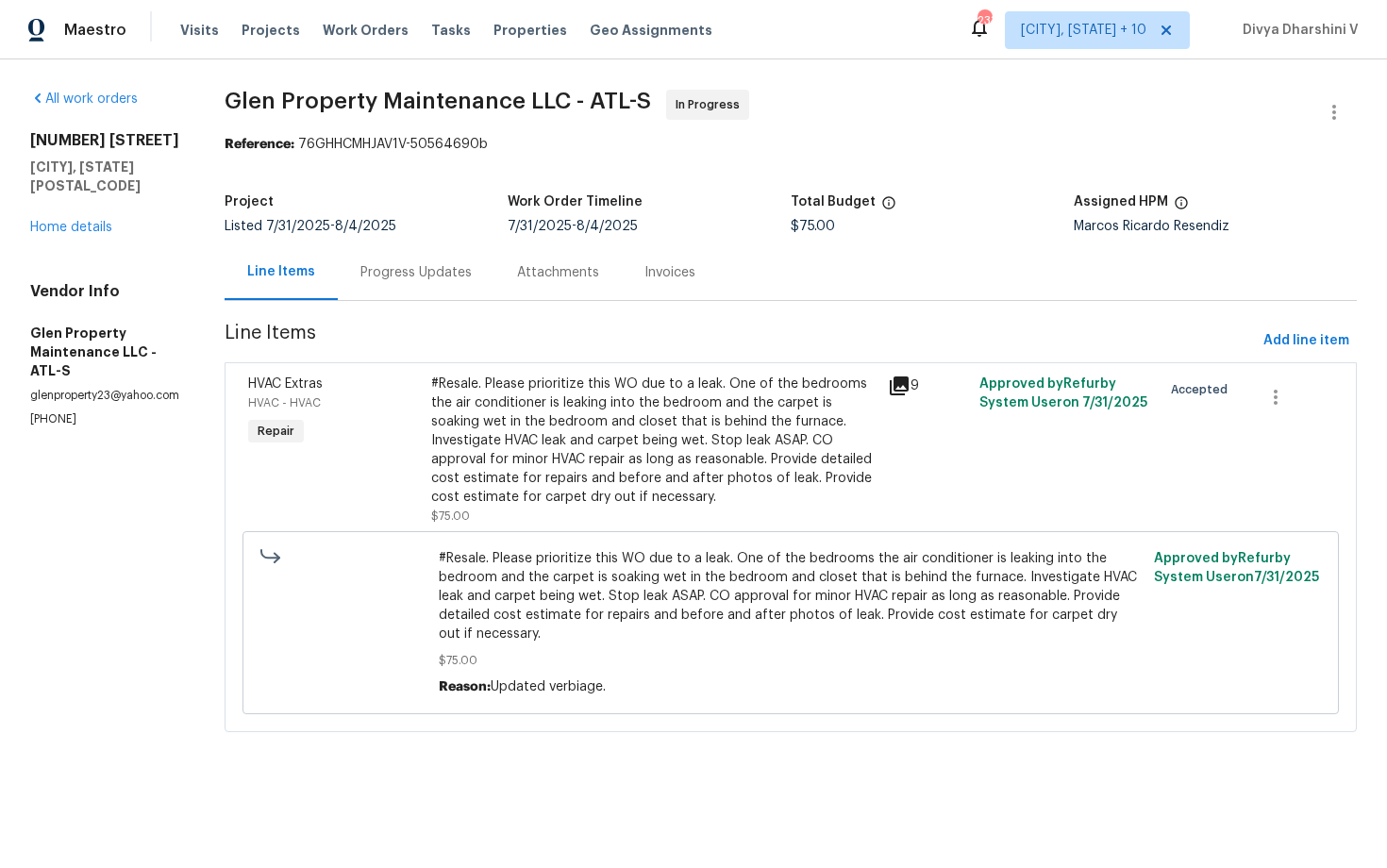 click on "Progress Updates" at bounding box center (416, 273) 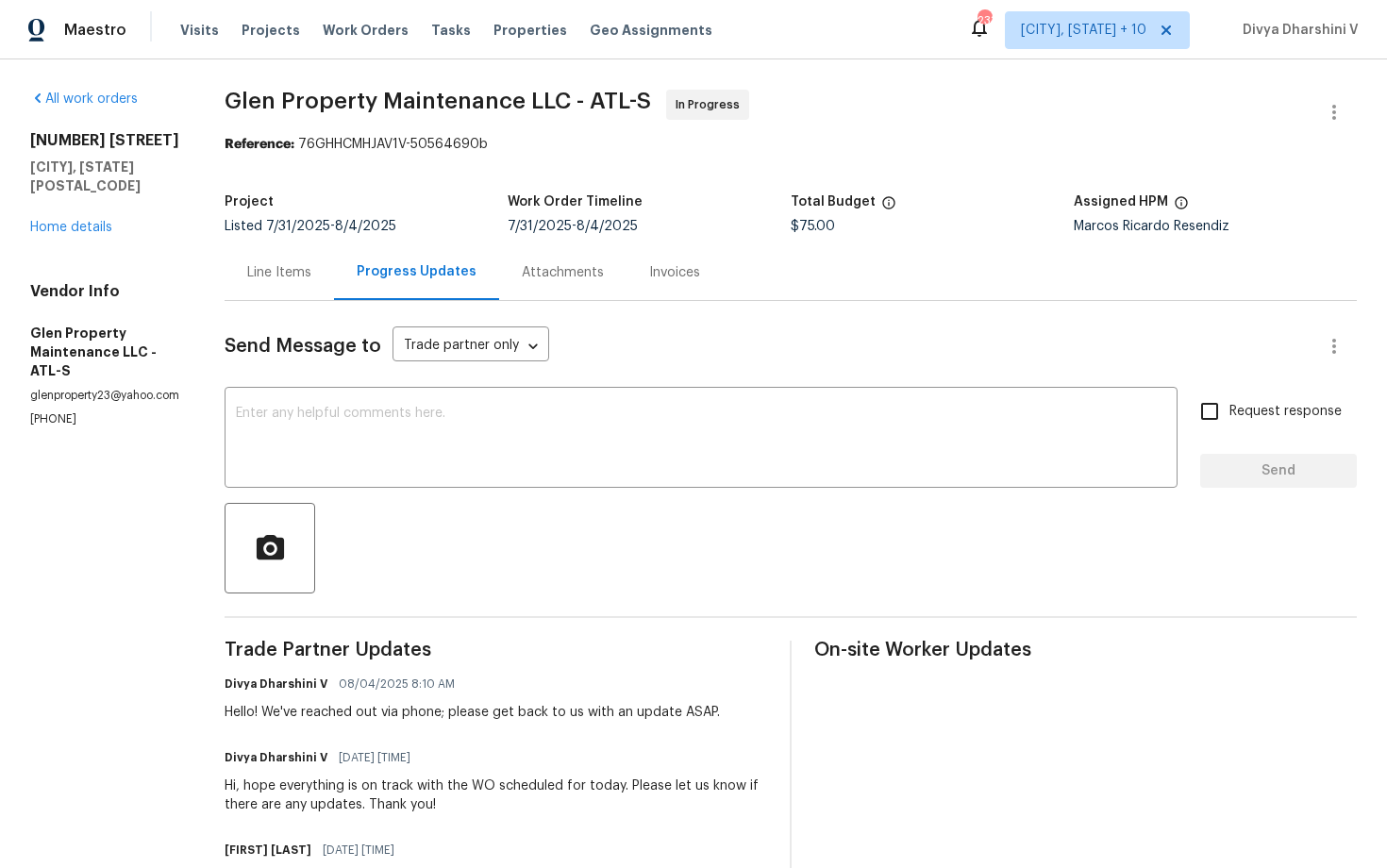 scroll, scrollTop: 93, scrollLeft: 0, axis: vertical 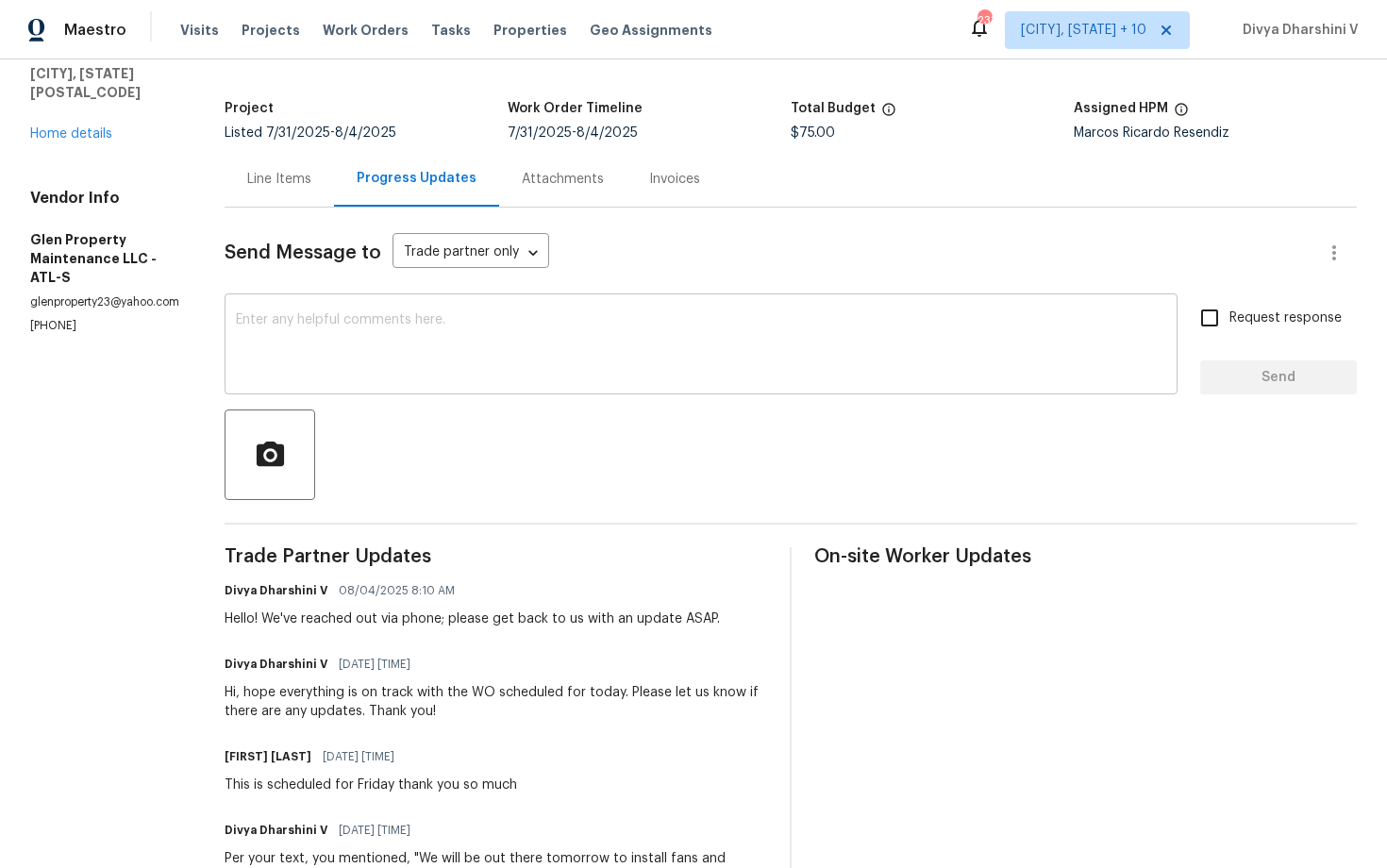 click at bounding box center [701, 346] 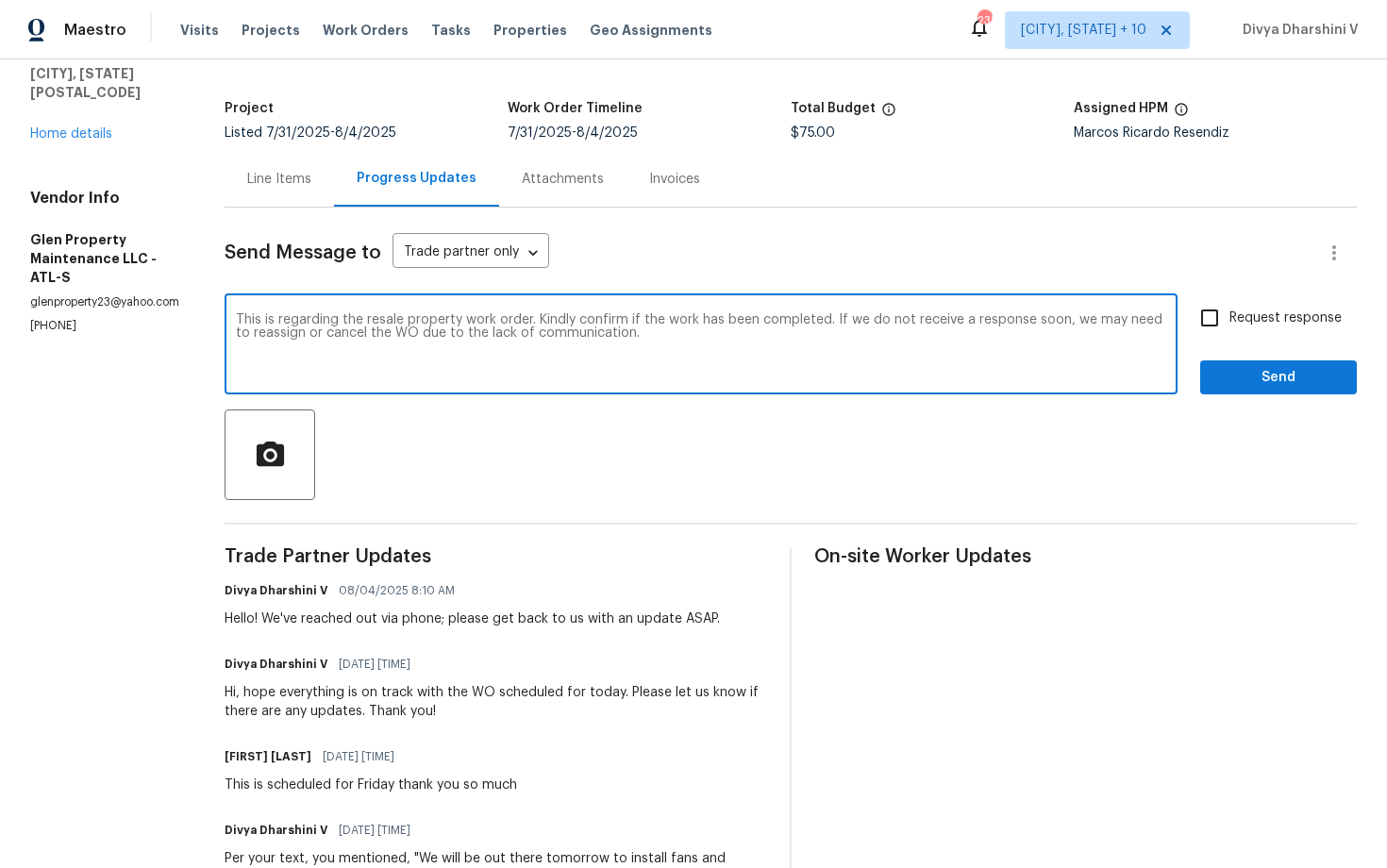 drag, startPoint x: 535, startPoint y: 321, endPoint x: 229, endPoint y: 322, distance: 306.00163 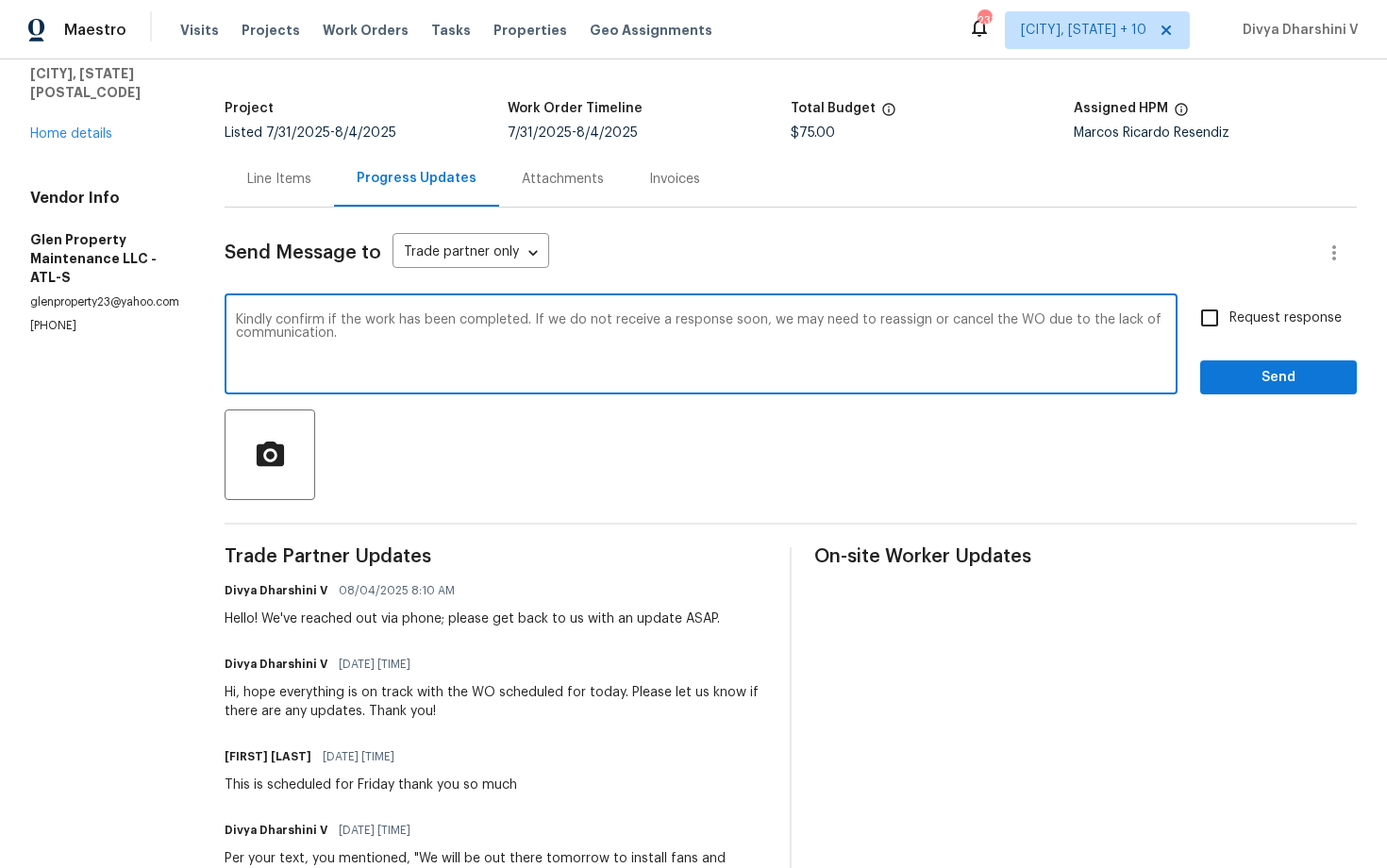 type on "Kindly confirm if the work has been completed. If we do not receive a response soon, we may need to reassign or cancel the WO due to the lack of communication." 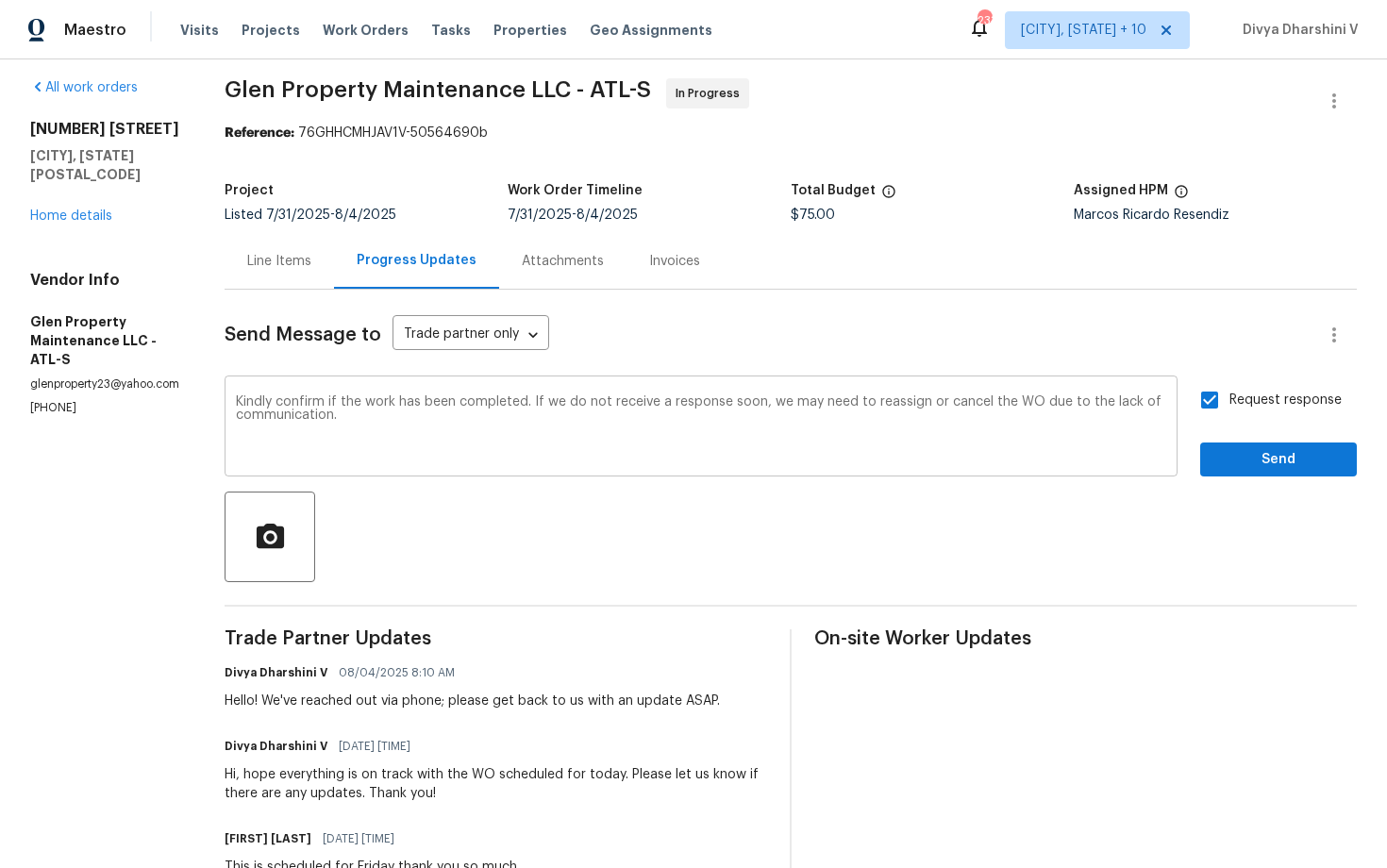 scroll, scrollTop: 0, scrollLeft: 0, axis: both 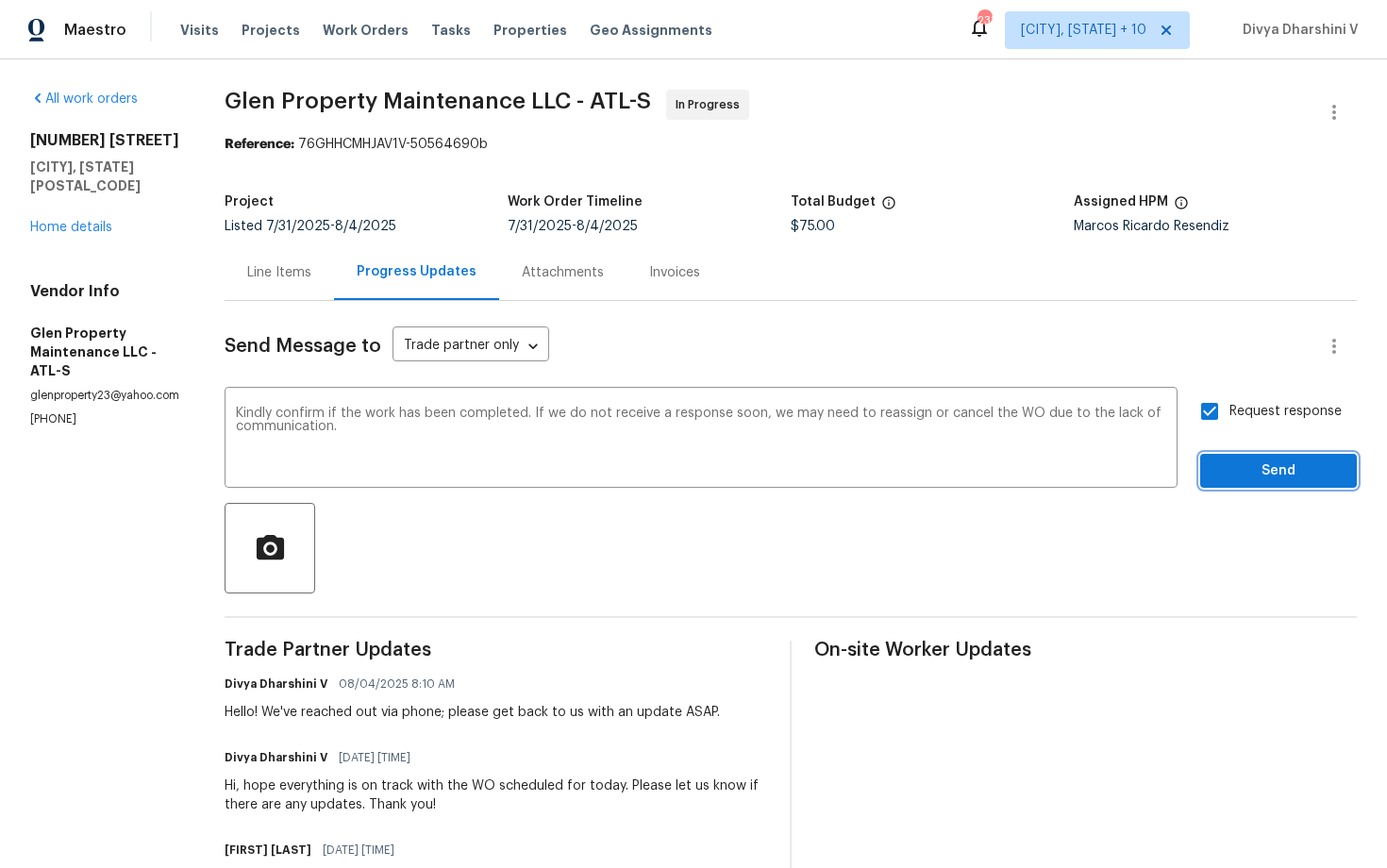 click on "Send" at bounding box center [1278, 471] 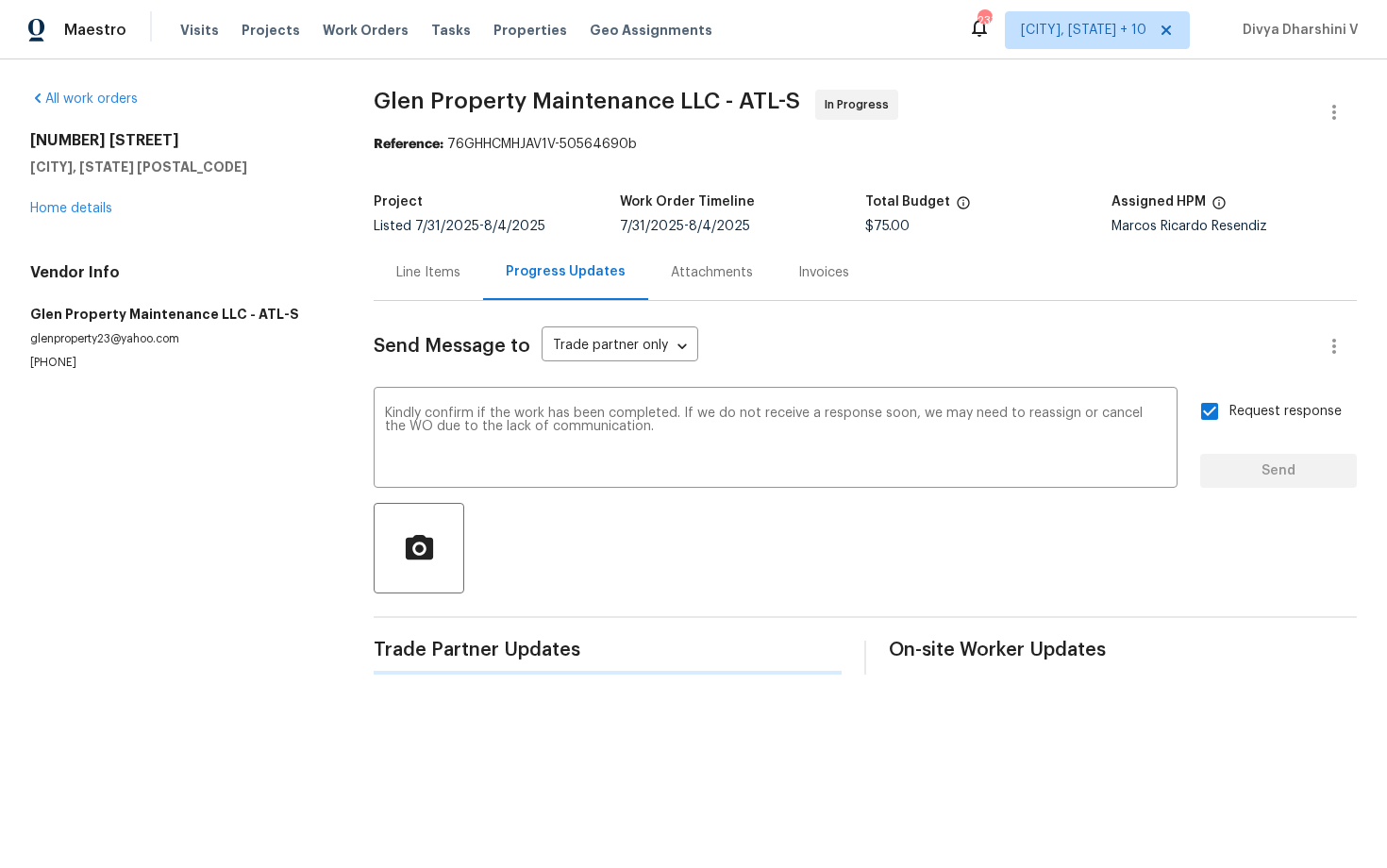 type 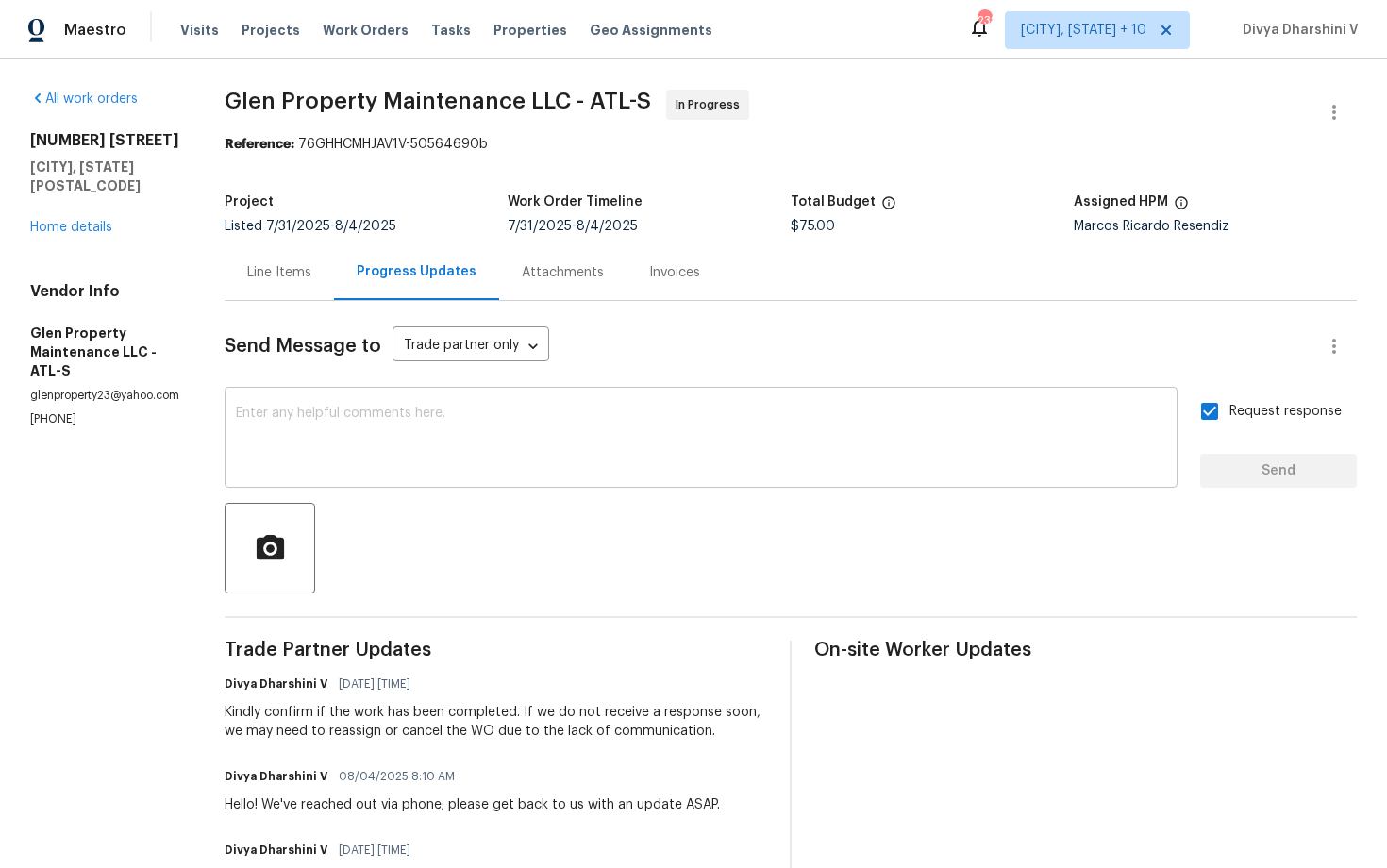 click at bounding box center [701, 440] 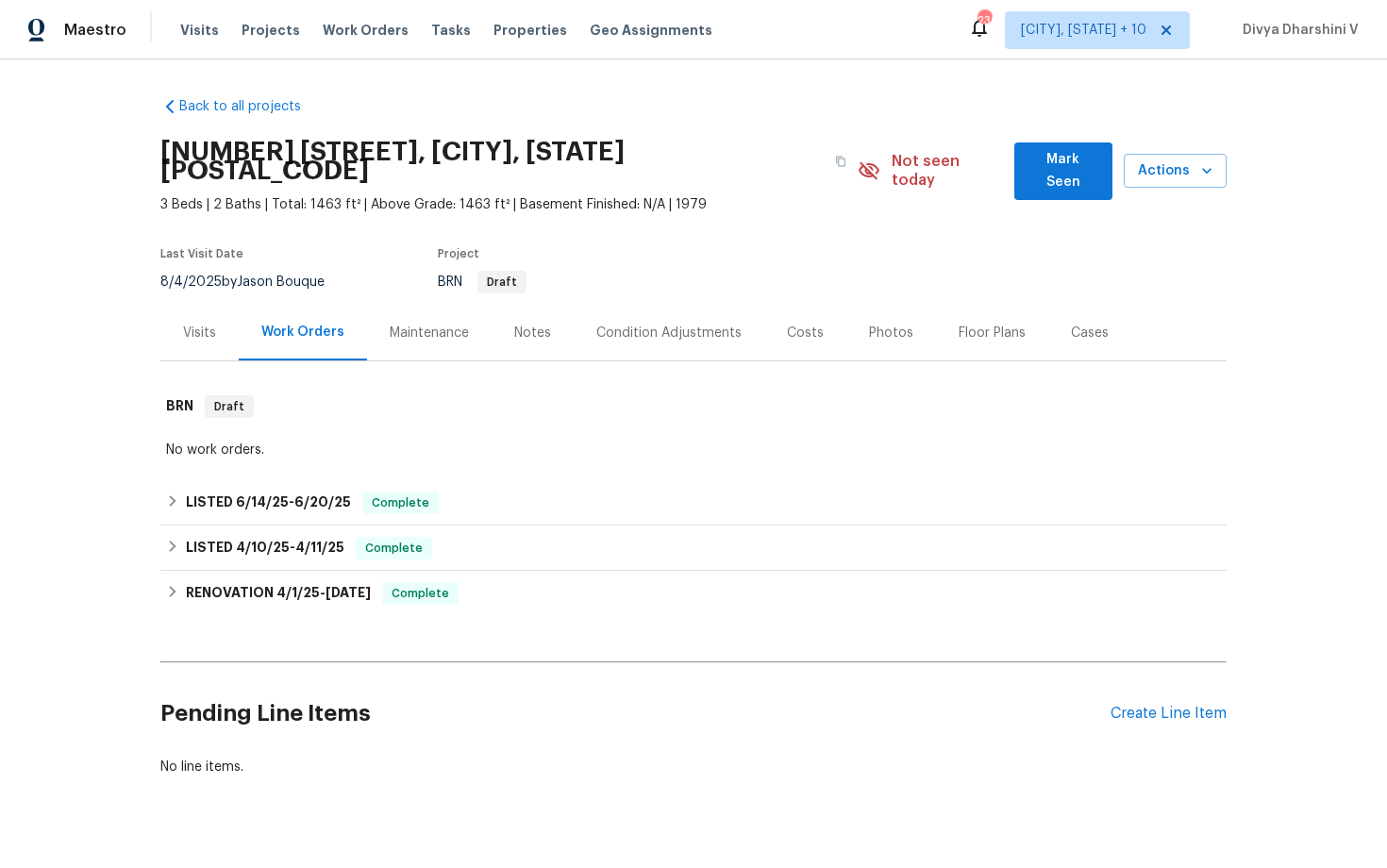 scroll, scrollTop: 0, scrollLeft: 0, axis: both 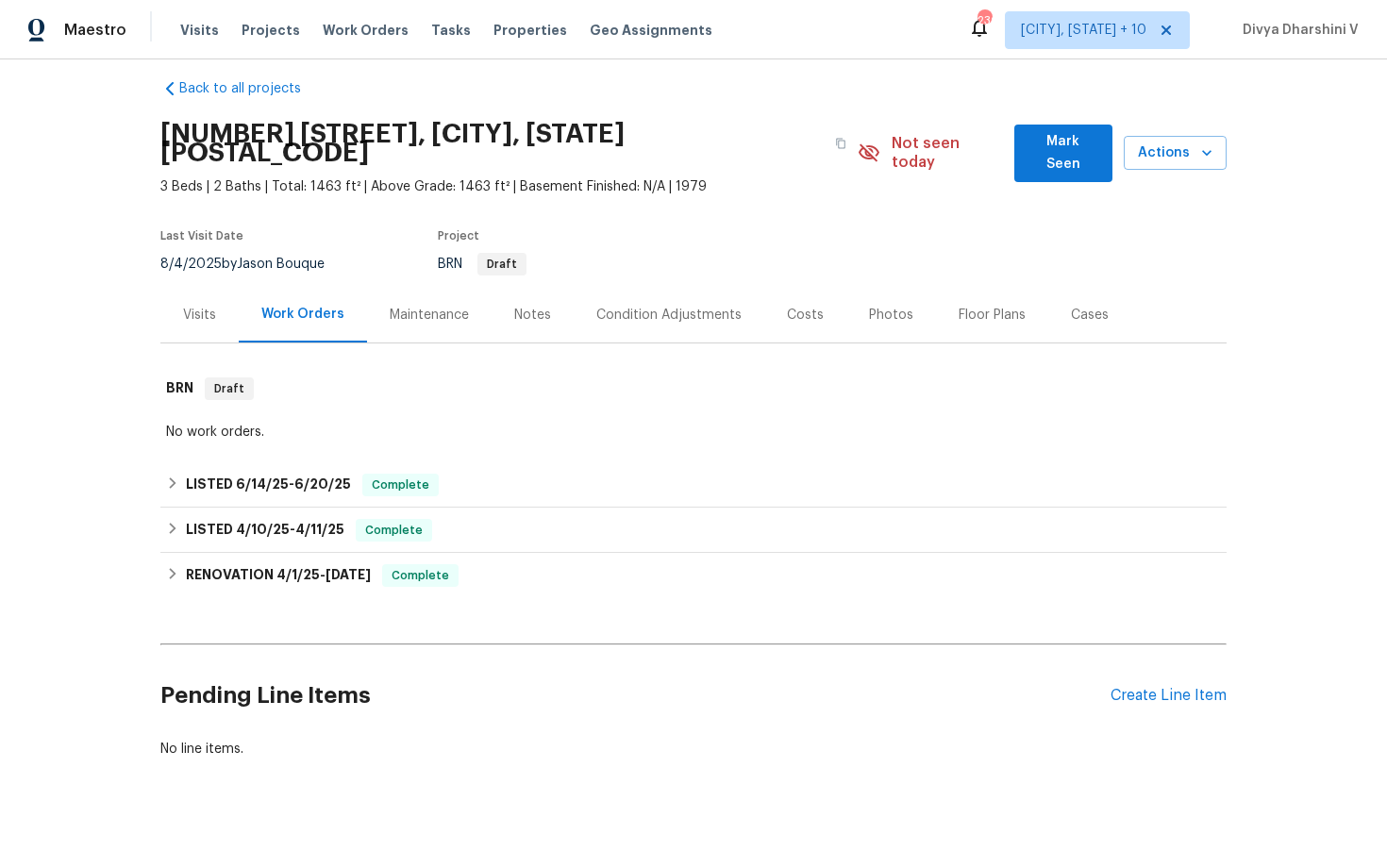 click on "Pending Line Items Create Line Item" at bounding box center [694, 695] 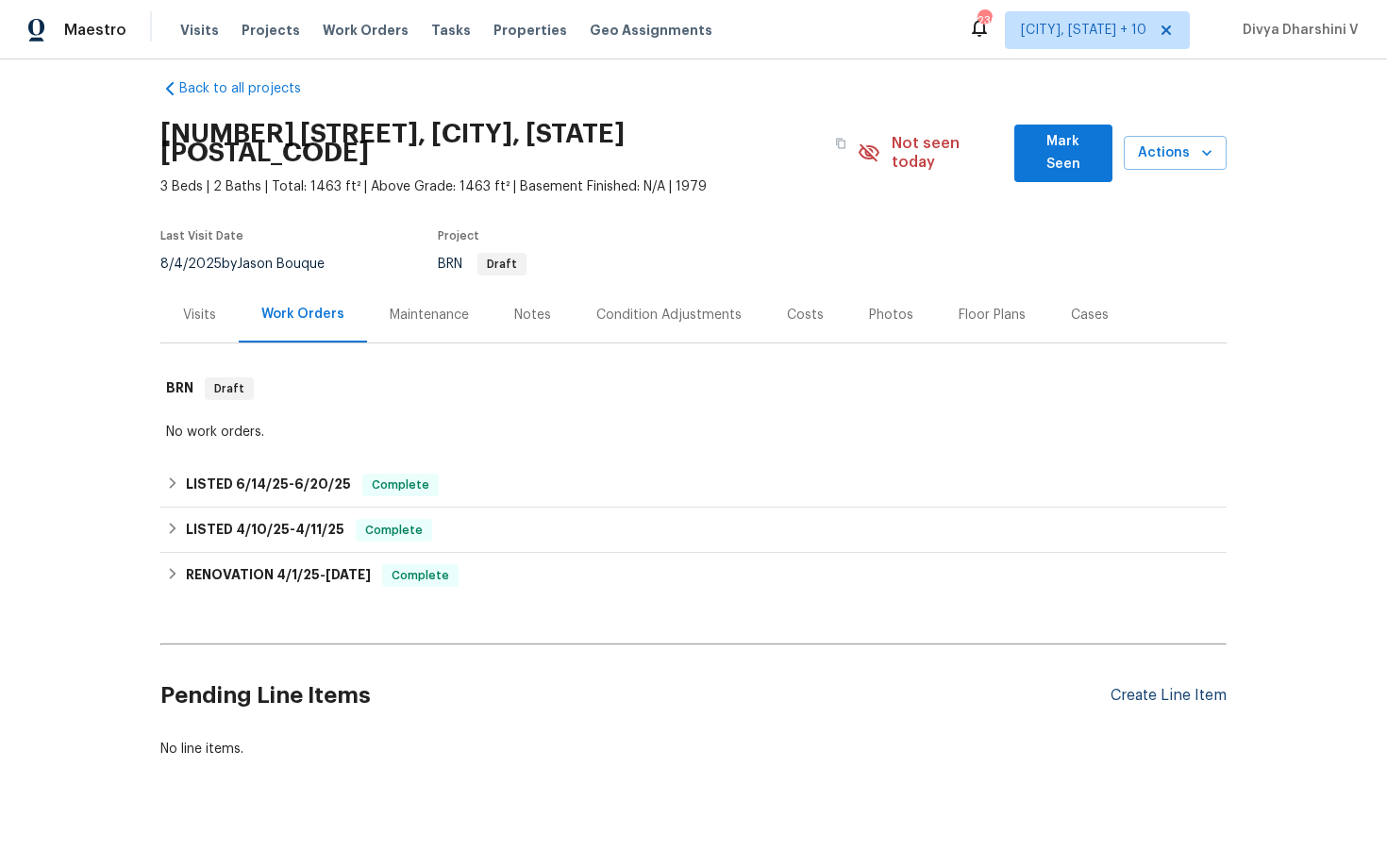 click on "Create Line Item" at bounding box center [1168, 695] 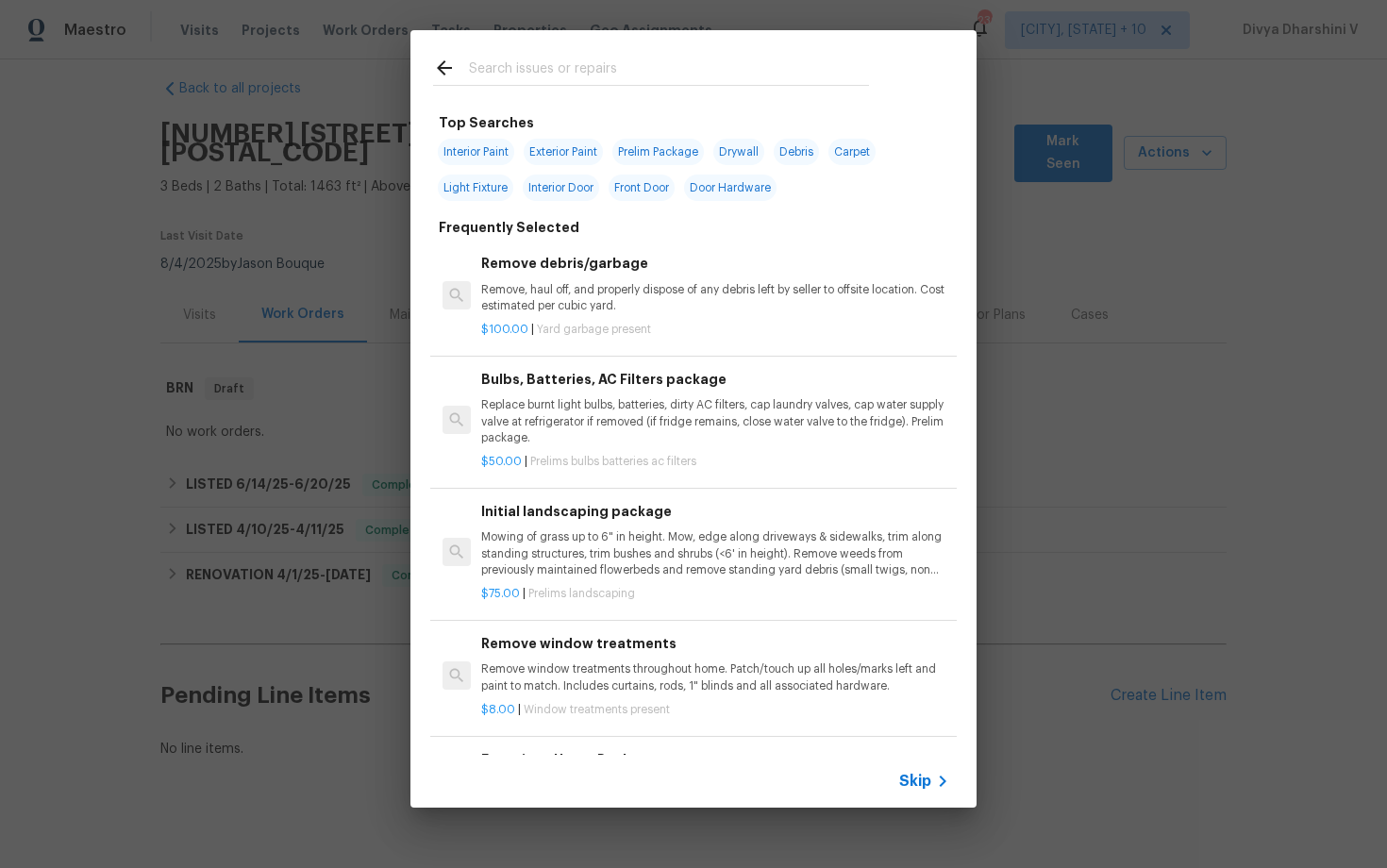 click 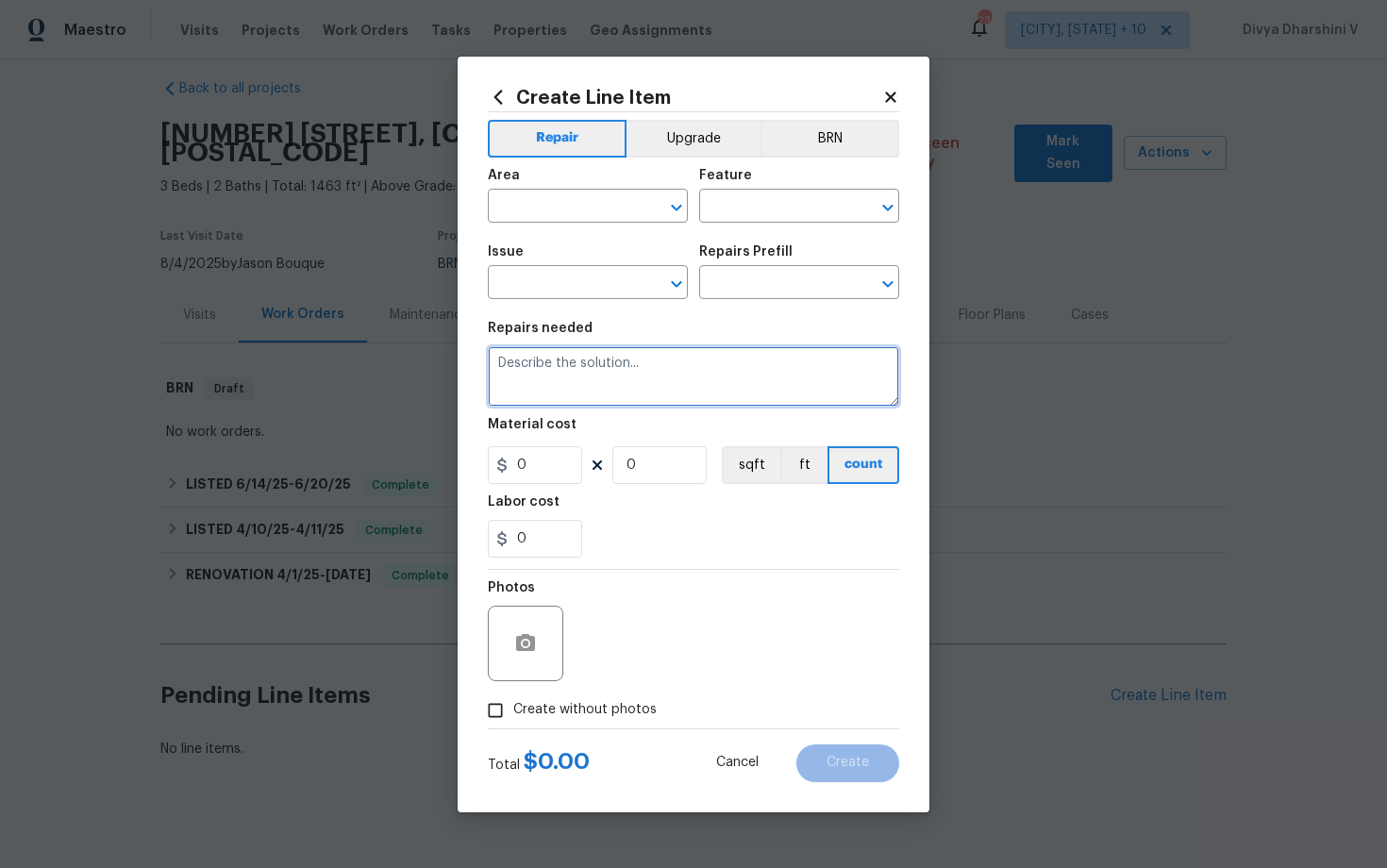 click at bounding box center [694, 376] 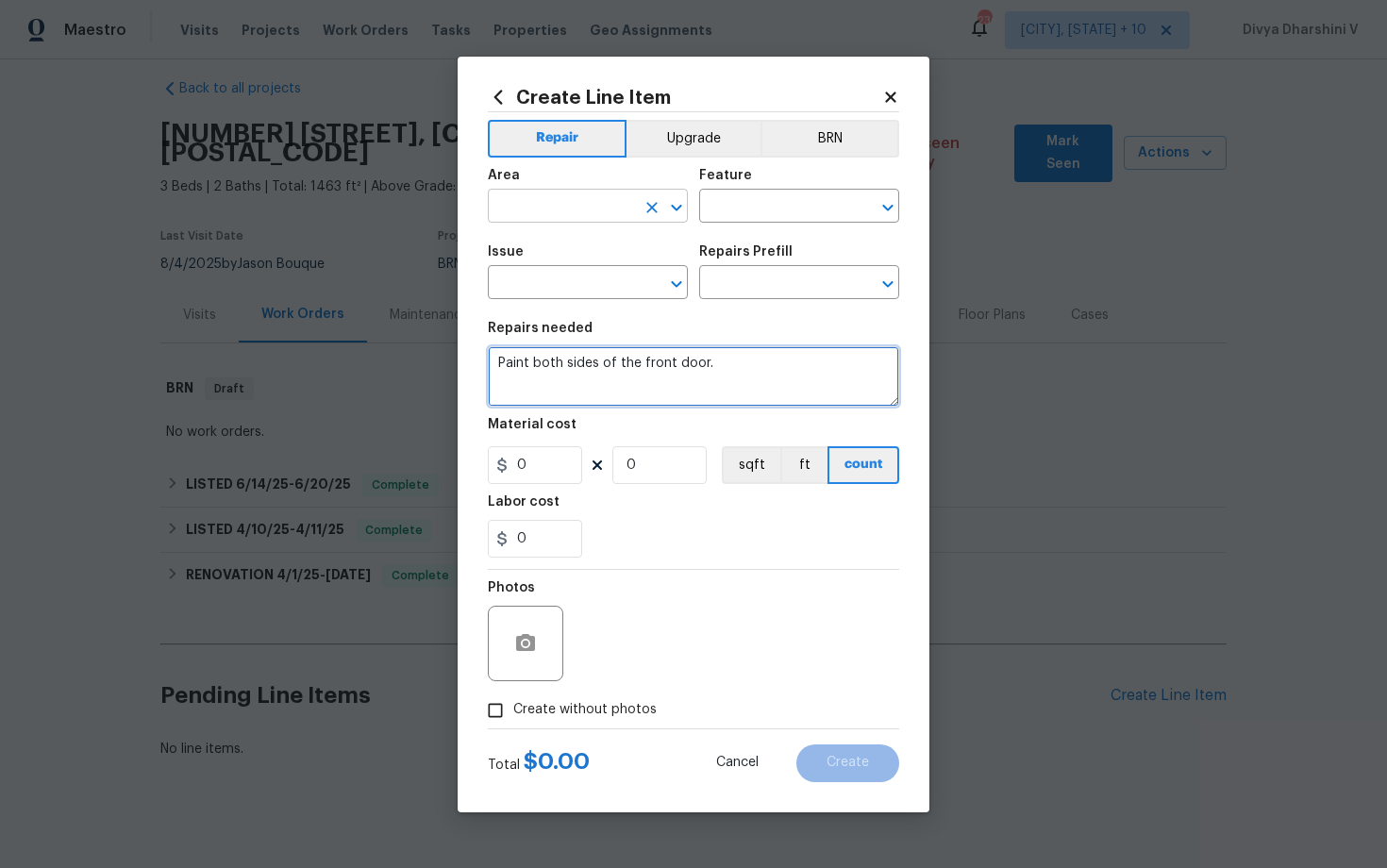 type on "Paint both sides of the front door." 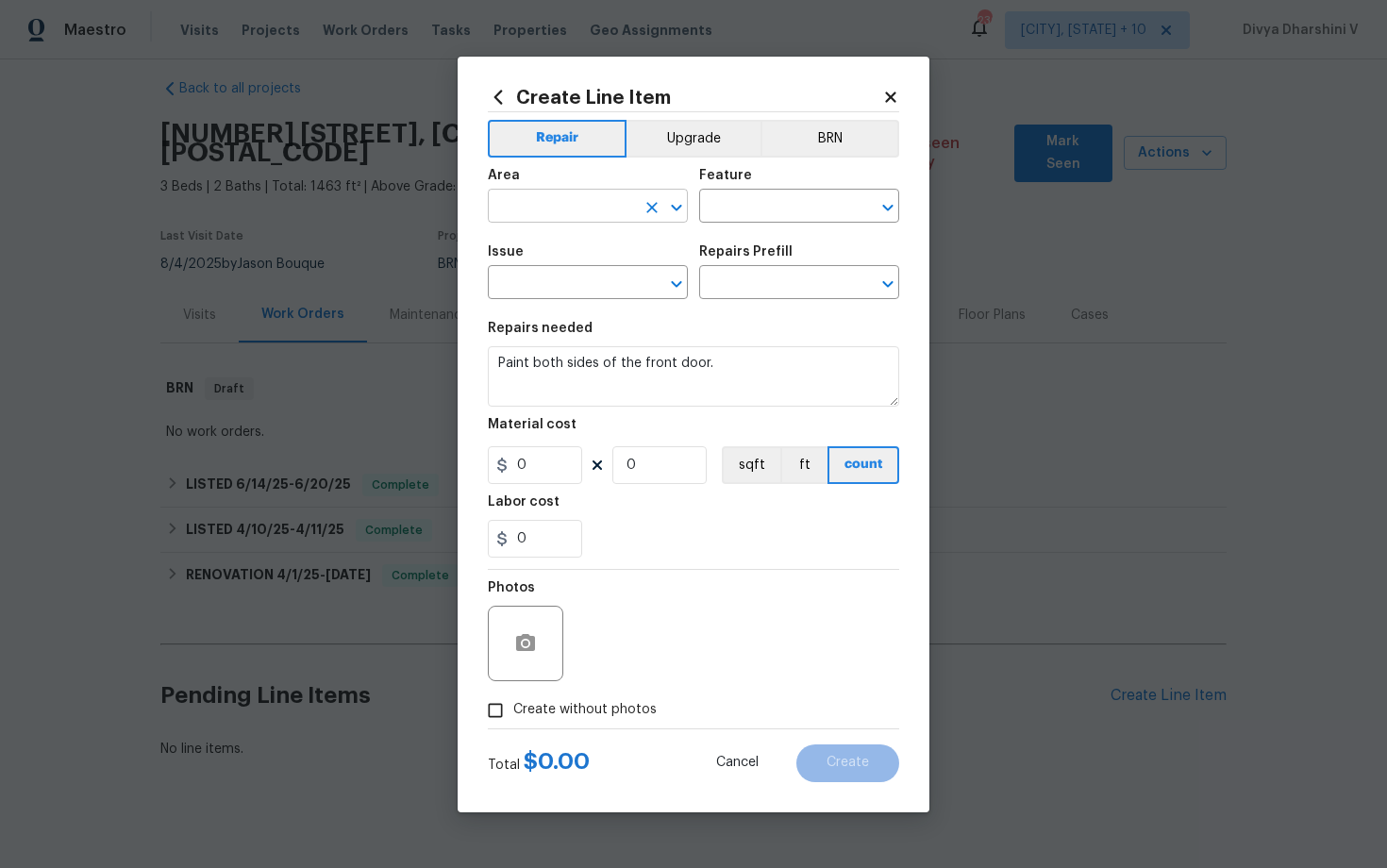 click at bounding box center (561, 208) 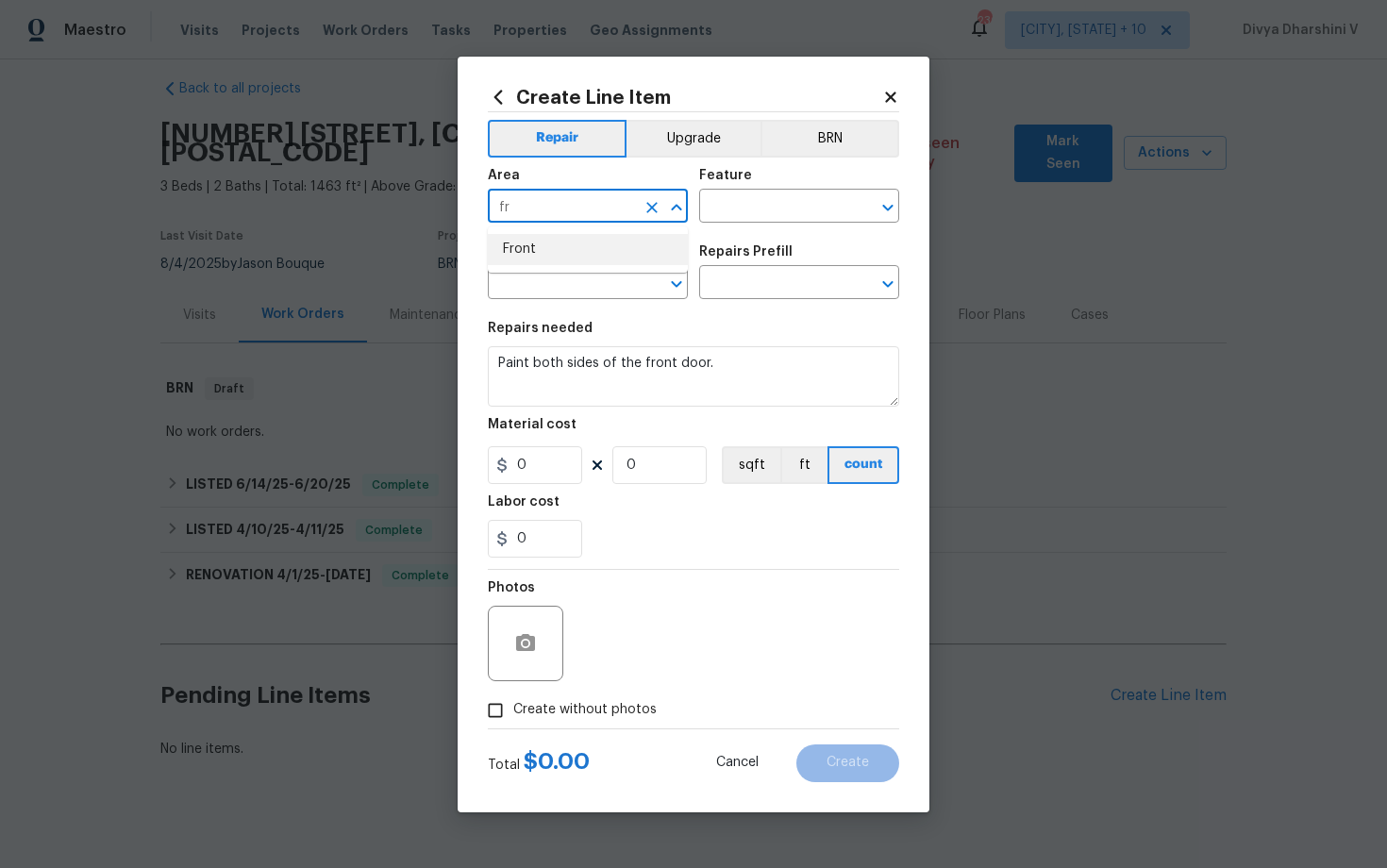 click on "Front" at bounding box center [588, 249] 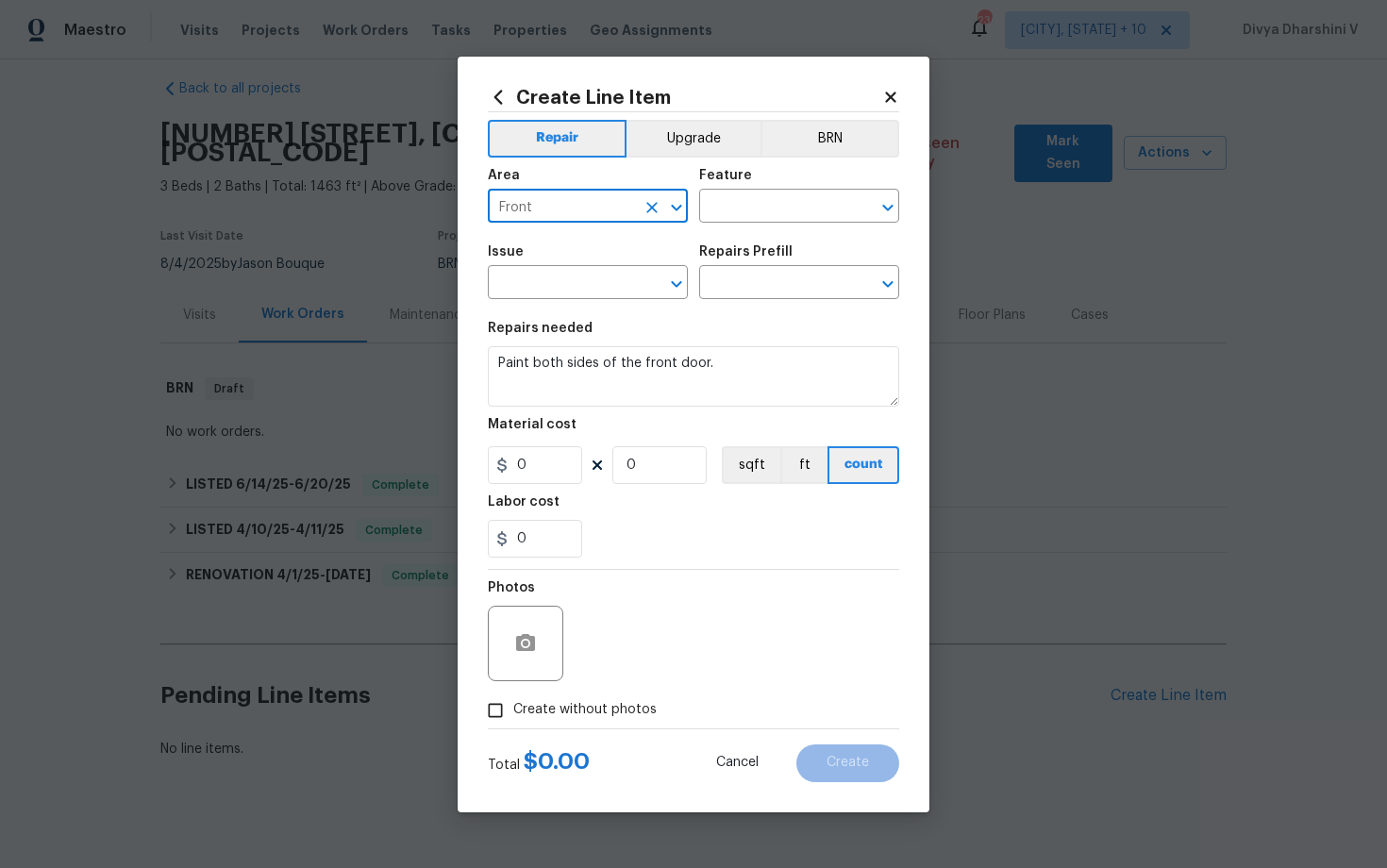 type on "Front" 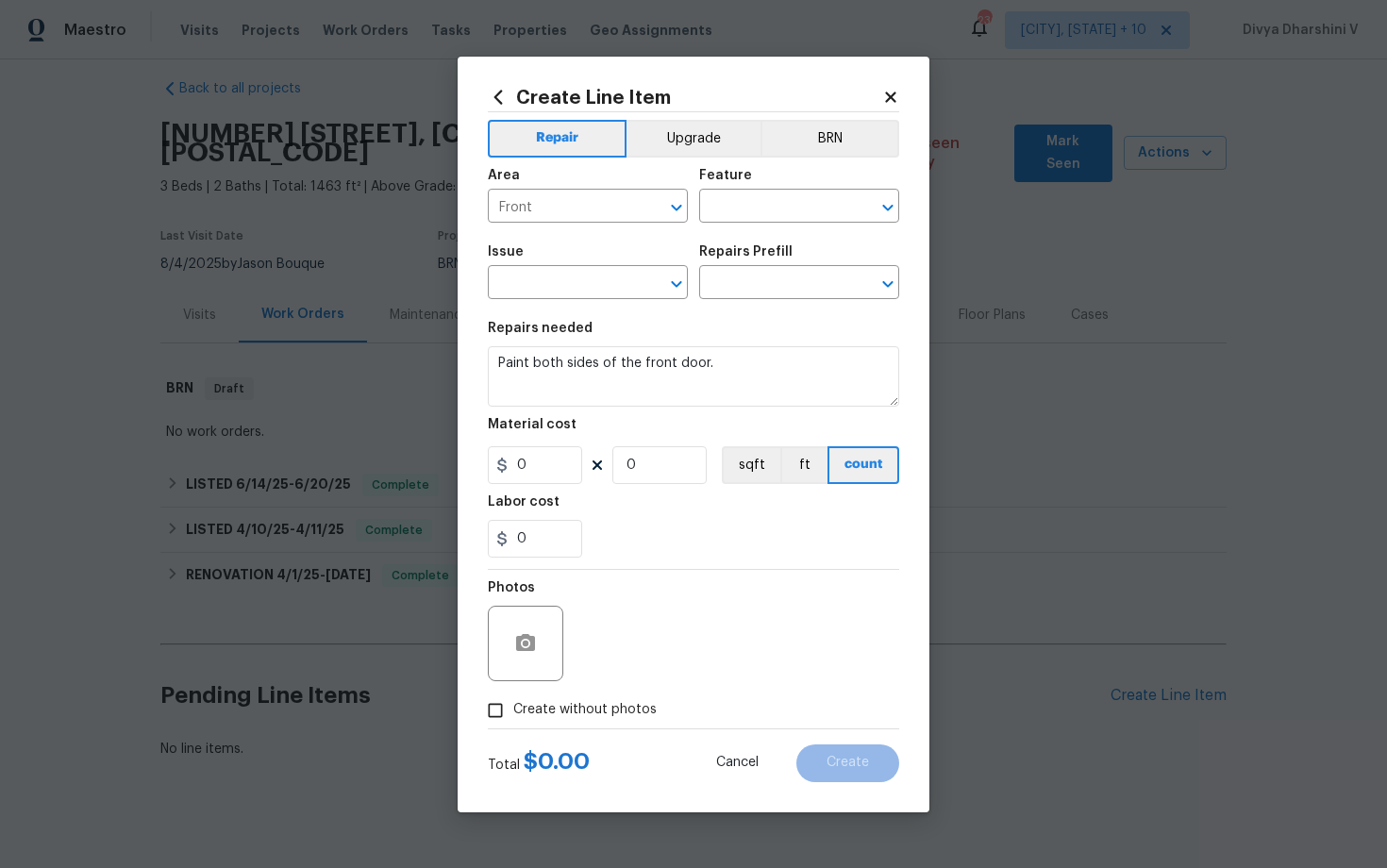 click on "Feature" at bounding box center [799, 181] 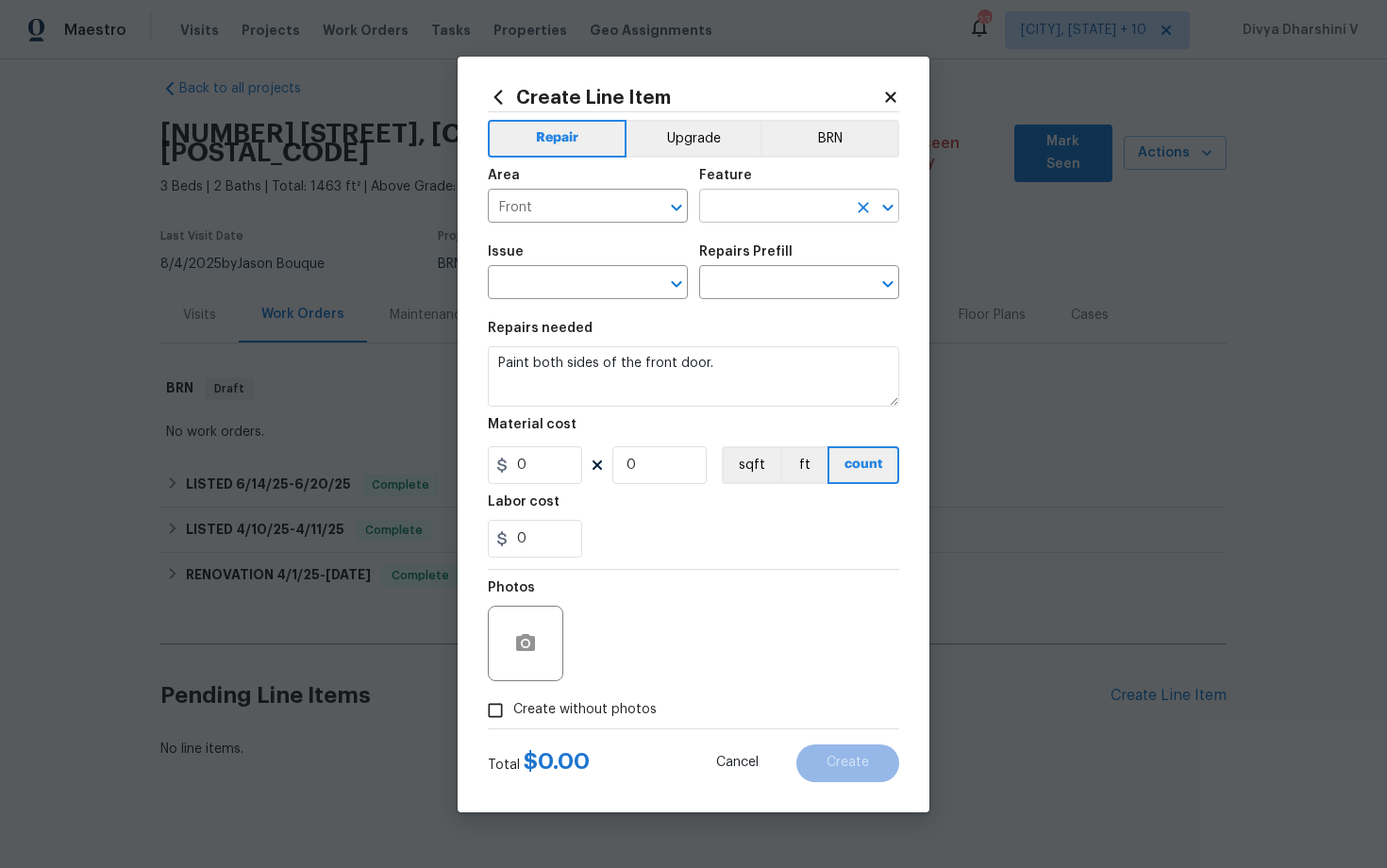 click at bounding box center [773, 208] 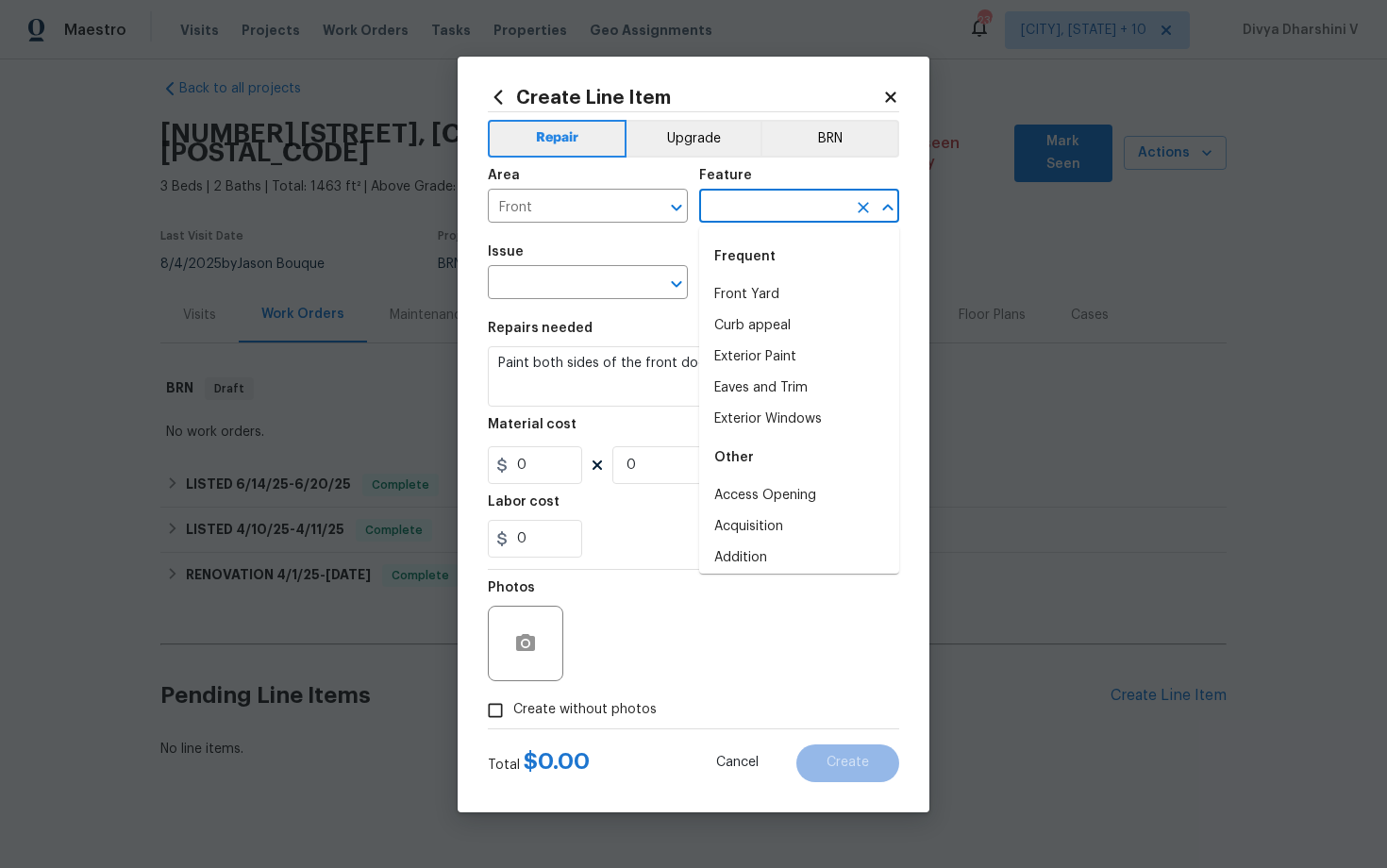 type on "f" 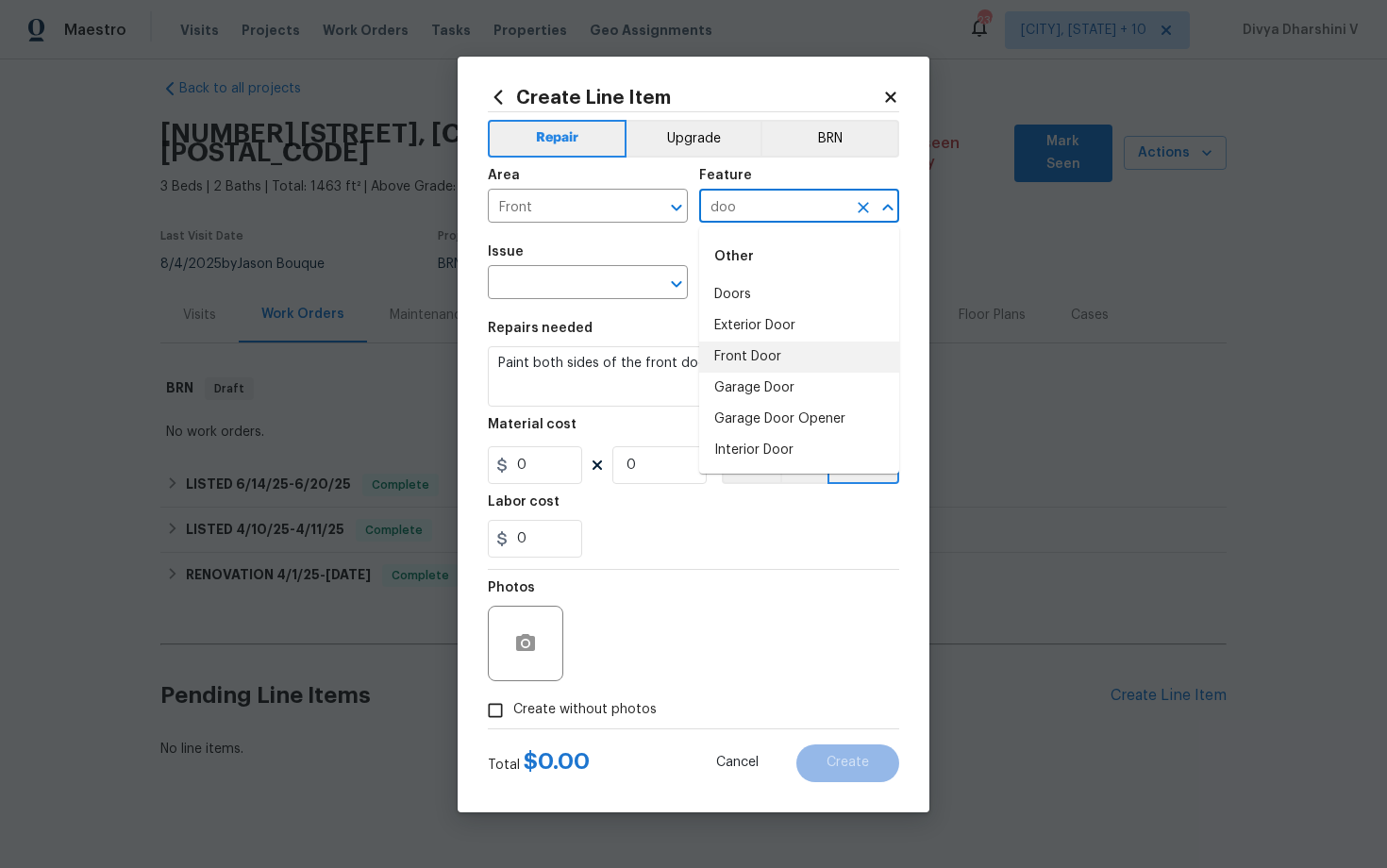click on "Front Door" at bounding box center [799, 357] 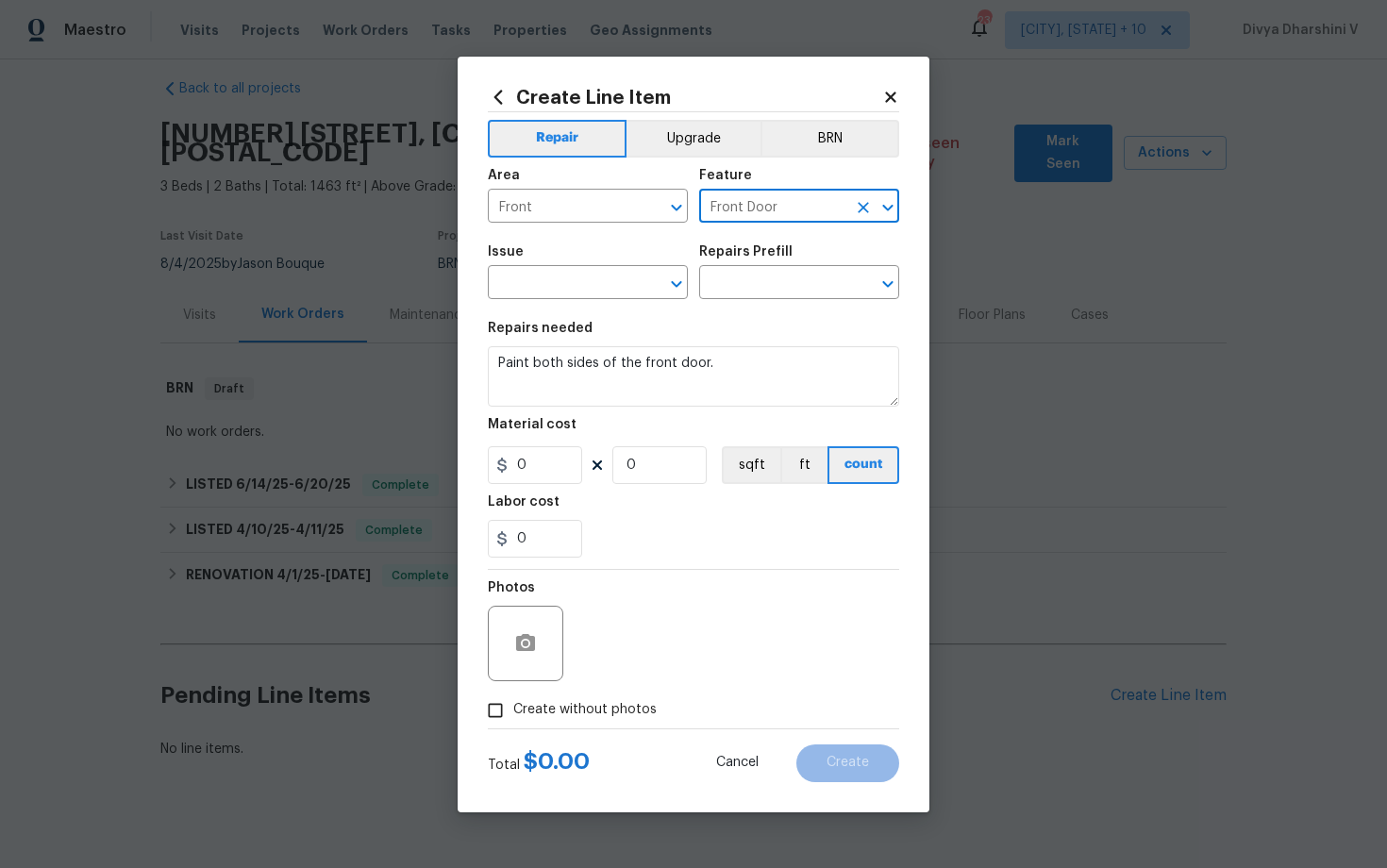 type on "Front Door" 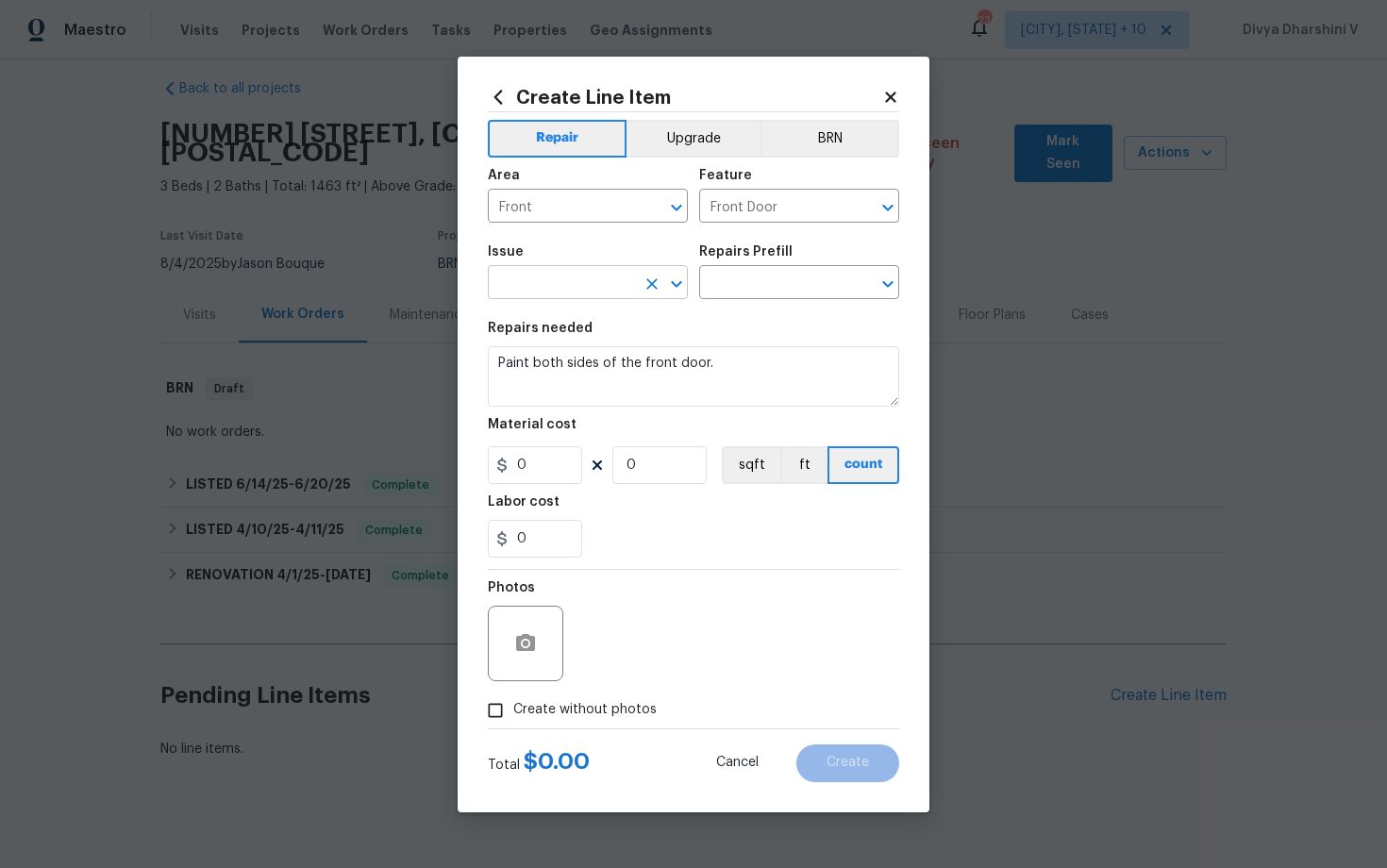 click at bounding box center (561, 284) 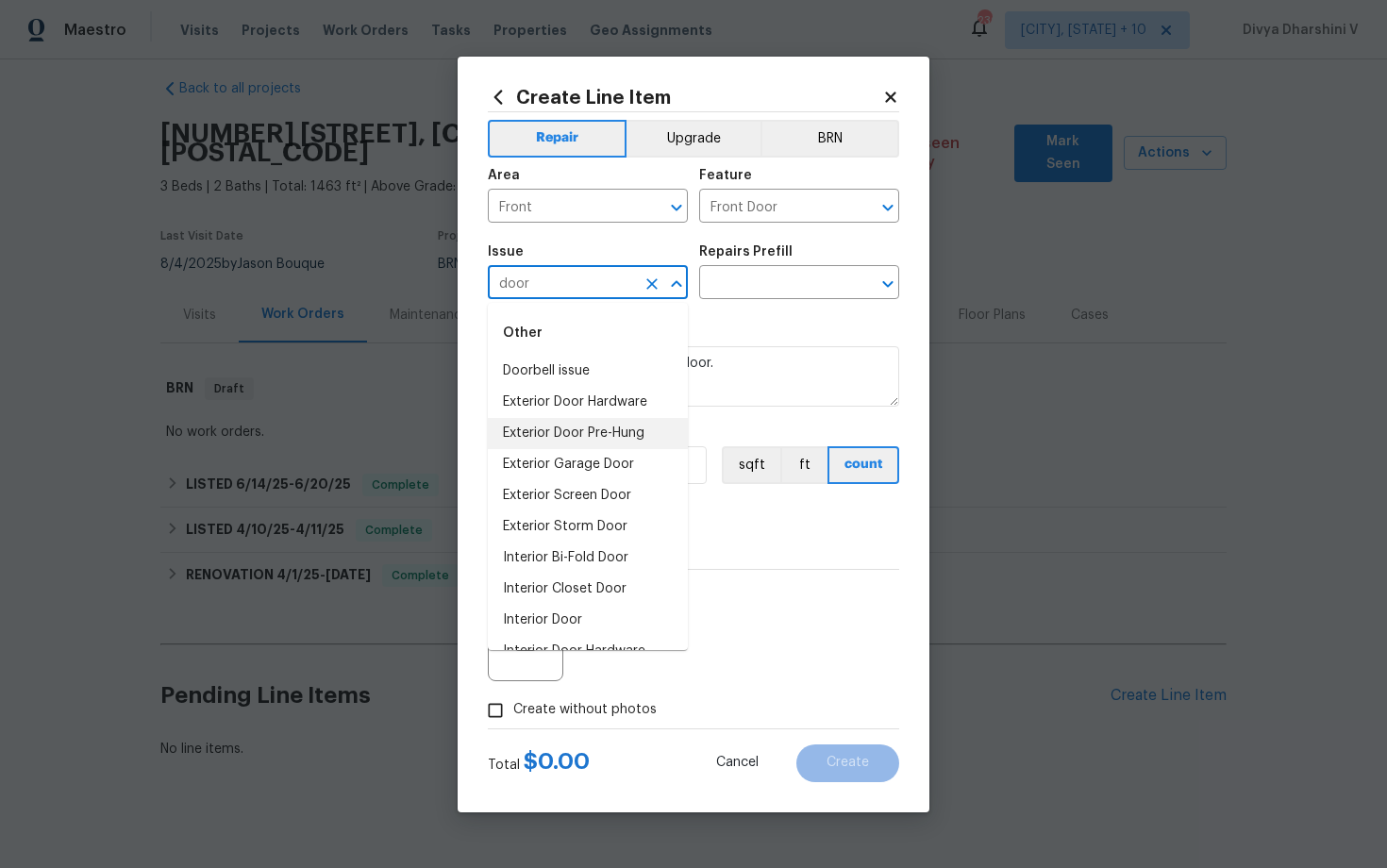 scroll, scrollTop: 56, scrollLeft: 0, axis: vertical 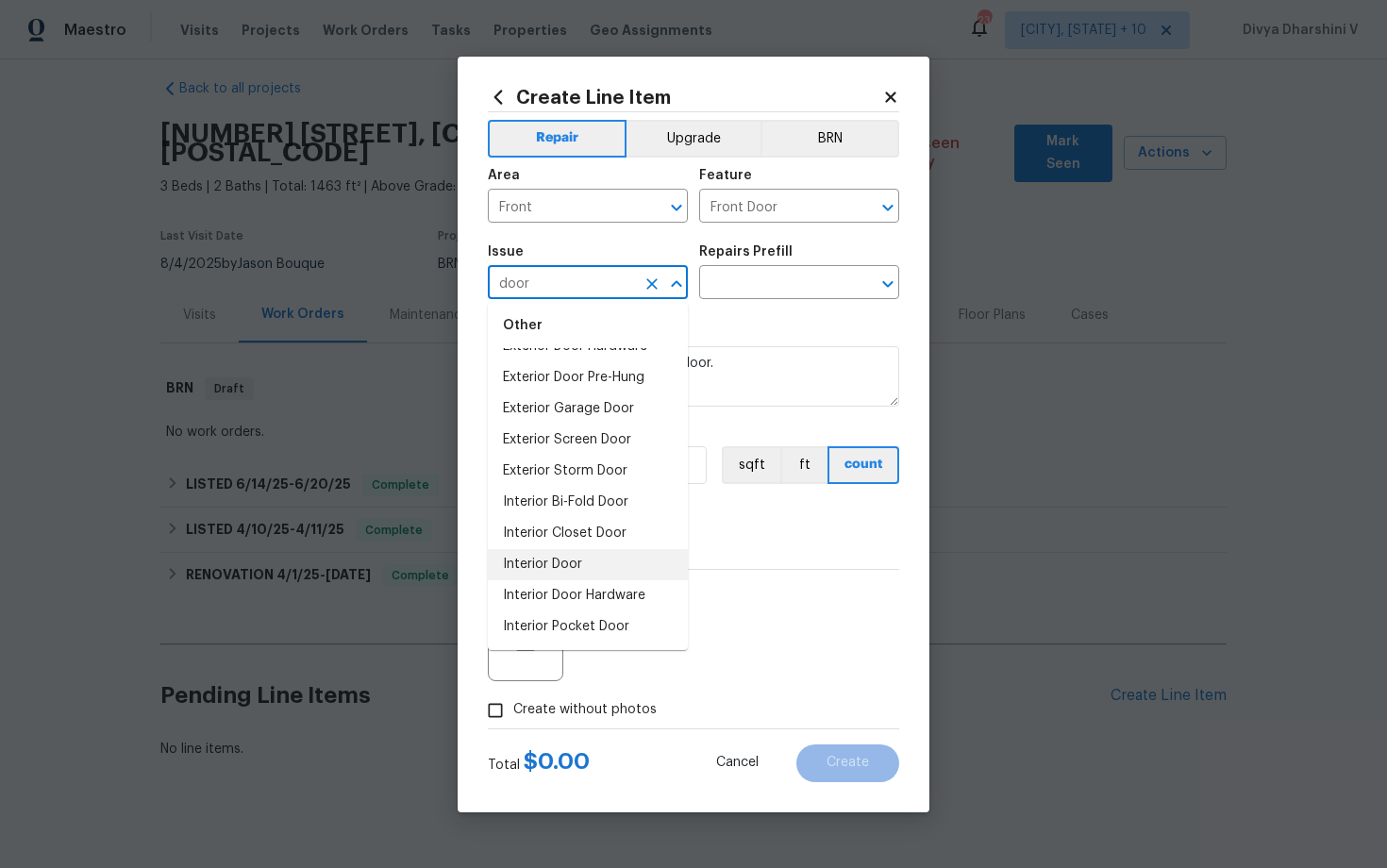 click on "Interior Door" at bounding box center (588, 564) 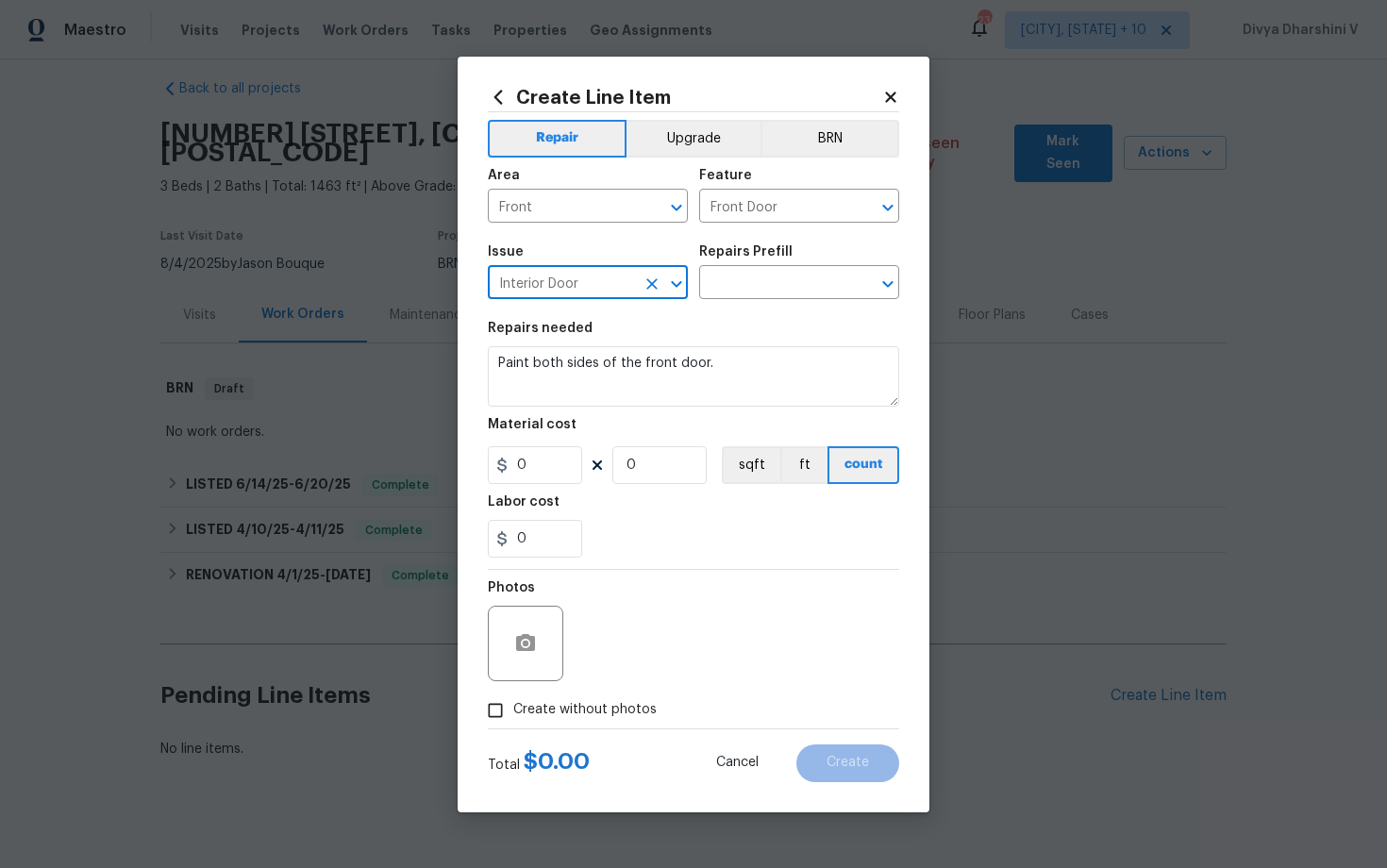 click on "Repairs Prefill" at bounding box center [799, 258] 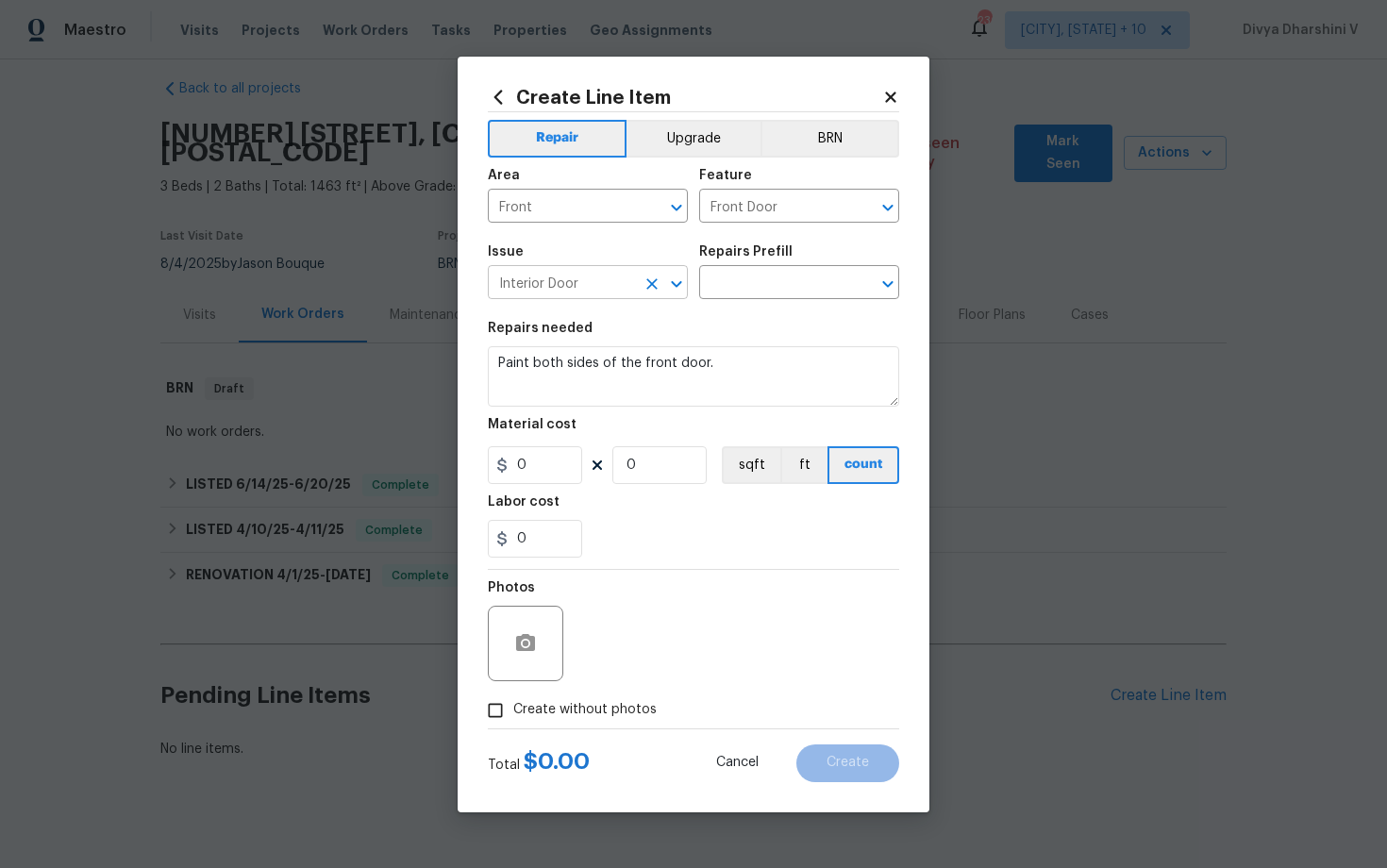 click on "Interior Door" at bounding box center (561, 284) 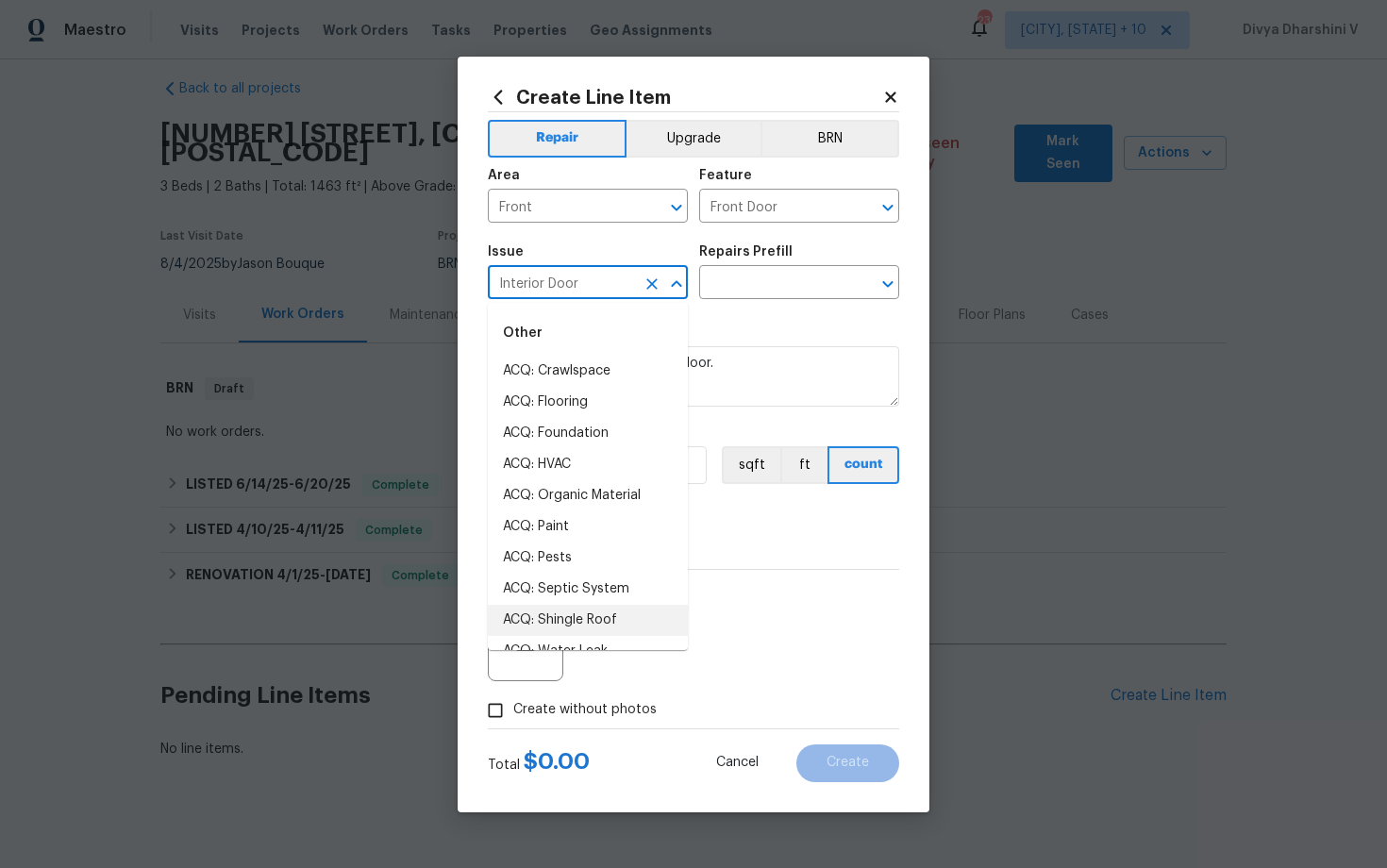 click on "Interior Door" at bounding box center (561, 284) 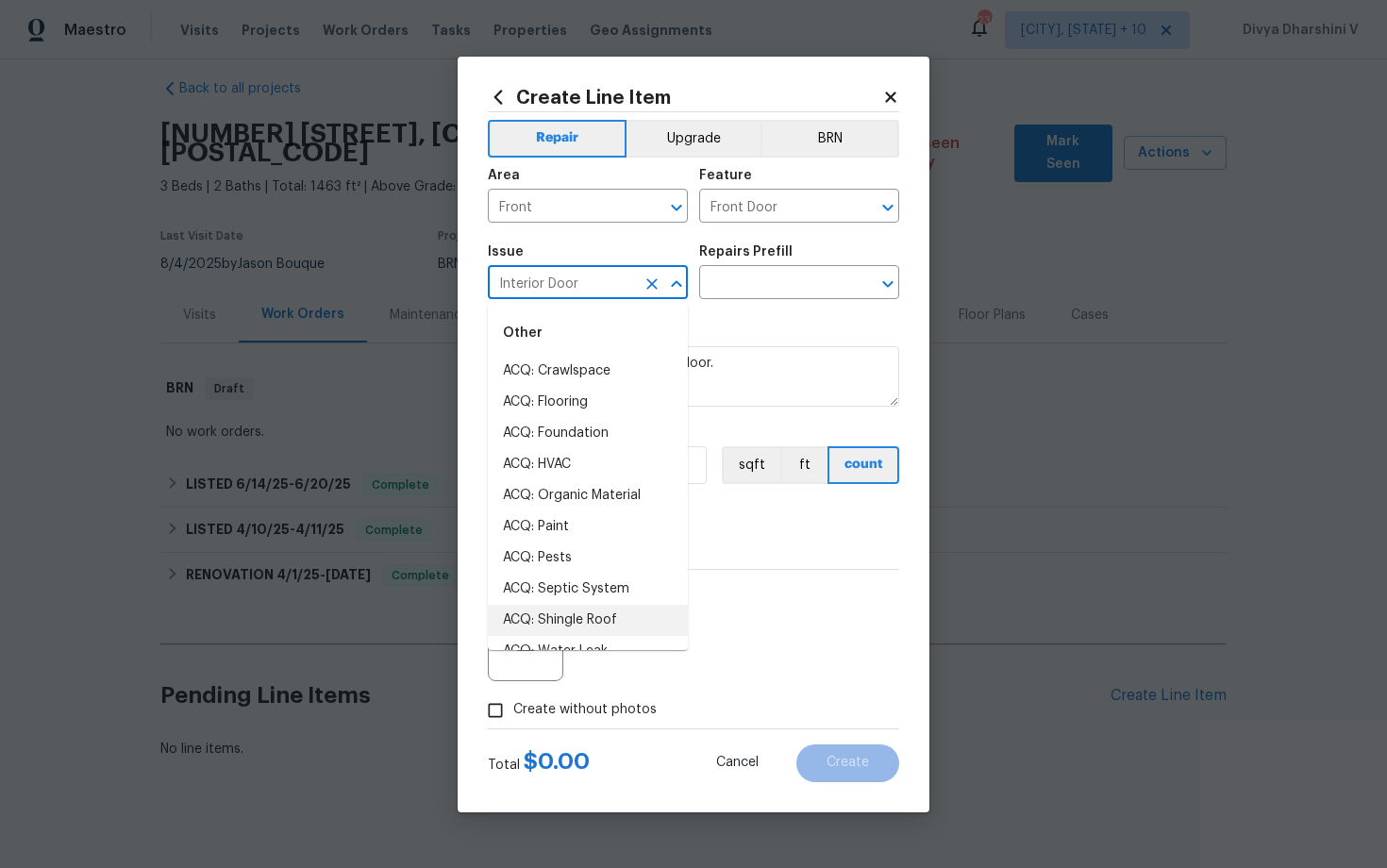 click on "Interior Door" at bounding box center (561, 284) 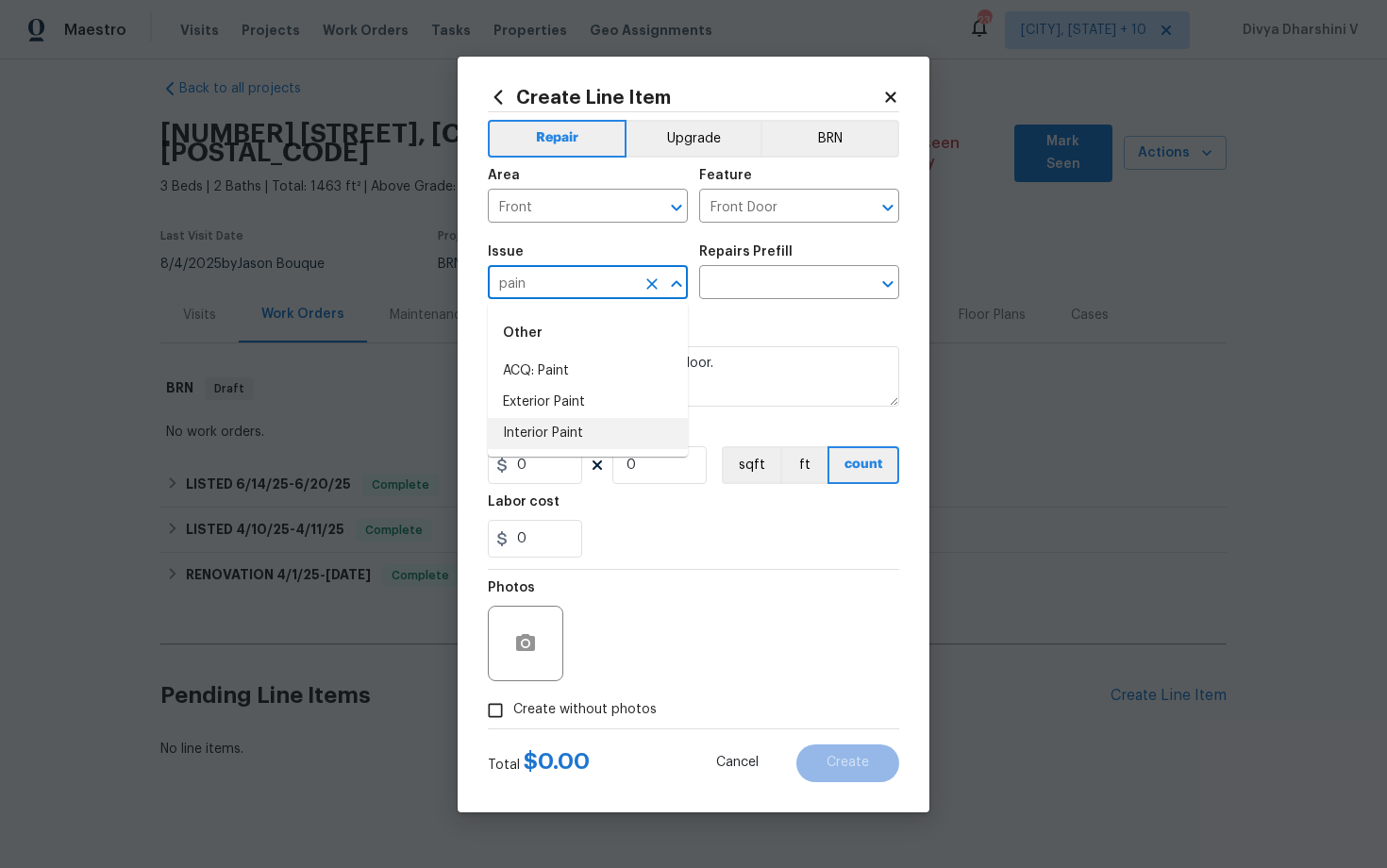 click on "Interior Paint" at bounding box center (588, 433) 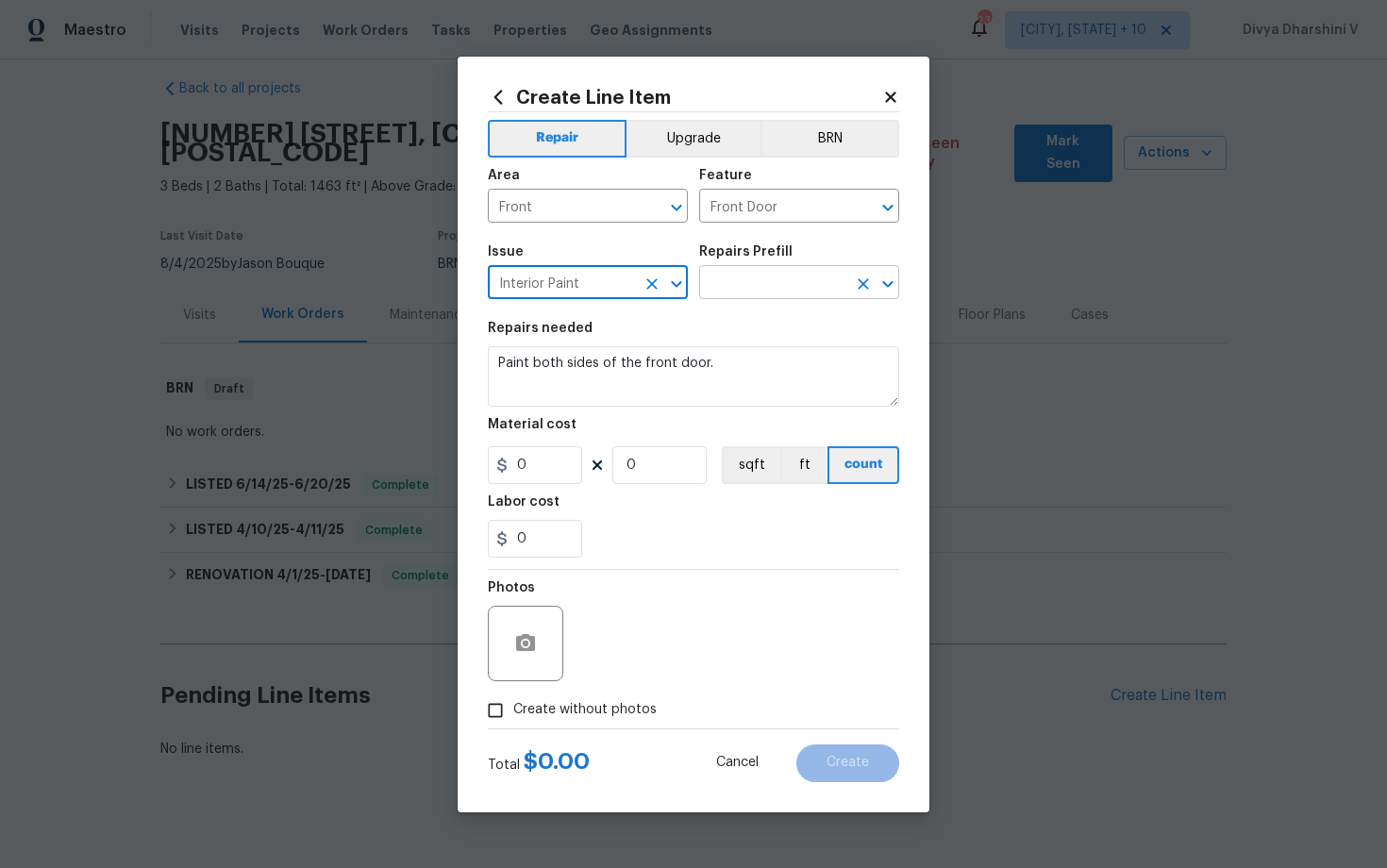 type on "Interior Paint" 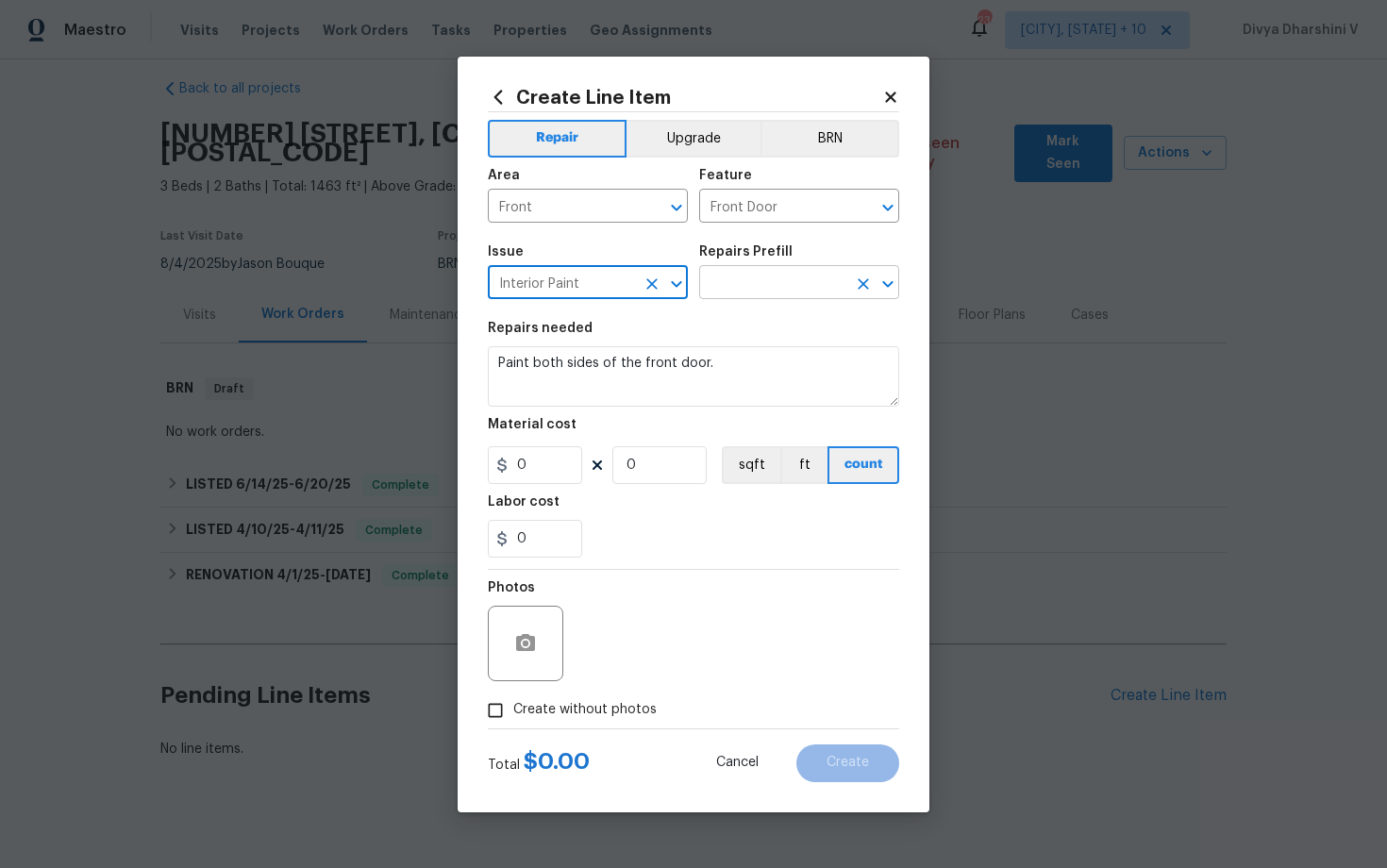 click at bounding box center (773, 284) 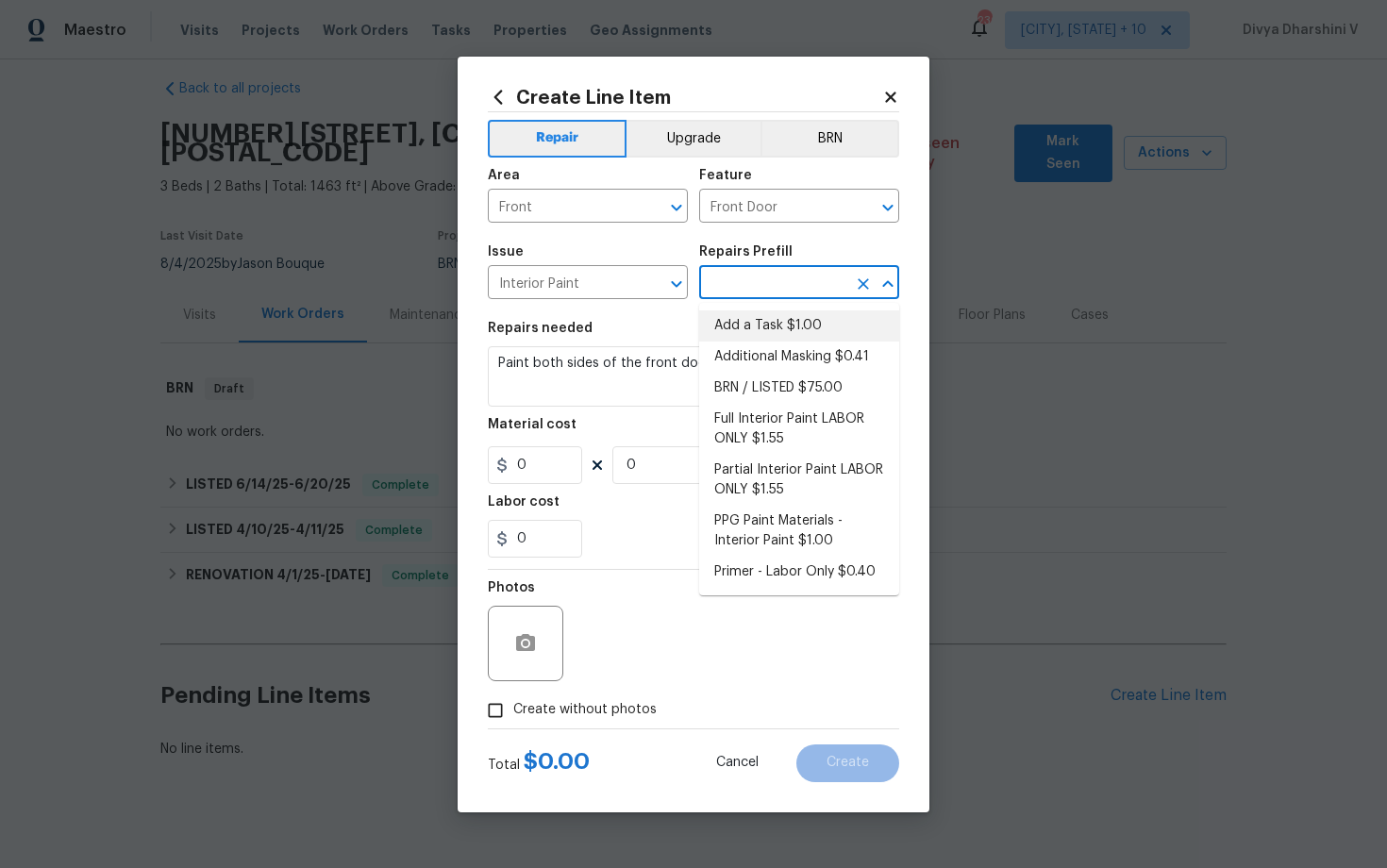 click on "Add a Task $1.00" at bounding box center [799, 326] 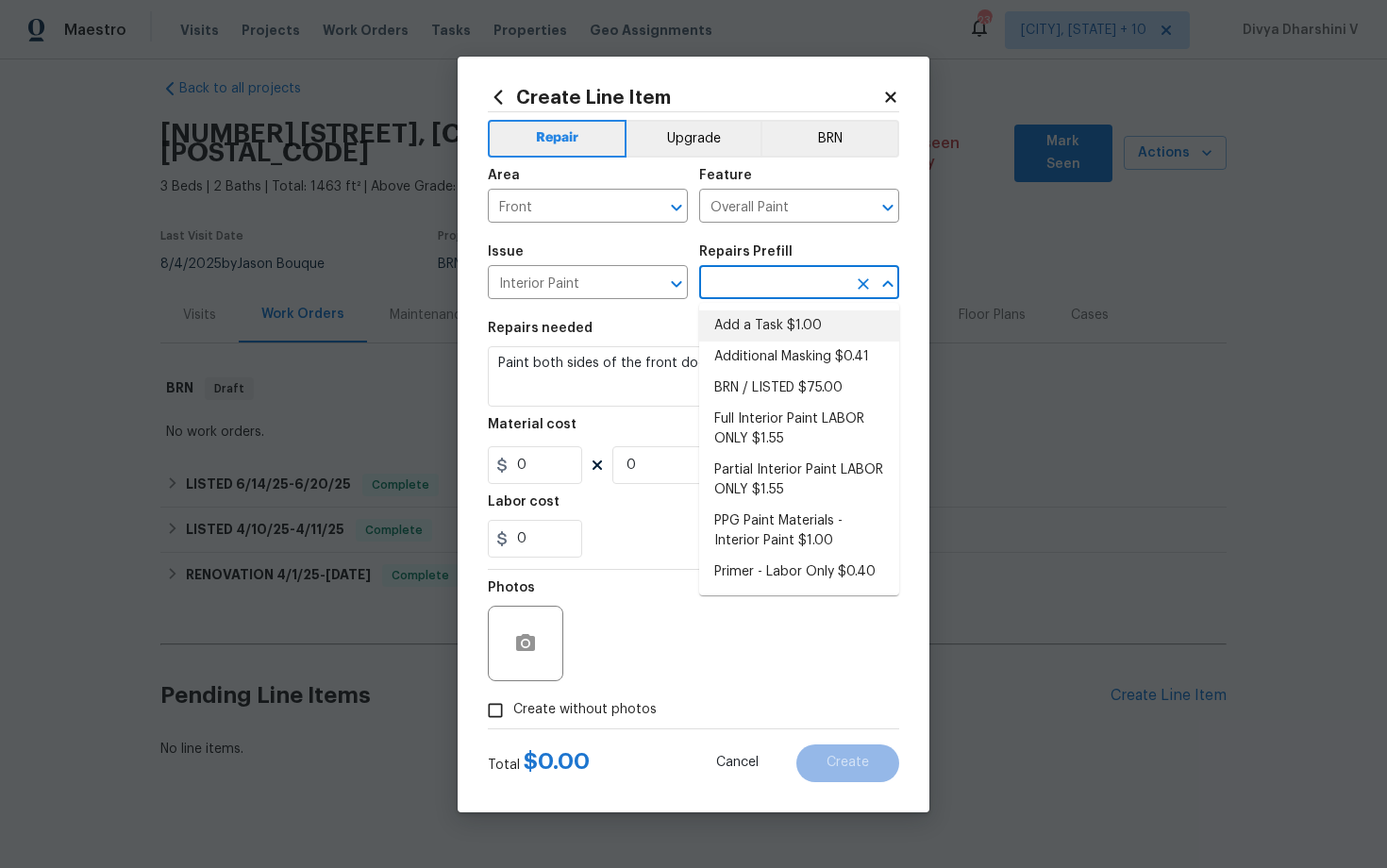 type on "Add a Task $1.00" 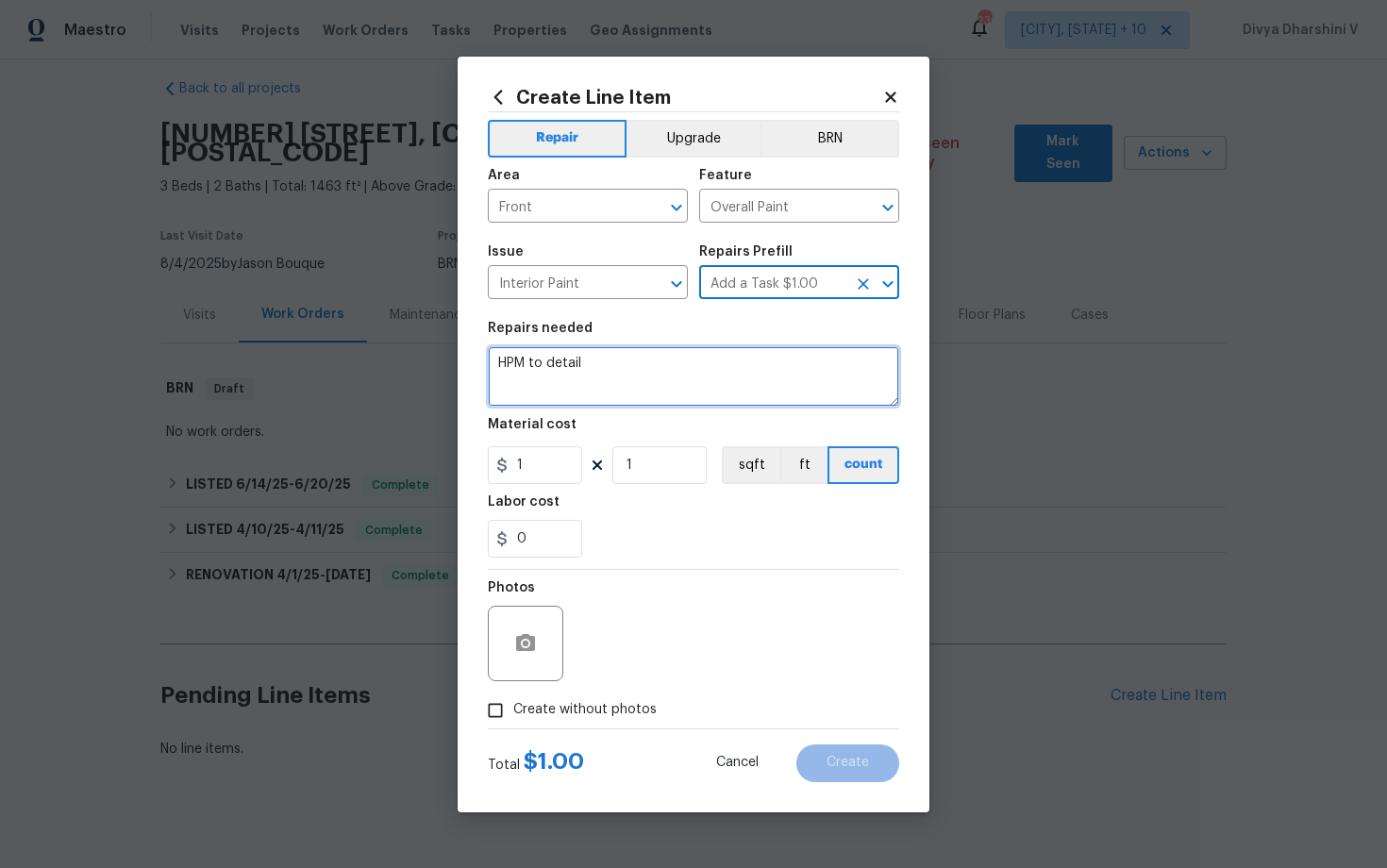 click on "HPM to detail" at bounding box center [694, 376] 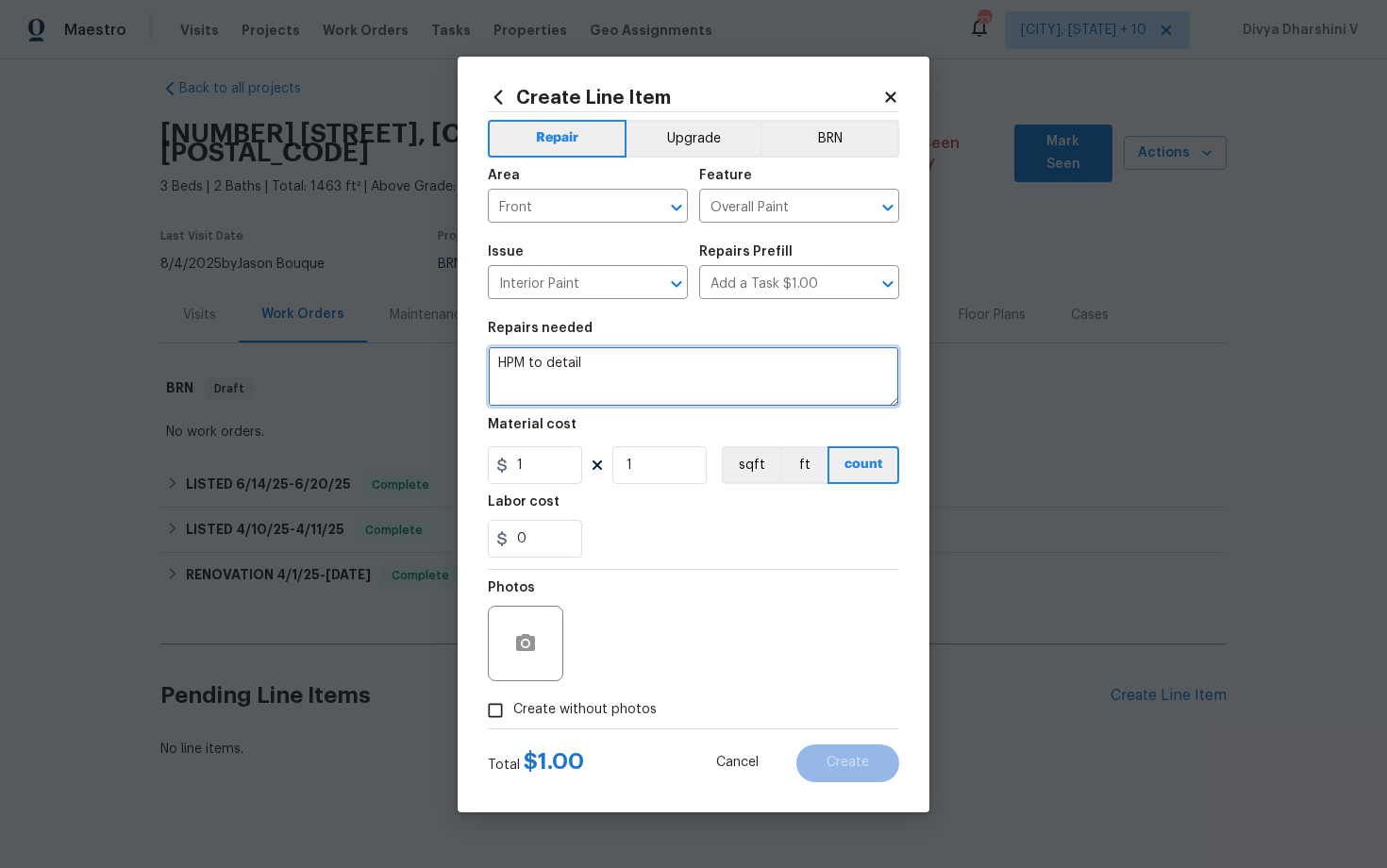 click on "HPM to detail" at bounding box center (694, 376) 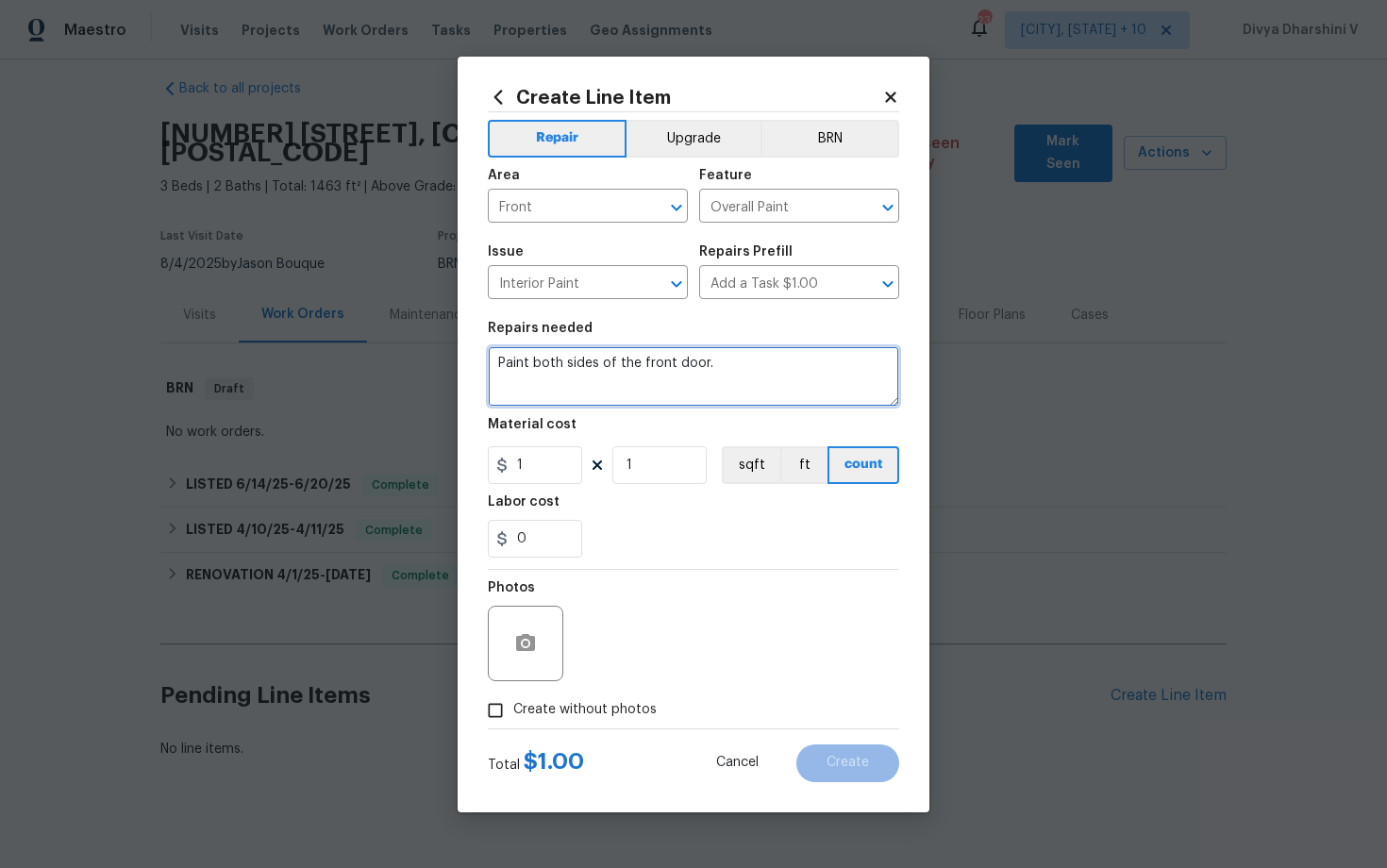 type on "Paint both sides of the front door." 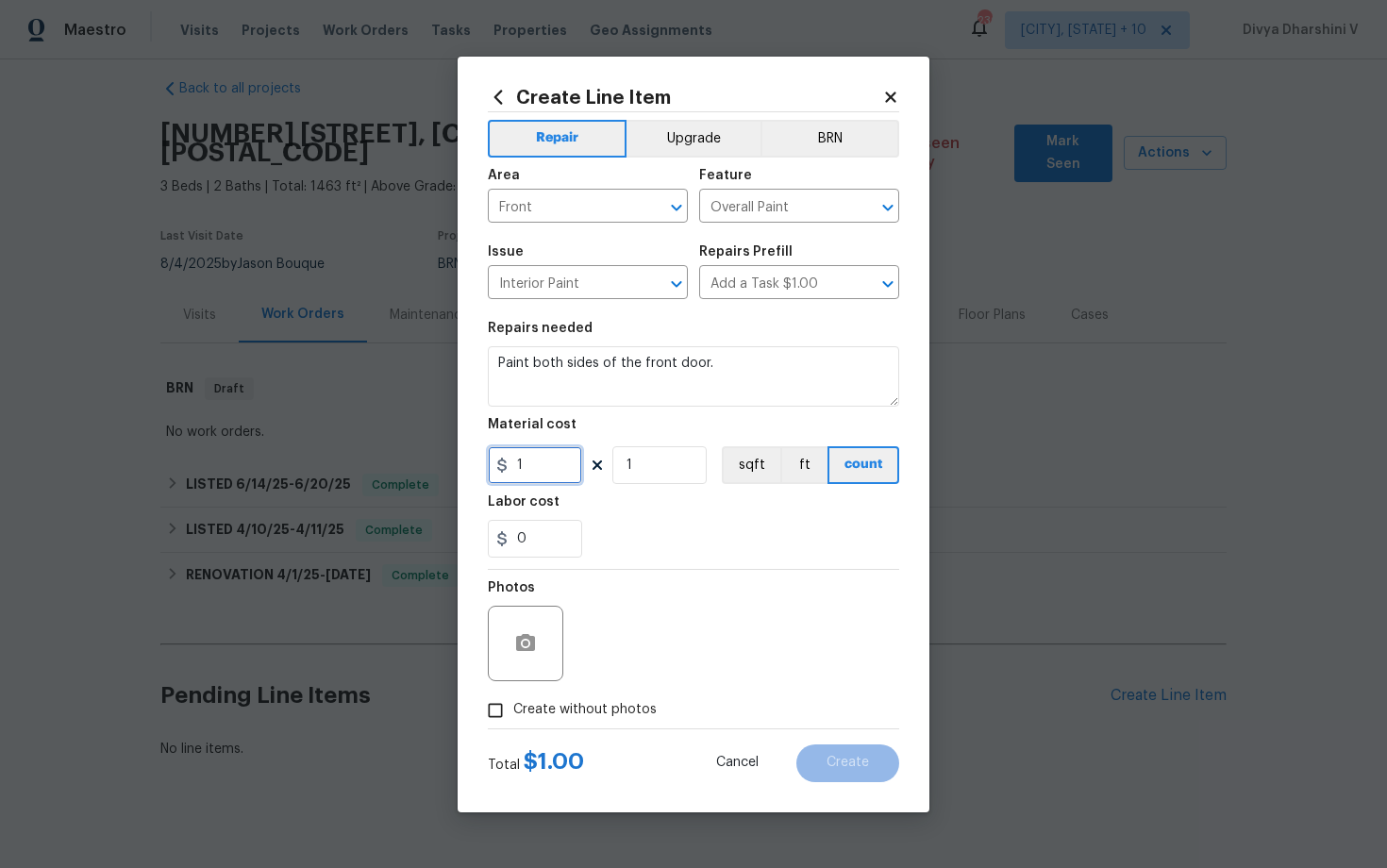 click on "1" at bounding box center (535, 465) 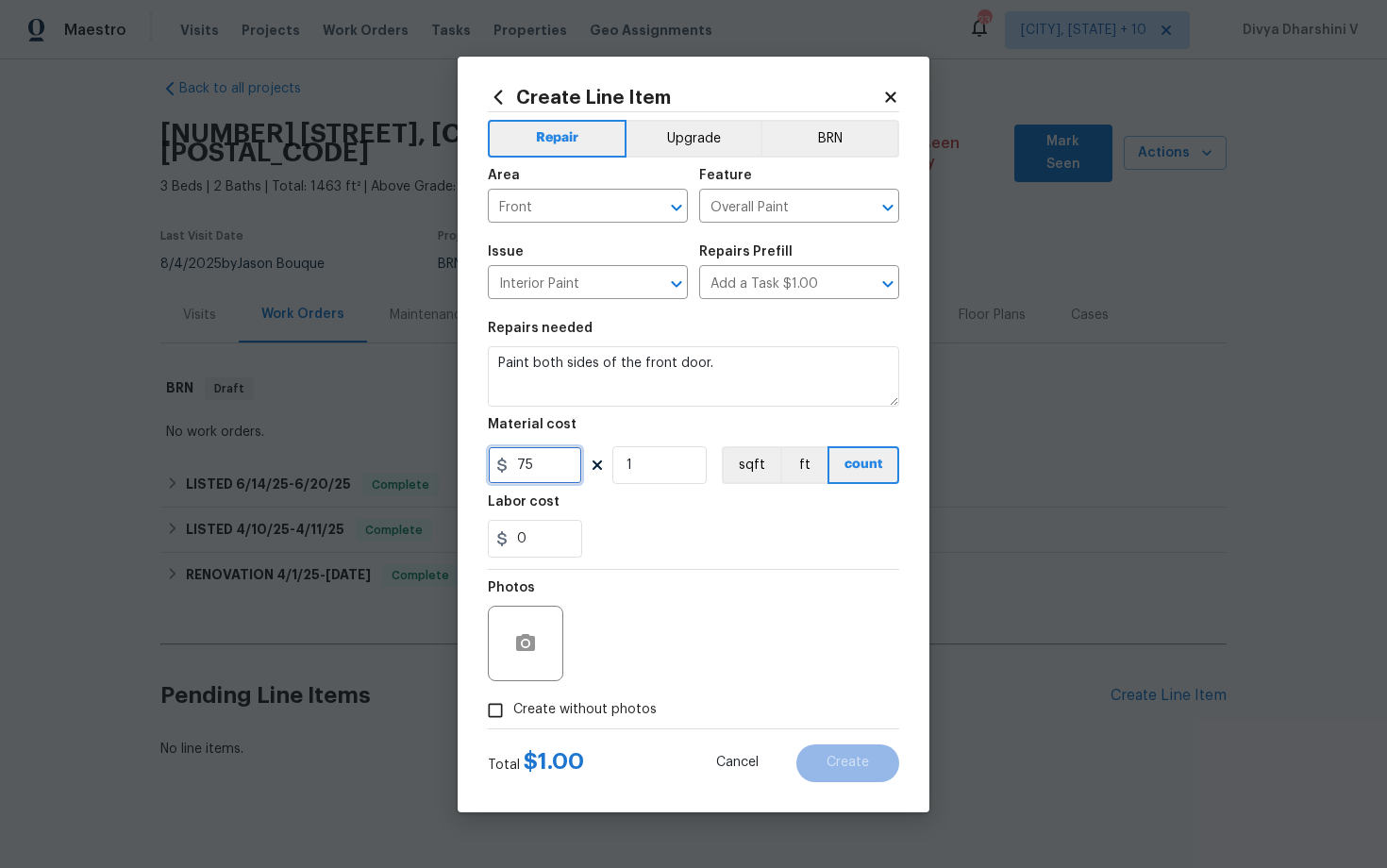 type on "75" 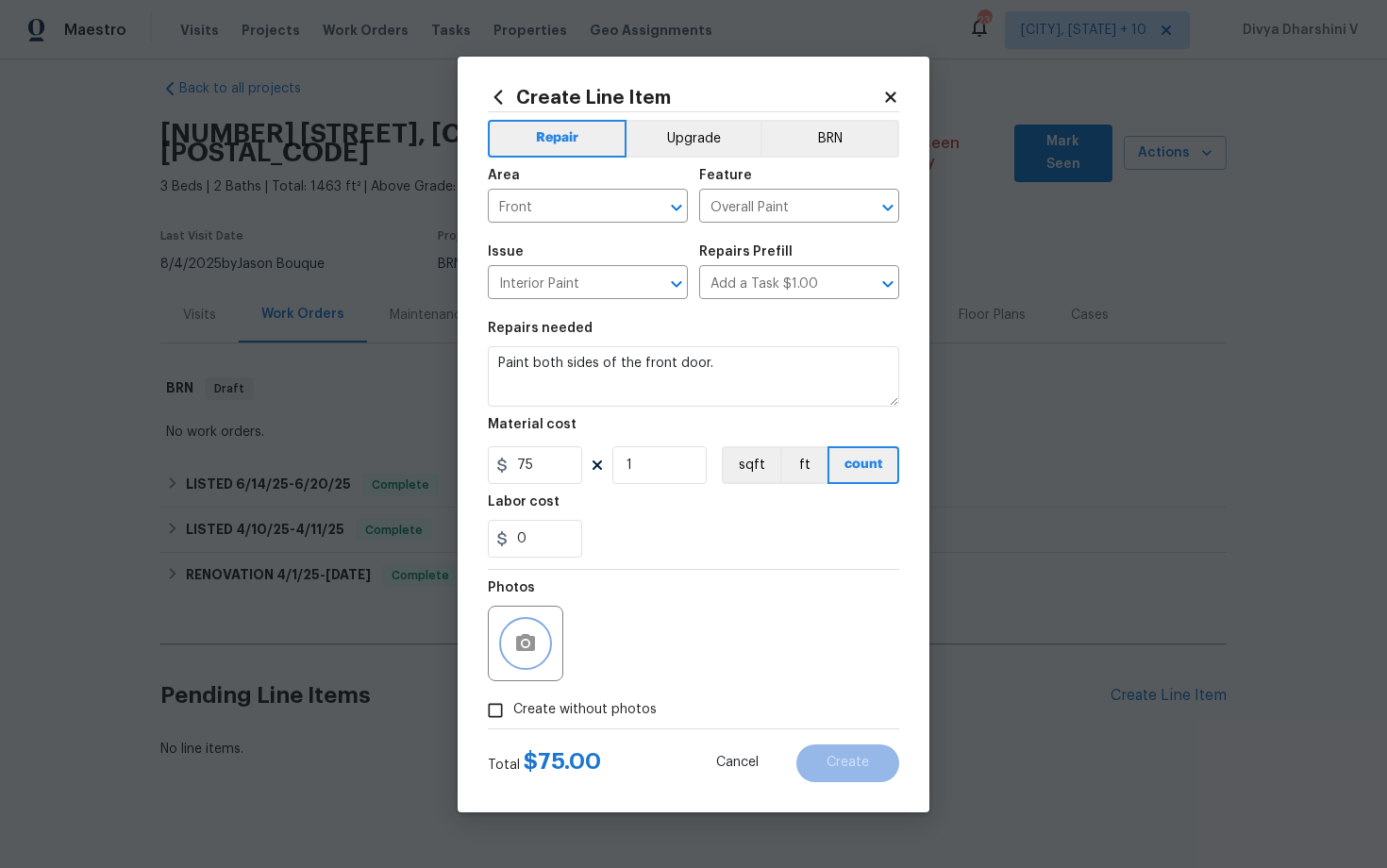 click at bounding box center [526, 643] 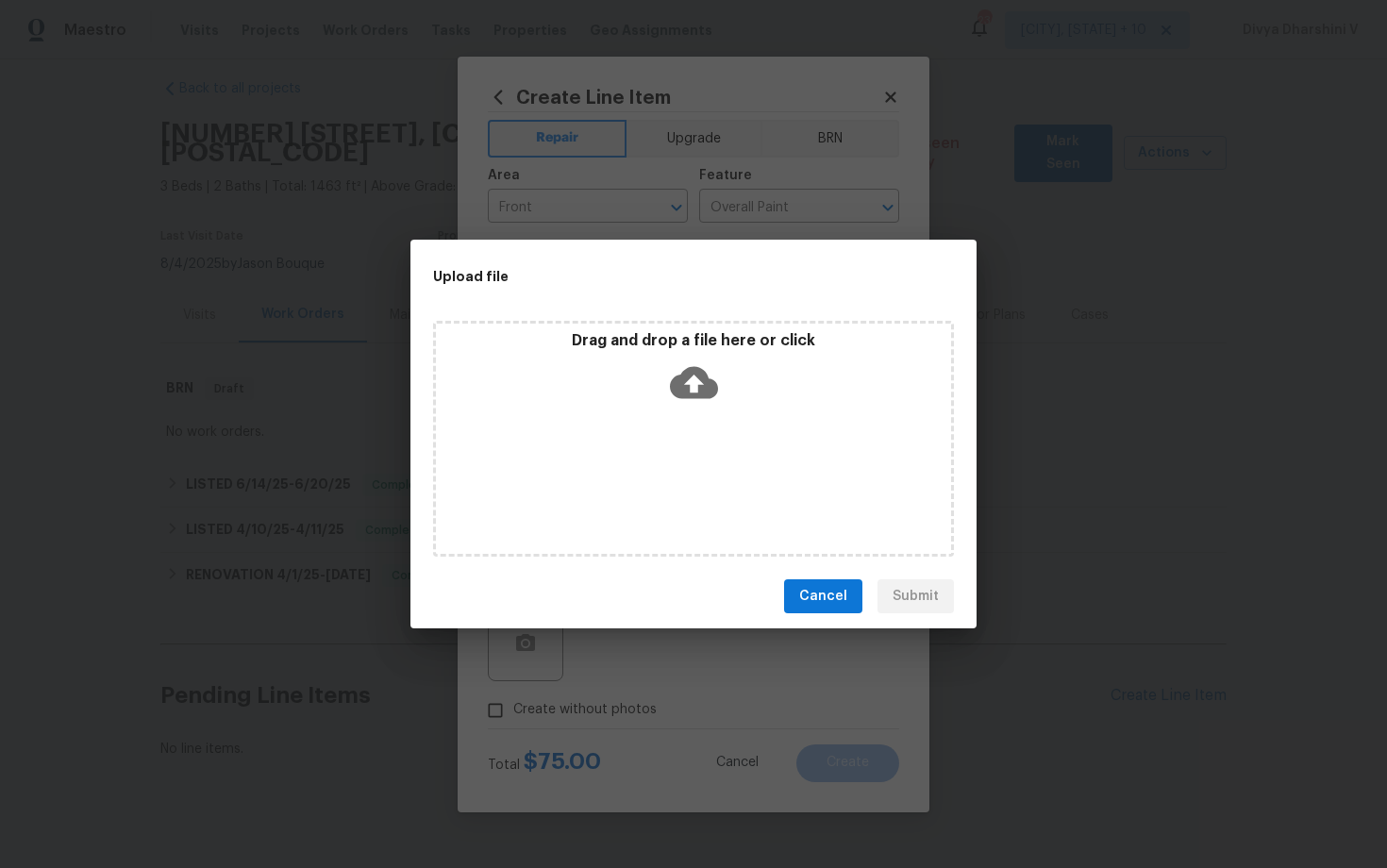 click 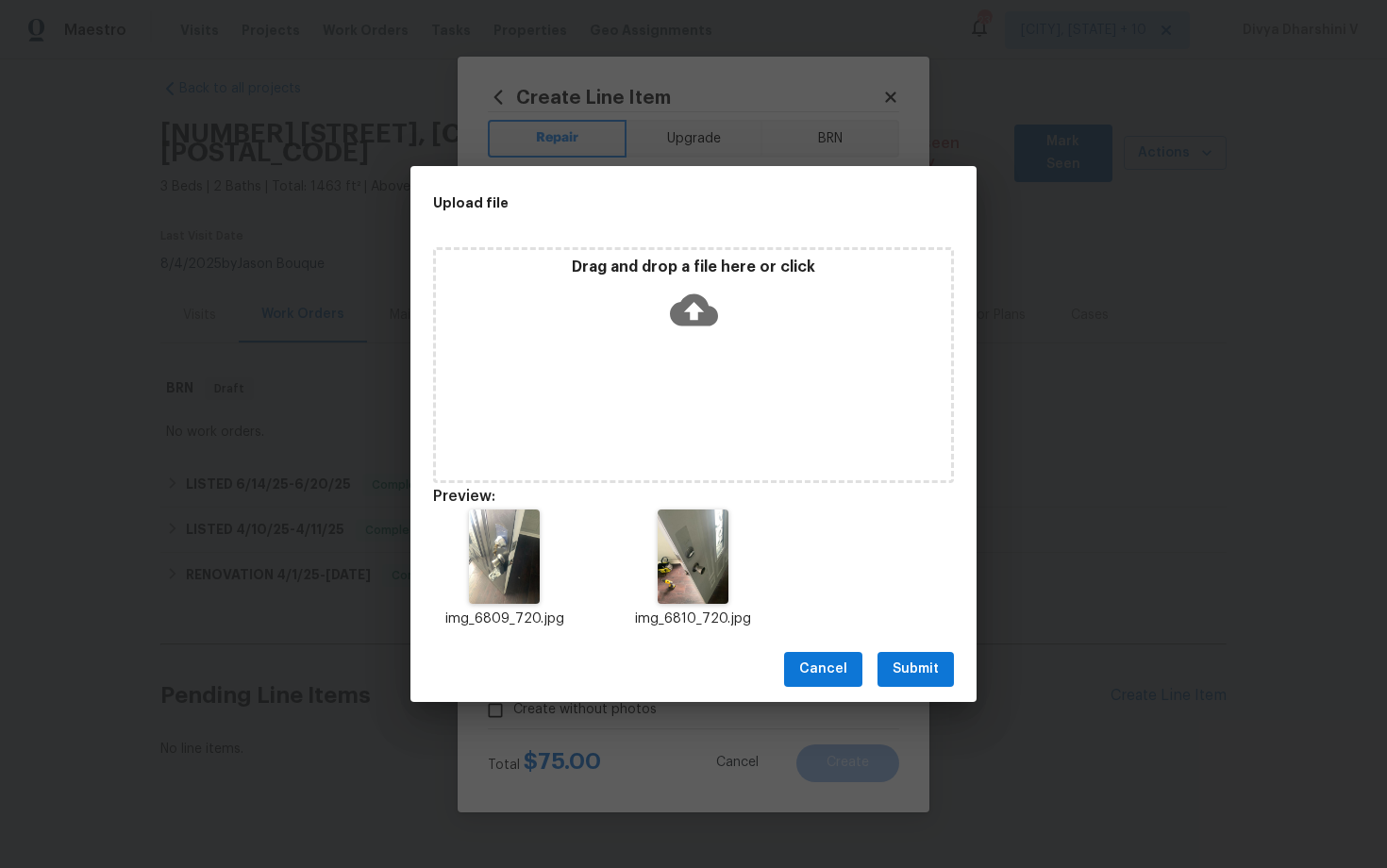 click on "Submit" at bounding box center [915, 669] 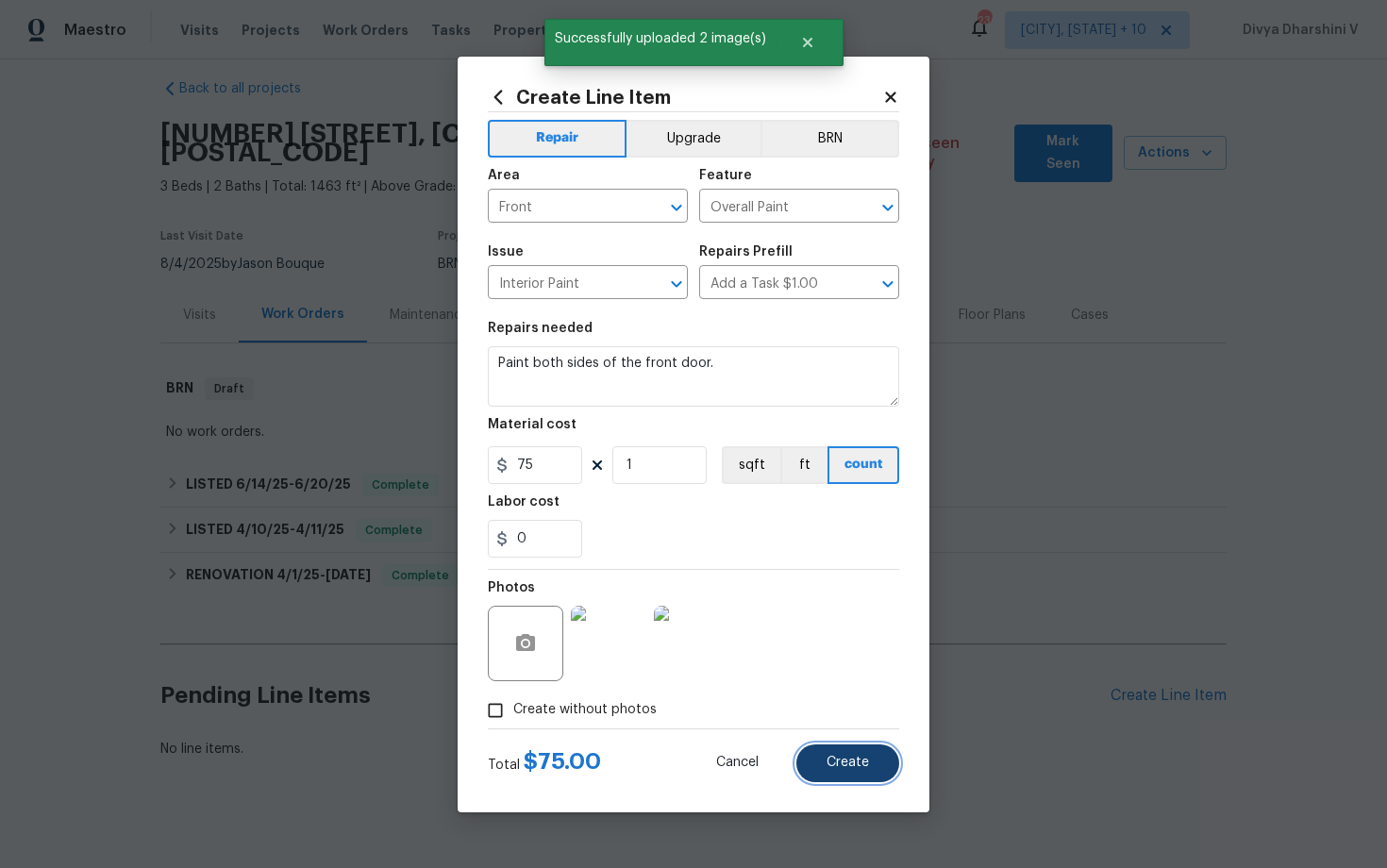 click on "Create" at bounding box center (847, 762) 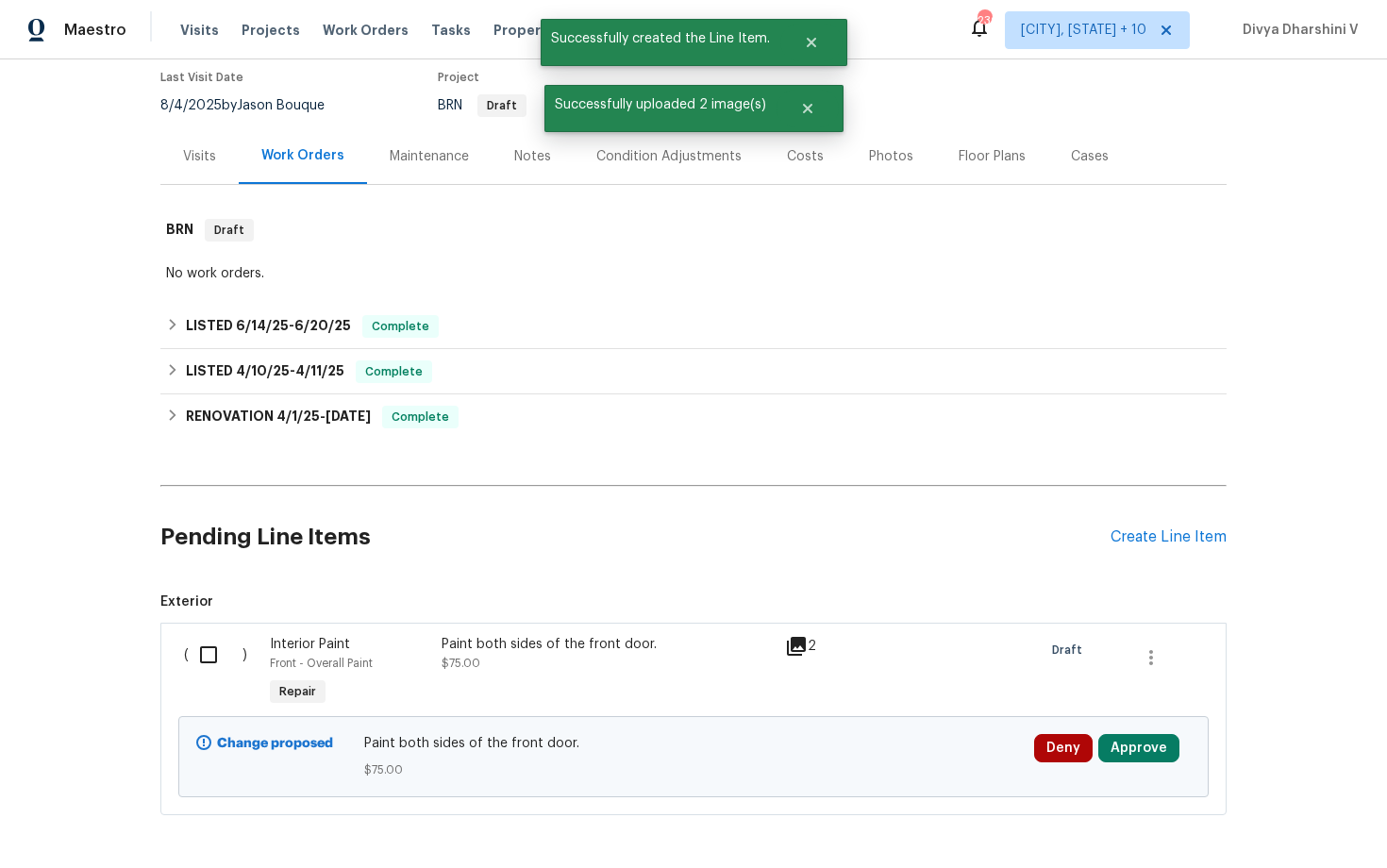 scroll, scrollTop: 233, scrollLeft: 0, axis: vertical 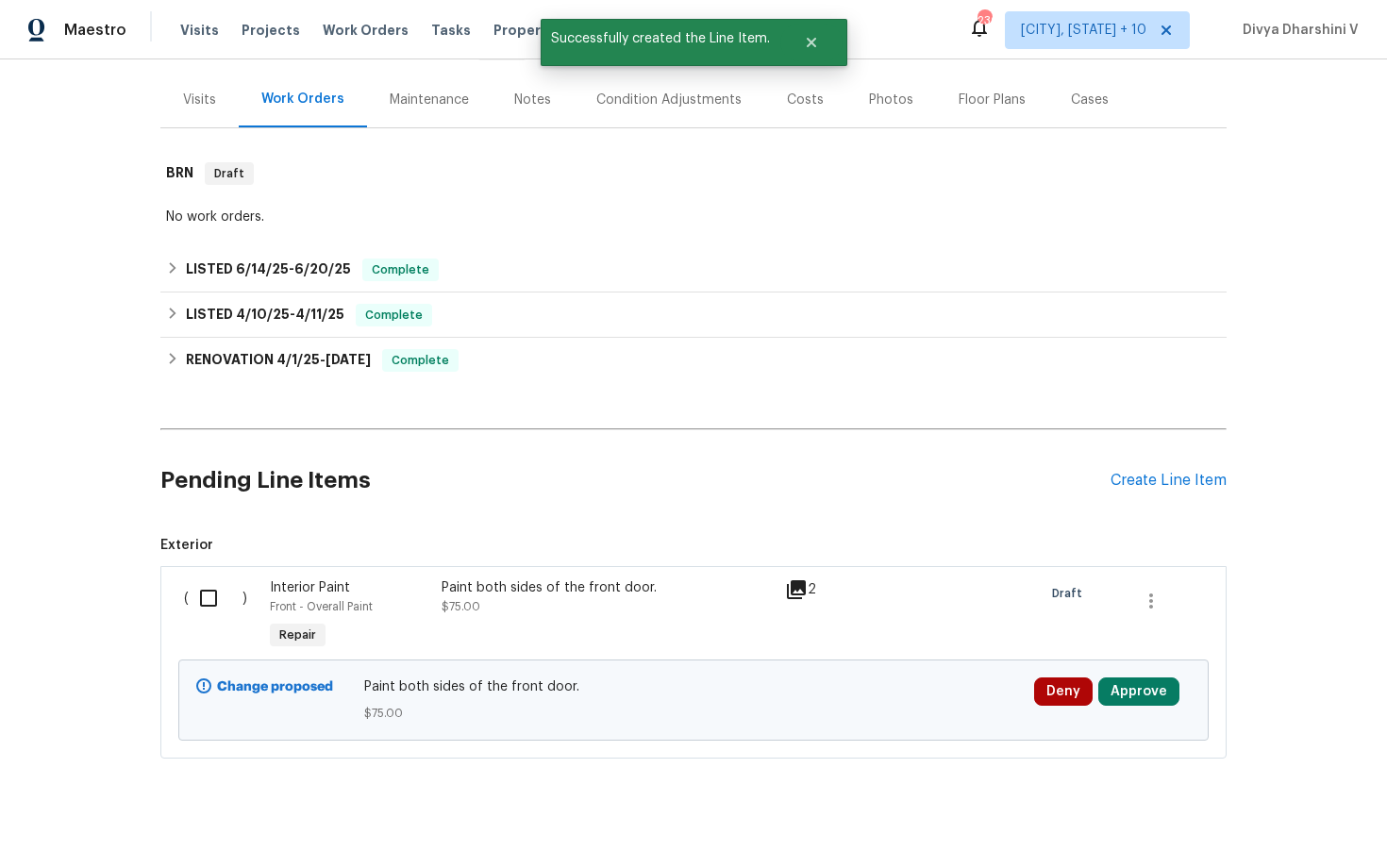 click at bounding box center [215, 598] 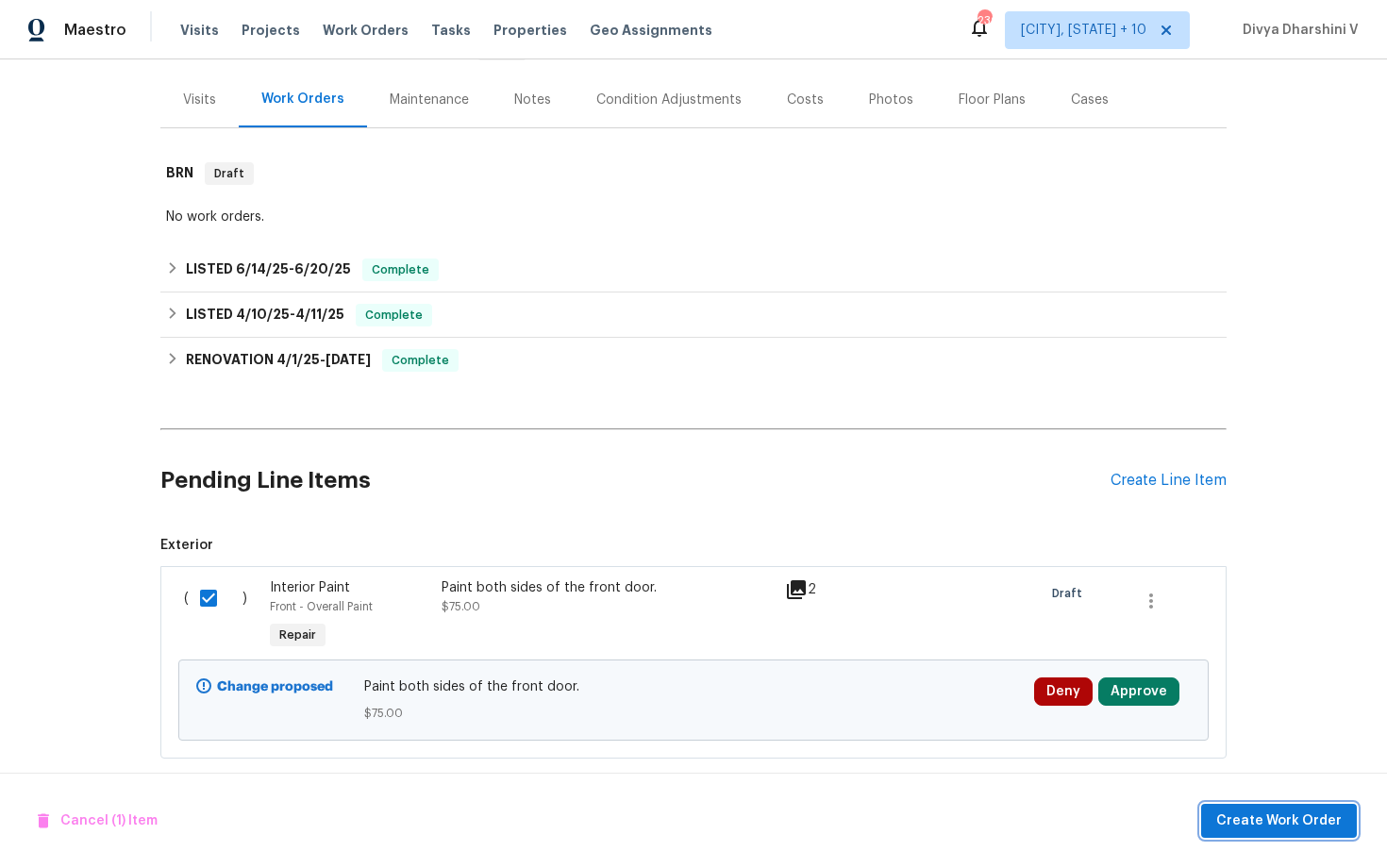 click on "Create Work Order" at bounding box center (1278, 821) 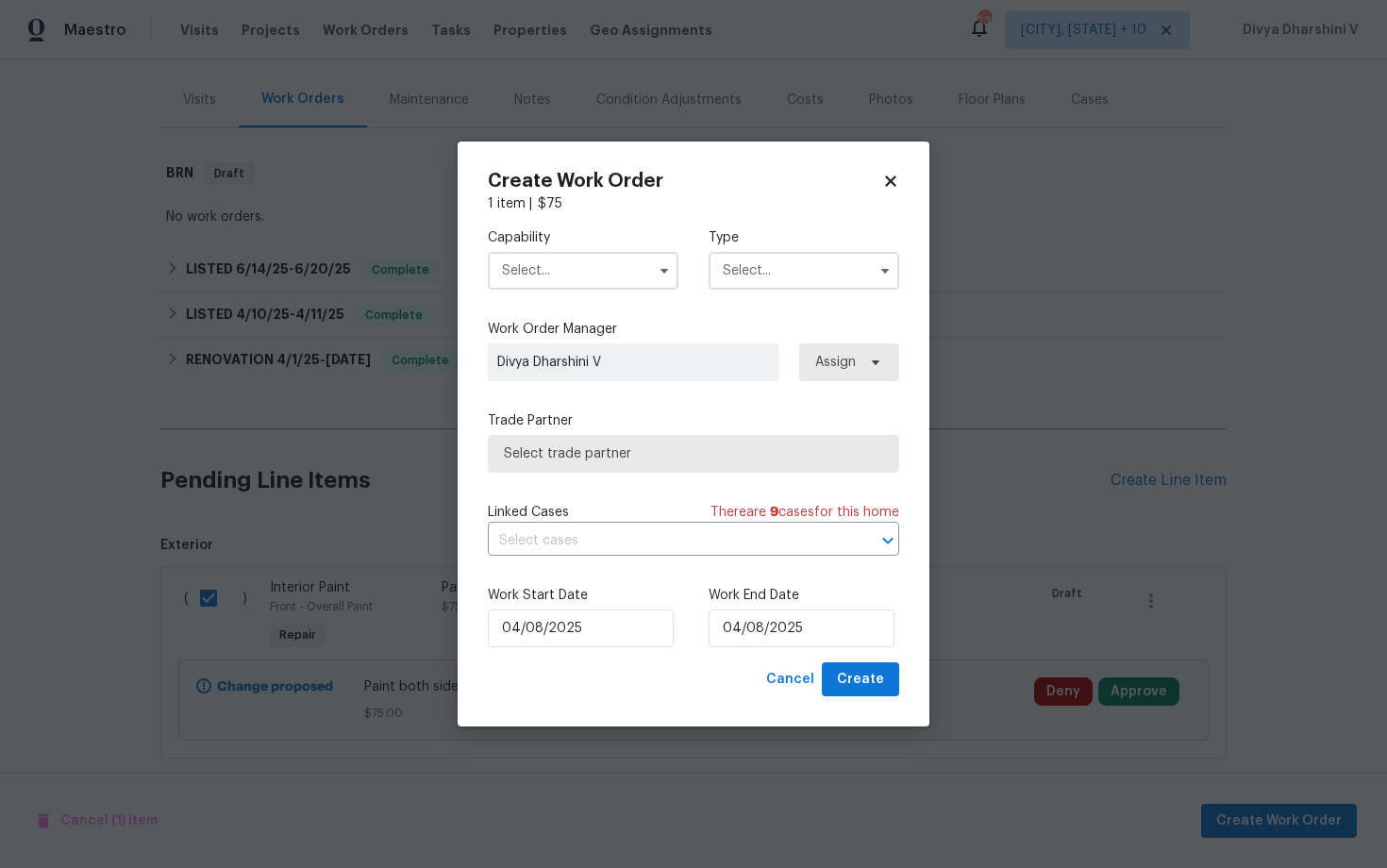 click at bounding box center [583, 271] 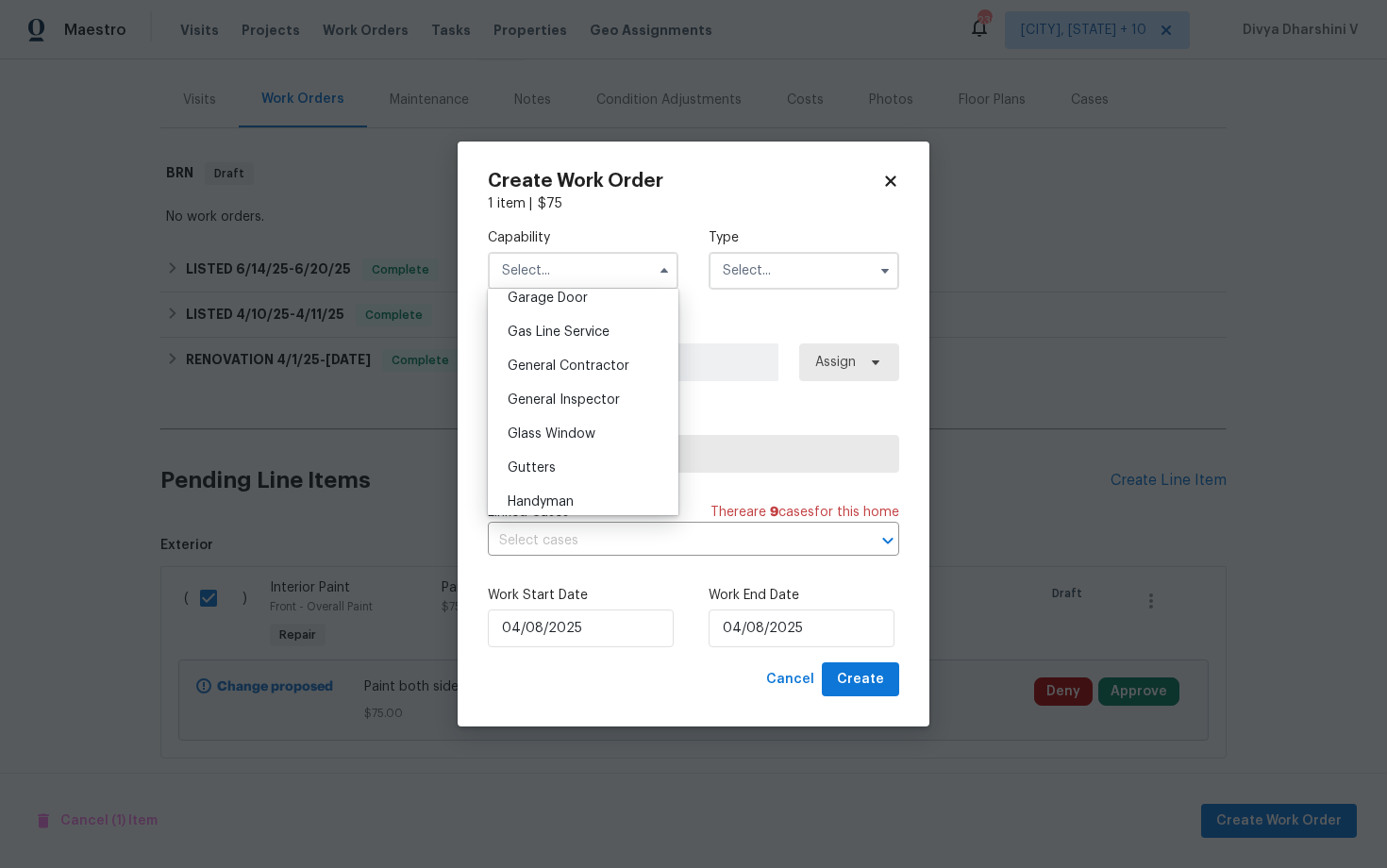 scroll, scrollTop: 895, scrollLeft: 0, axis: vertical 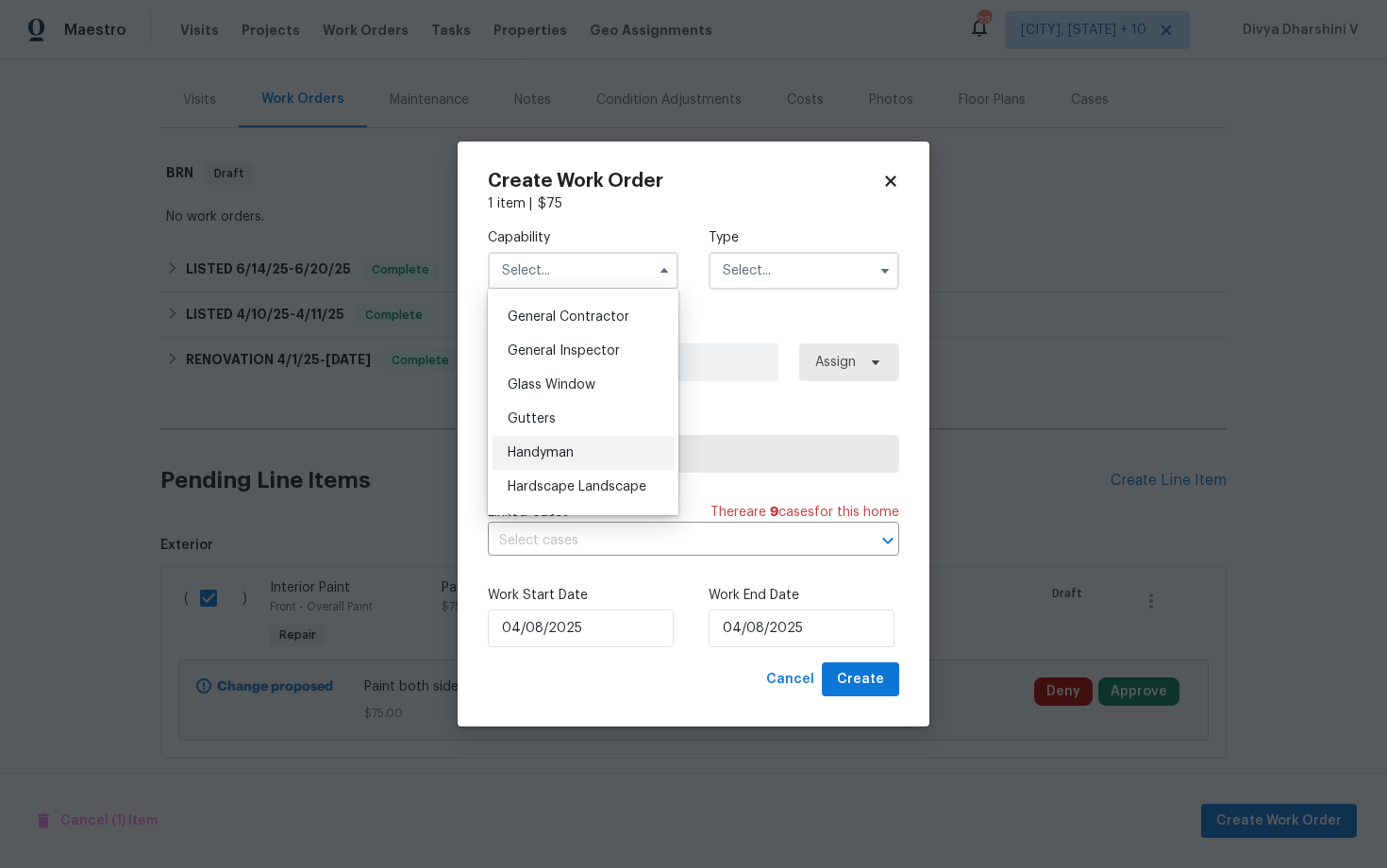 click on "Handyman" at bounding box center [583, 453] 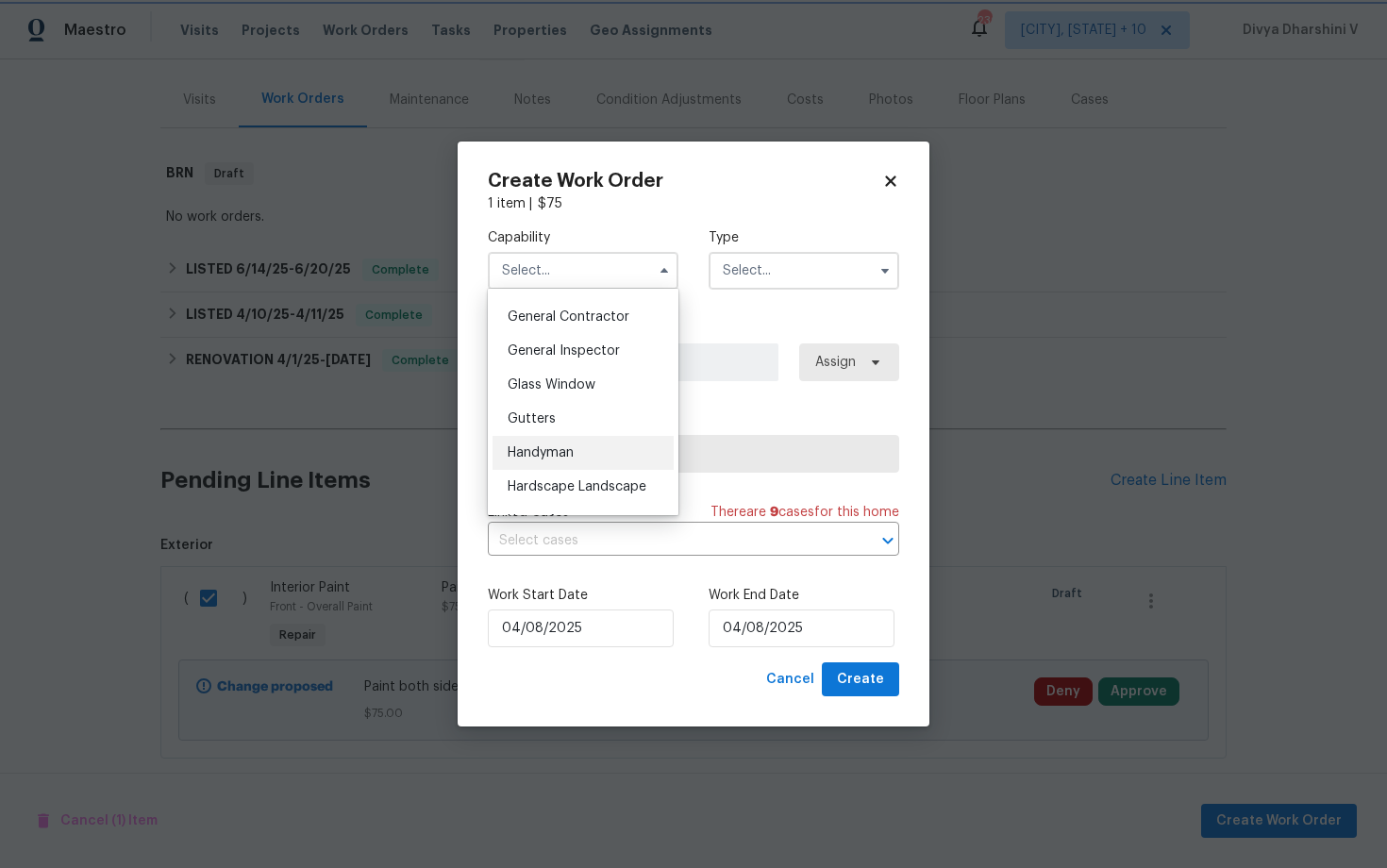 type on "Handyman" 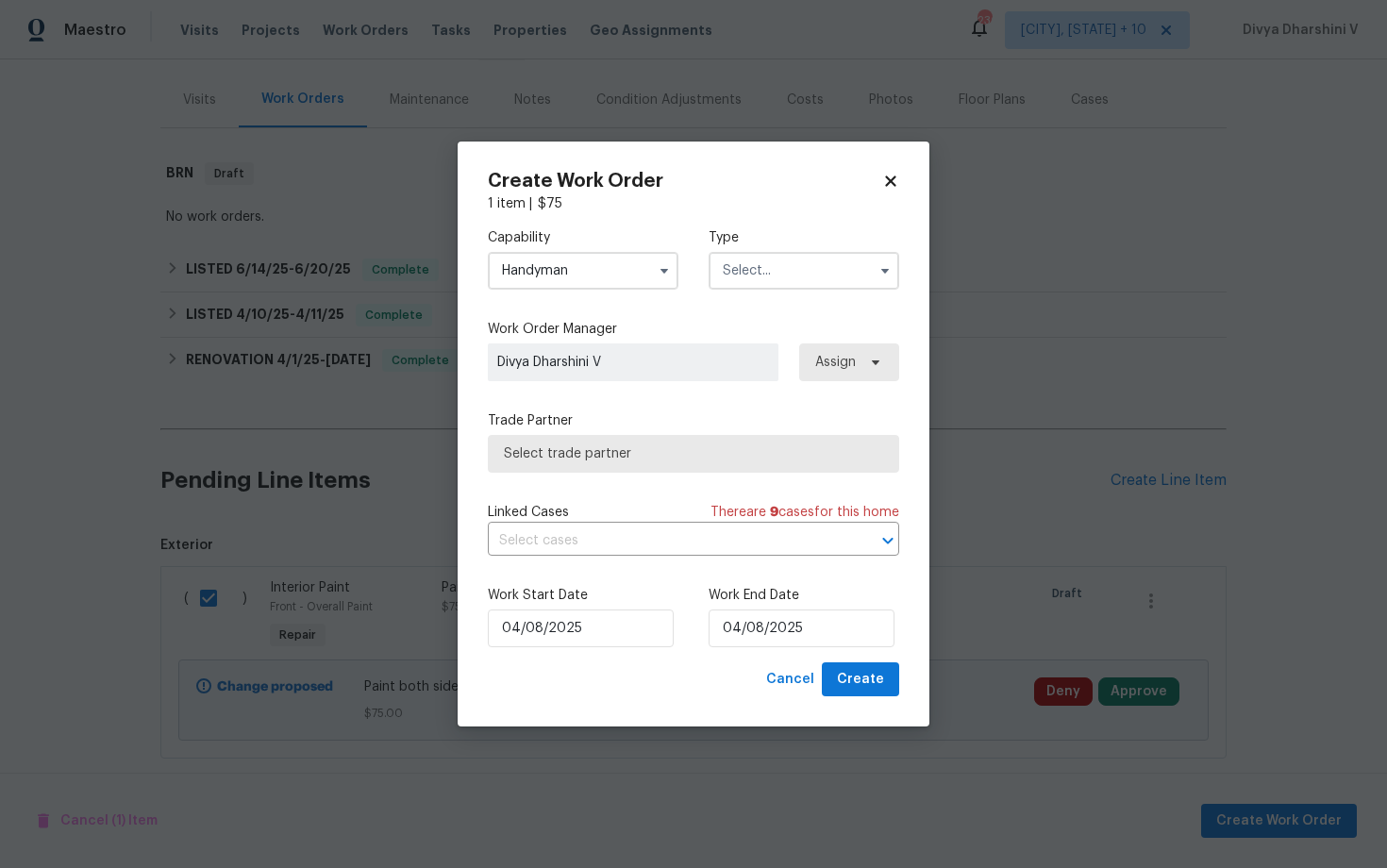 click at bounding box center [804, 271] 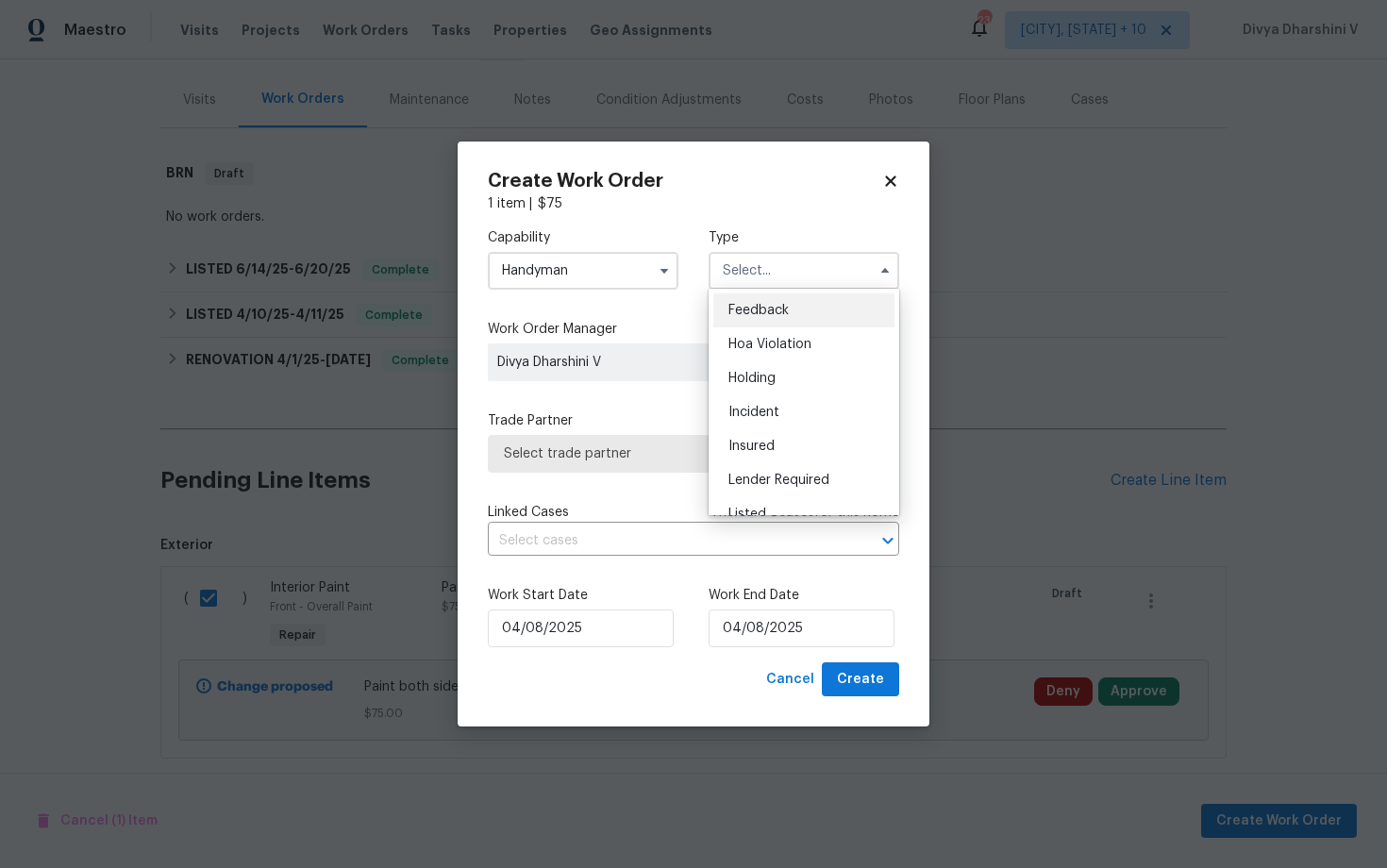 click on "Feedback" at bounding box center (759, 310) 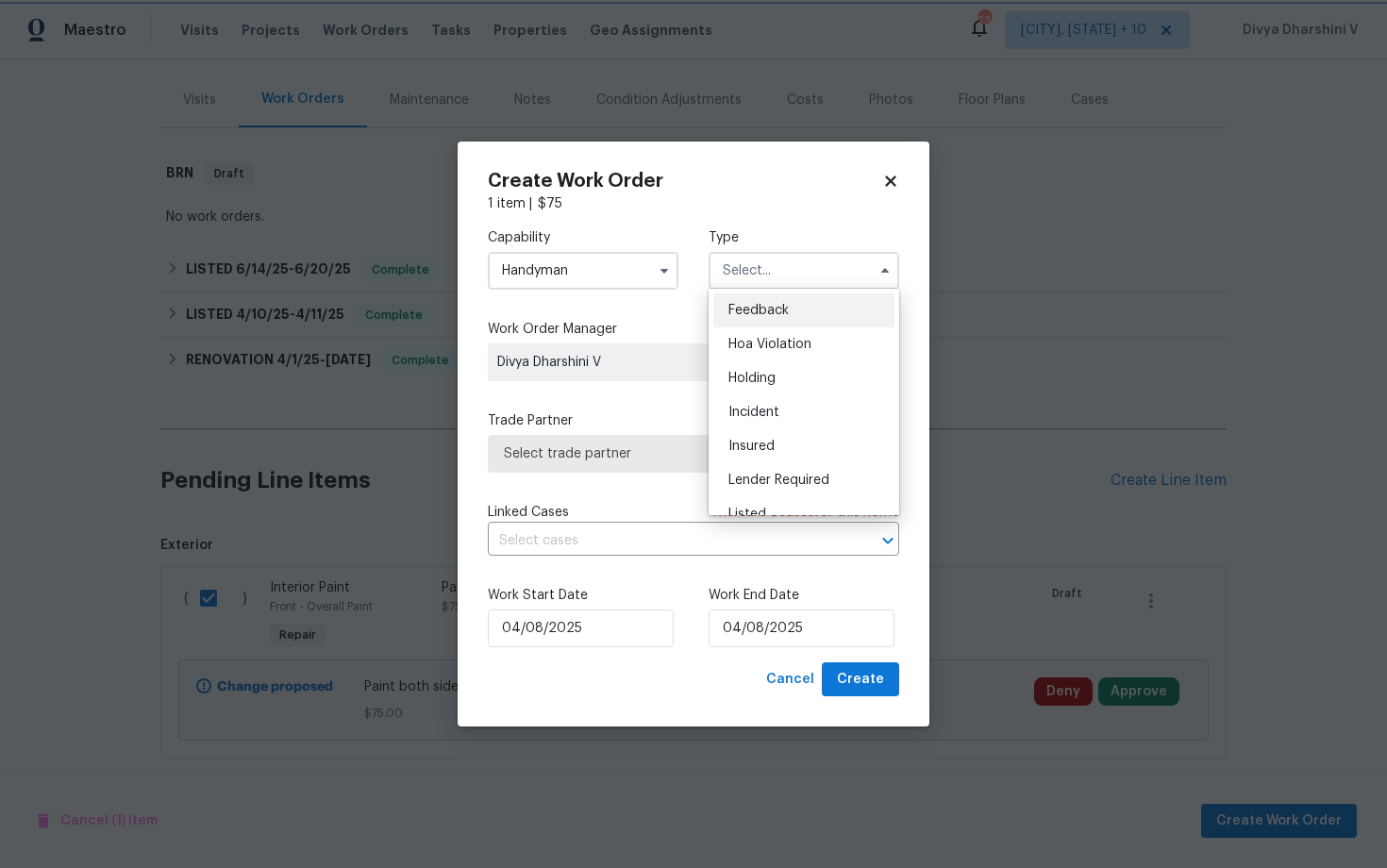 type on "Feedback" 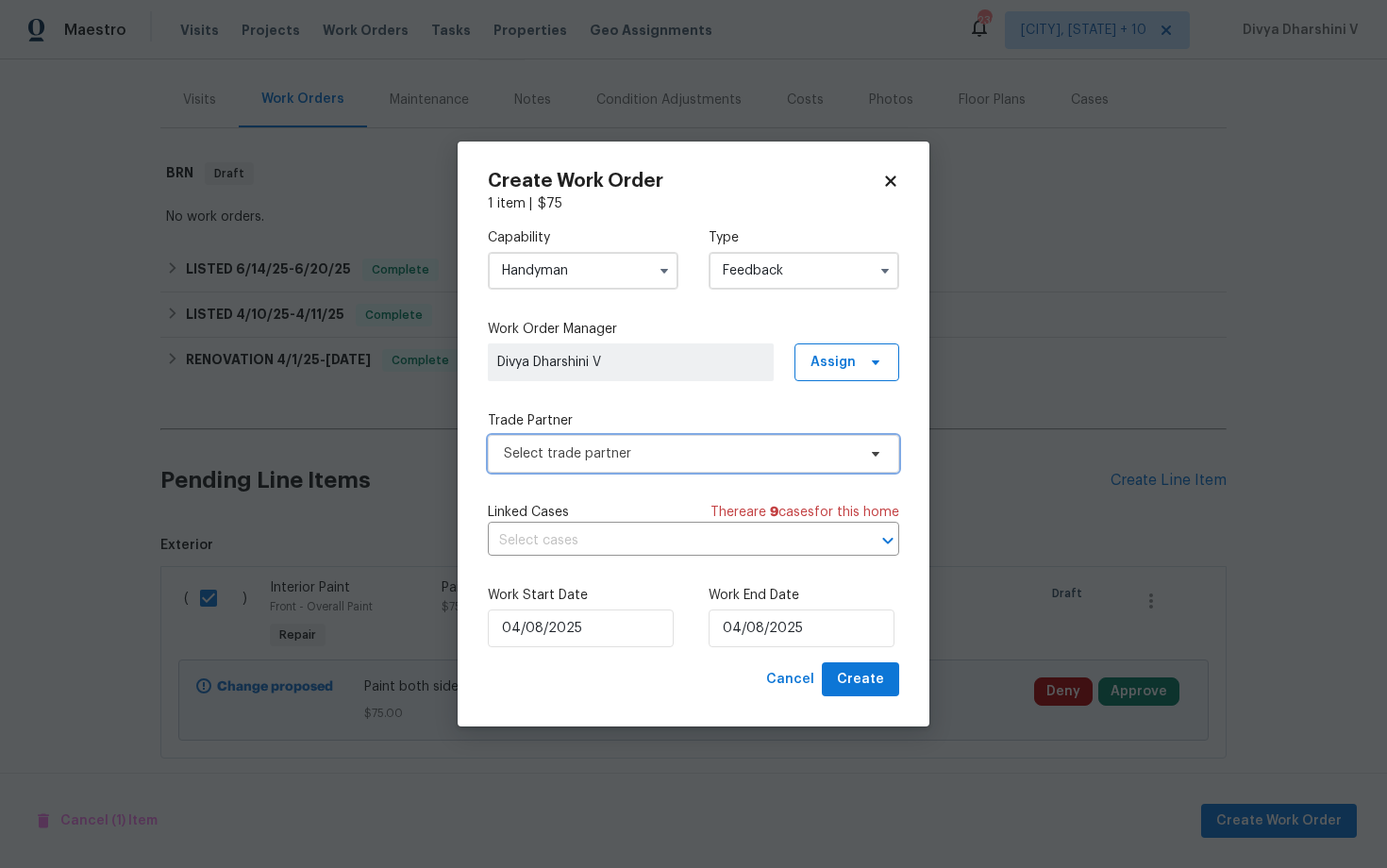 click on "Select trade partner" at bounding box center [679, 454] 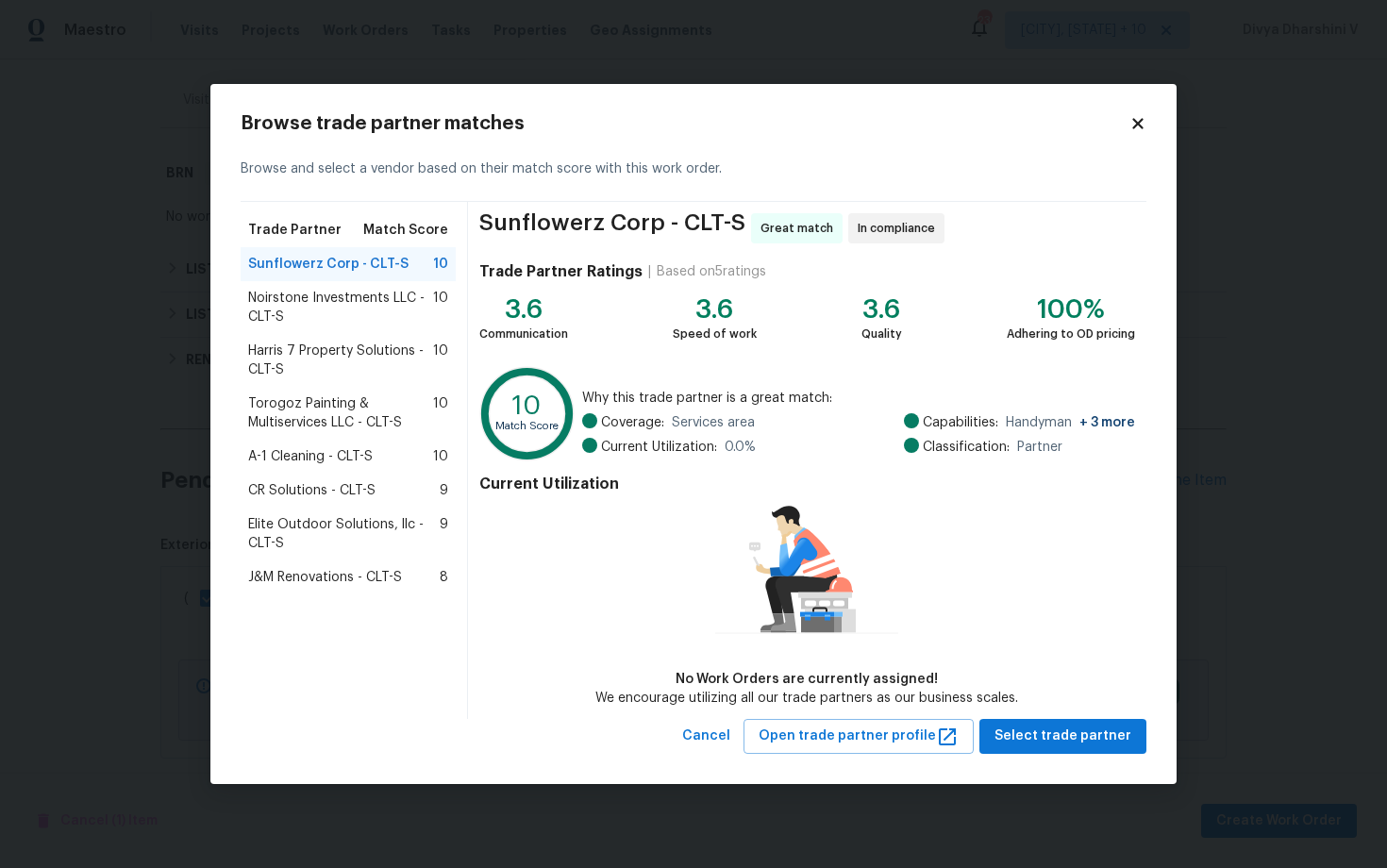 click on "Torogoz Painting & Multiservices LLC - CLT-S" at bounding box center [341, 413] 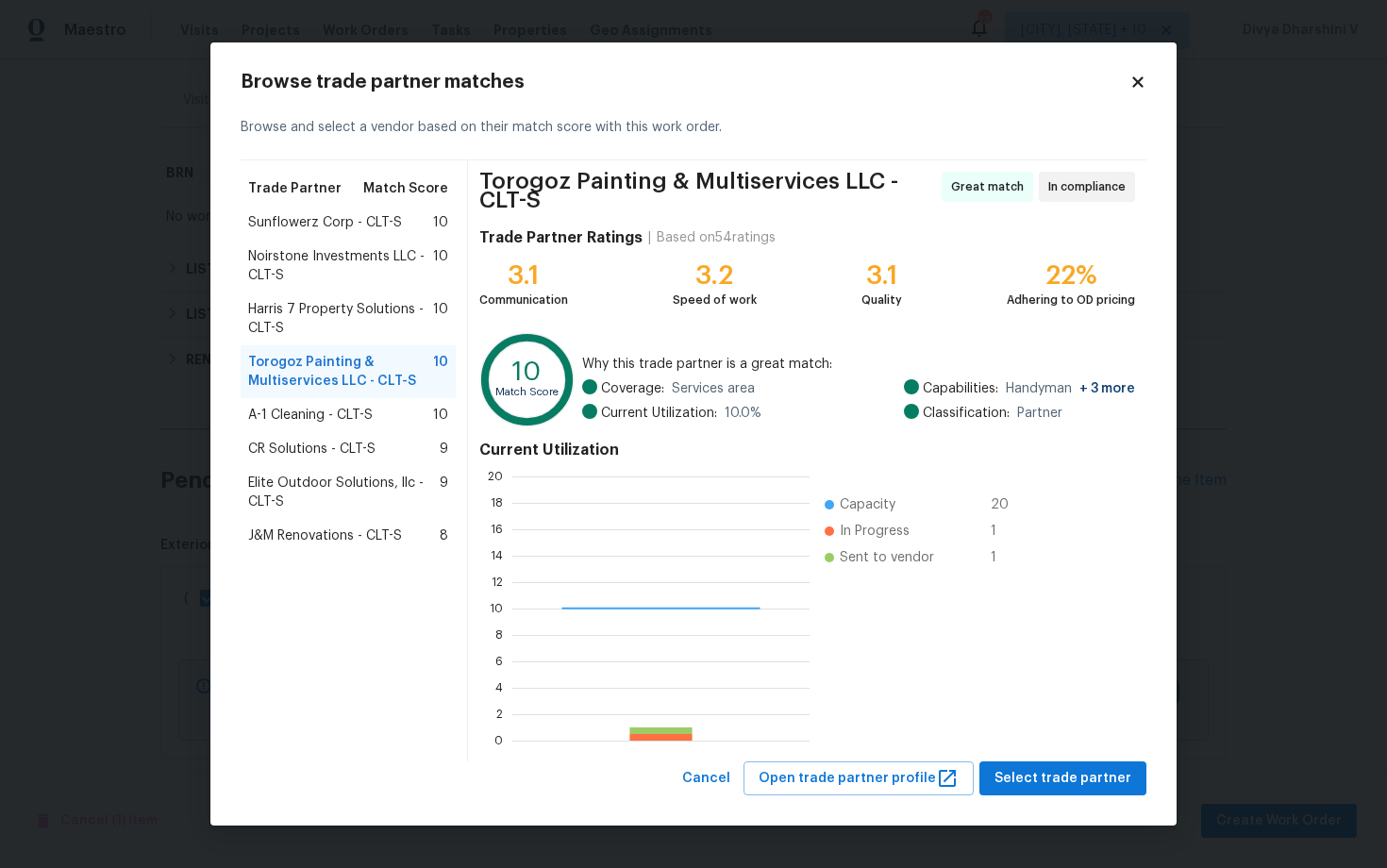 scroll, scrollTop: 2, scrollLeft: 2, axis: both 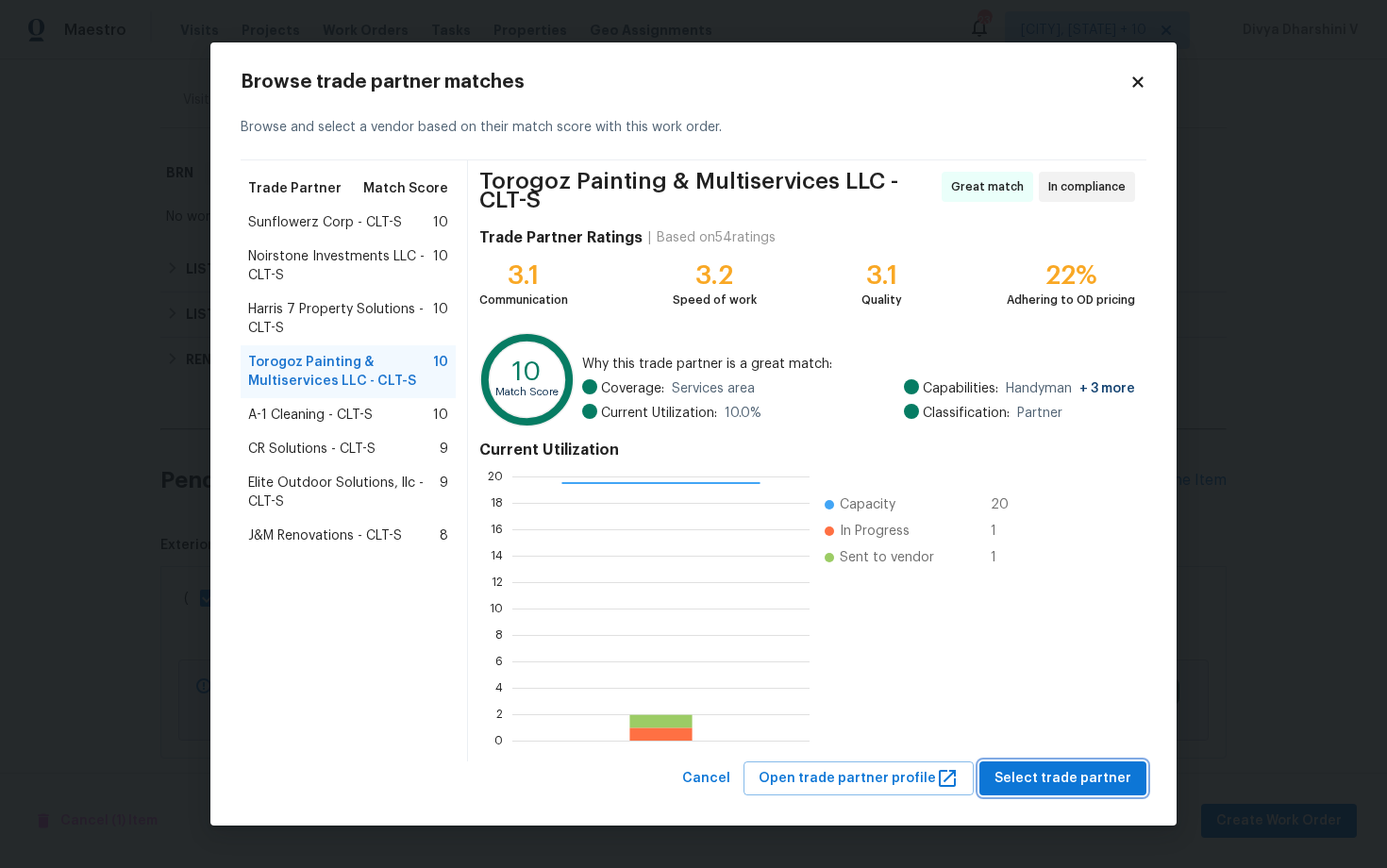 click on "Select trade partner" at bounding box center [1062, 778] 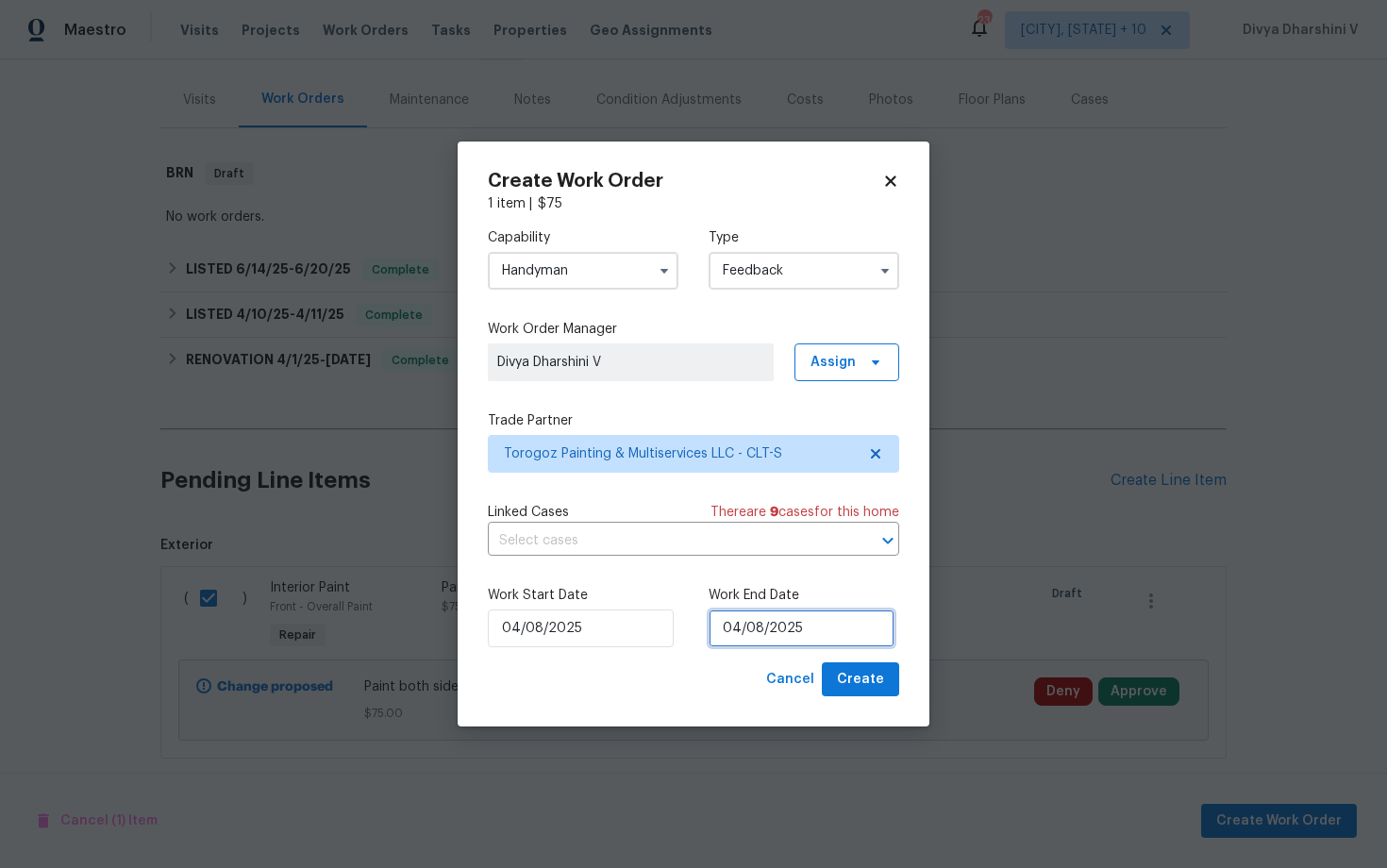 click on "04/08/2025" at bounding box center [801, 628] 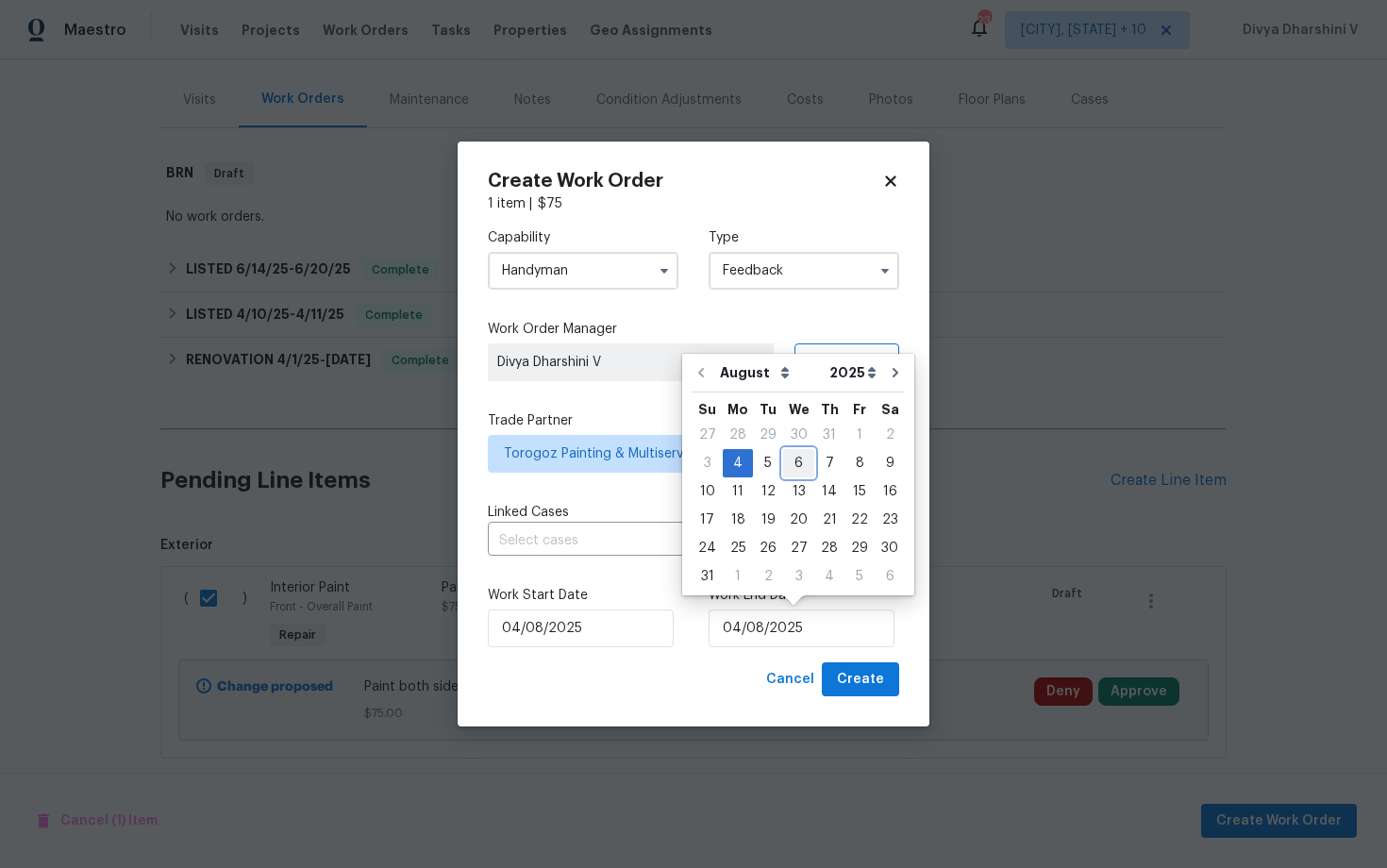 click on "6" at bounding box center [798, 463] 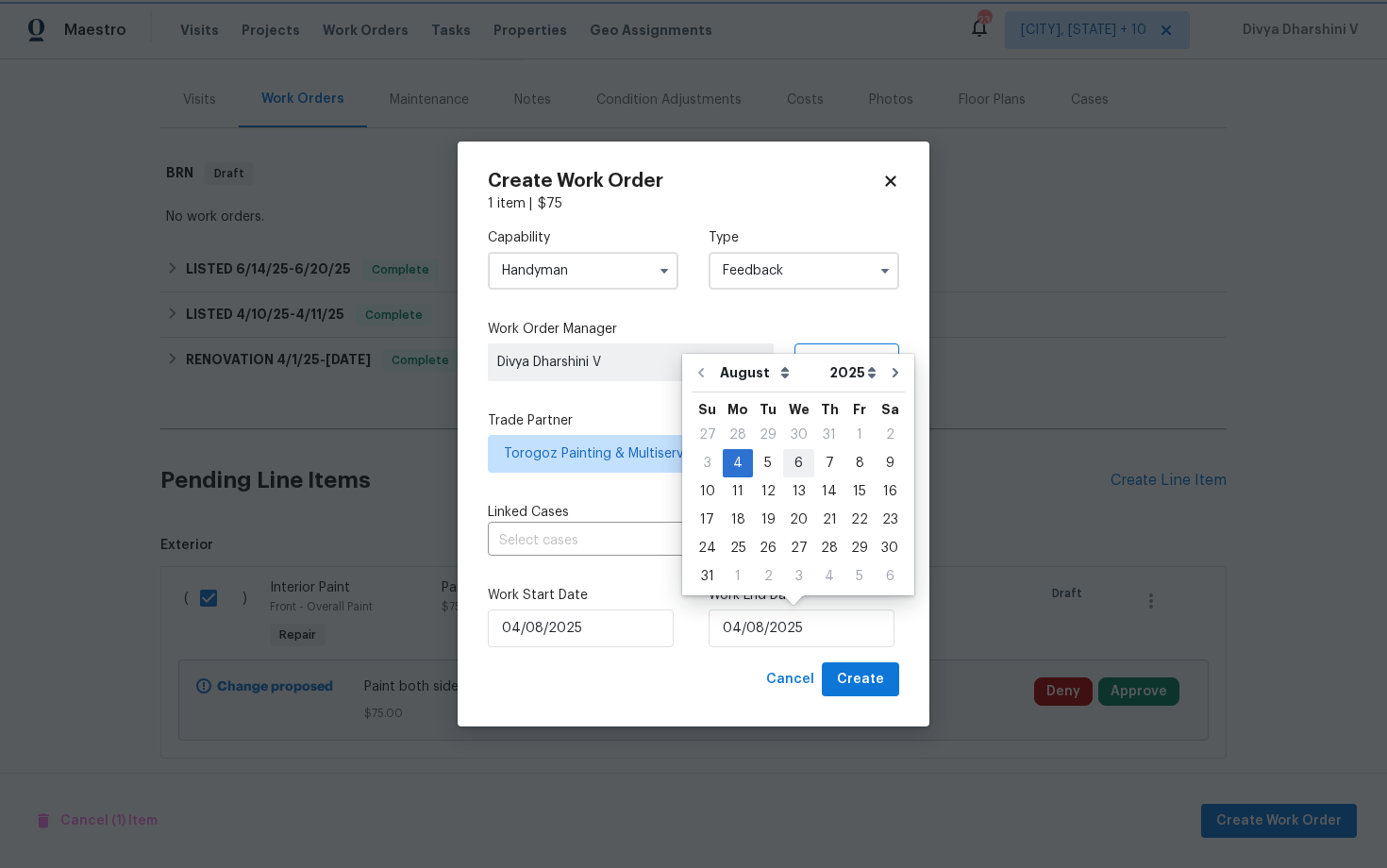 type on "06/08/2025" 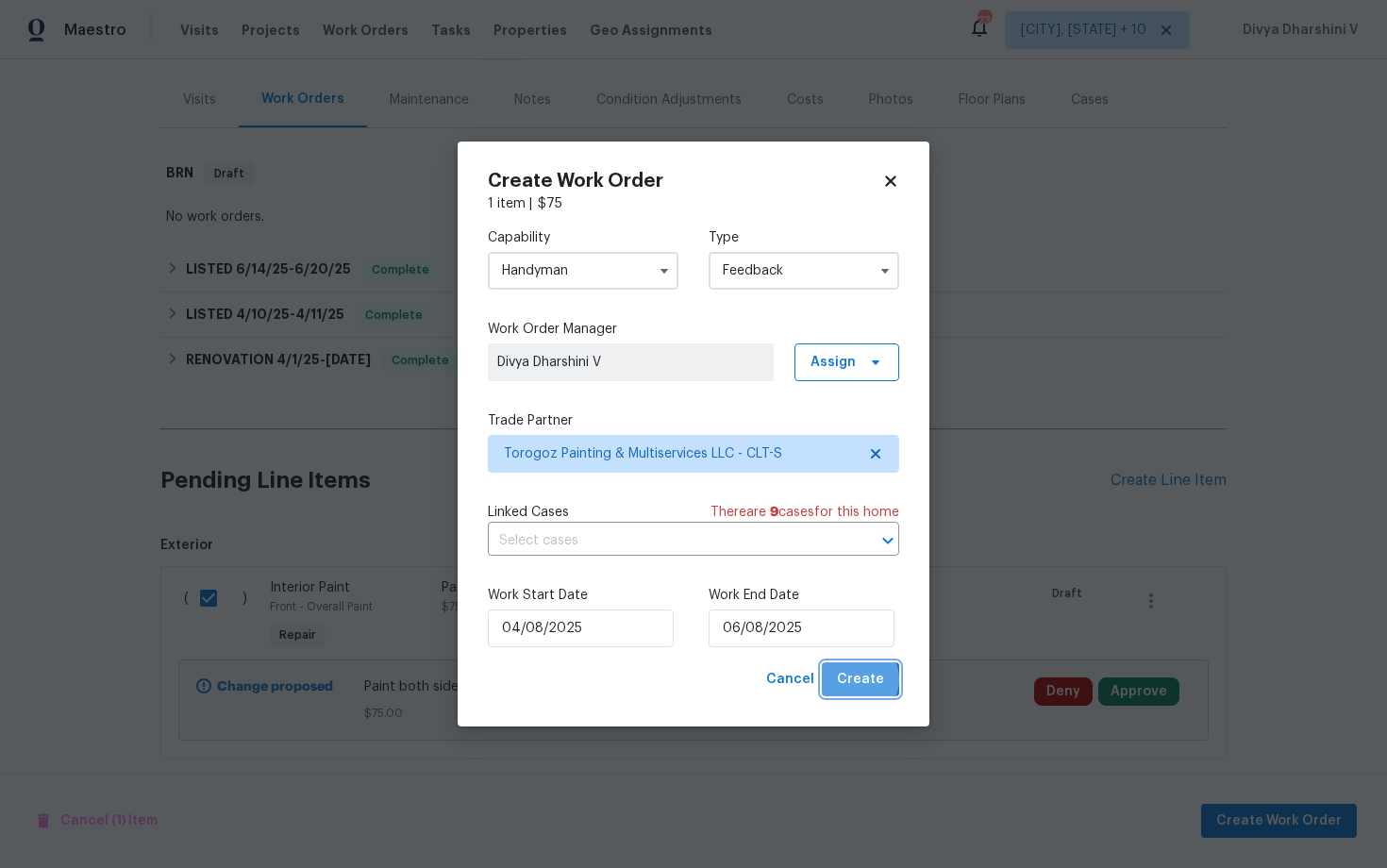 click on "Create" at bounding box center (861, 679) 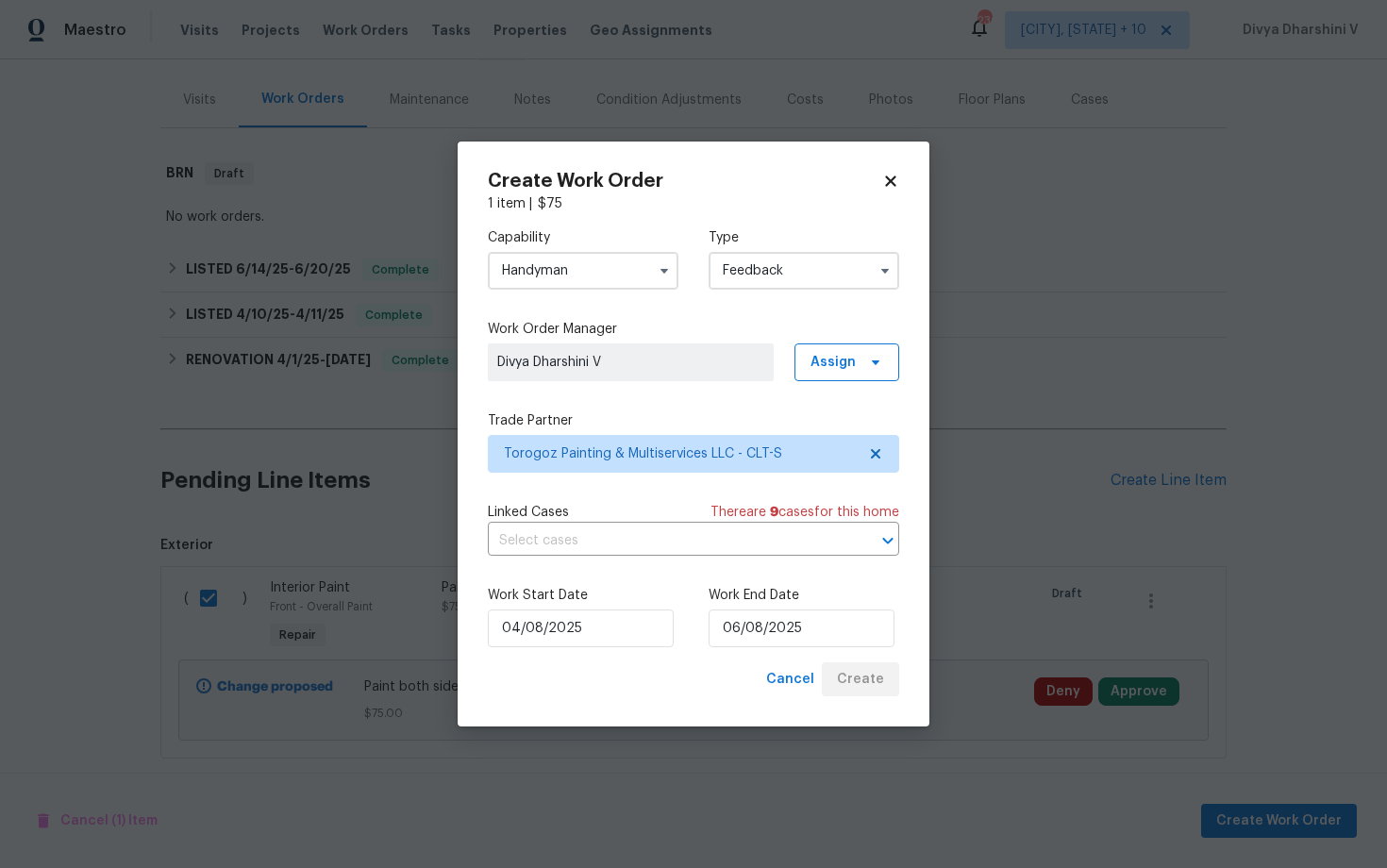 checkbox on "false" 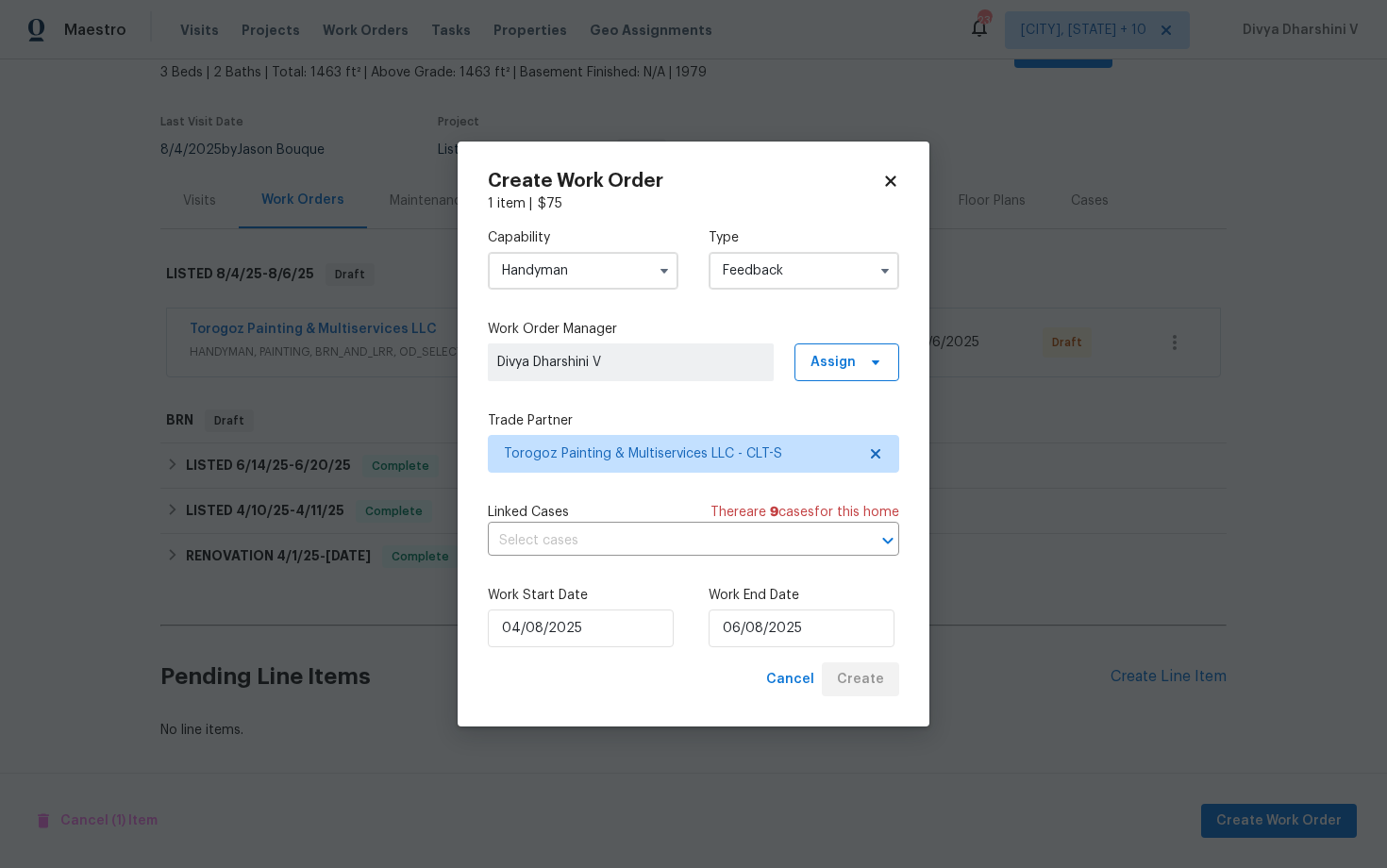 scroll, scrollTop: 113, scrollLeft: 0, axis: vertical 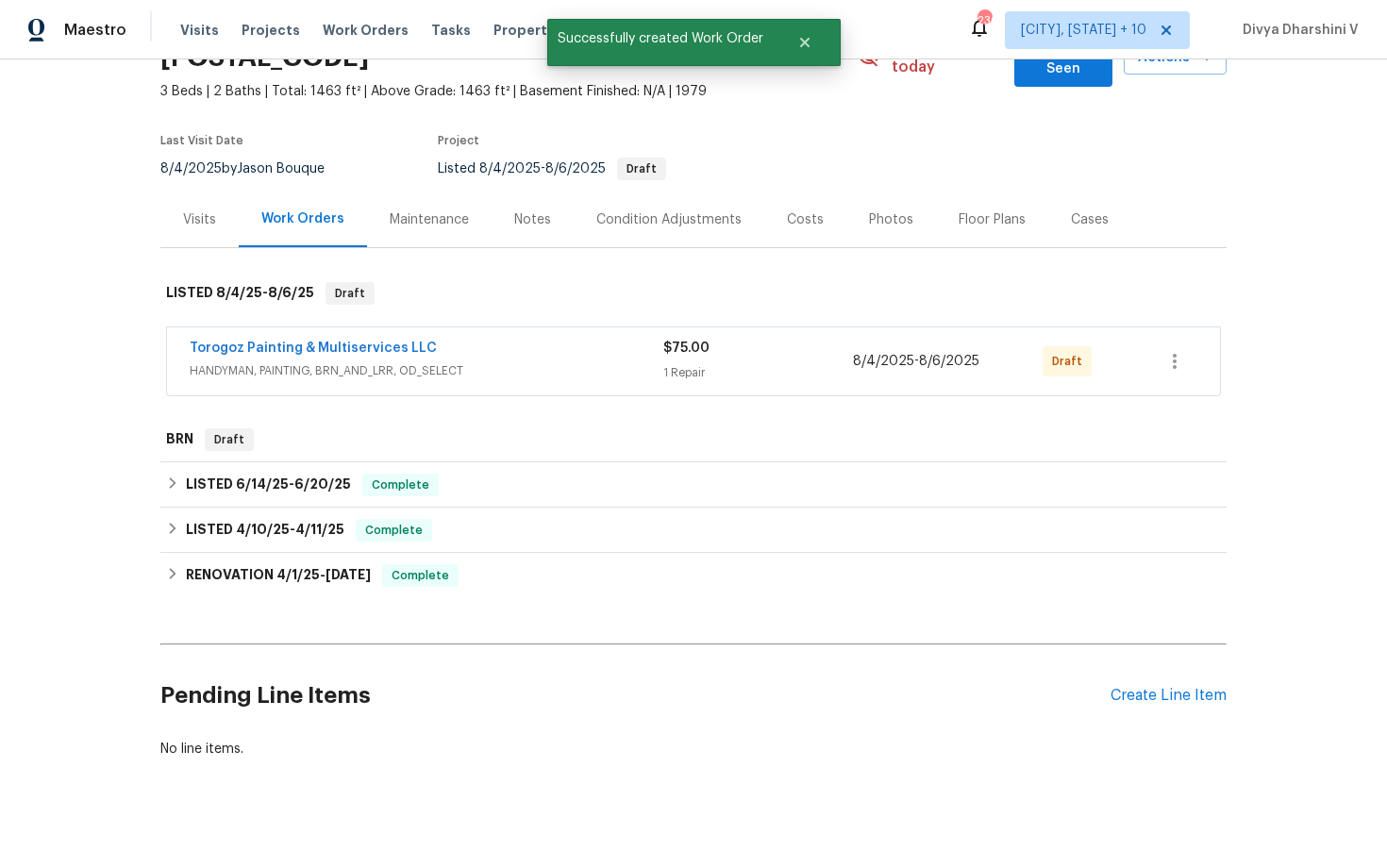 click on "HANDYMAN, PAINTING, BRN_AND_LRR, OD_SELECT" at bounding box center (426, 371) 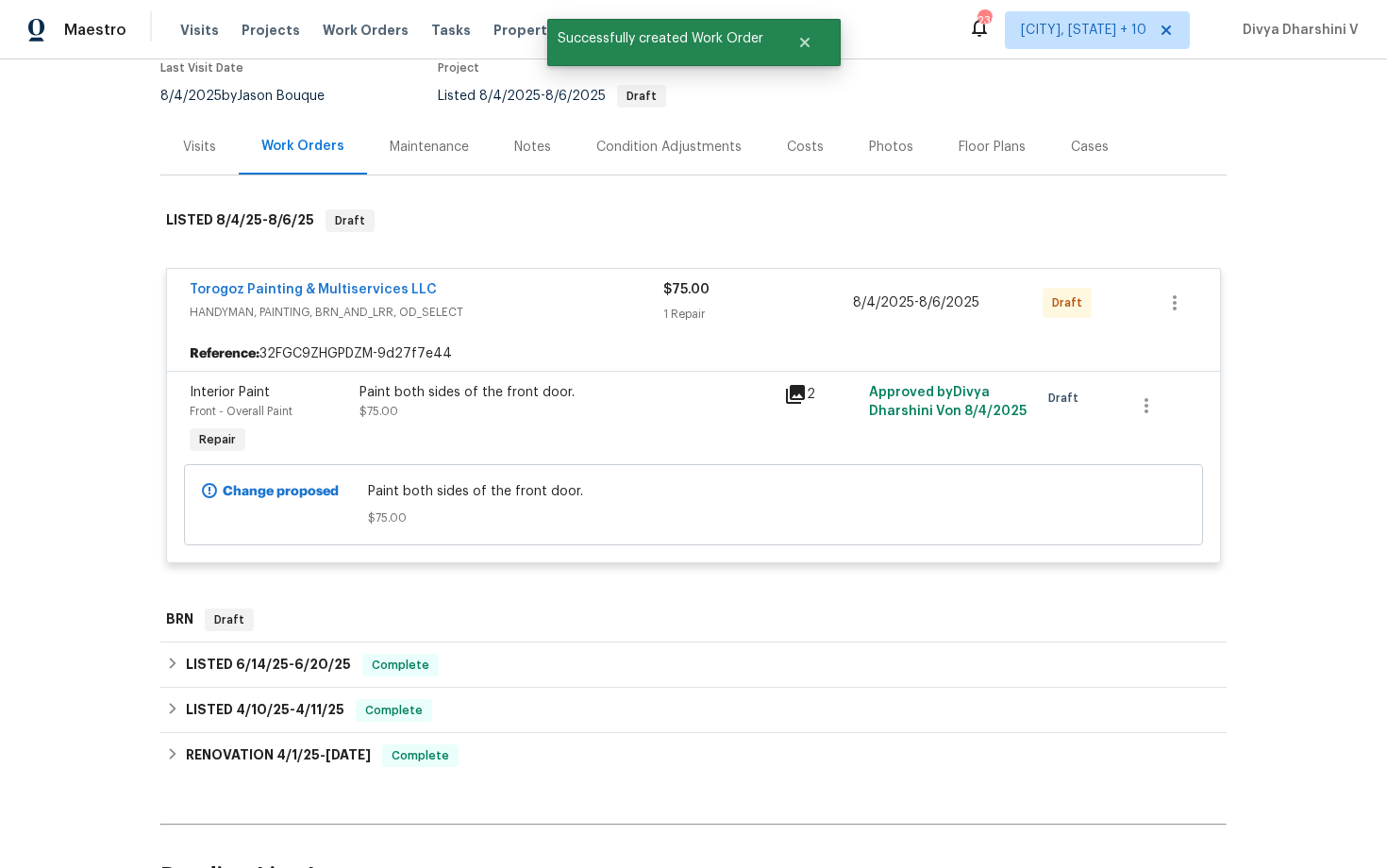 scroll, scrollTop: 233, scrollLeft: 0, axis: vertical 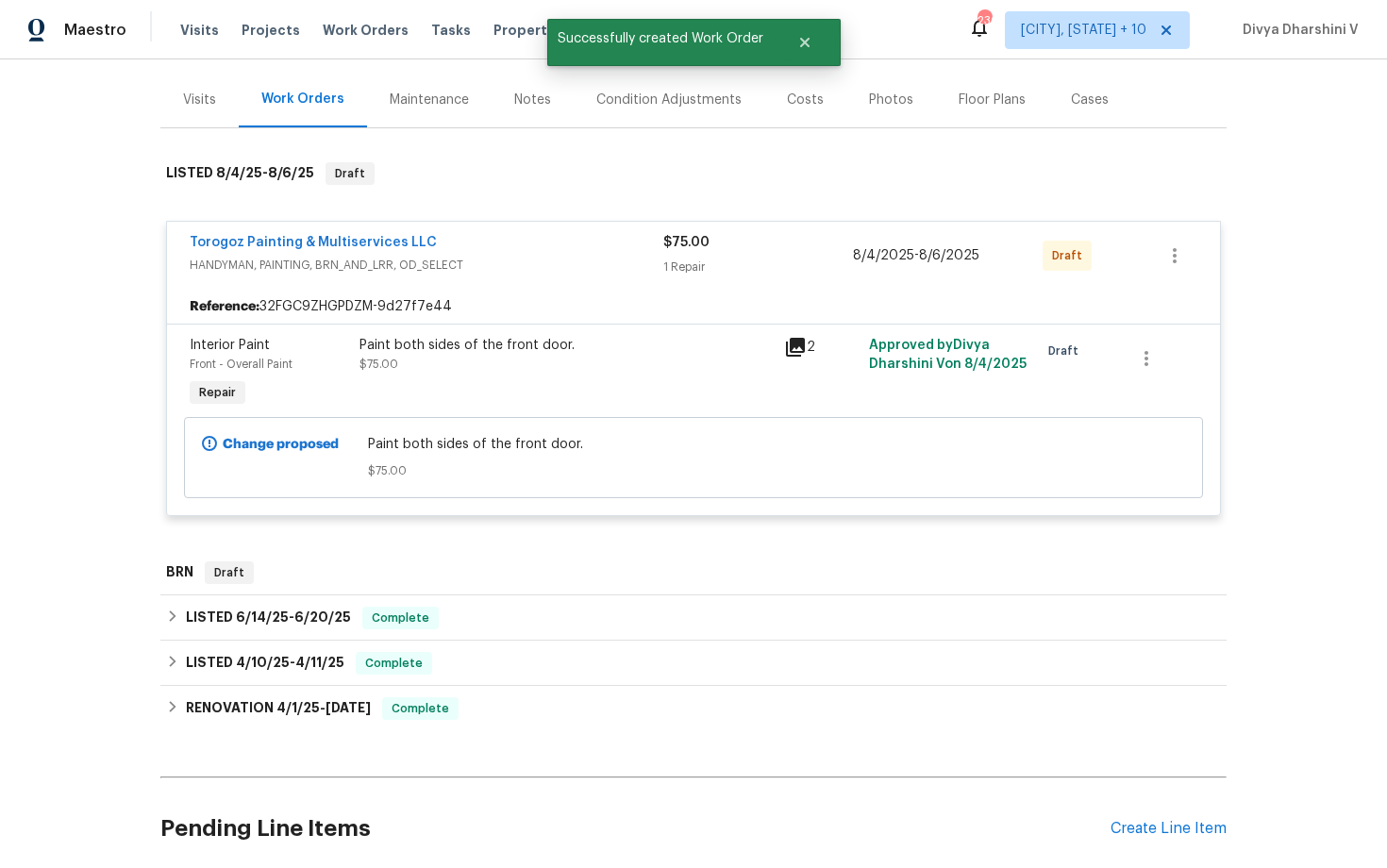 click on "Paint both sides of the front door. $75.00" at bounding box center [566, 355] 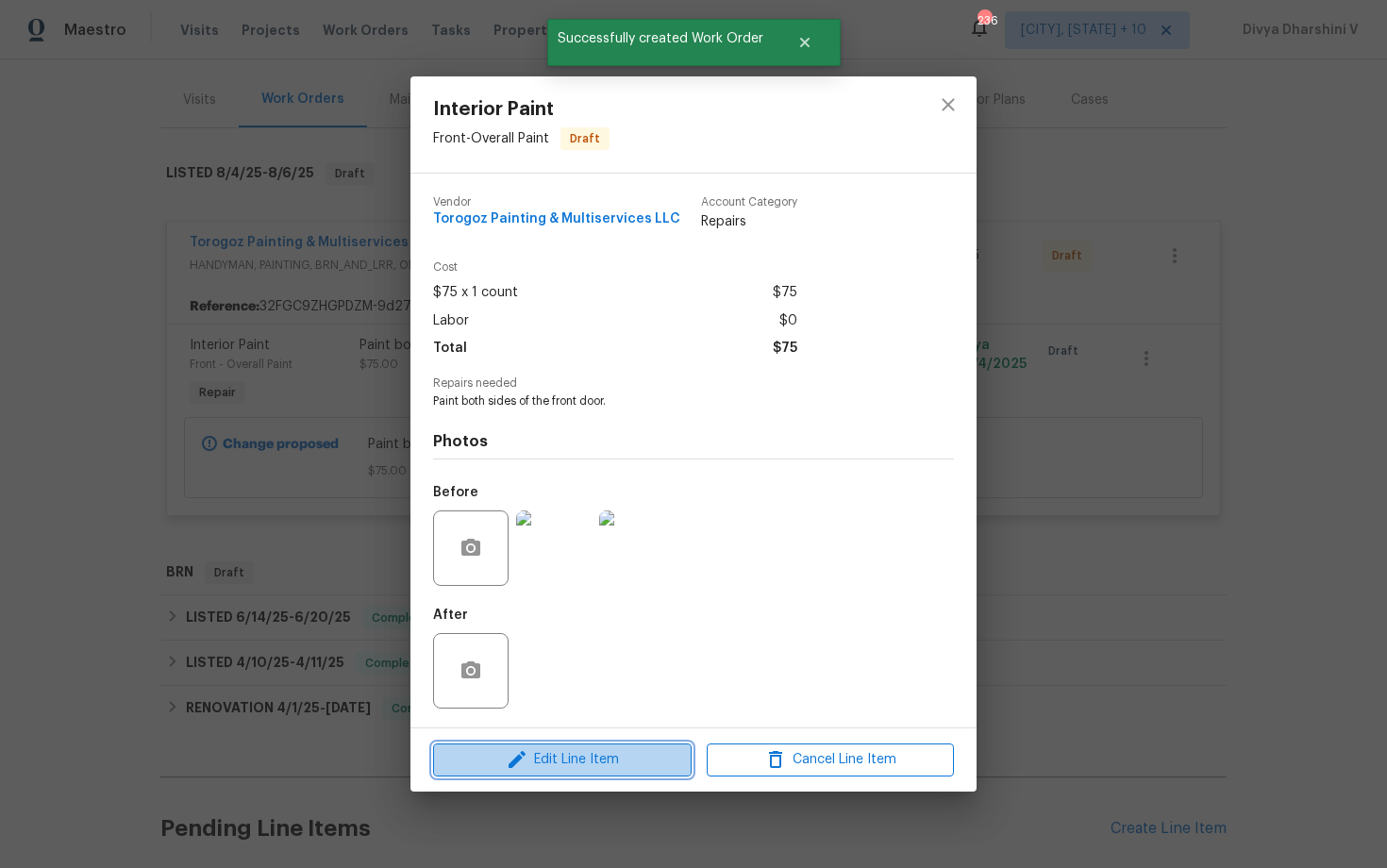 click 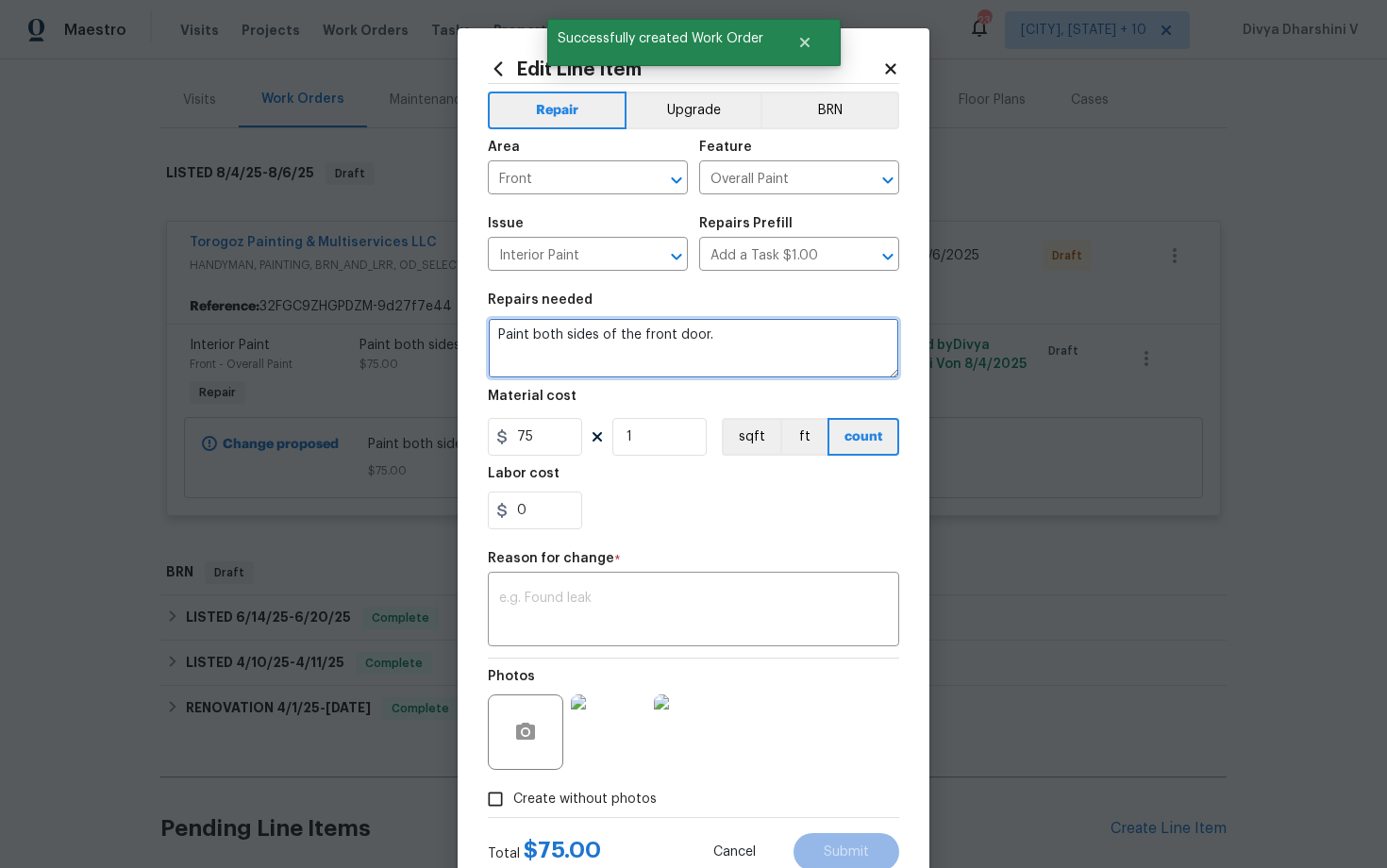 click on "Paint both sides of the front door." at bounding box center (694, 348) 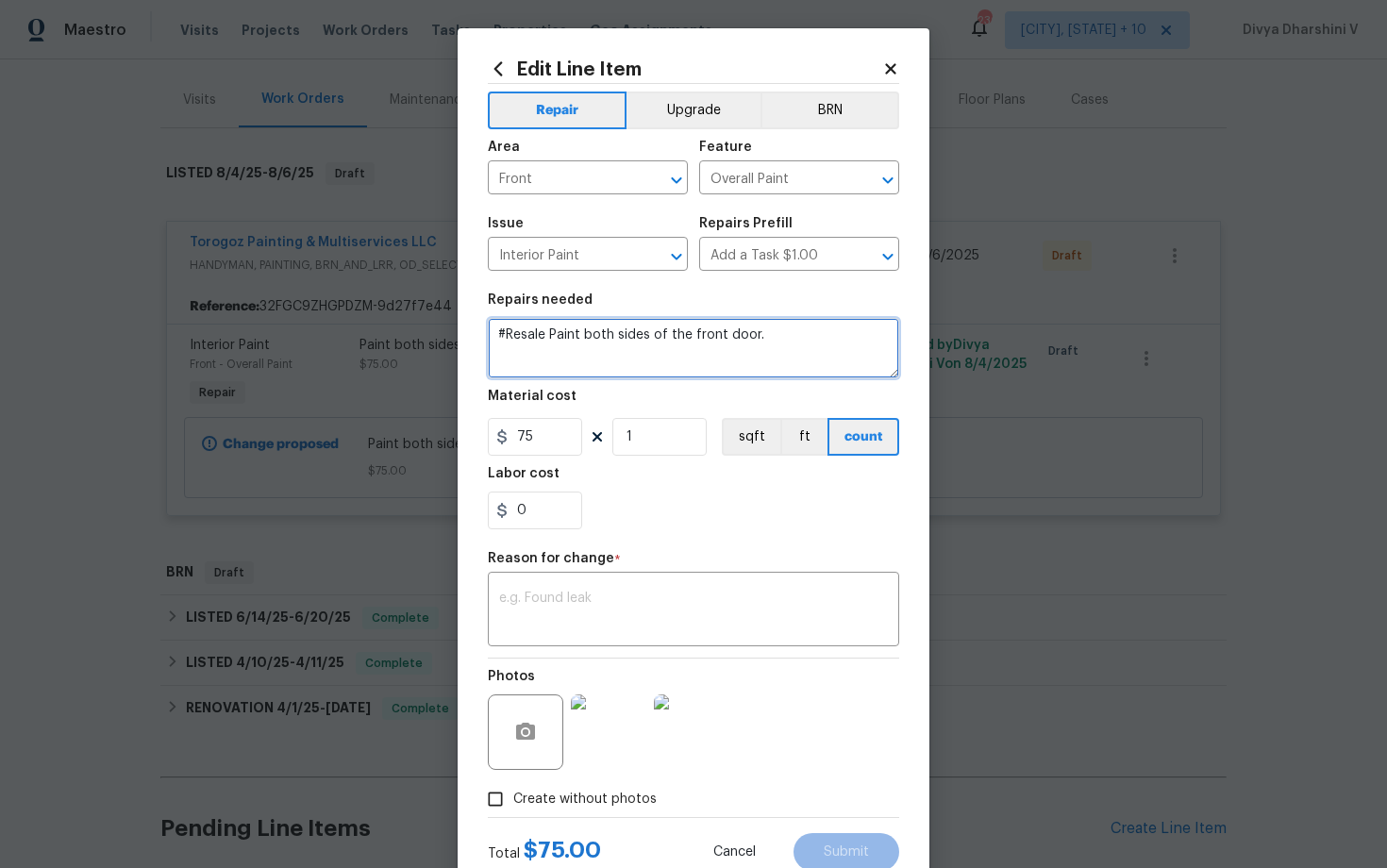 scroll, scrollTop: 62, scrollLeft: 0, axis: vertical 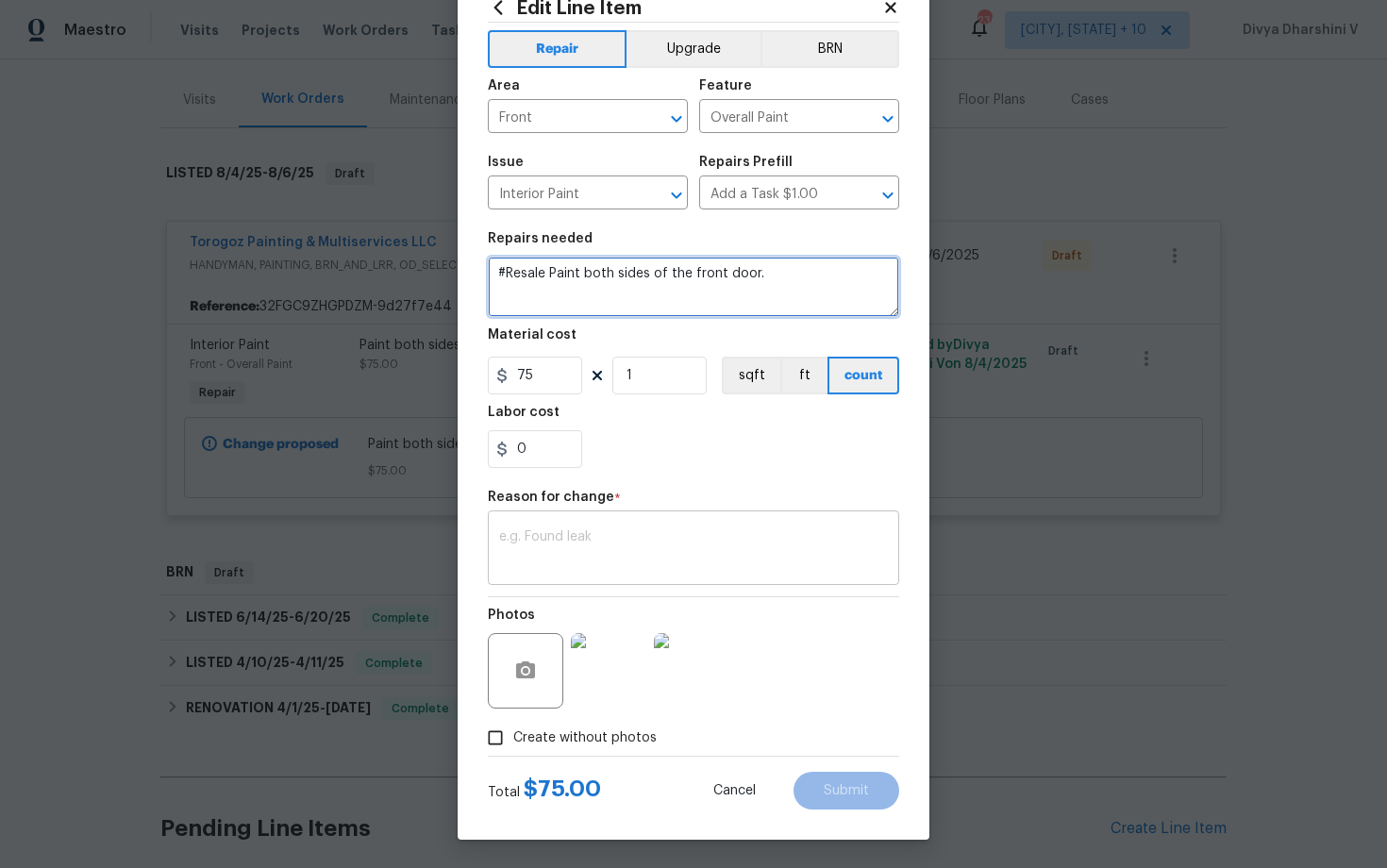 type on "#Resale Paint both sides of the front door." 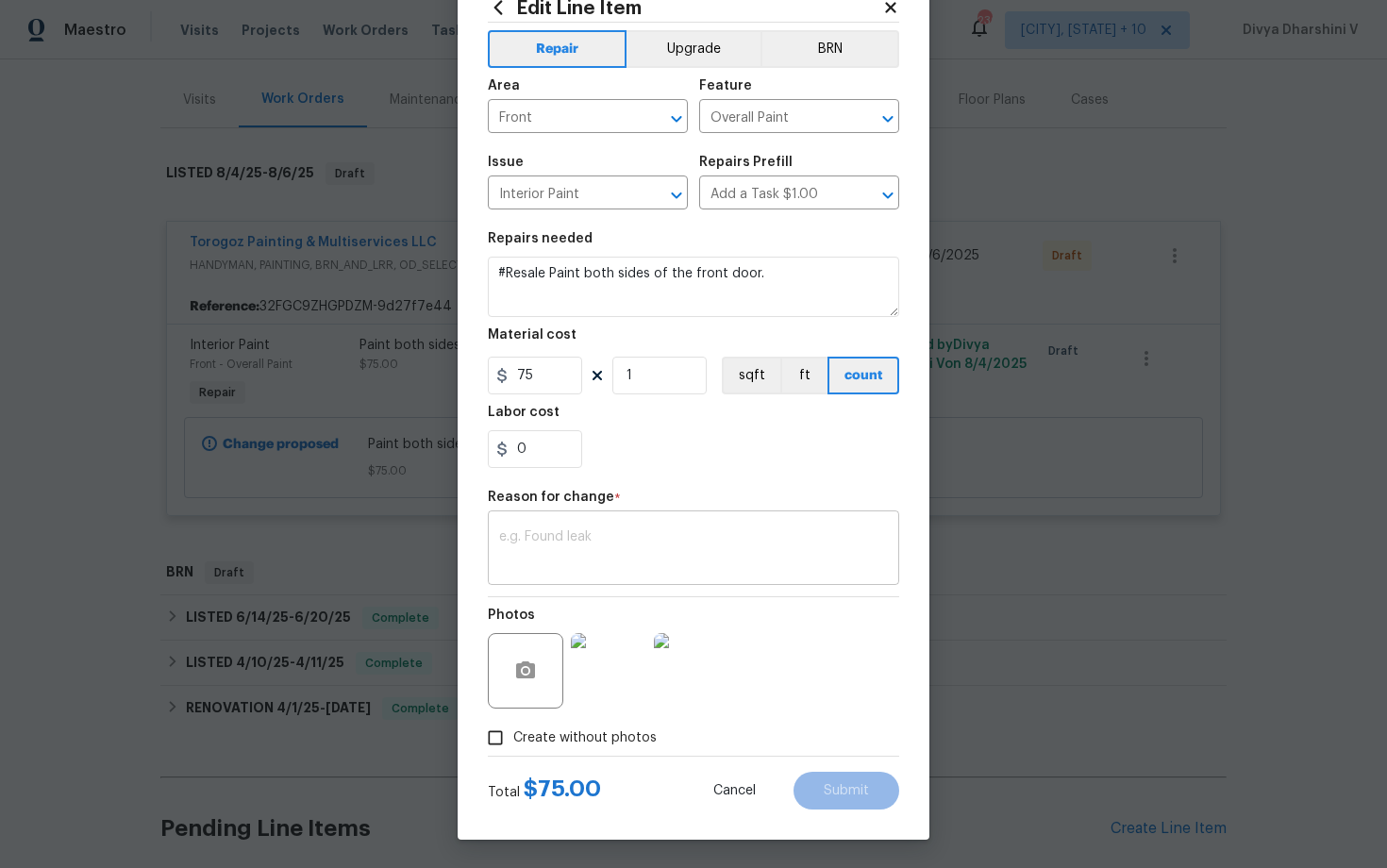 click on "x ​" at bounding box center (694, 550) 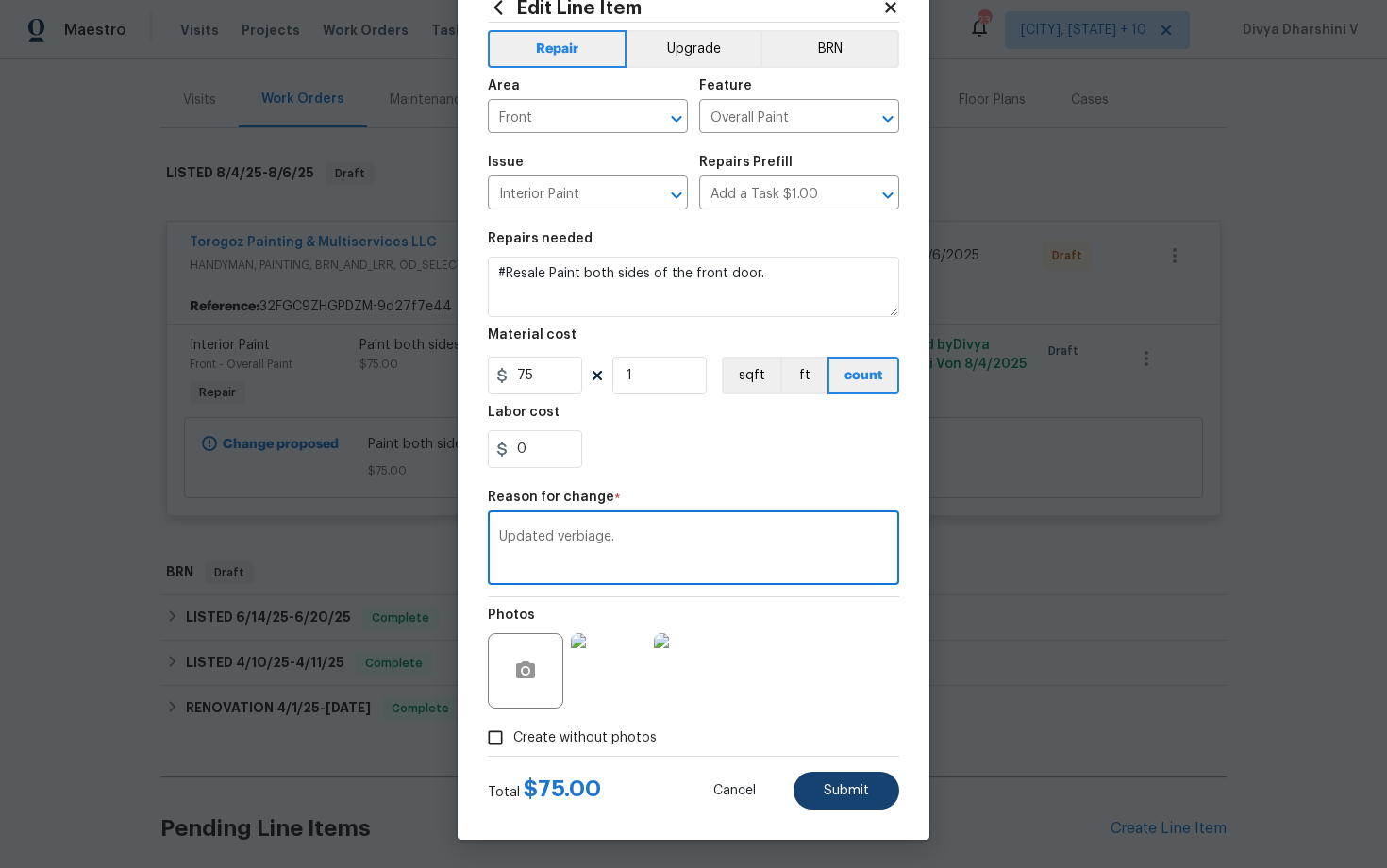 type on "Updated verbiage." 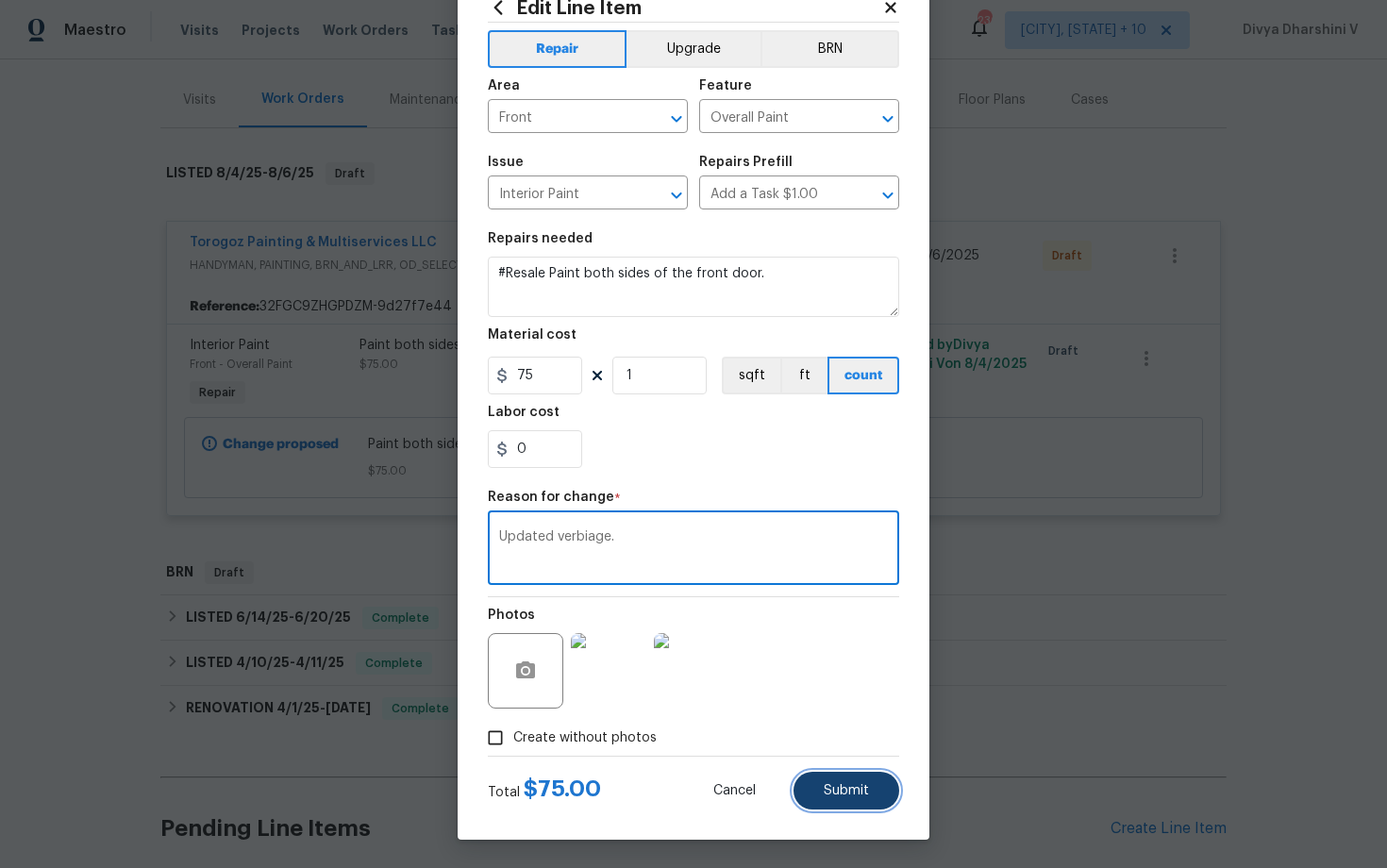 click on "Submit" at bounding box center [846, 791] 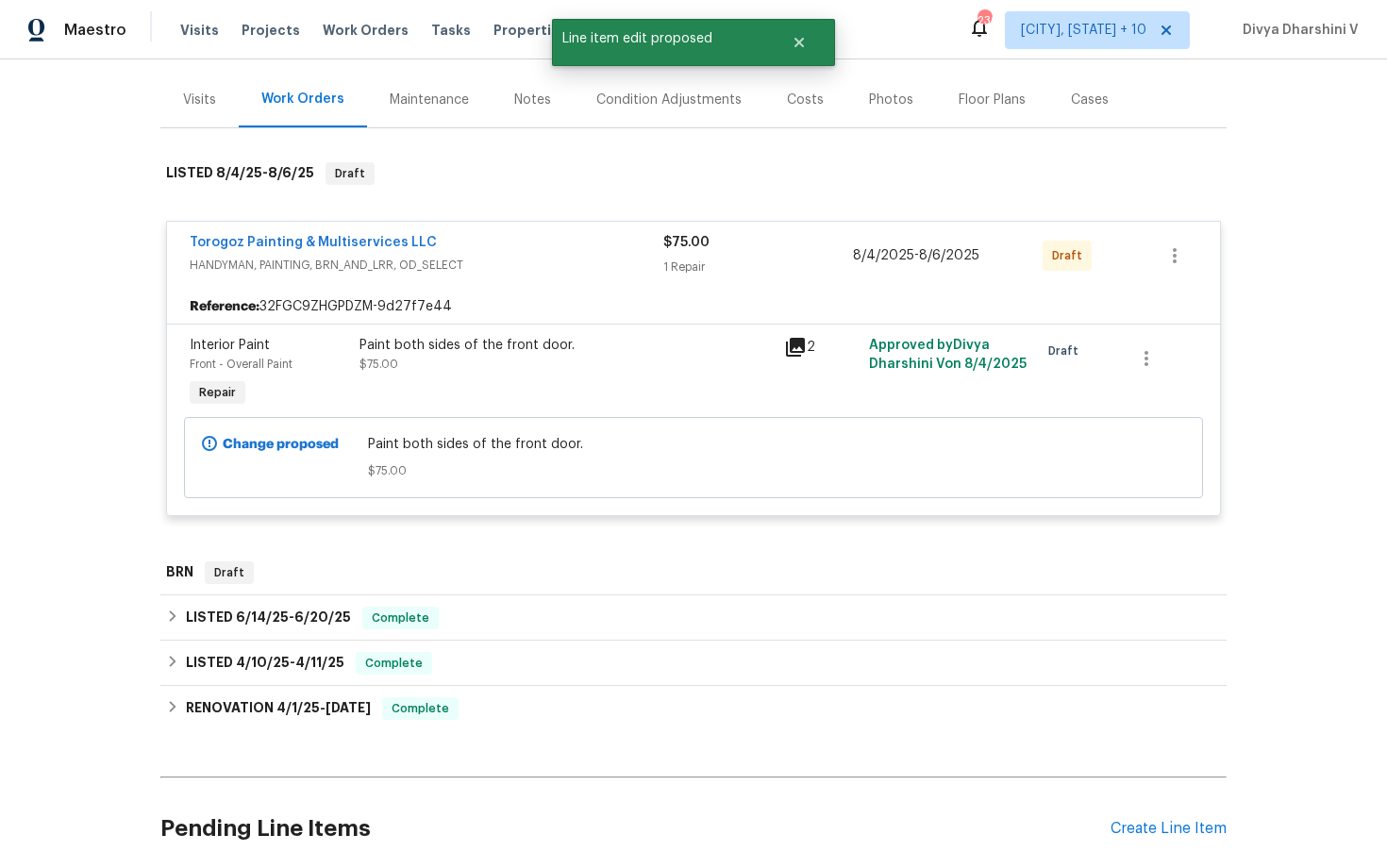 scroll, scrollTop: 0, scrollLeft: 0, axis: both 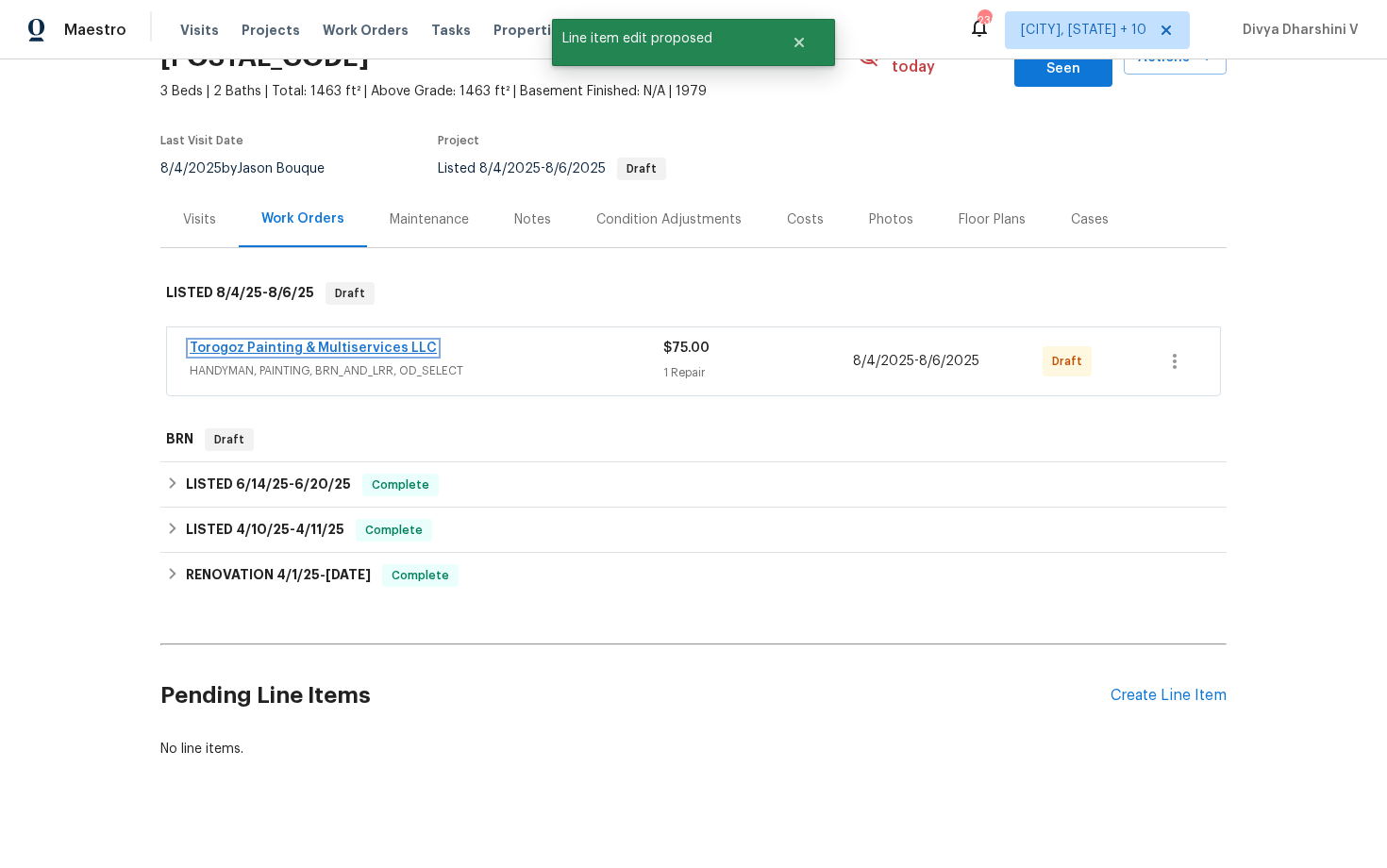 click on "Torogoz Painting & Multiservices LLC" at bounding box center [313, 348] 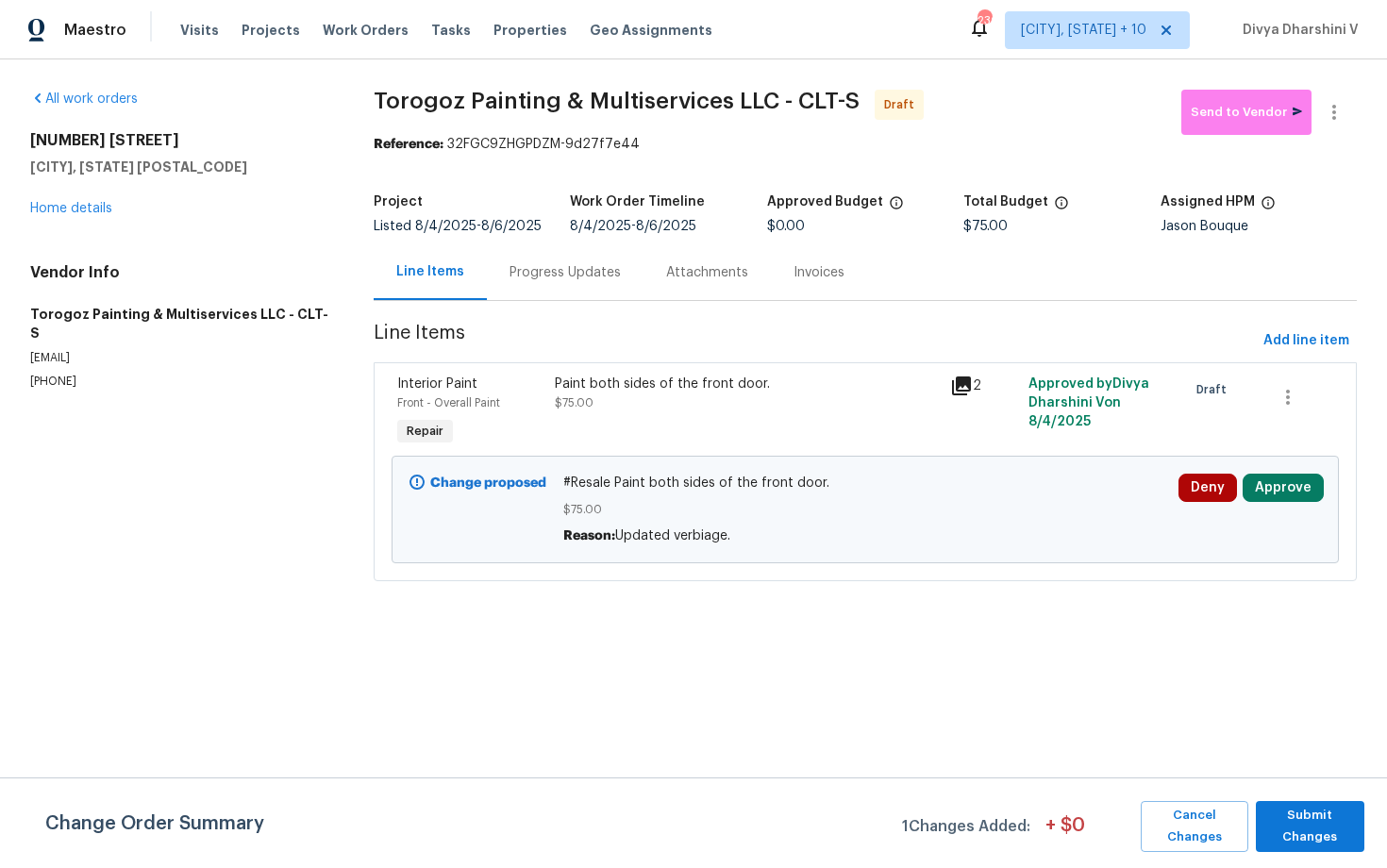 click on "Progress Updates" at bounding box center (565, 273) 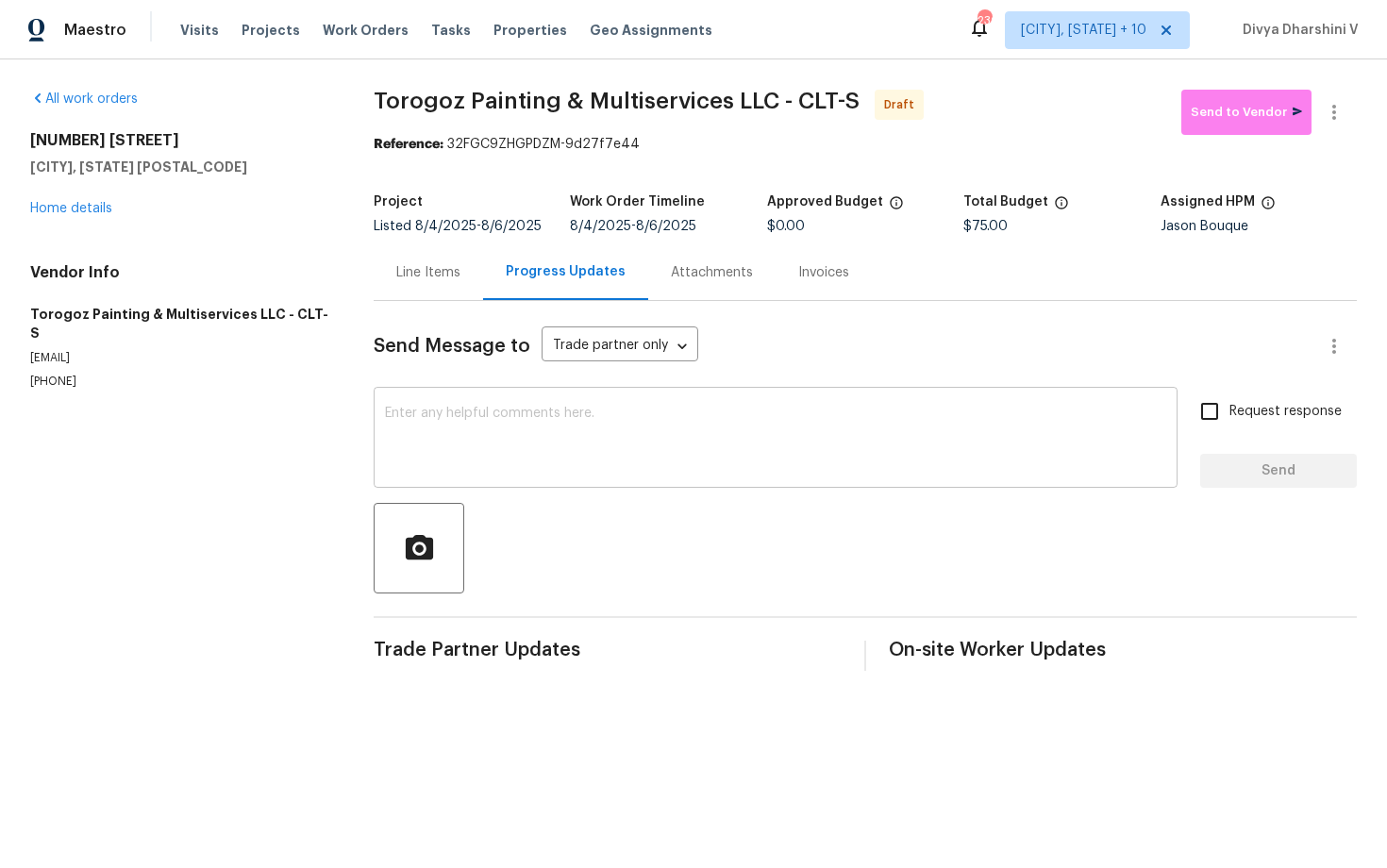 click at bounding box center (776, 440) 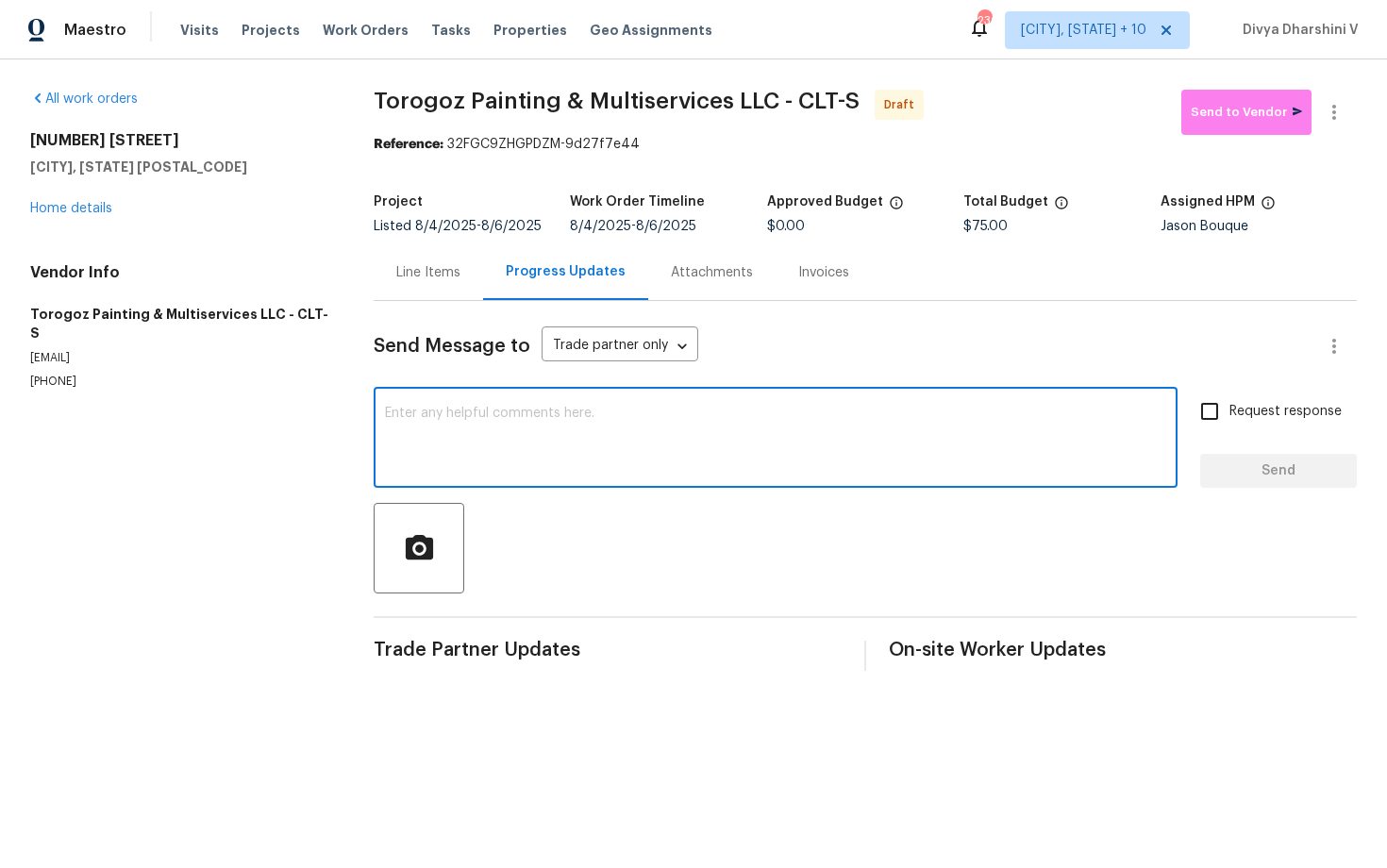 paste on "Hi, this is Divya with Opendoor. I’m confirming you received the WO for the property at . Please review and accept the WO within 24 hours and provide a schedule date. Please disregard the contact information for the HPM included in the WO. Our Centralised LWO Team is responsible for Listed WOs." 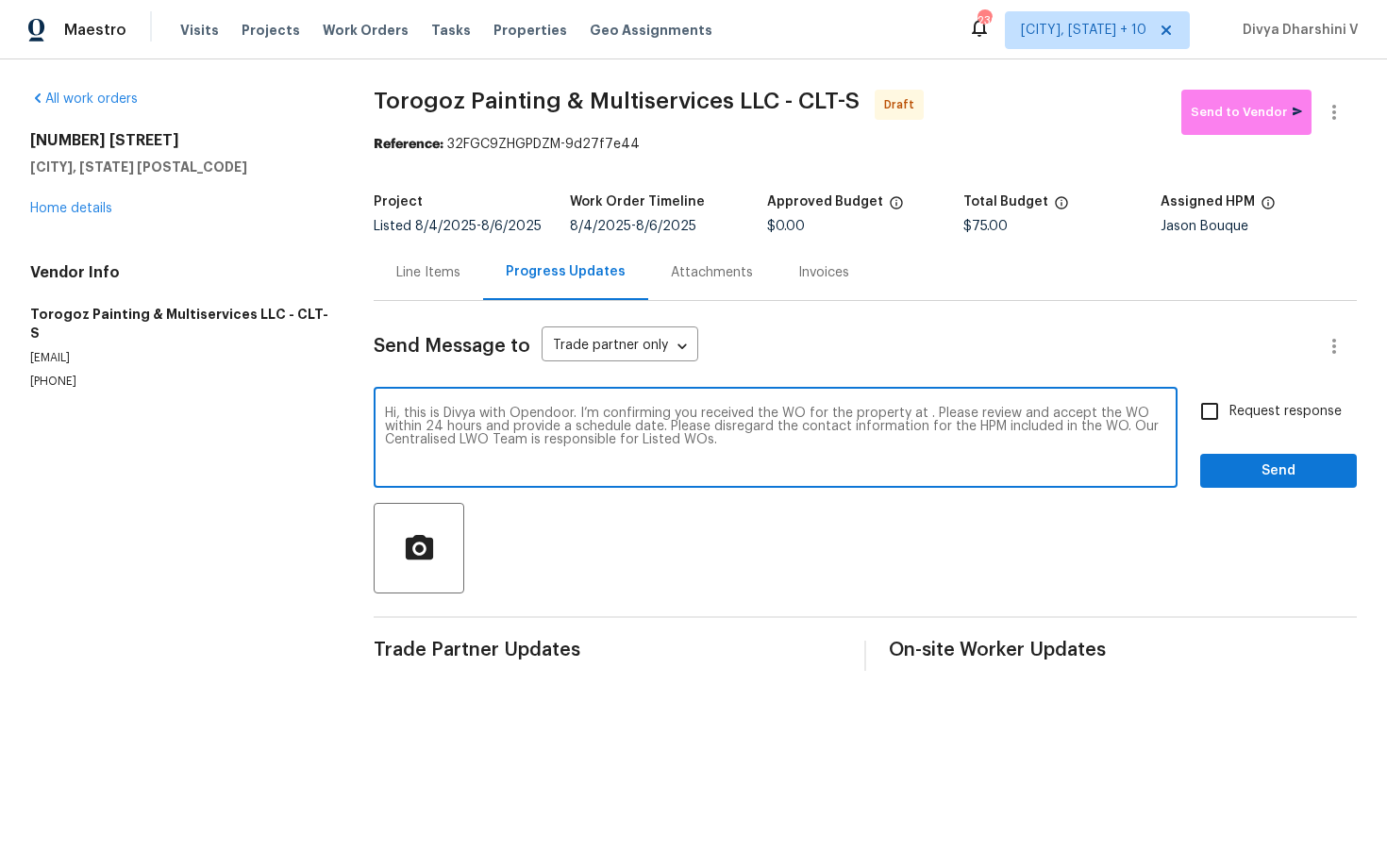 click on "Hi, this is Divya with Opendoor. I’m confirming you received the WO for the property at . Please review and accept the WO within 24 hours and provide a schedule date. Please disregard the contact information for the HPM included in the WO. Our Centralised LWO Team is responsible for Listed WOs." at bounding box center [776, 440] 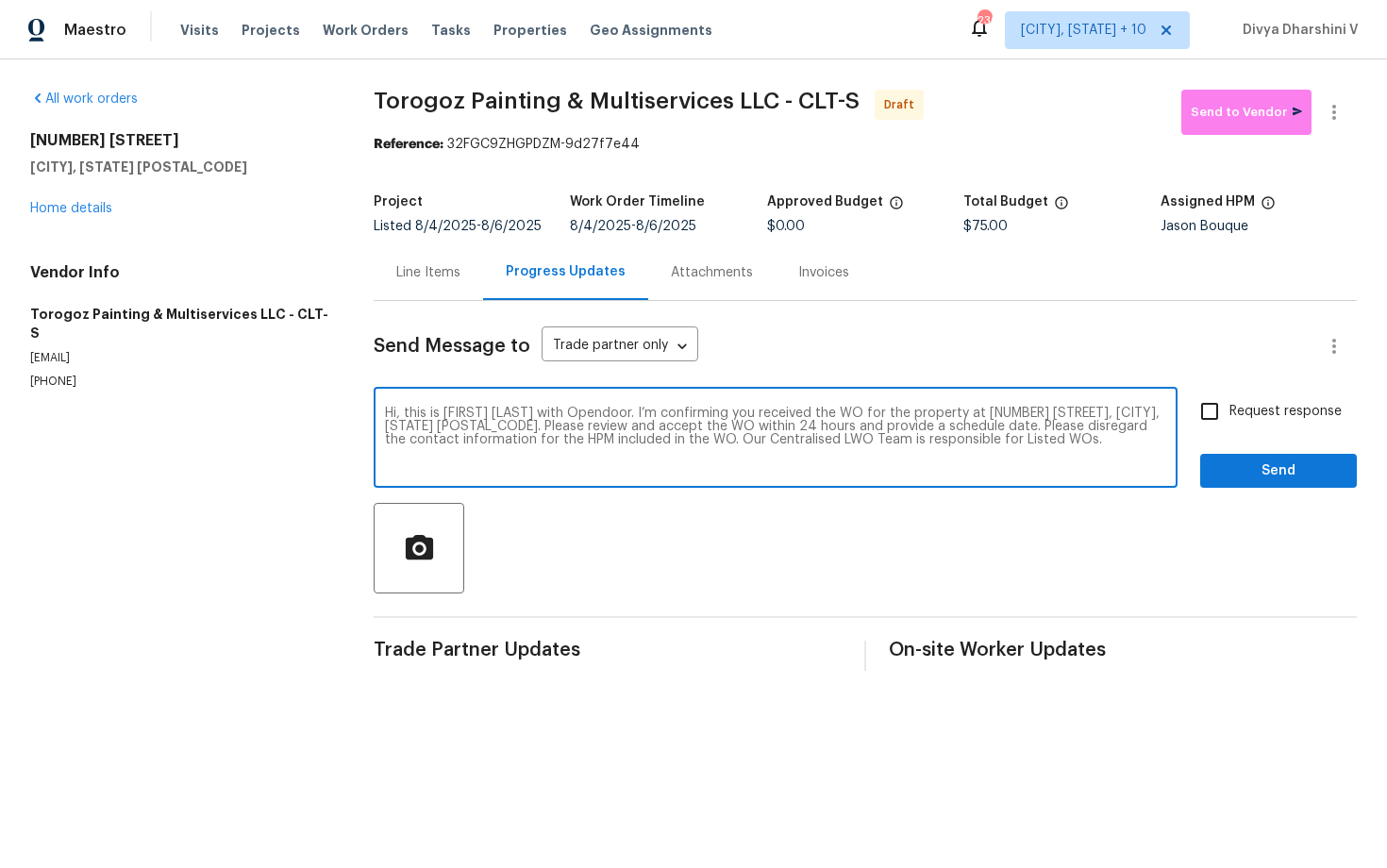 type on "Hi, this is Divya with Opendoor. I’m confirming you received the WO for the property at 8000 Briardale Dr, Charlotte, NC 28212. Please review and accept the WO within 24 hours and provide a schedule date. Please disregard the contact information for the HPM included in the WO. Our Centralised LWO Team is responsible for Listed WOs." 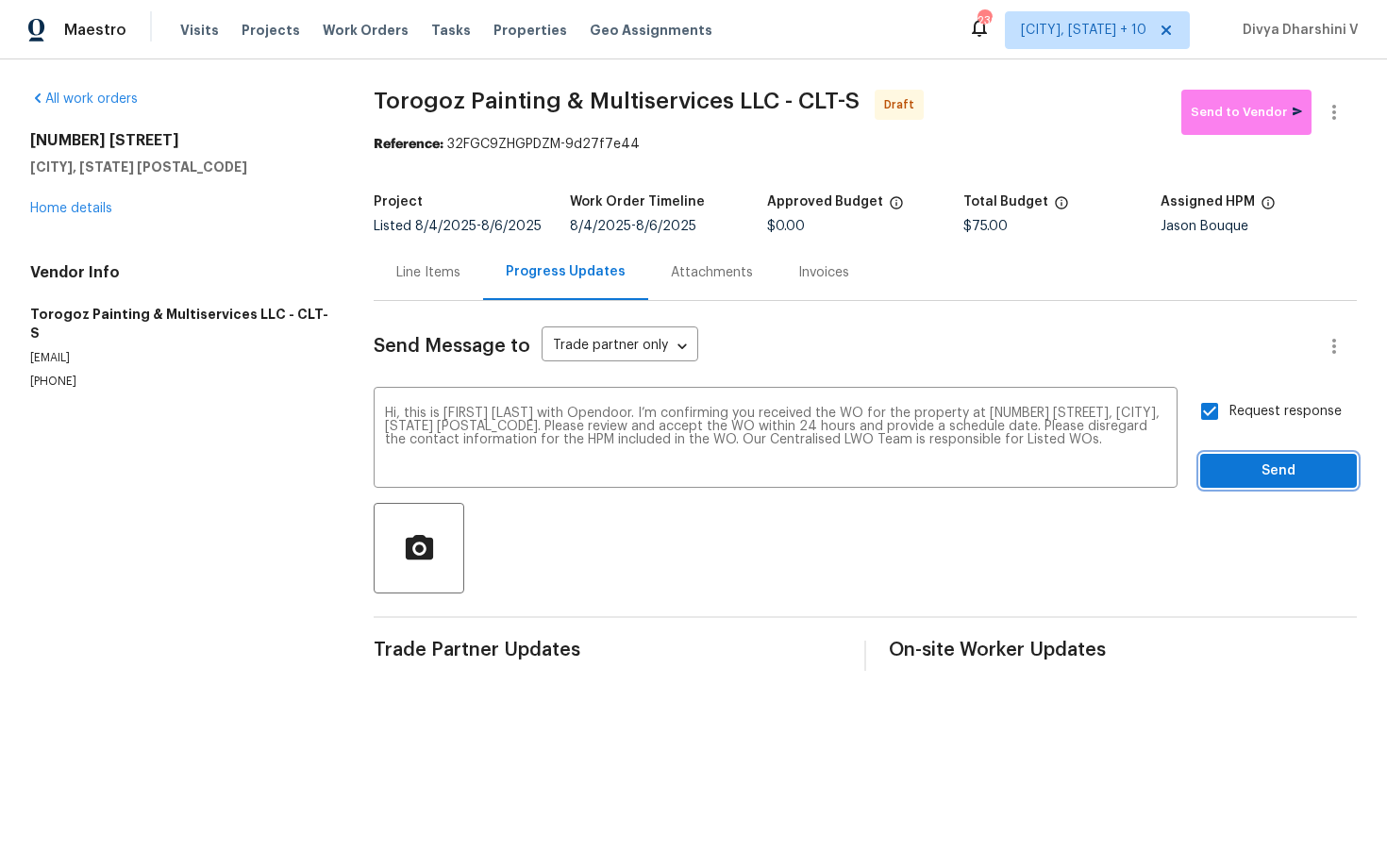 click on "Send" at bounding box center (1278, 471) 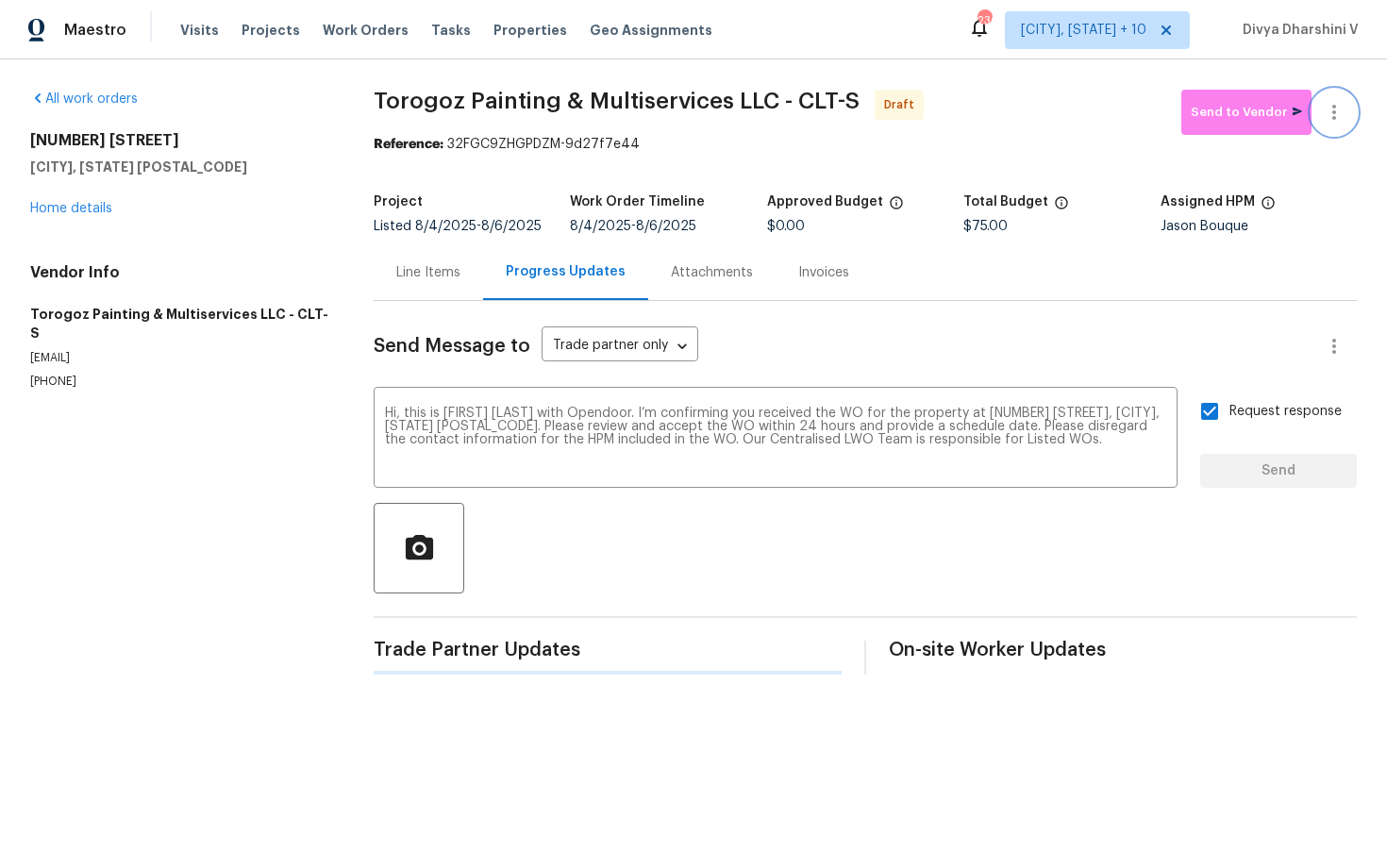 click at bounding box center (1334, 112) 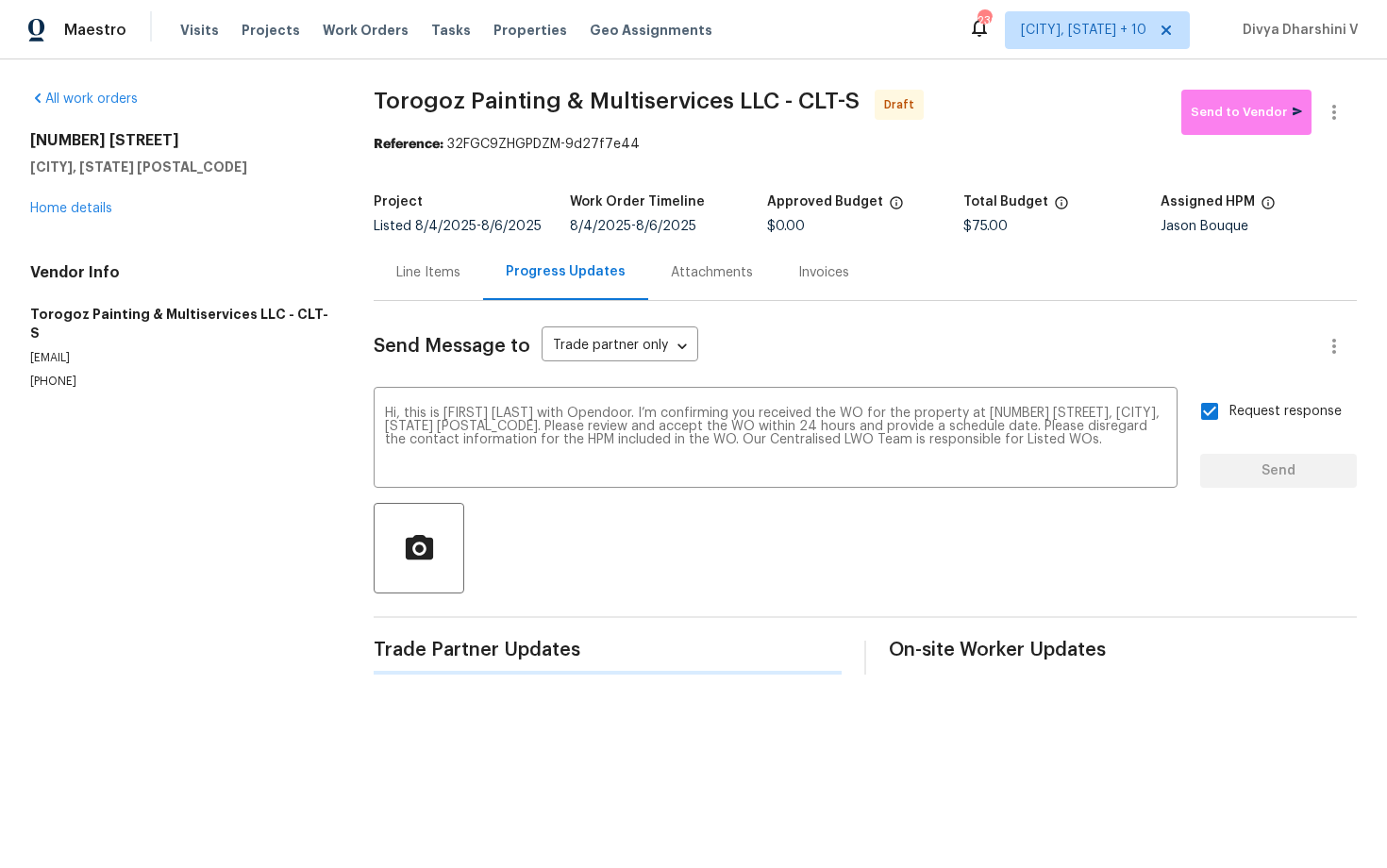 type 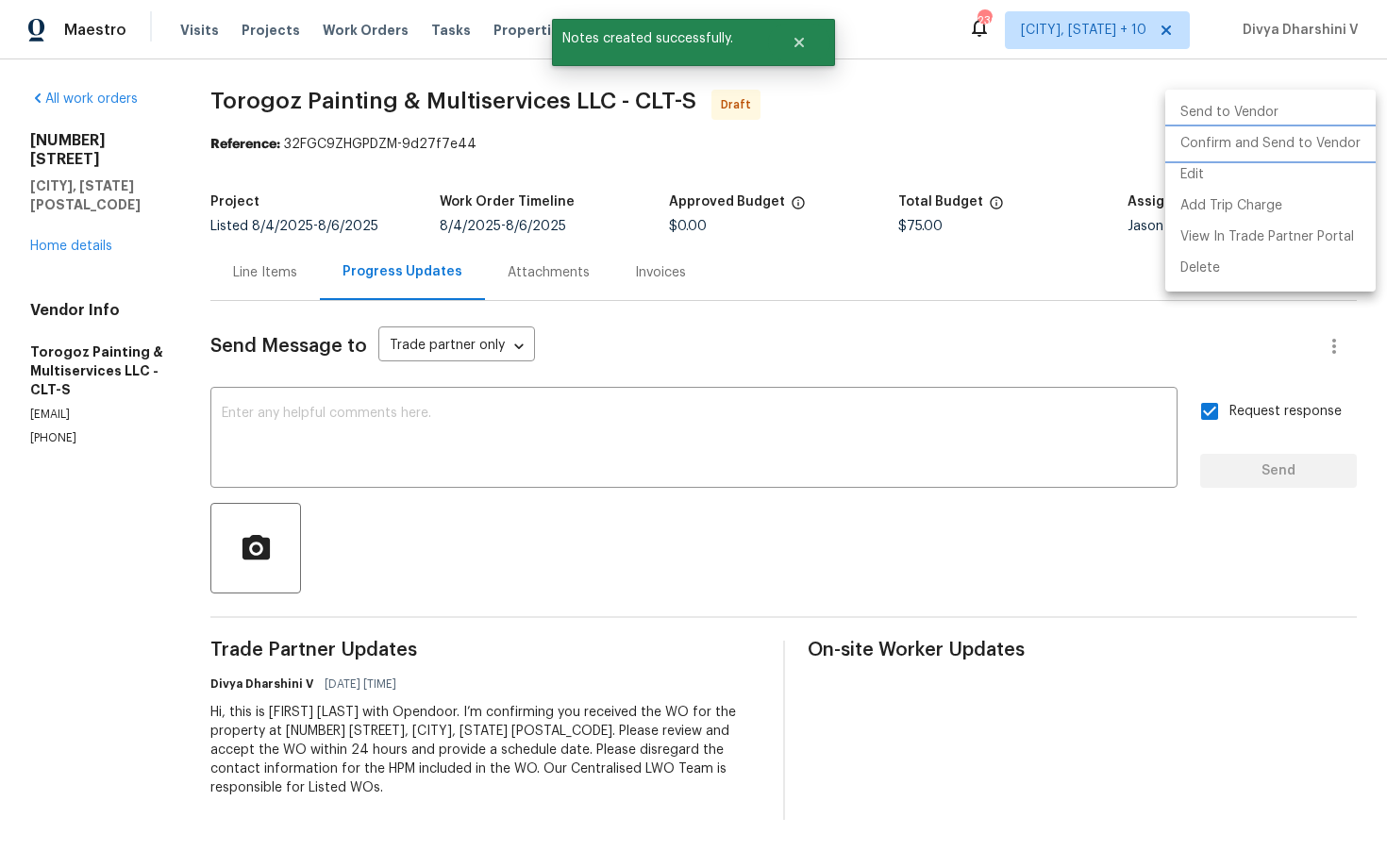 click on "Confirm and Send to Vendor" at bounding box center (1270, 143) 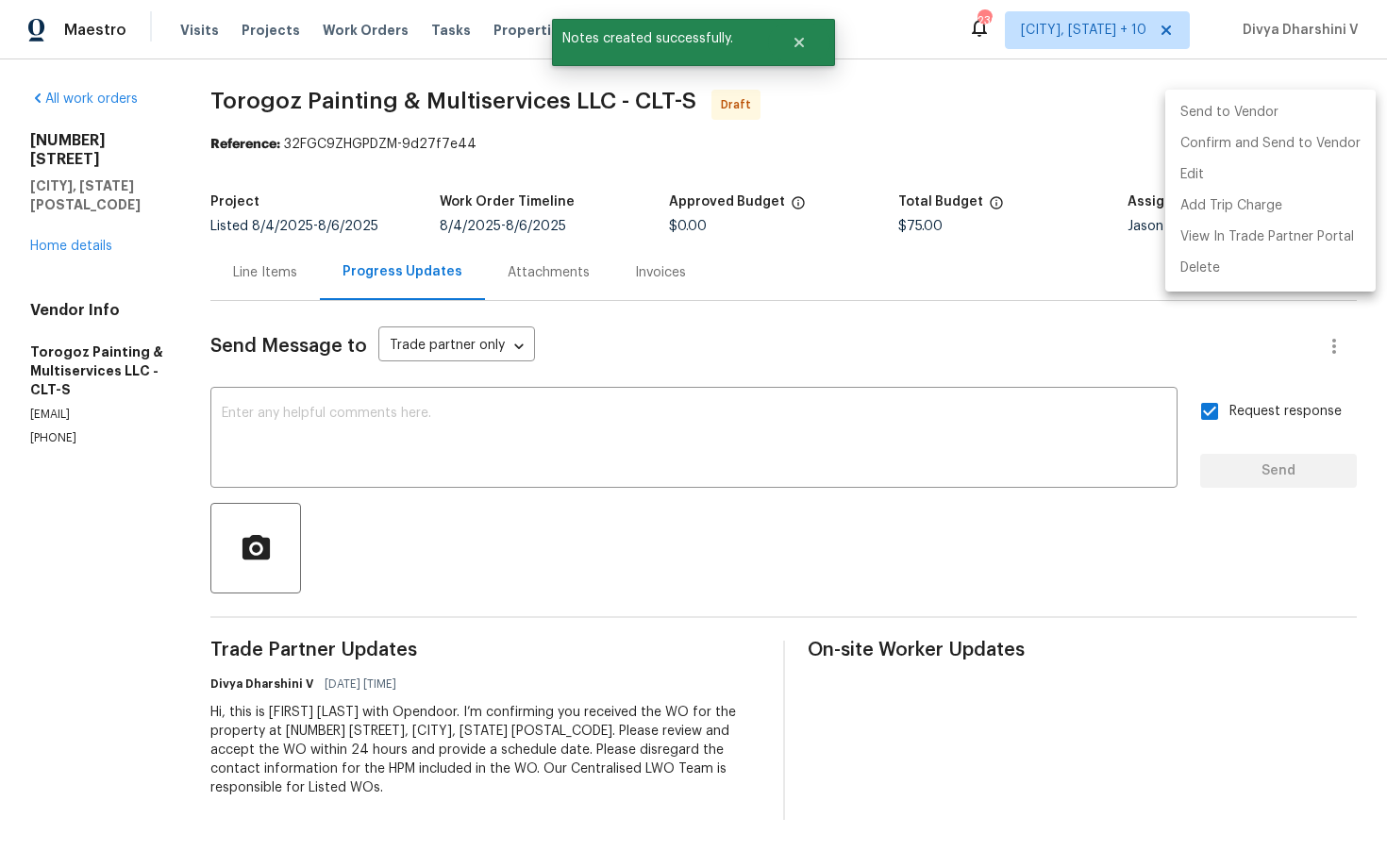 click at bounding box center (694, 434) 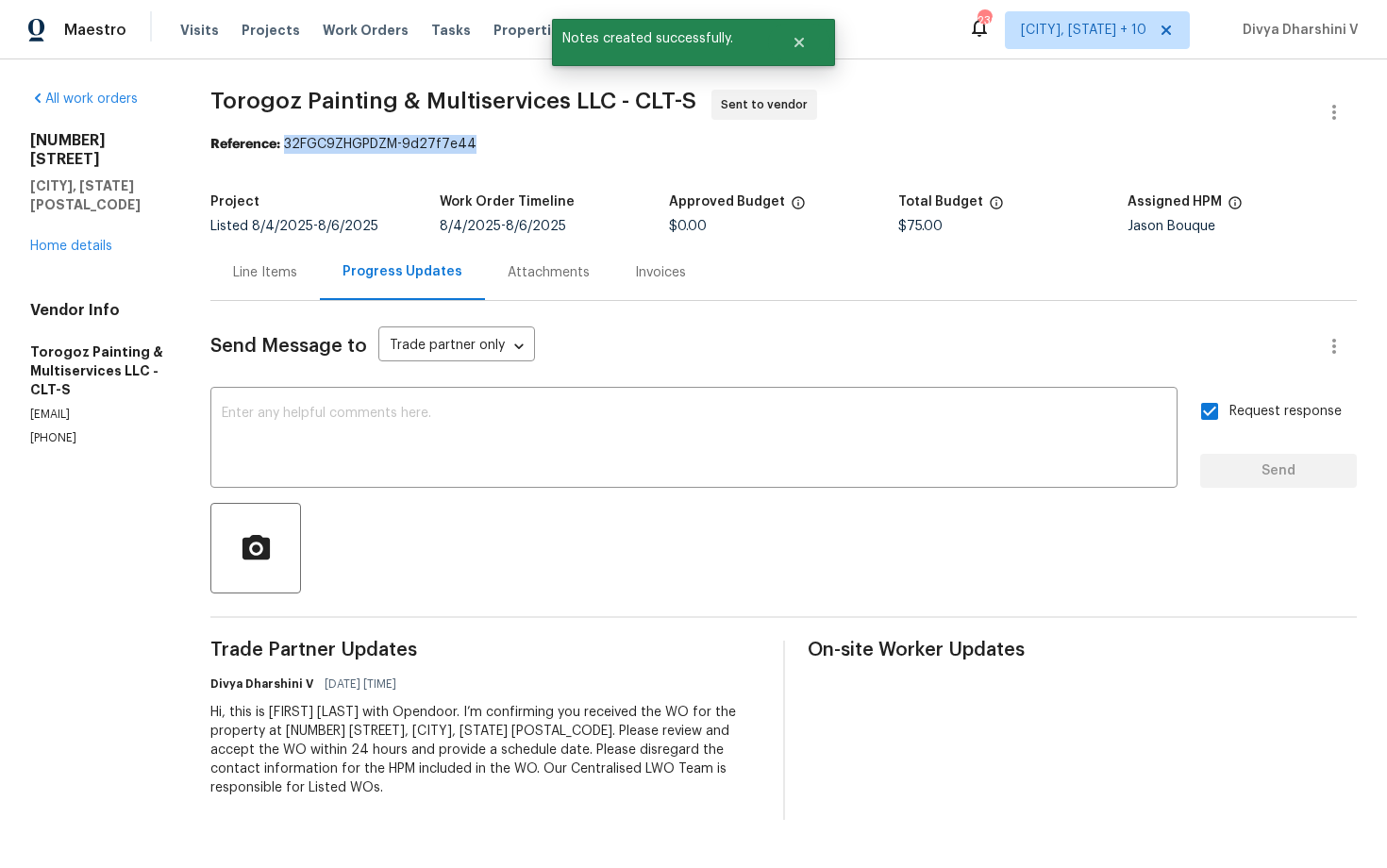 drag, startPoint x: 343, startPoint y: 141, endPoint x: 597, endPoint y: 139, distance: 254.00787 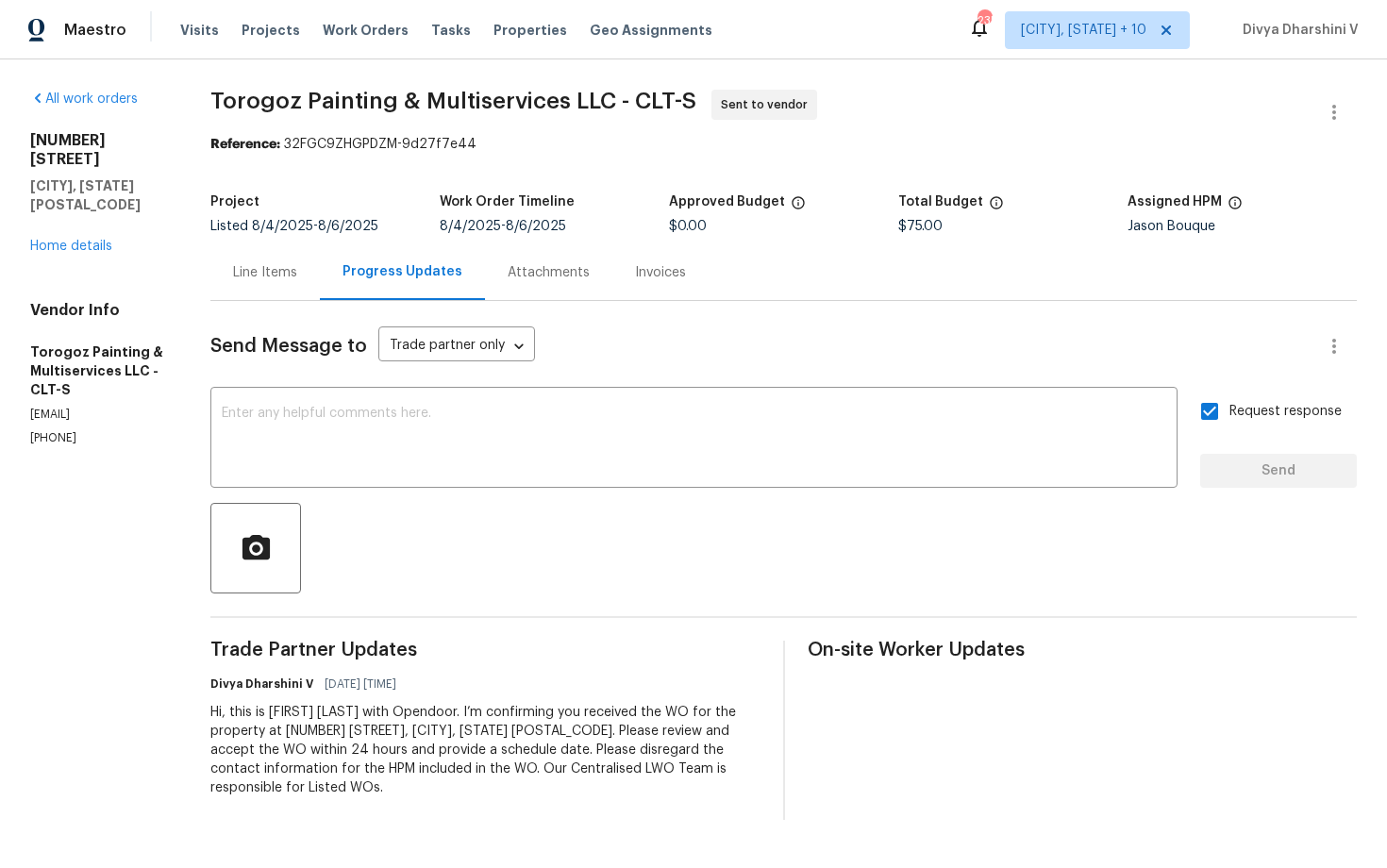click on "Listed   8/4/2025  -  8/6/2025" at bounding box center [294, 226] 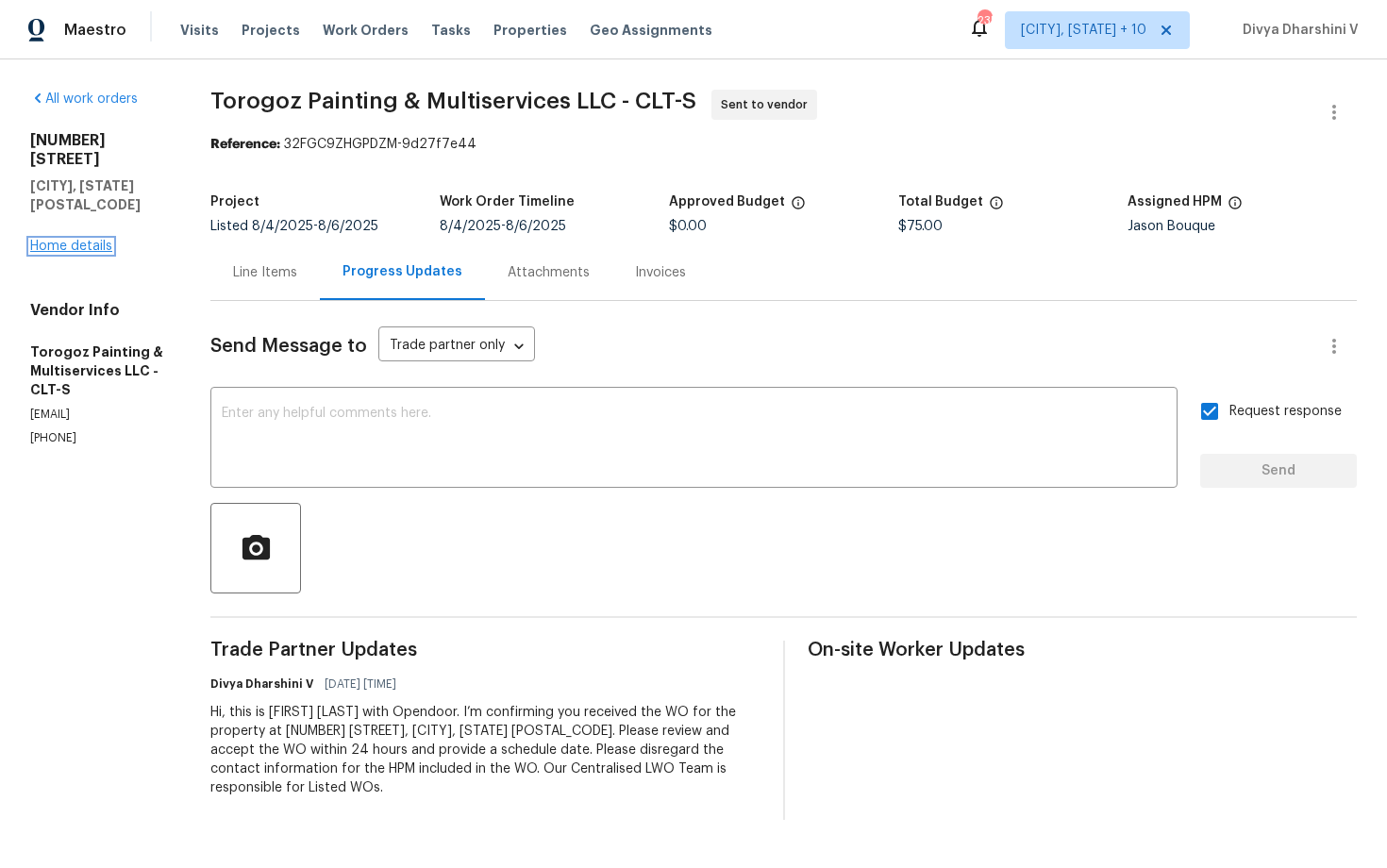 click on "Home details" at bounding box center [71, 246] 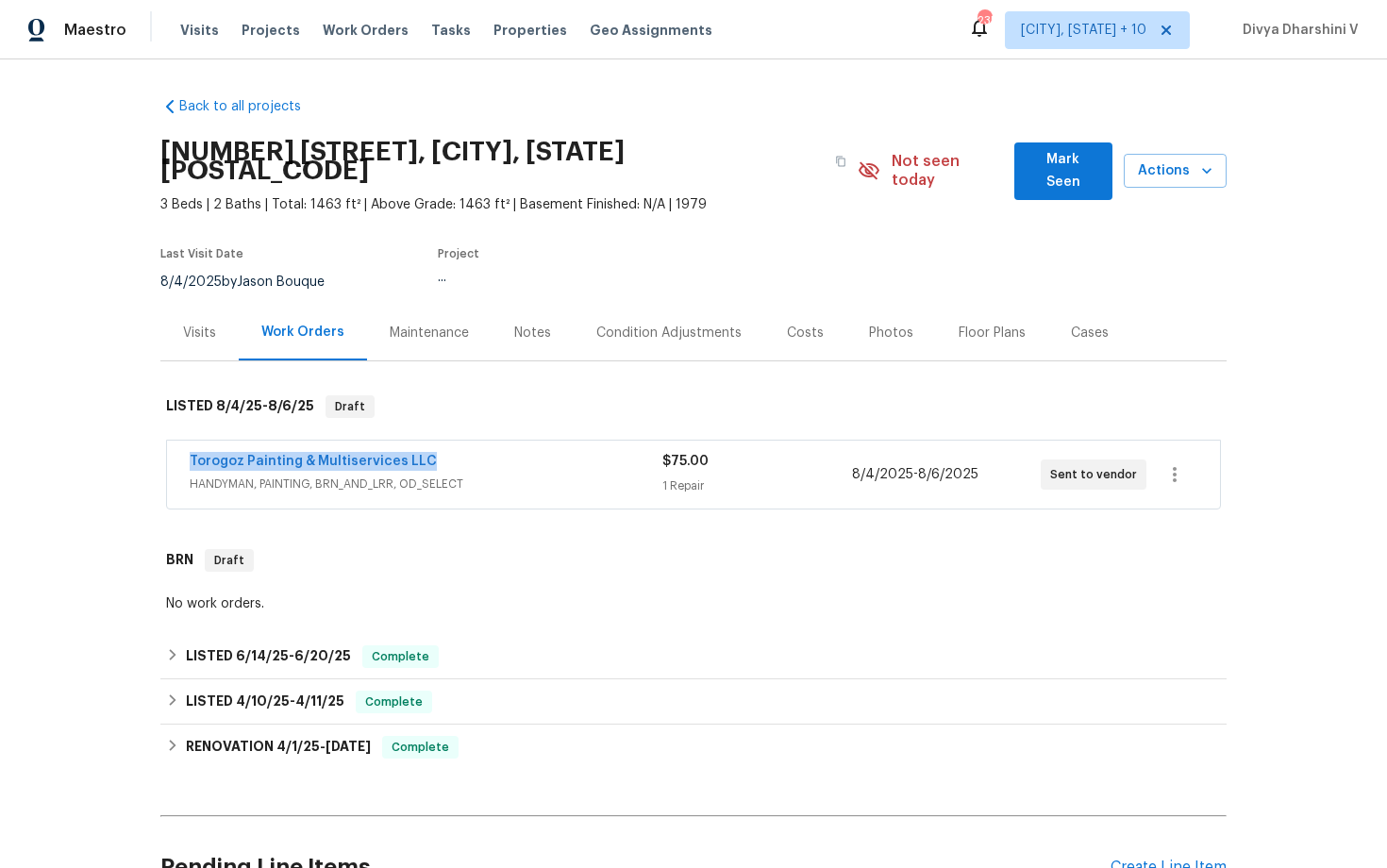 drag, startPoint x: 185, startPoint y: 442, endPoint x: 527, endPoint y: 442, distance: 342 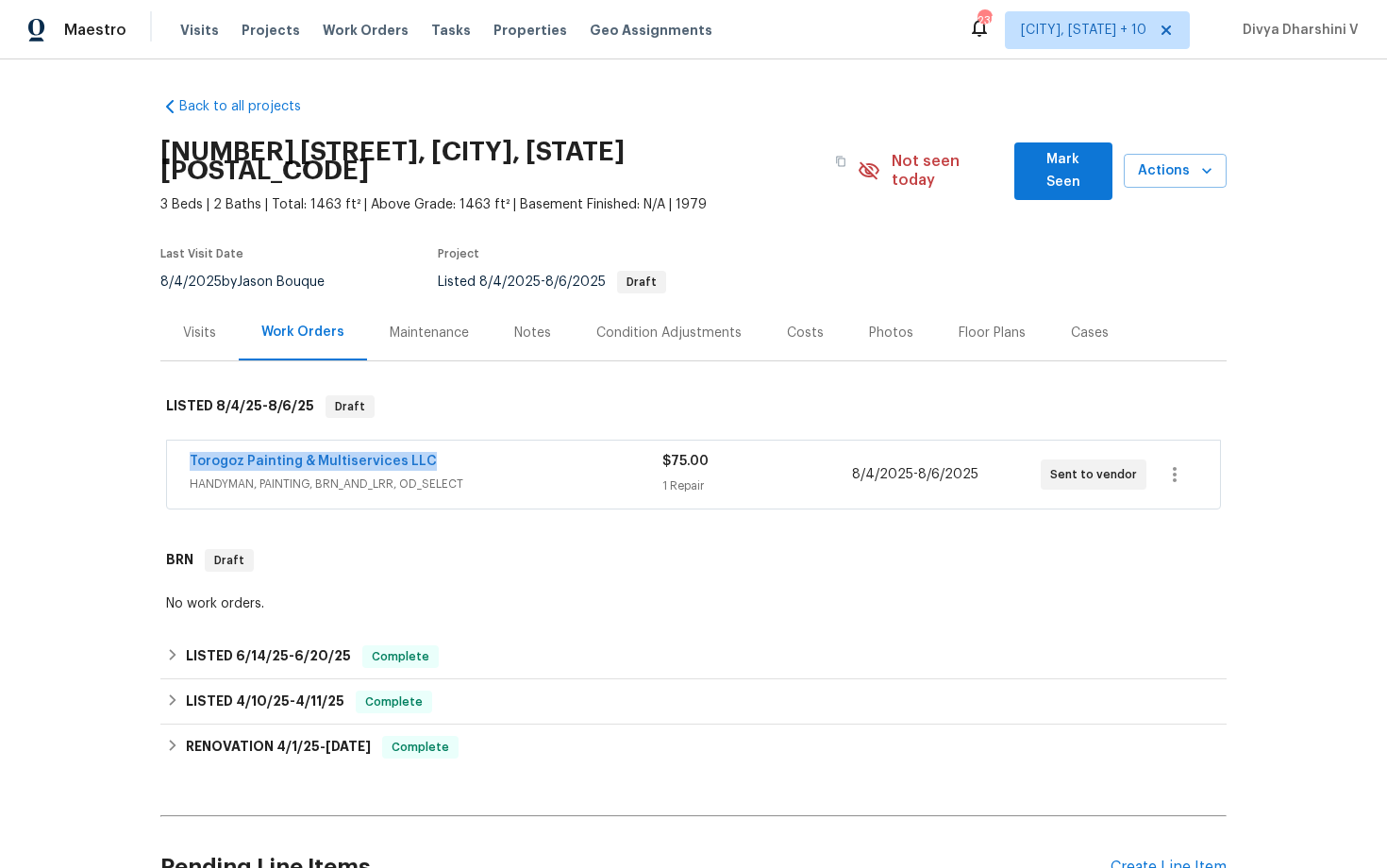 copy on "Torogoz Painting & Multiservices LLC" 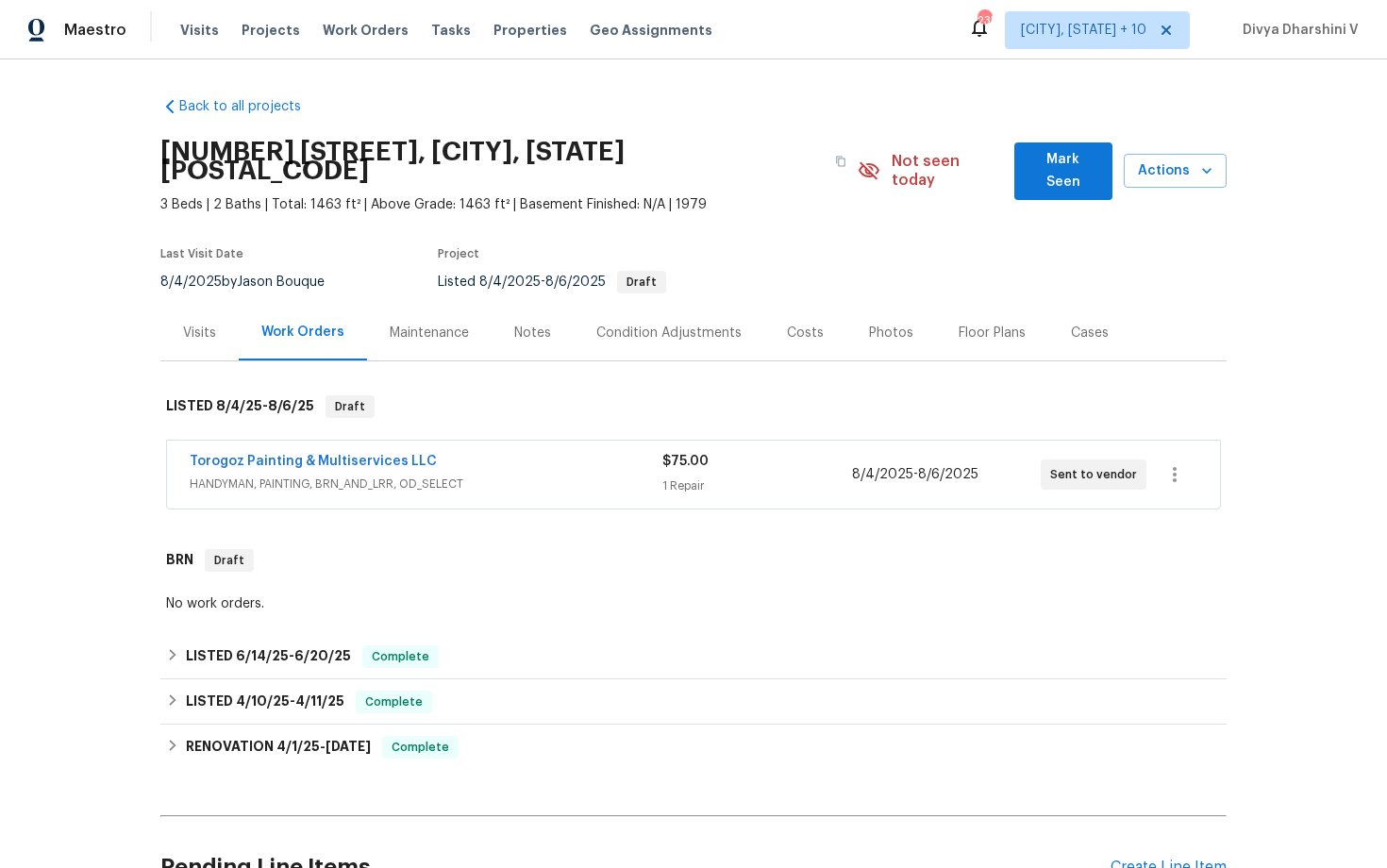 click on "Torogoz Painting & Multiservices LLC" at bounding box center (313, 461) 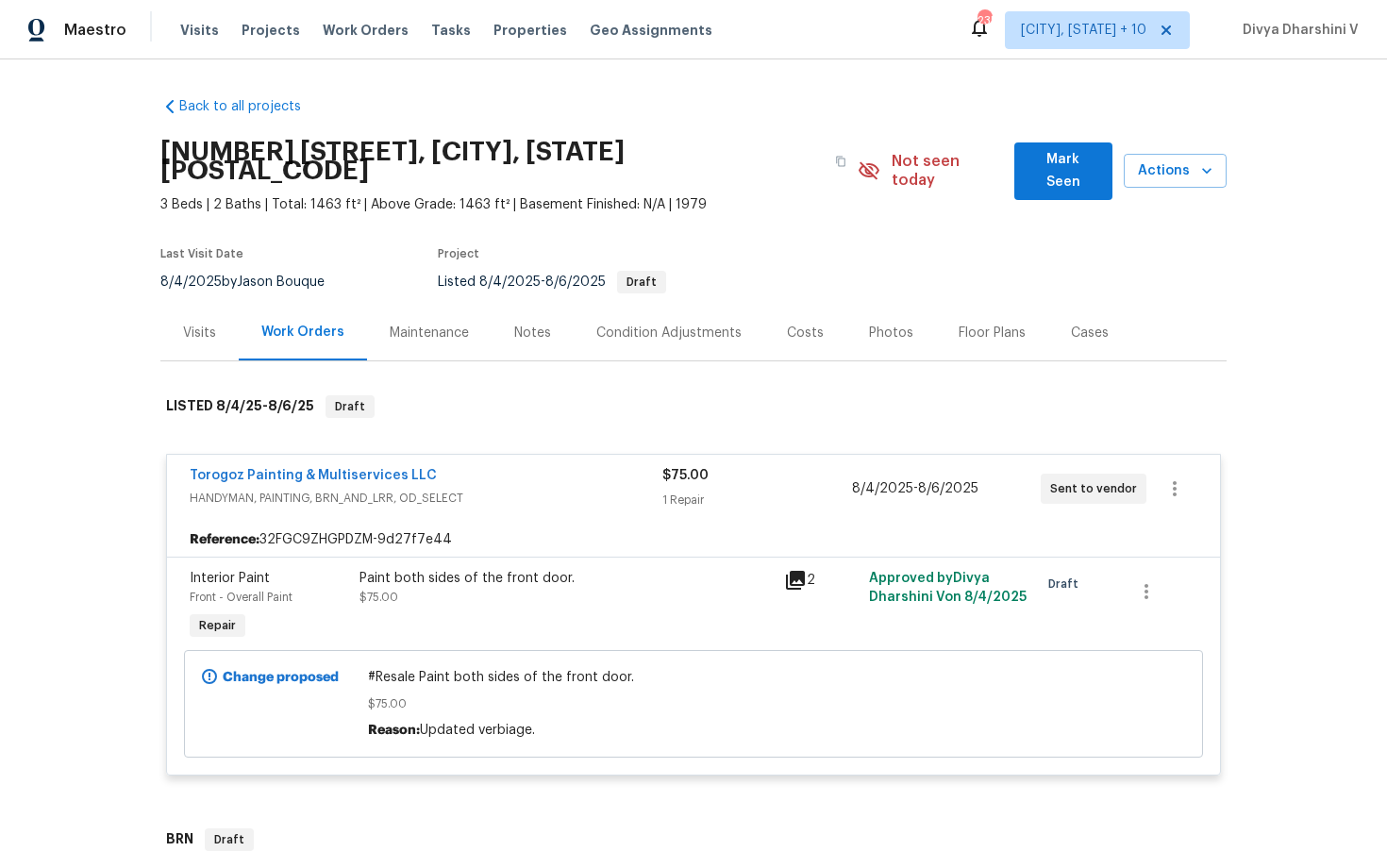 click on "Torogoz Painting & Multiservices LLC" at bounding box center (426, 477) 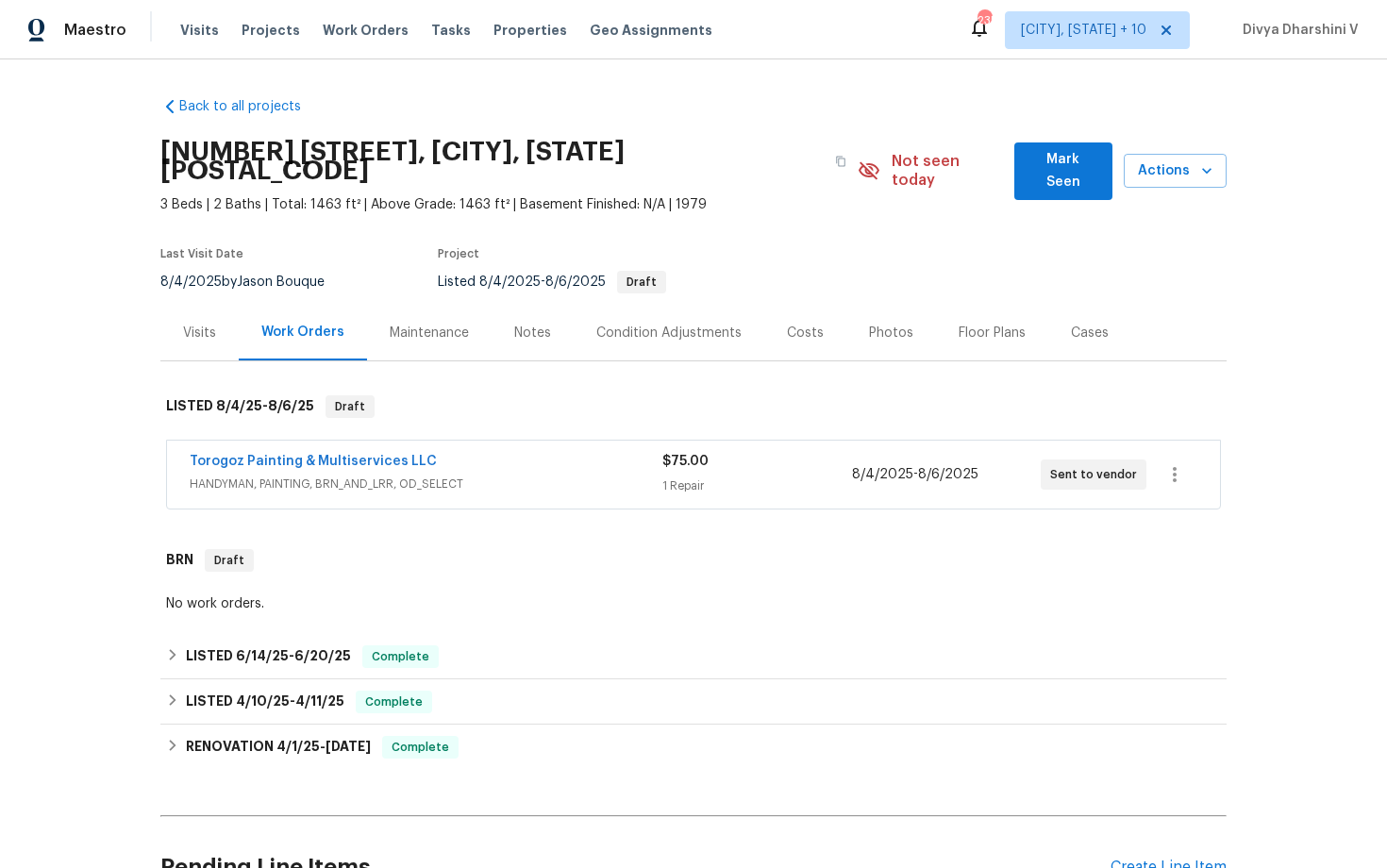 click on "Torogoz Painting & Multiservices LLC" at bounding box center (313, 461) 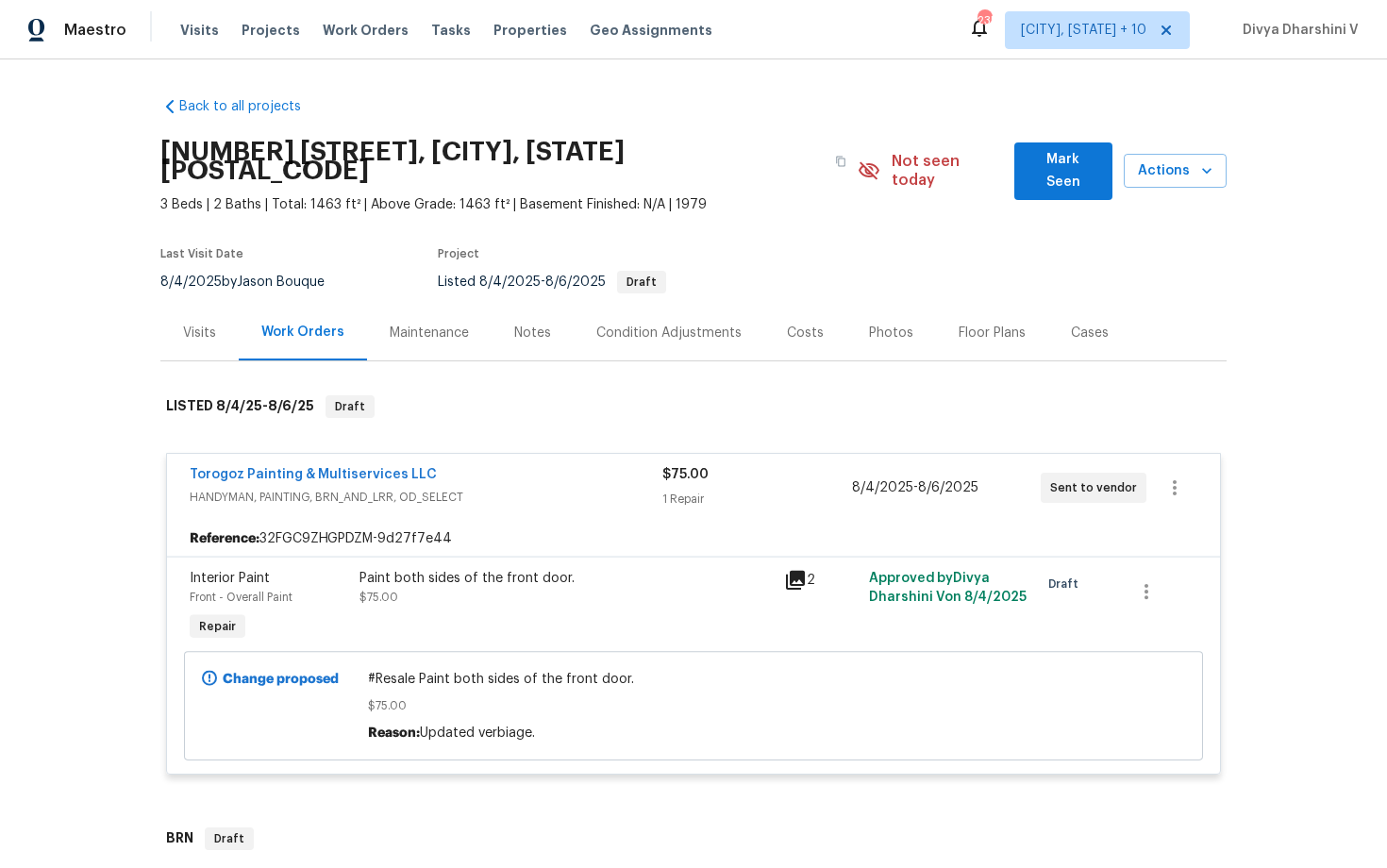 click on "Torogoz Painting & Multiservices LLC HANDYMAN, PAINTING, BRN_AND_LRR, OD_SELECT $75.00 1 Repair 8/4/2025  -  8/6/2025 Sent to vendor" at bounding box center [694, 488] 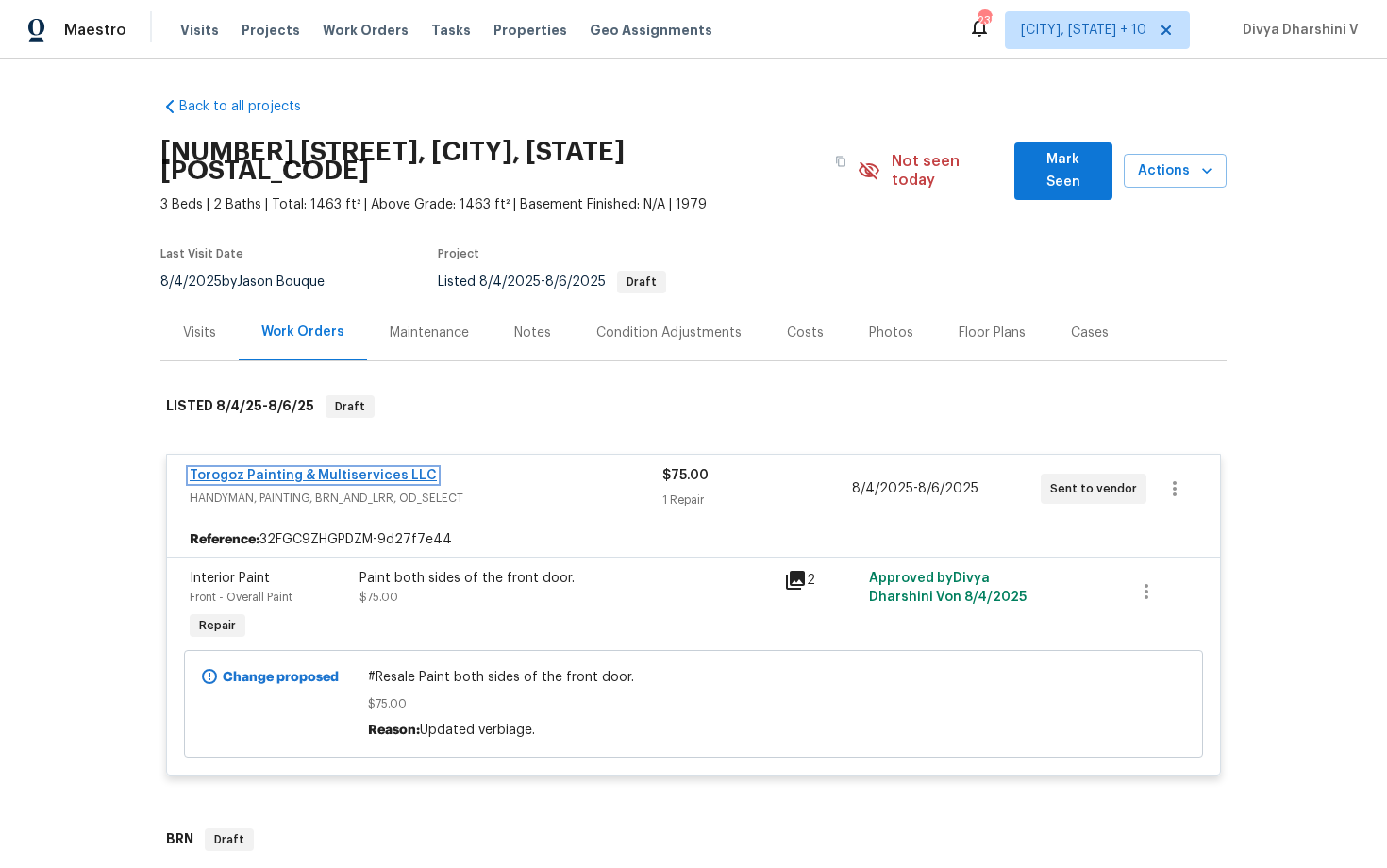 click on "Torogoz Painting & Multiservices LLC" at bounding box center [313, 476] 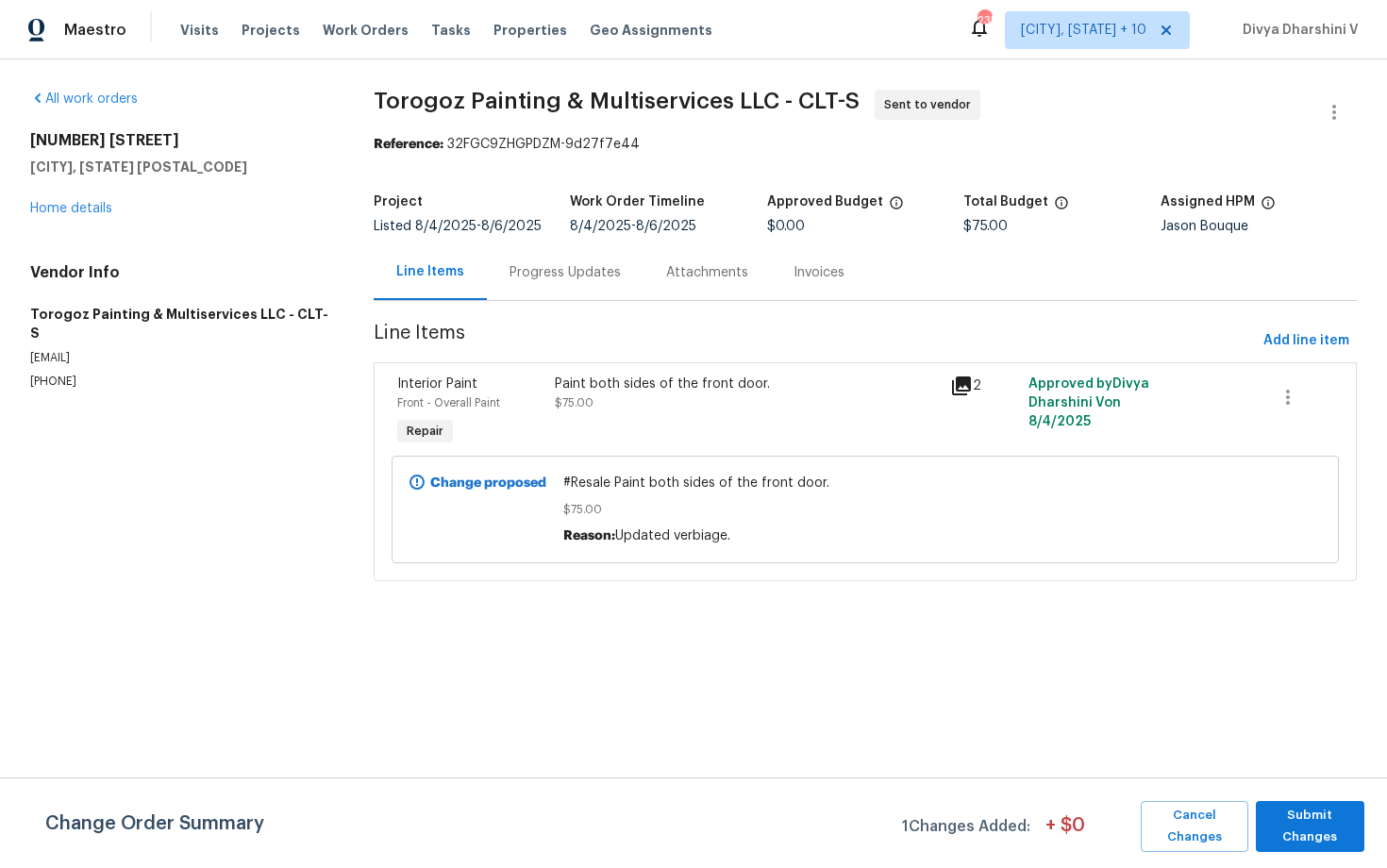 click on "All work orders 8000 Briardale Dr Charlotte, NC 28212 Home details Vendor Info Torogoz Painting & Multiservices LLC - CLT-S management@torogozpainting.com (704) 218-9374 Torogoz Painting & Multiservices LLC - CLT-S Sent to vendor Reference:   32FGC9ZHGPDZM-9d27f7e44 Project Listed   8/4/2025  -  8/6/2025 Work Order Timeline 8/4/2025  -  8/6/2025 Approved Budget $0.00 Total Budget $75.00 Assigned HPM Jason Bouque Line Items Progress Updates Attachments Invoices Line Items Add line item Interior Paint Front - Overall Paint Repair Paint both sides of the front door. $75.00   2 Approved by  Divya Dharshini V  on   8/4/2025 Change proposed #Resale Paint both sides of the front door. $75.00 Reason:  Updated verbiage. Change Order Summary 1  Changes Added: + $ 0 Cancel Changes Submit Changes" at bounding box center [694, 346] 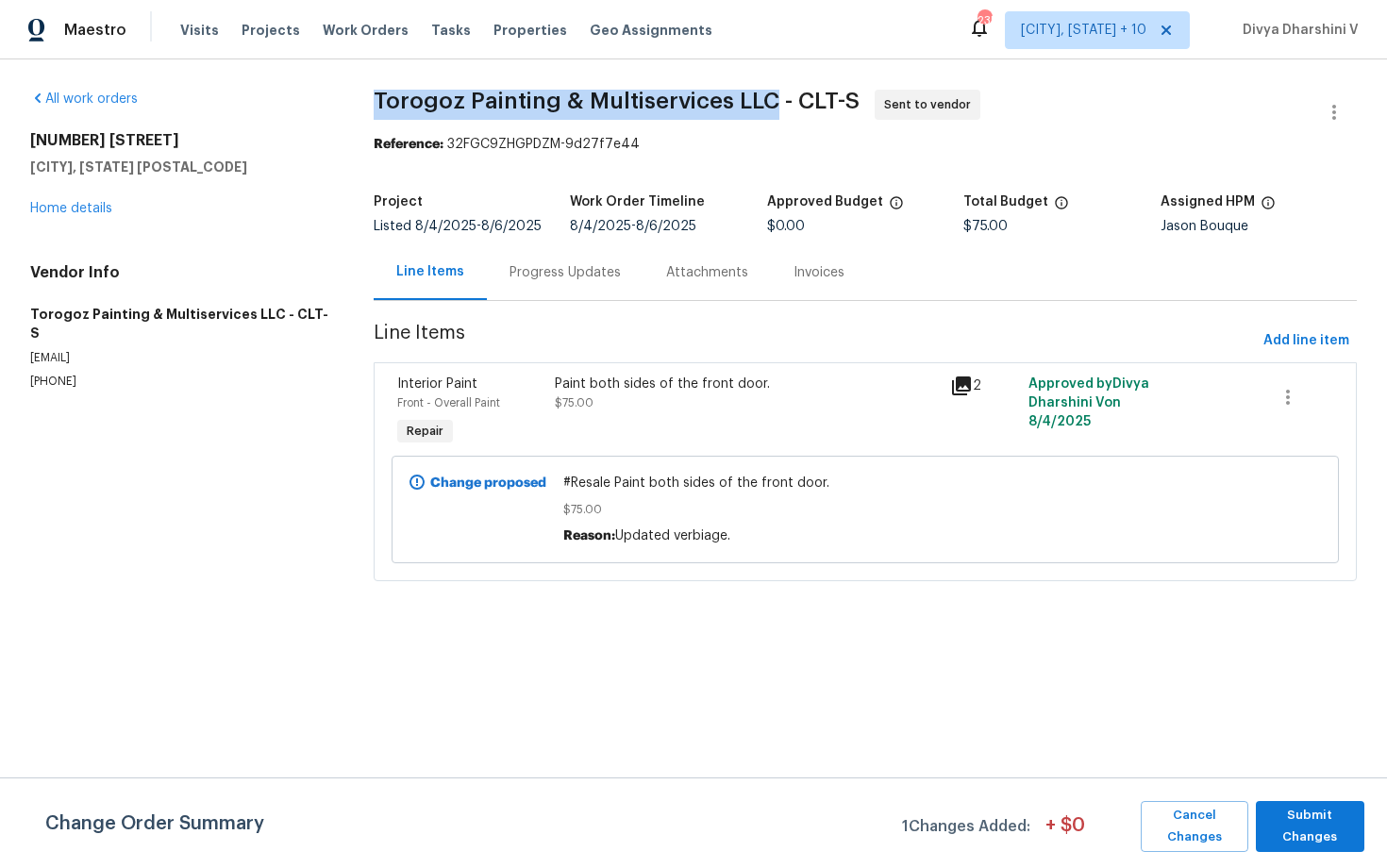 drag, startPoint x: 360, startPoint y: 88, endPoint x: 768, endPoint y: 89, distance: 408.00123 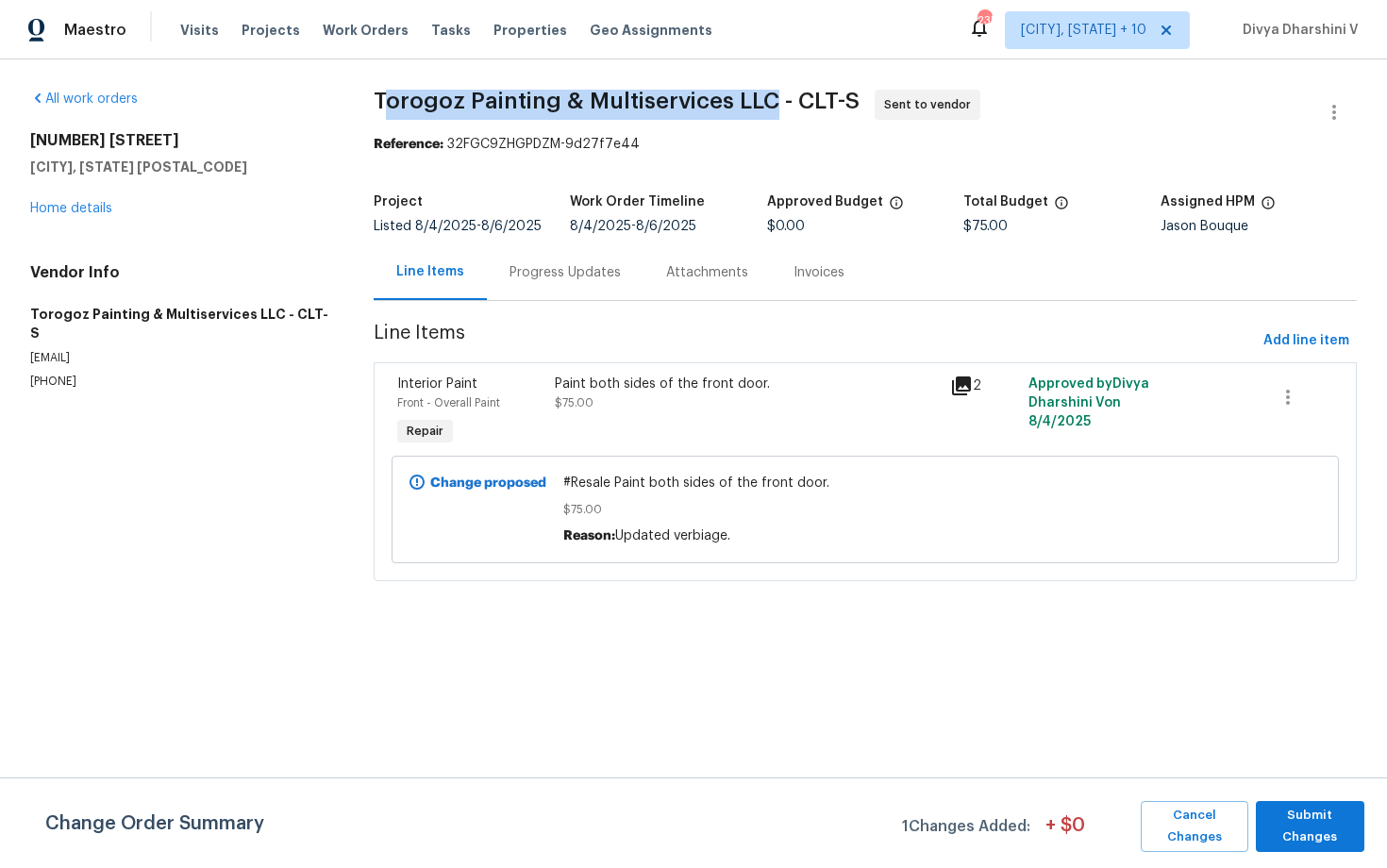 drag, startPoint x: 768, startPoint y: 91, endPoint x: 379, endPoint y: 99, distance: 389.0823 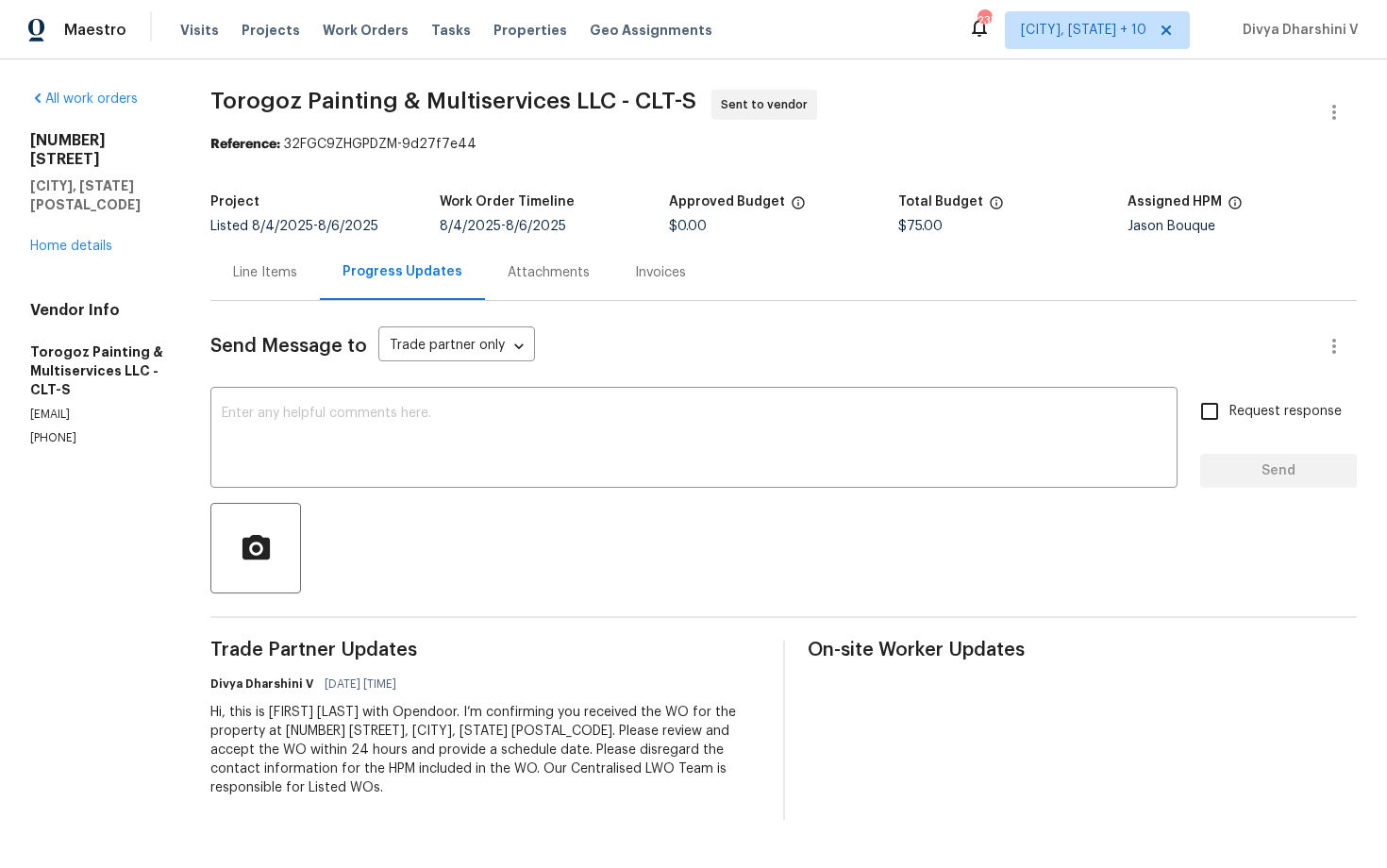click on "Line Items" at bounding box center [265, 272] 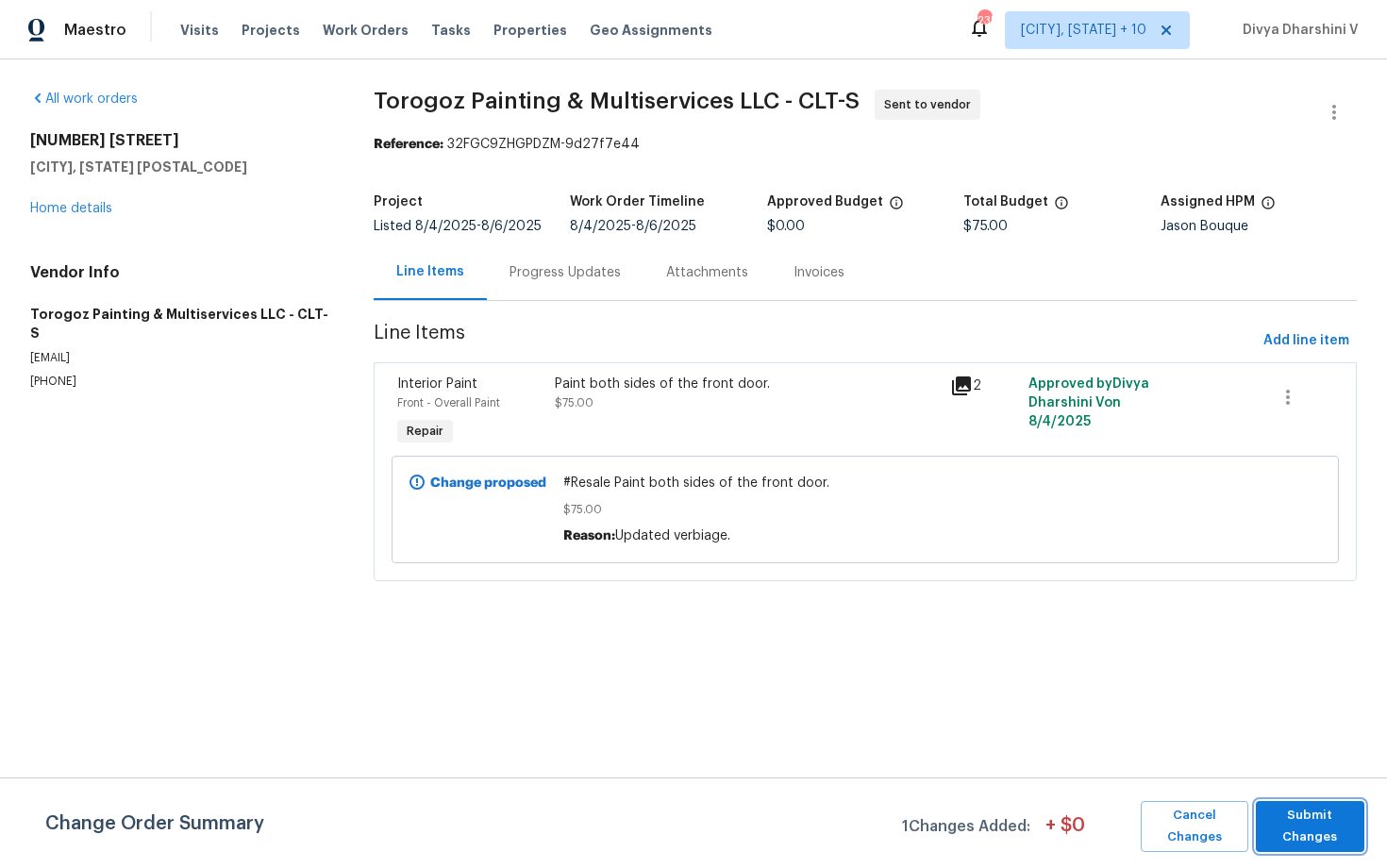click on "Submit Changes" at bounding box center [1310, 826] 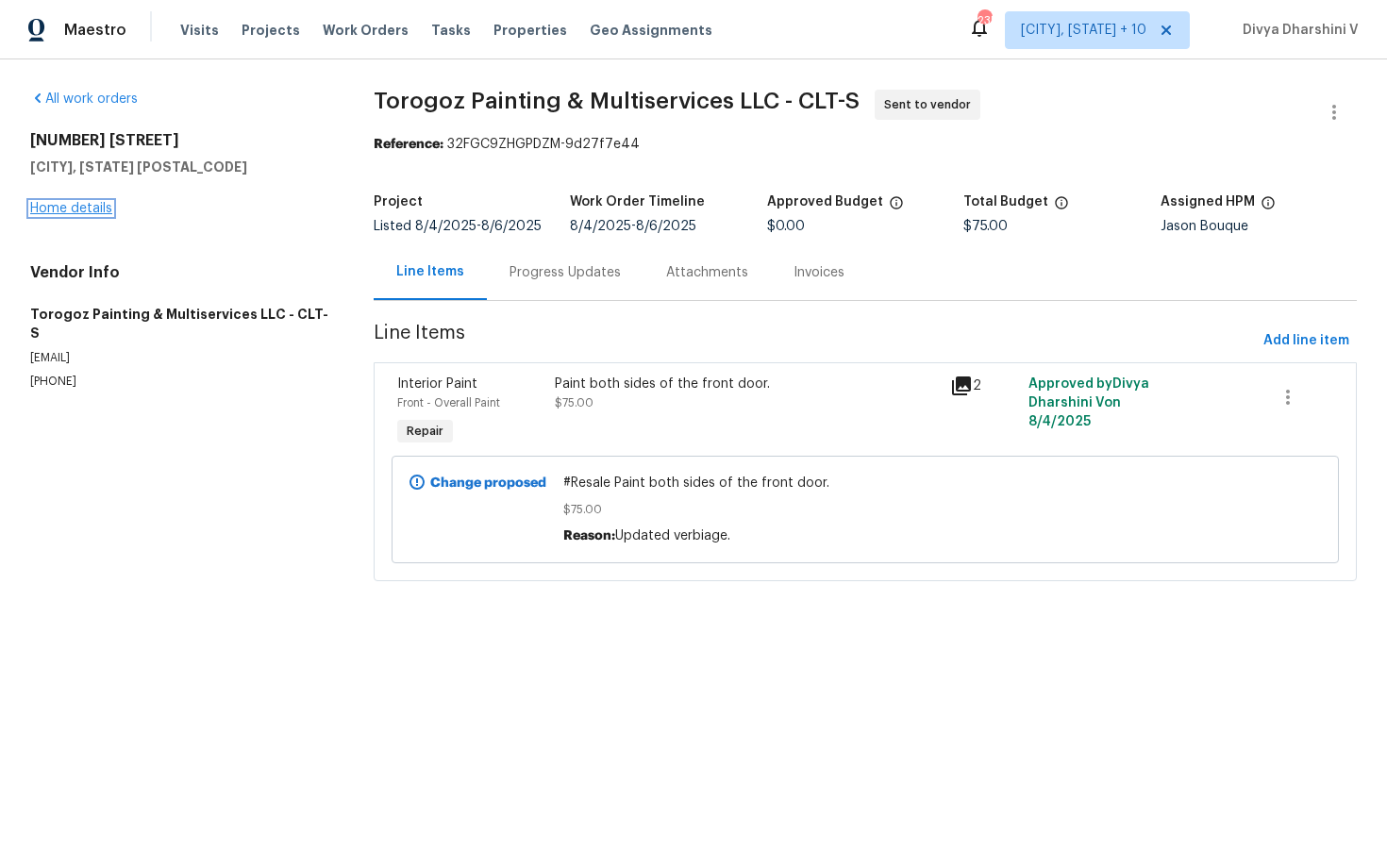 click on "Home details" at bounding box center [71, 209] 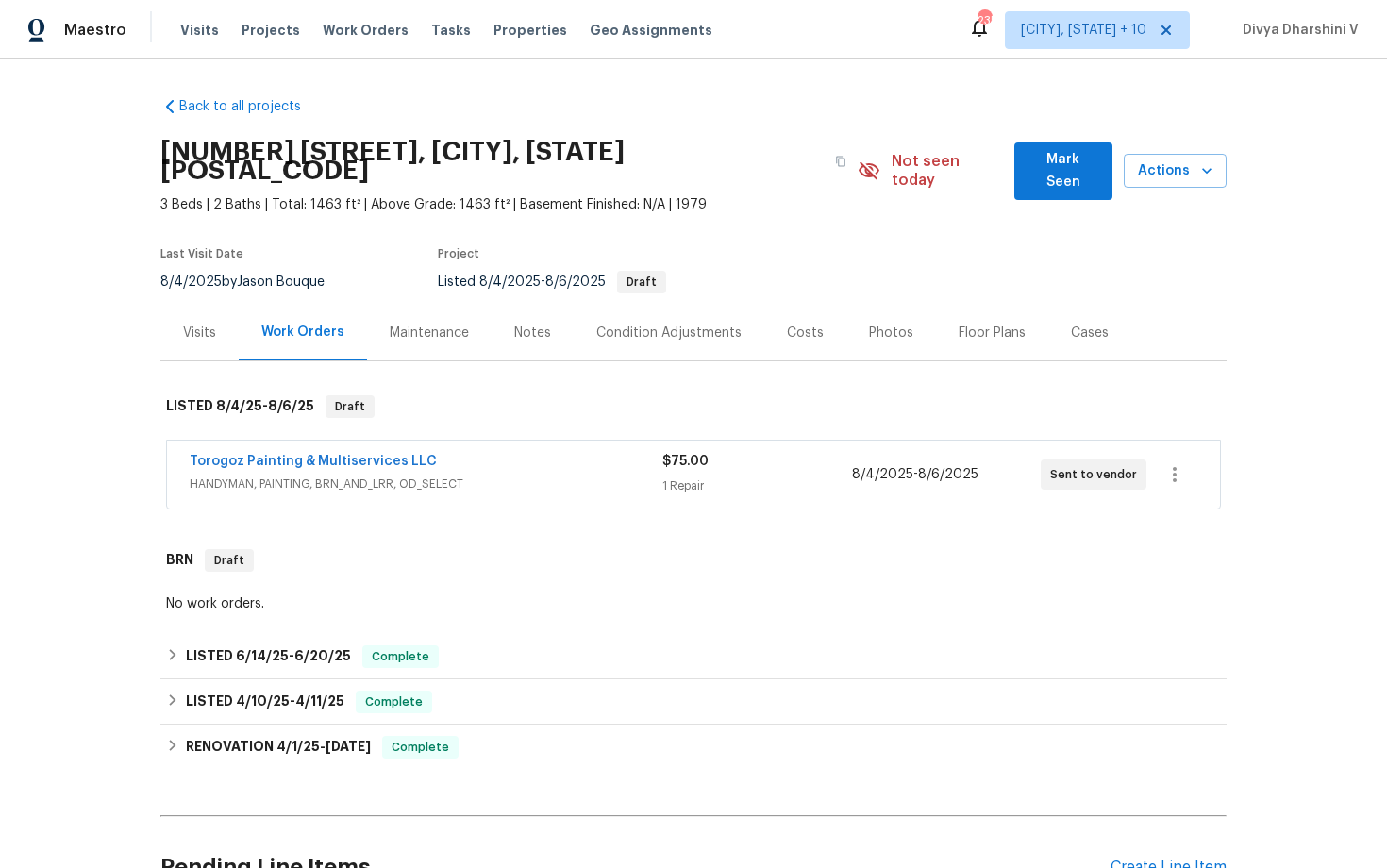 click on "HANDYMAN, PAINTING, BRN_AND_LRR, OD_SELECT" at bounding box center [426, 484] 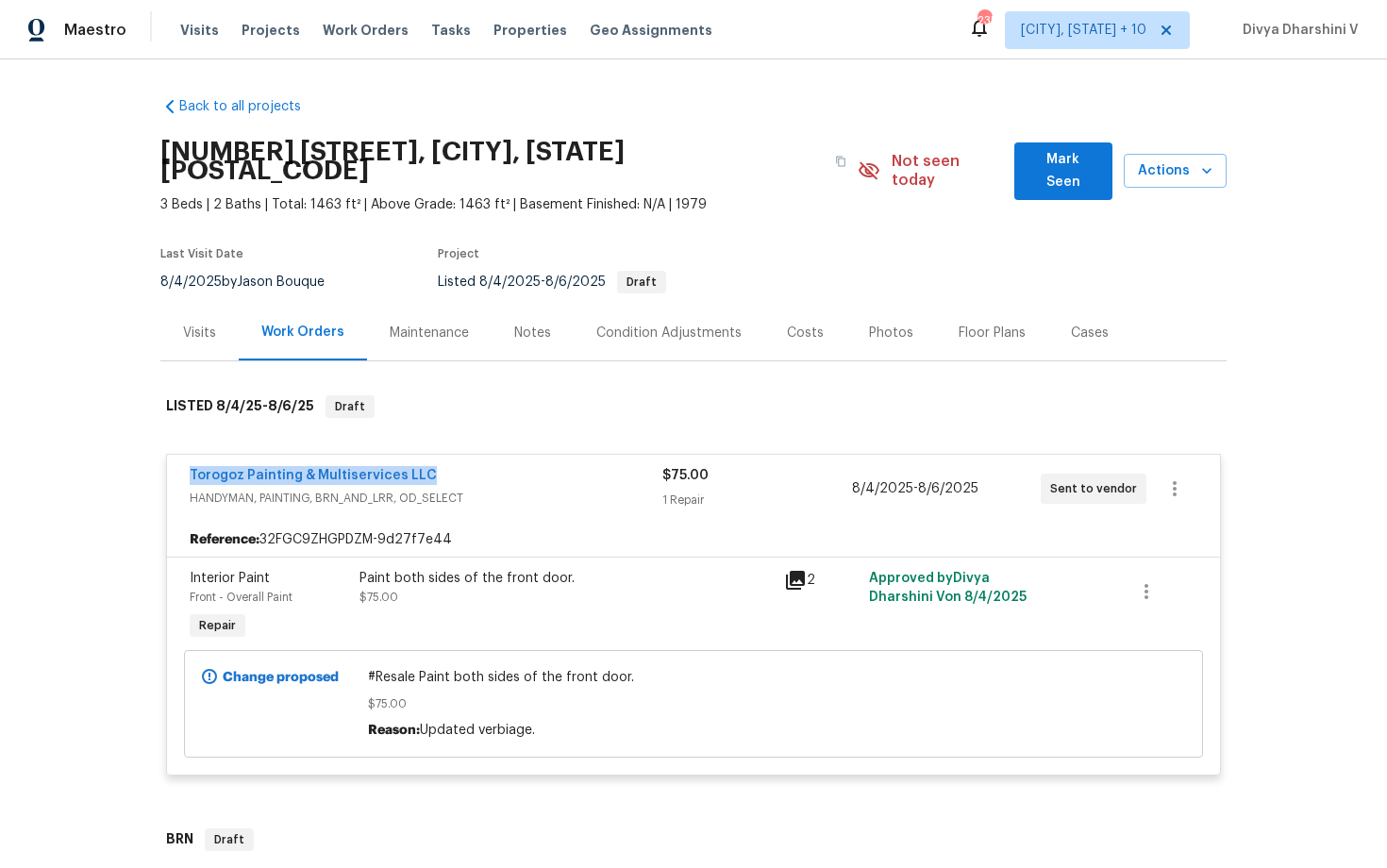 drag, startPoint x: 165, startPoint y: 459, endPoint x: 516, endPoint y: 459, distance: 351 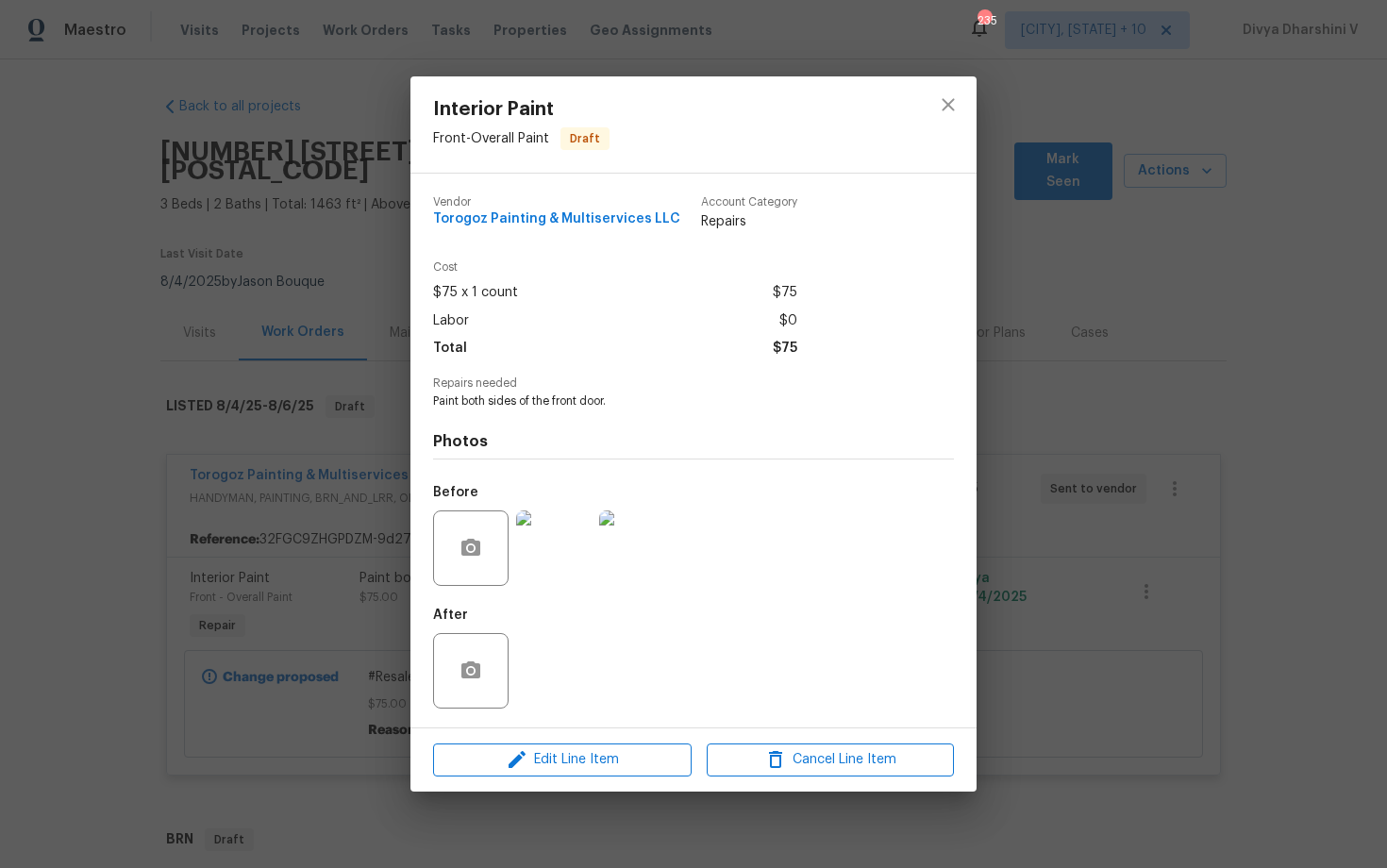click on "Interior Paint Front  -  Overall Paint Draft Vendor Torogoz Painting & Multiservices LLC Account Category Repairs Cost $75 x 1 count $75 Labor $0 Total $75 Repairs needed Paint both sides of the front door. Photos Before After  Edit Line Item  Cancel Line Item" at bounding box center [694, 434] 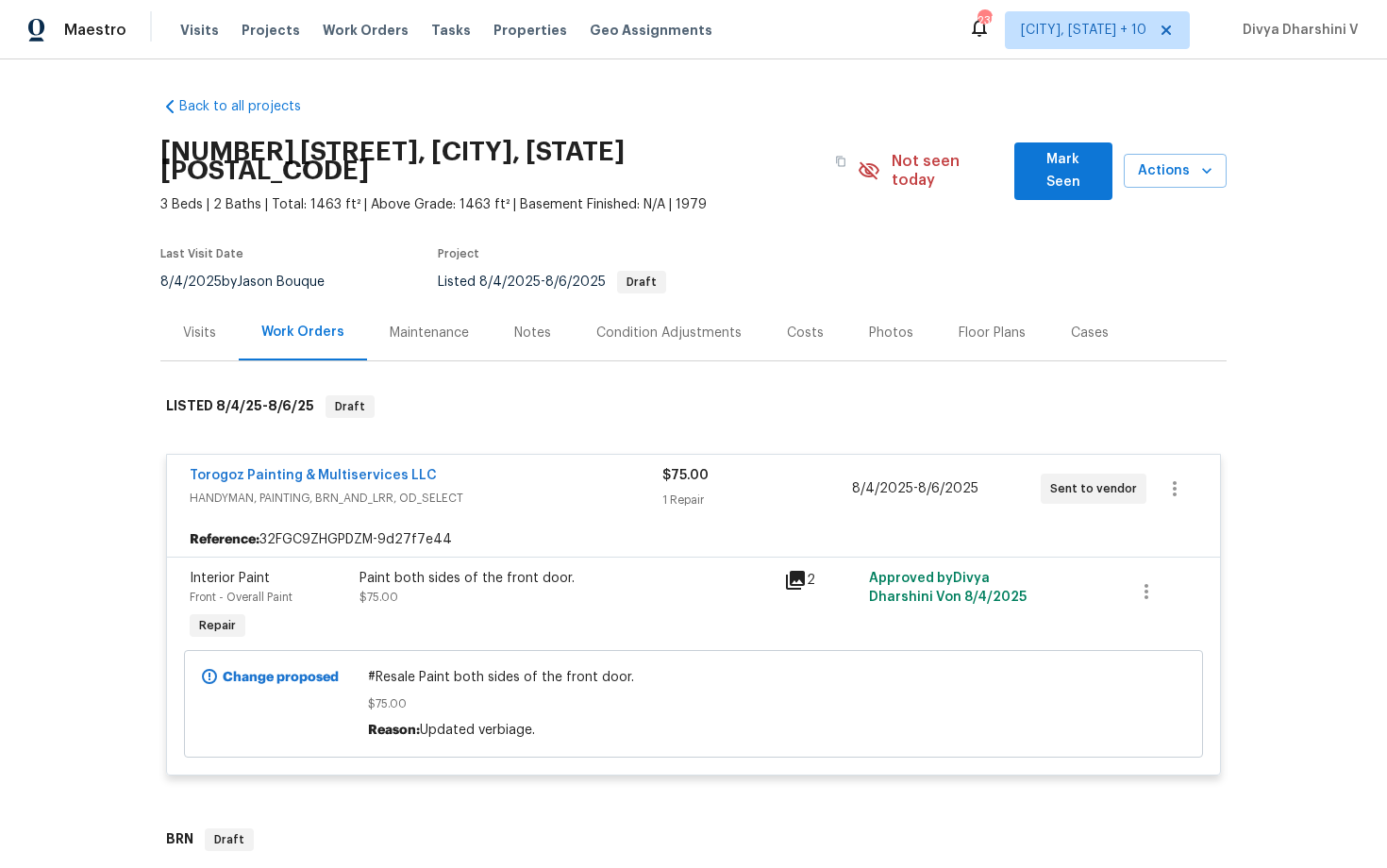 click on "#Resale Paint both sides of the front door." at bounding box center (694, 677) 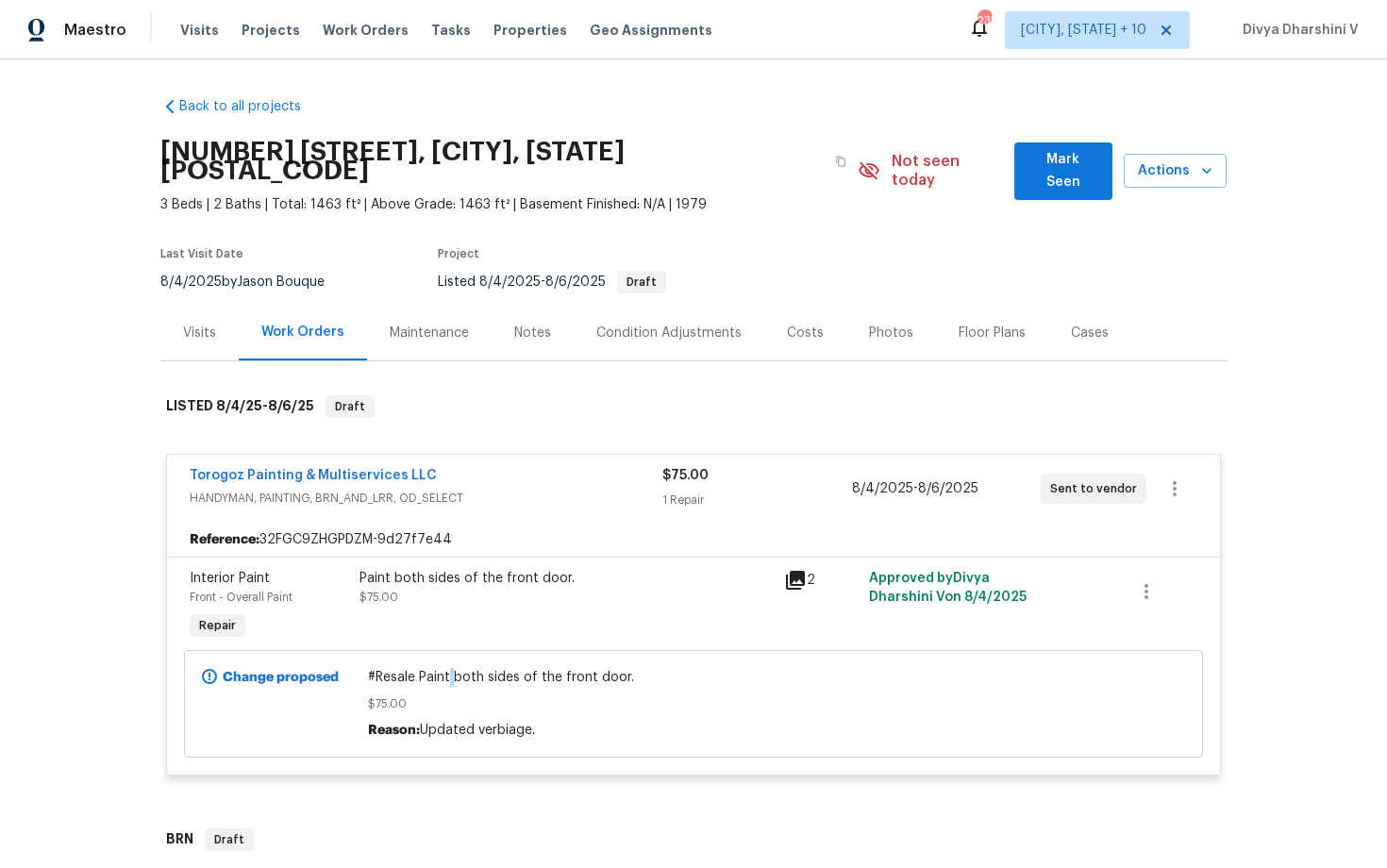 click on "#Resale Paint both sides of the front door." at bounding box center [694, 677] 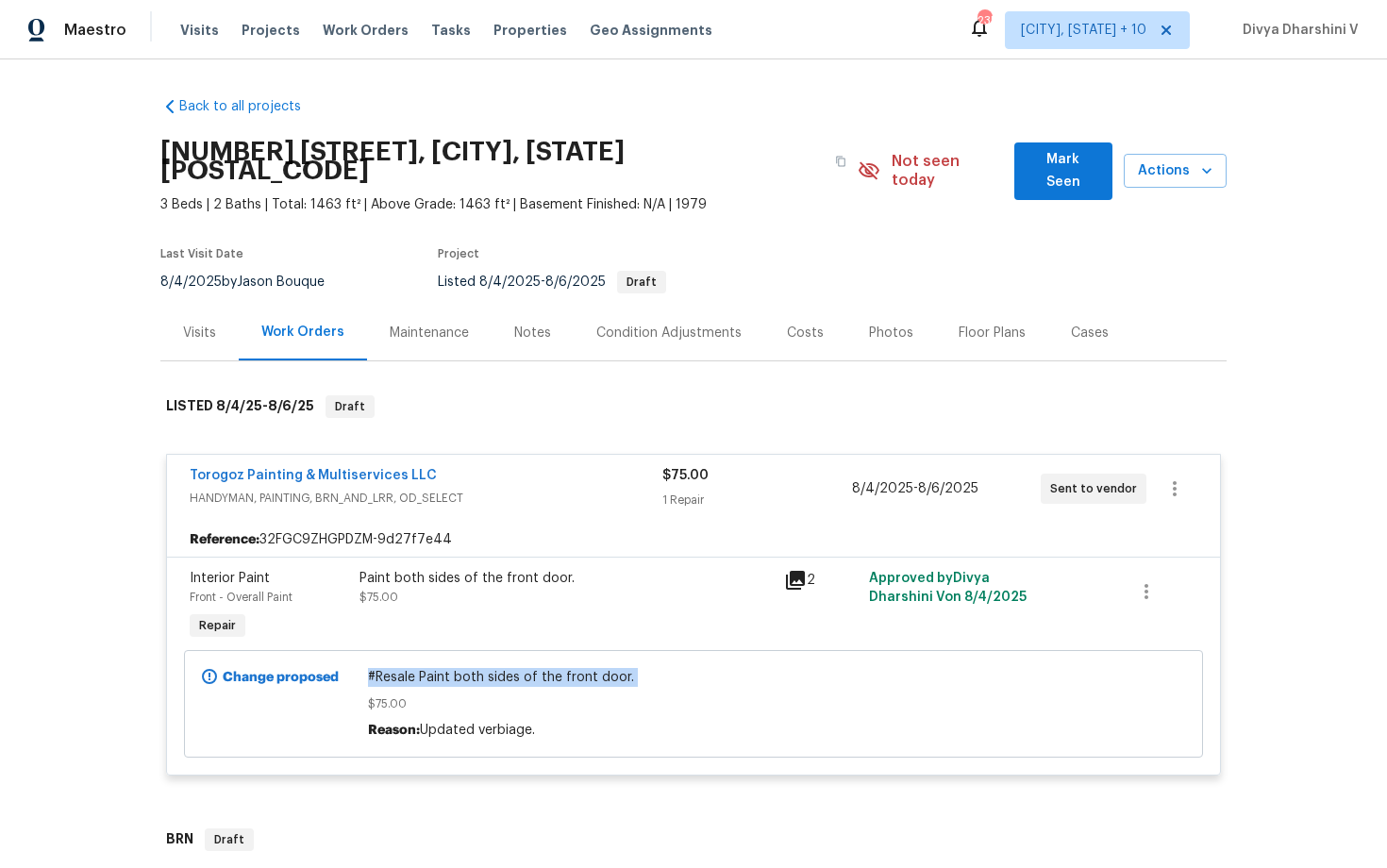 copy on "#Resale Paint both sides of the front door." 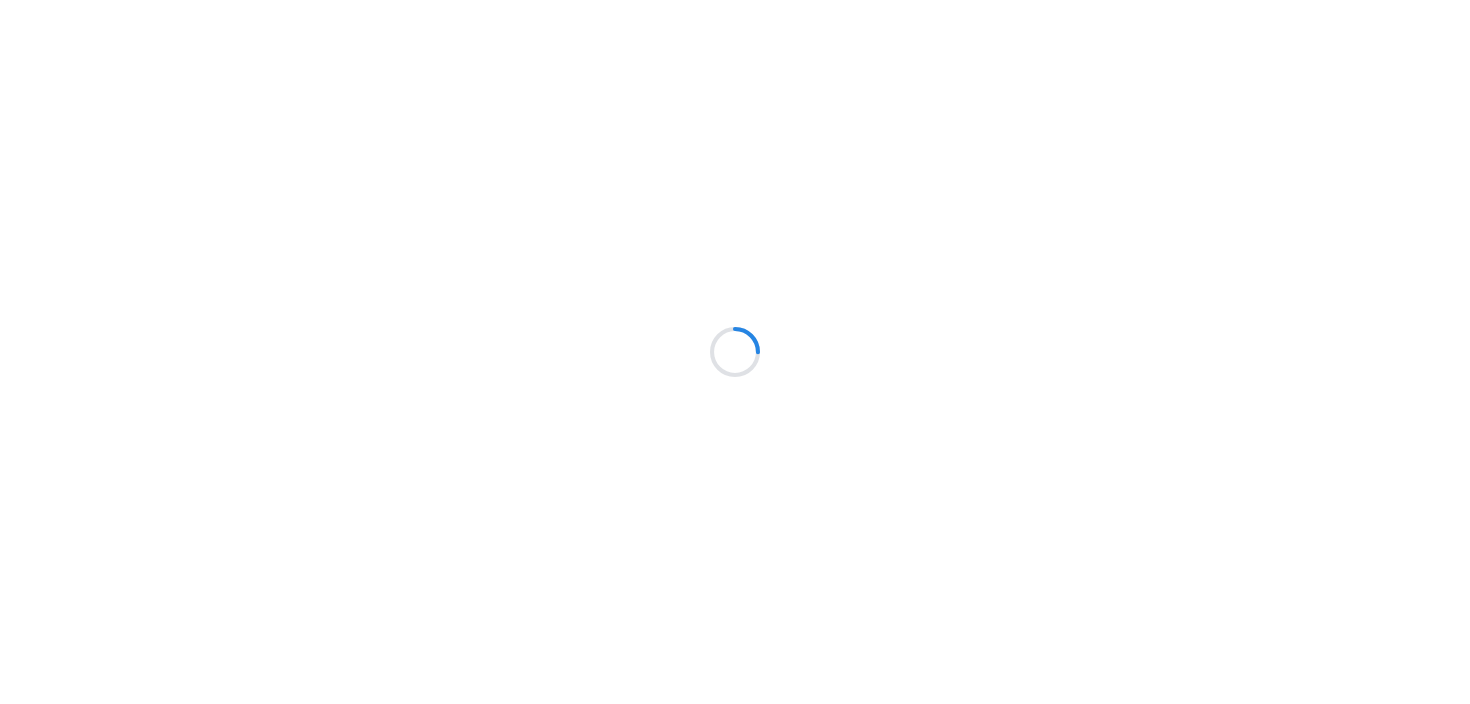 scroll, scrollTop: 0, scrollLeft: 0, axis: both 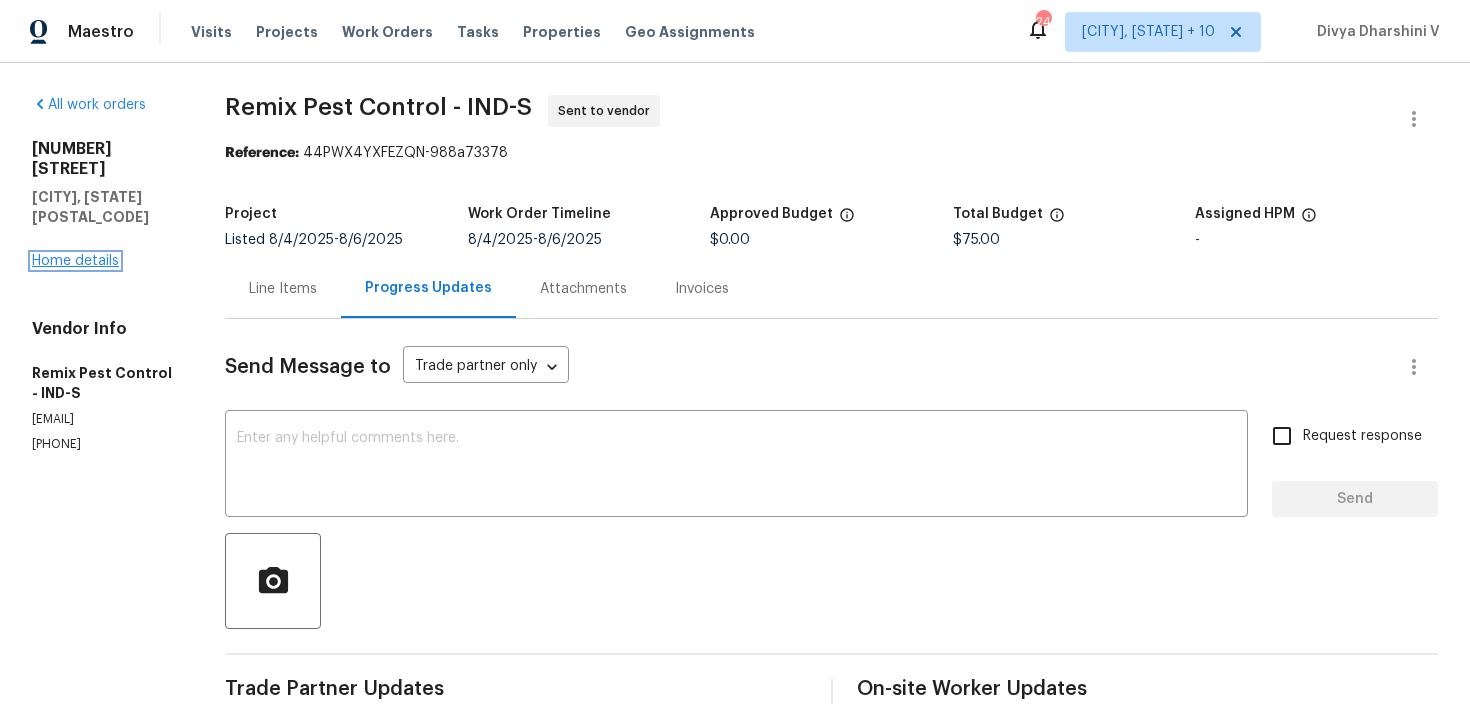 click on "Home details" at bounding box center [75, 261] 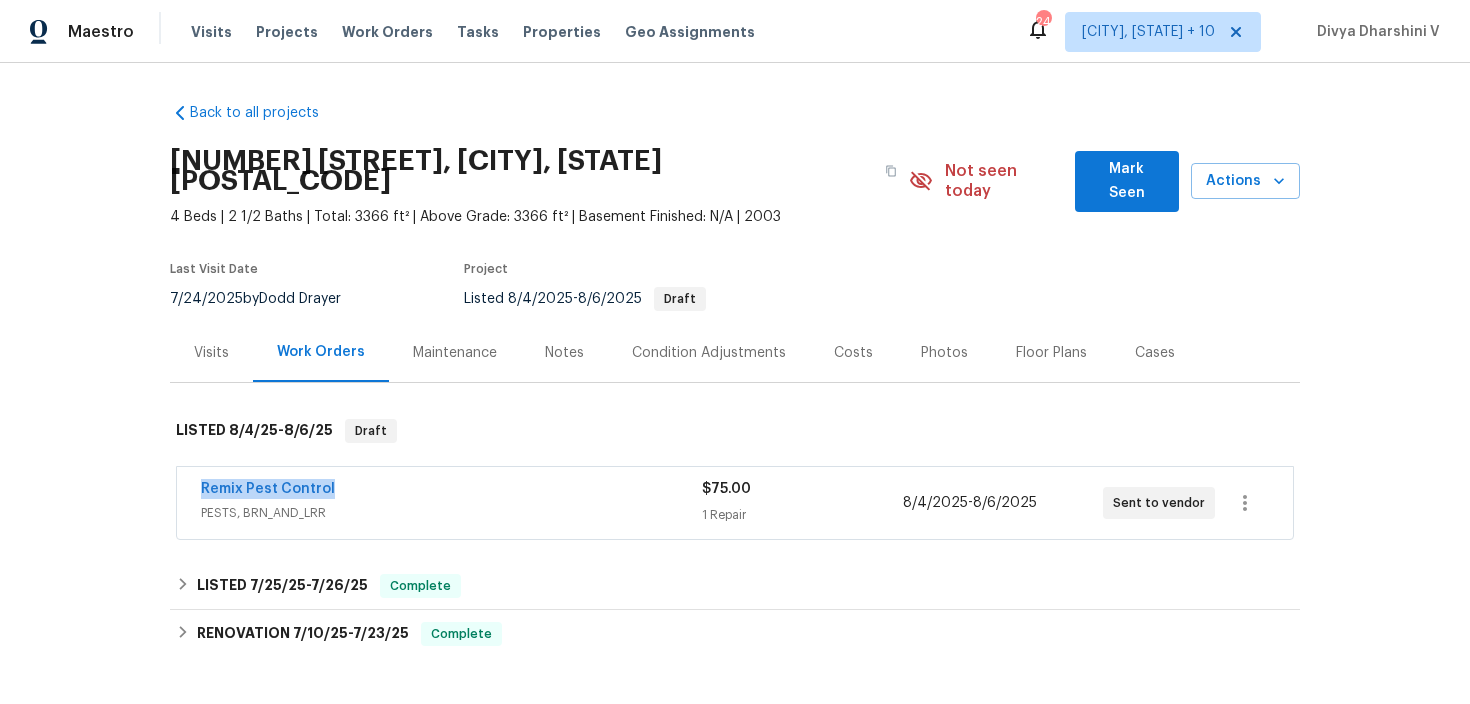 drag, startPoint x: 187, startPoint y: 469, endPoint x: 383, endPoint y: 469, distance: 196 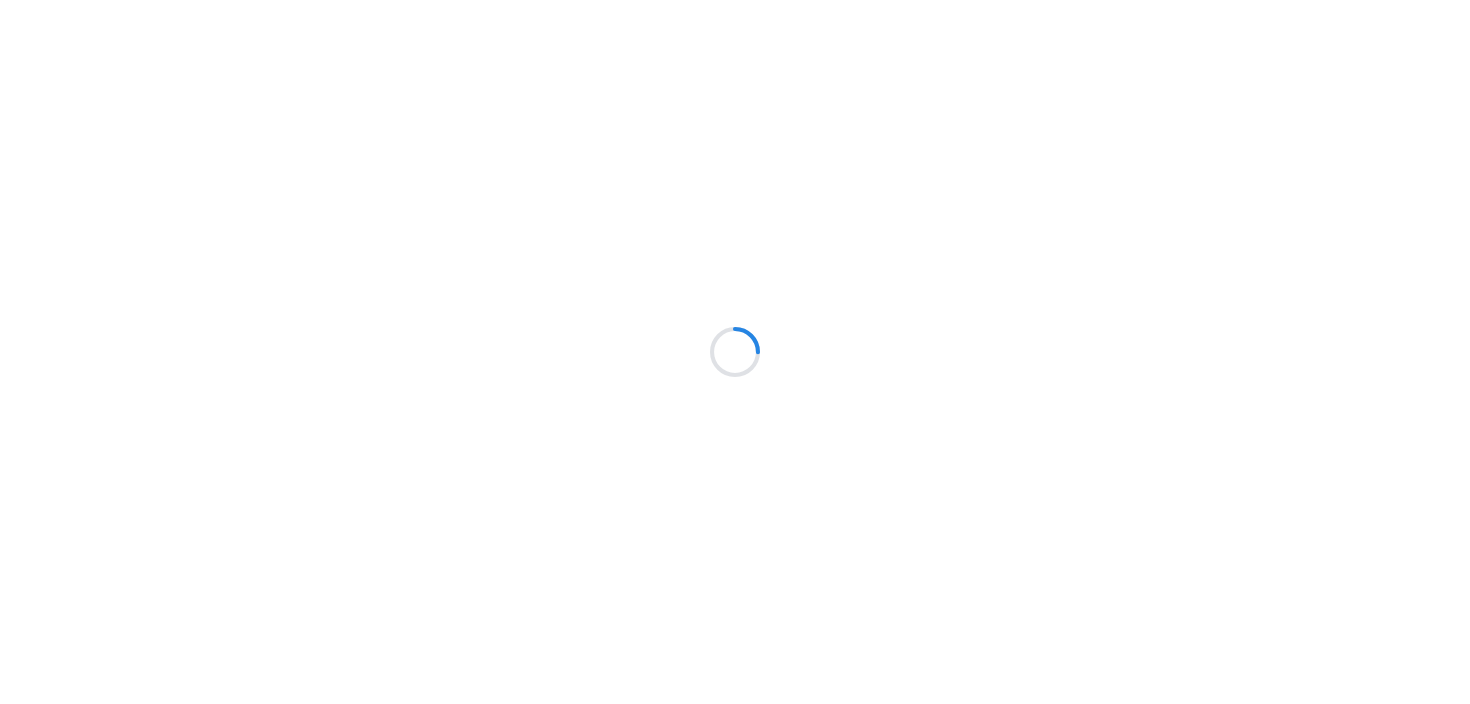 scroll, scrollTop: 0, scrollLeft: 0, axis: both 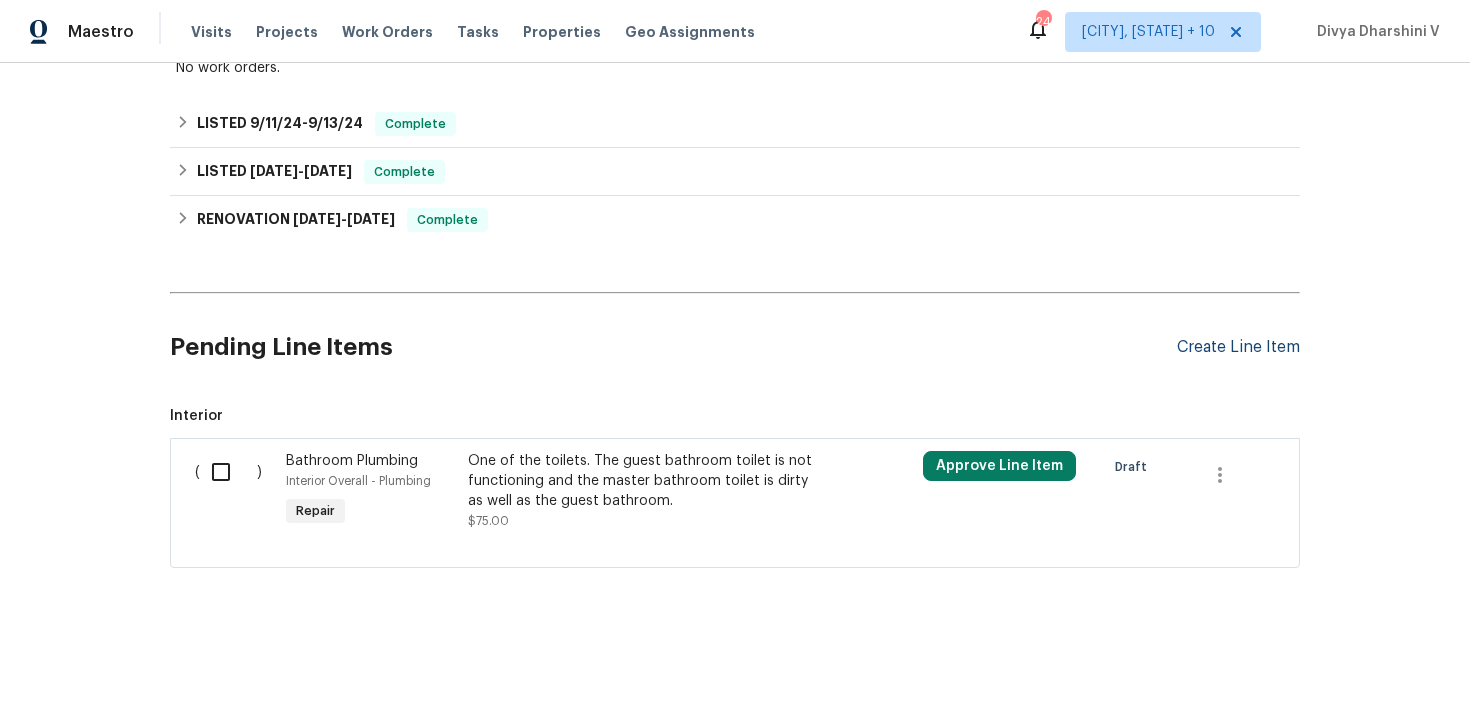 click on "Create Line Item" at bounding box center (1238, 347) 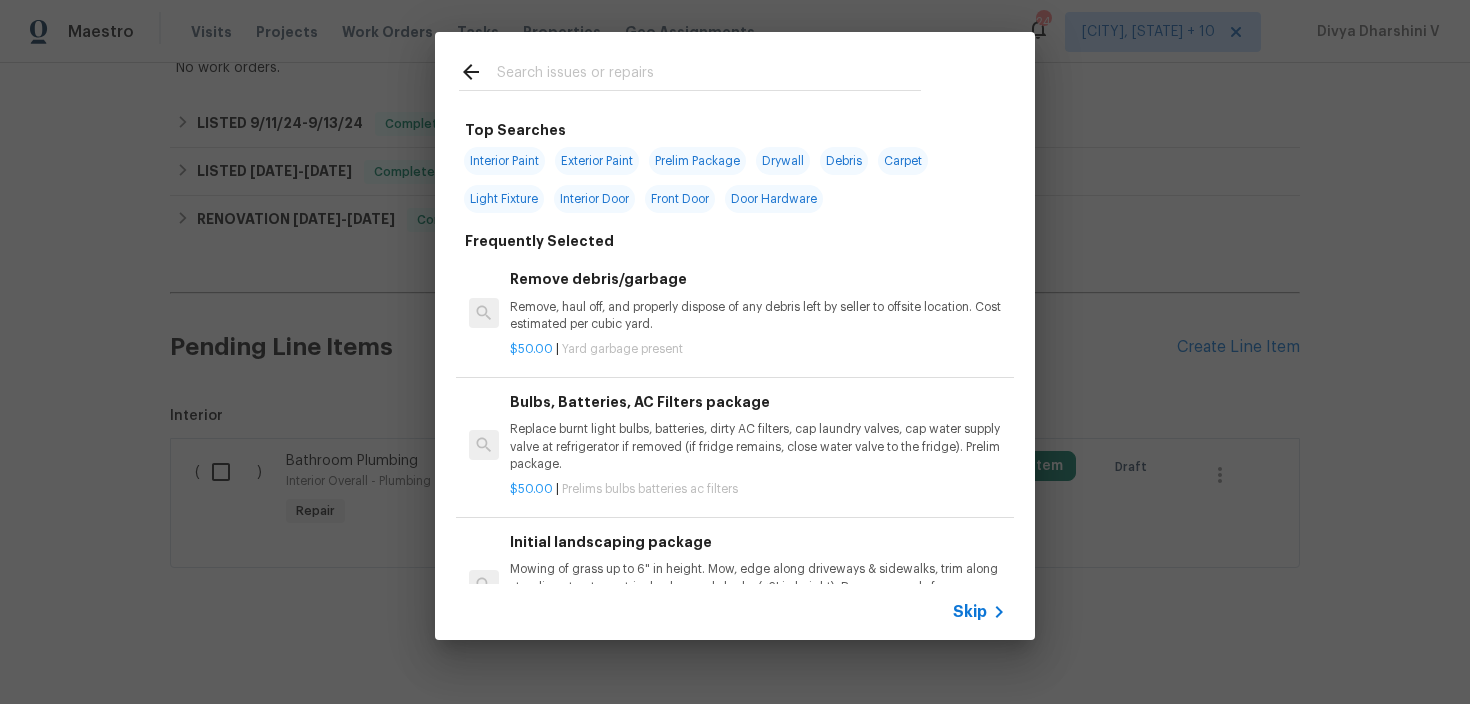 click 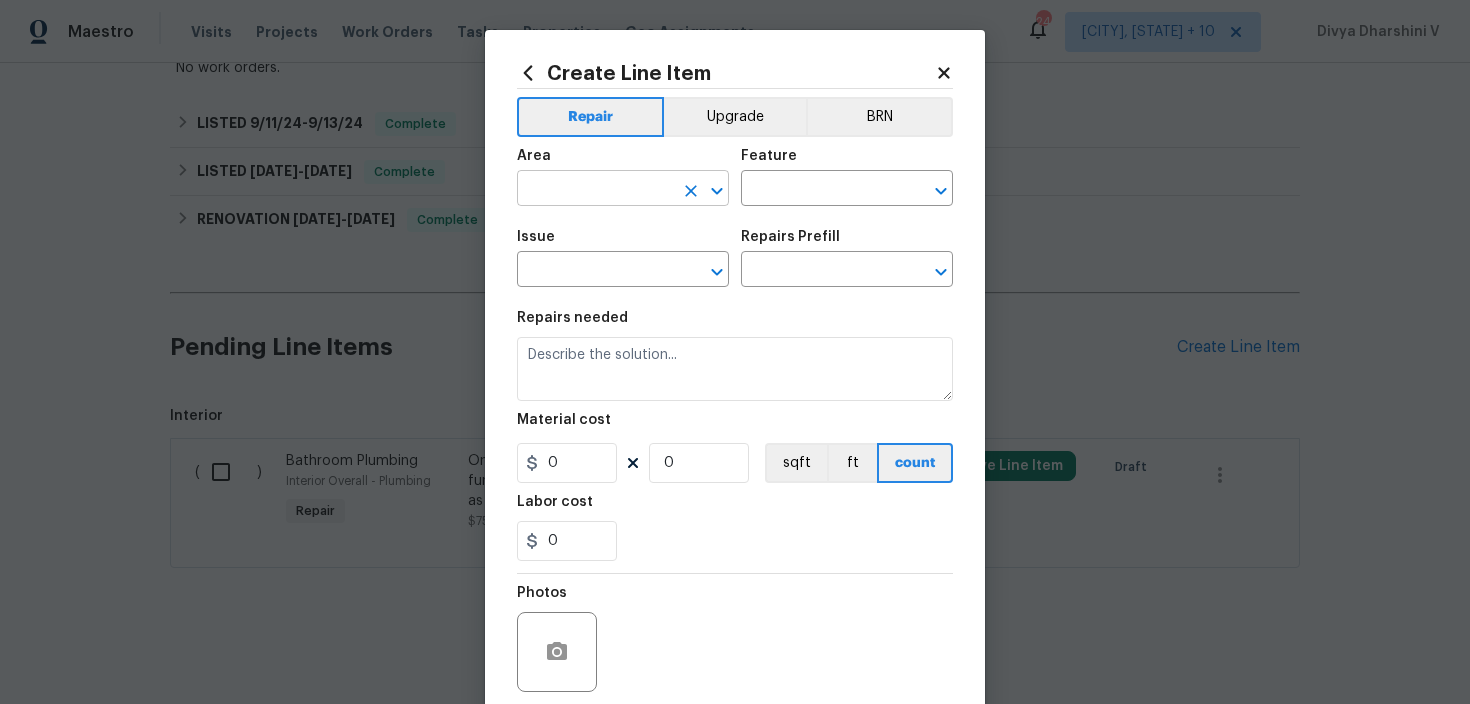 click at bounding box center (595, 190) 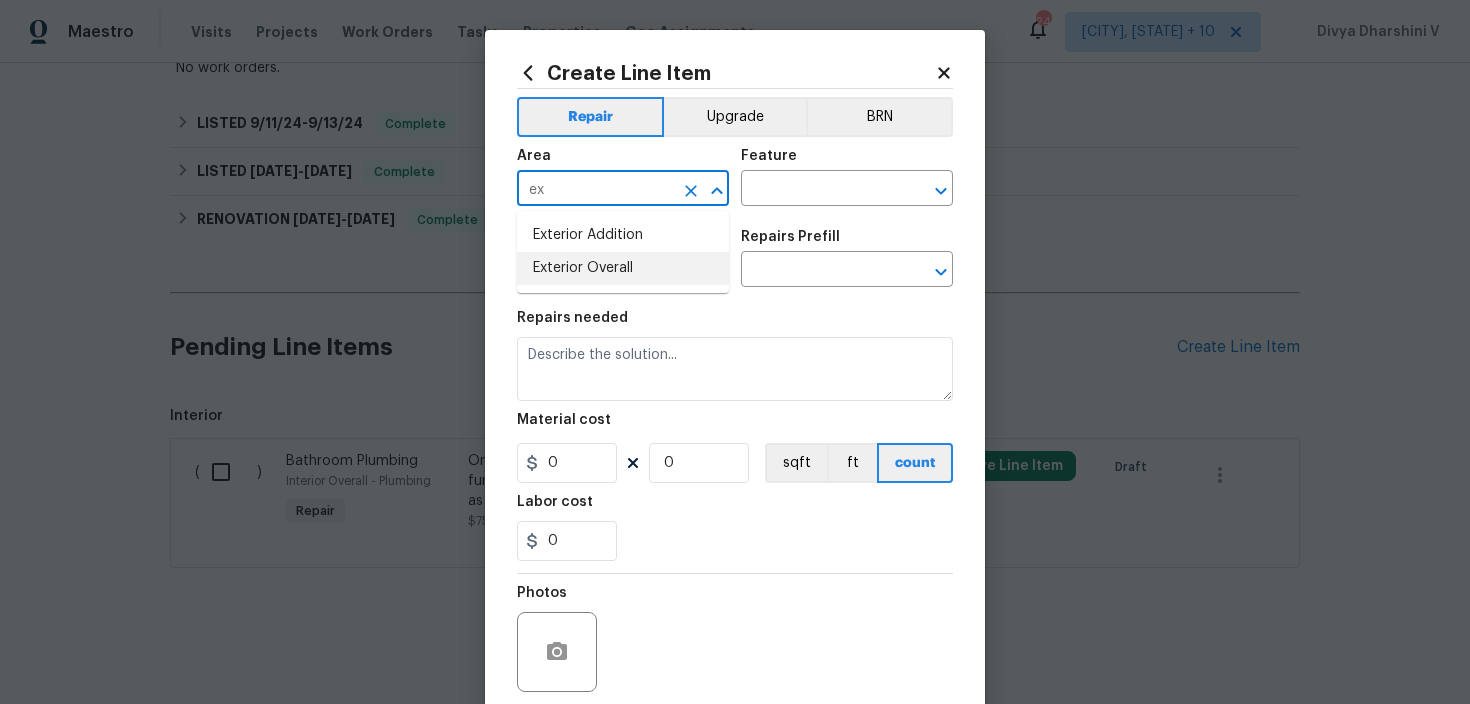 click on "Exterior Overall" at bounding box center (623, 268) 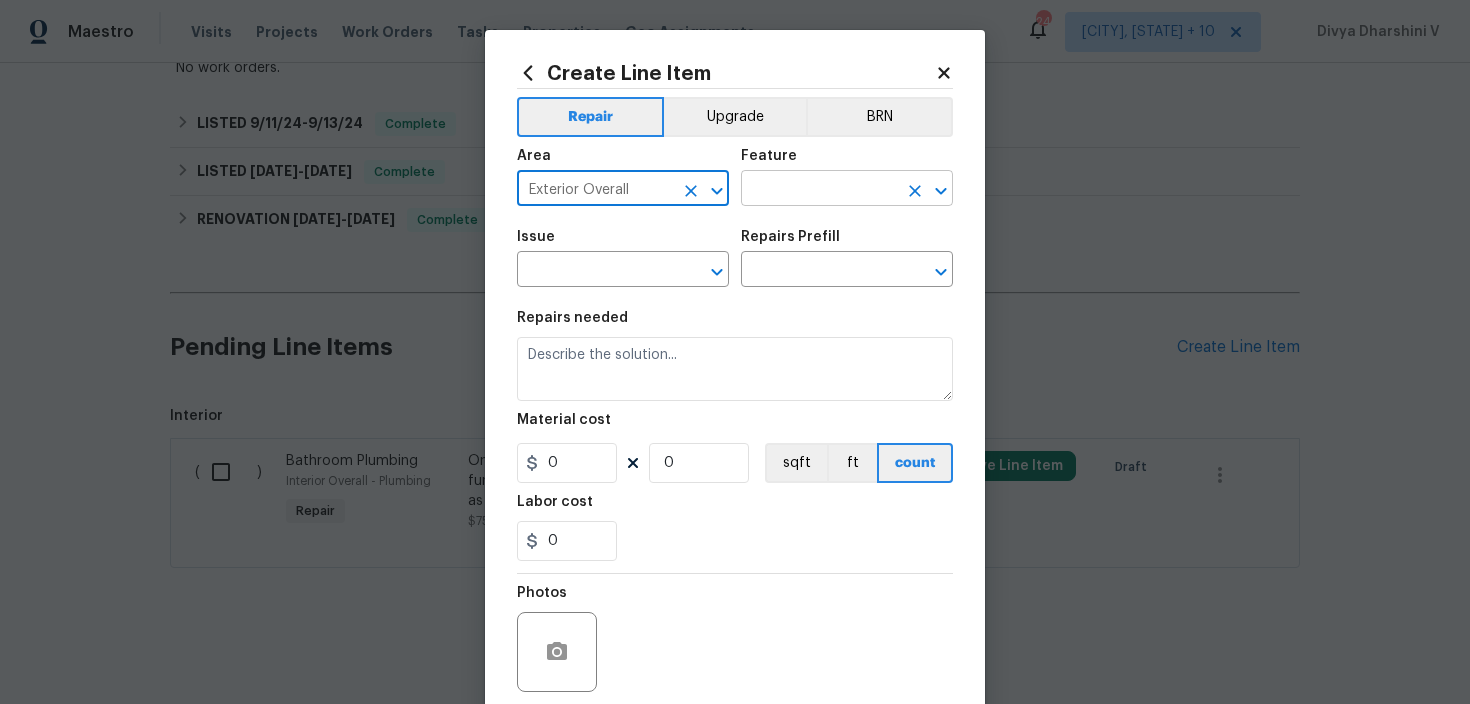 type on "Exterior Overall" 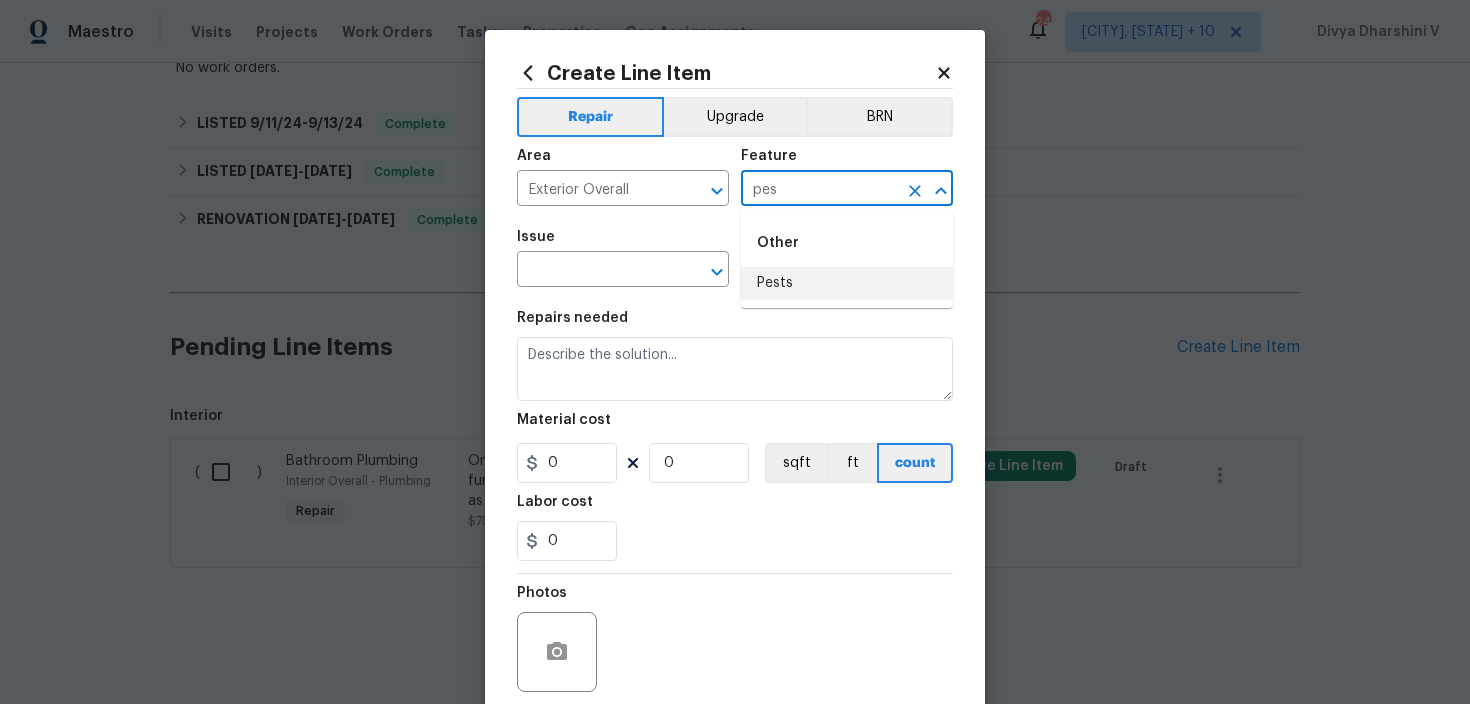 click on "Pests" at bounding box center (847, 283) 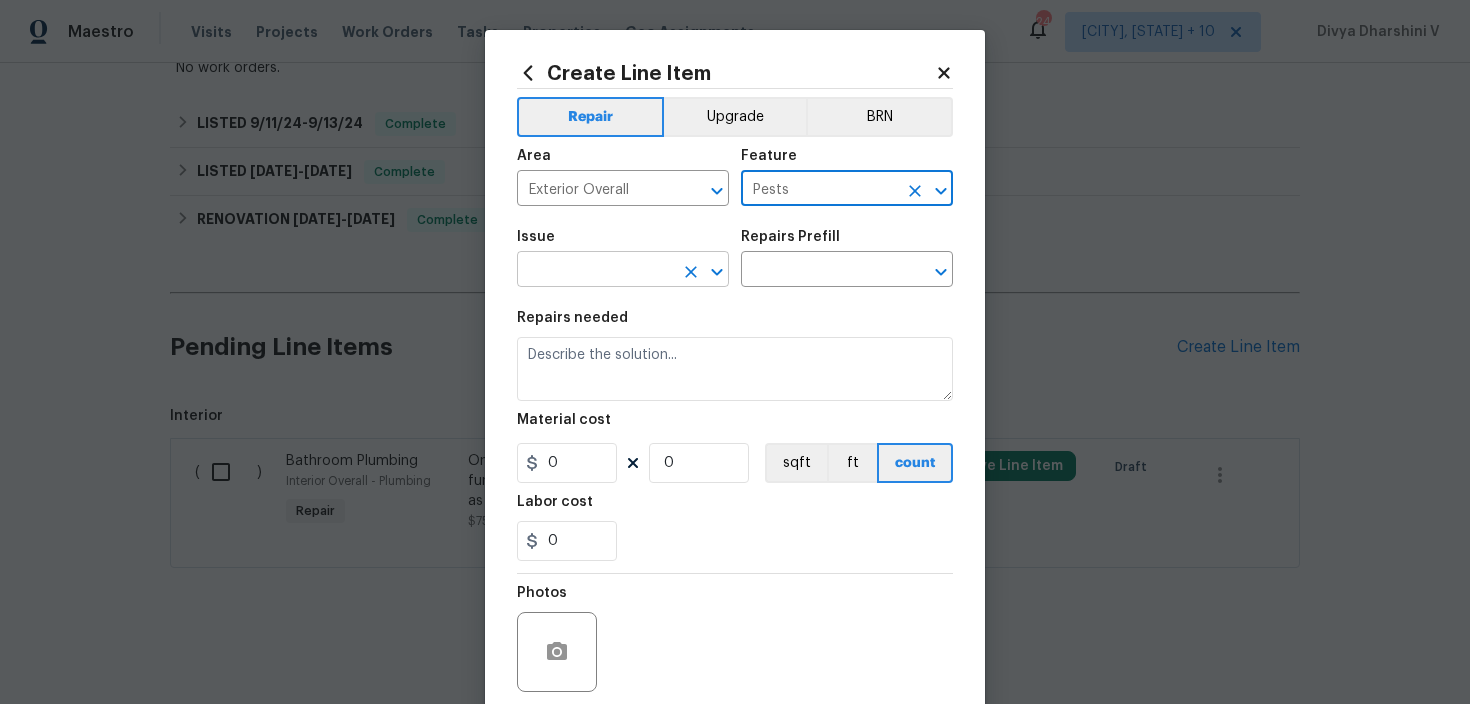 type on "Pests" 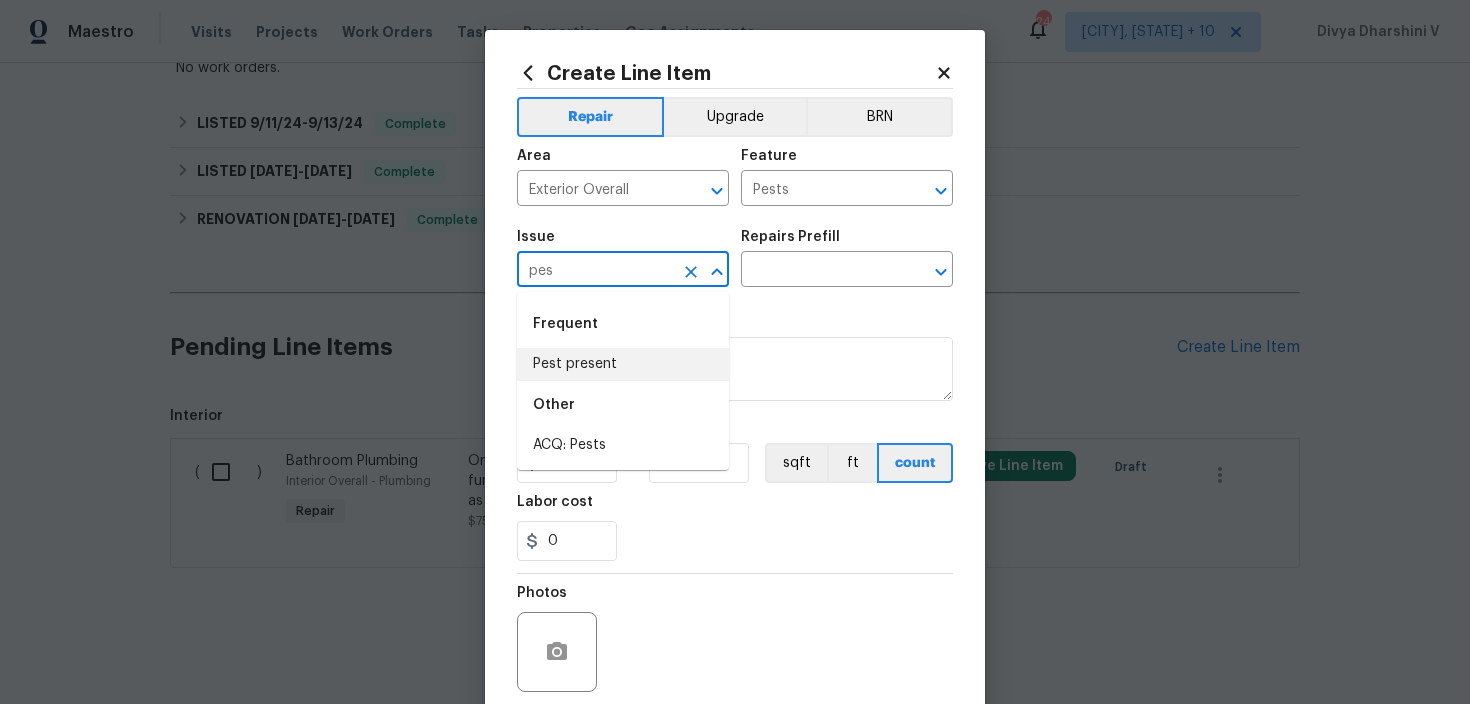click on "Other" at bounding box center (623, 405) 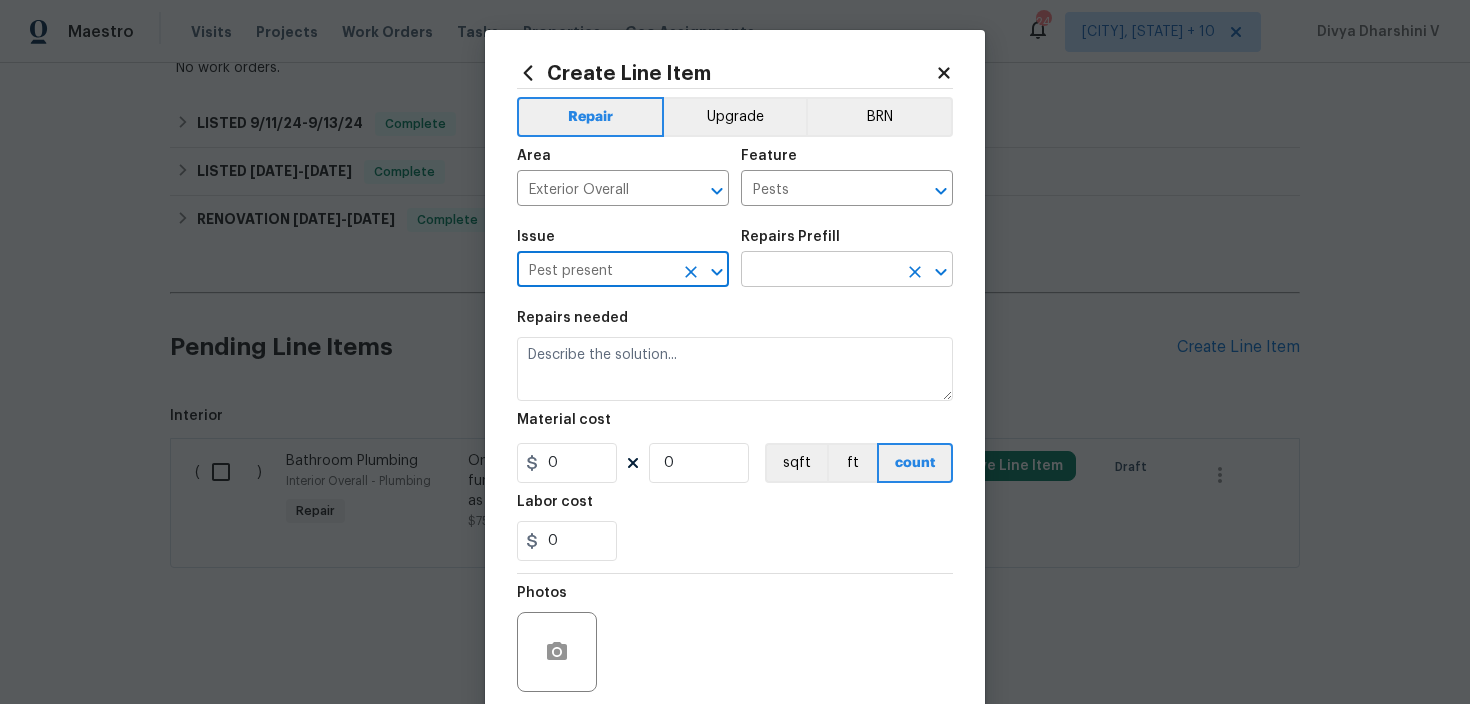 type on "Pest present" 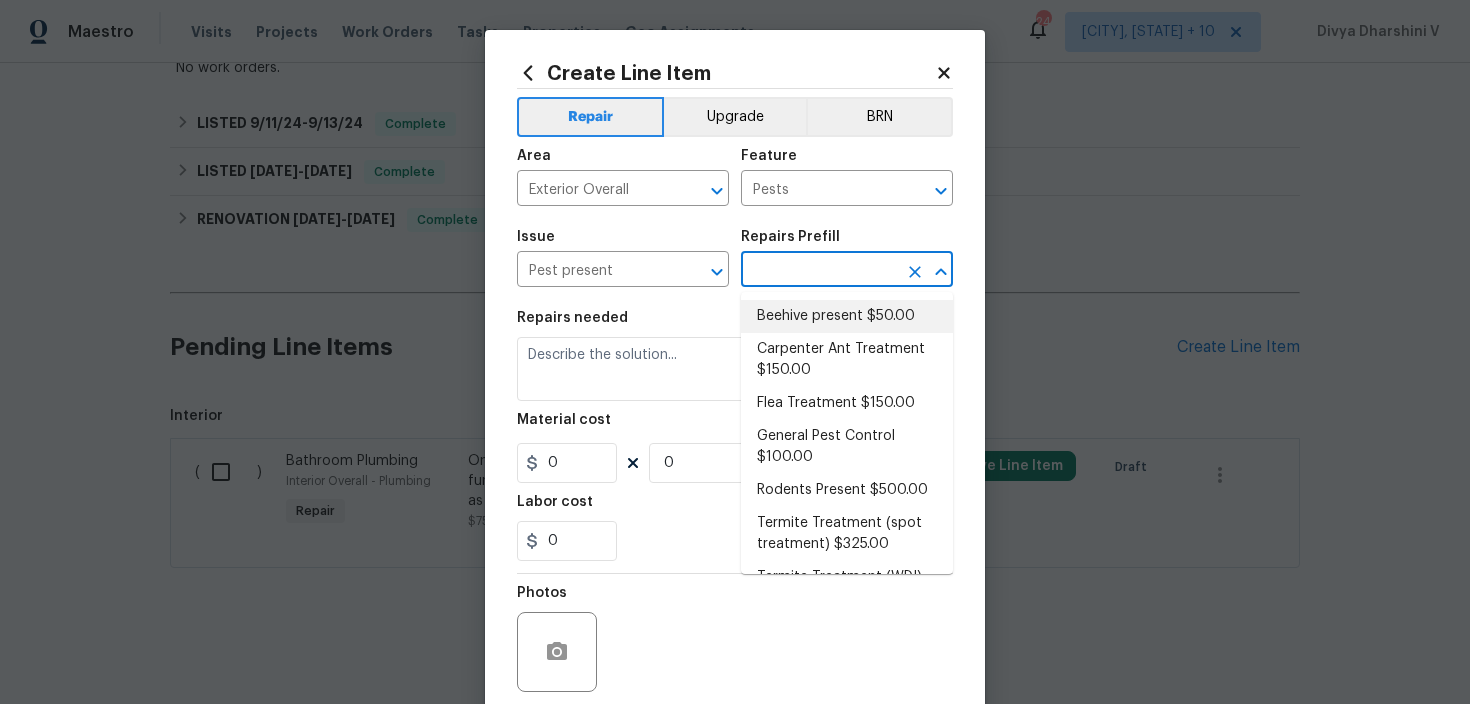 click on "Beehive present $50.00" at bounding box center [847, 316] 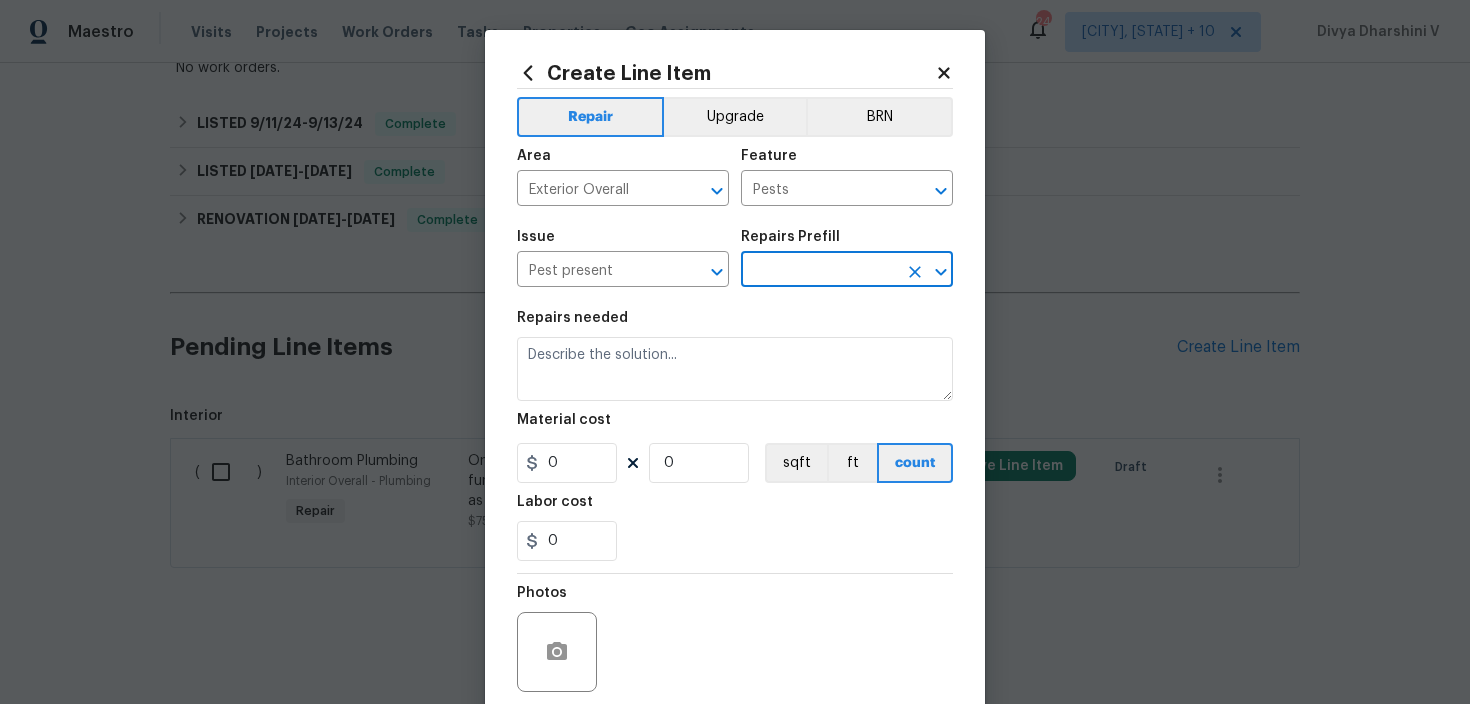 type on "Beehive present $50.00" 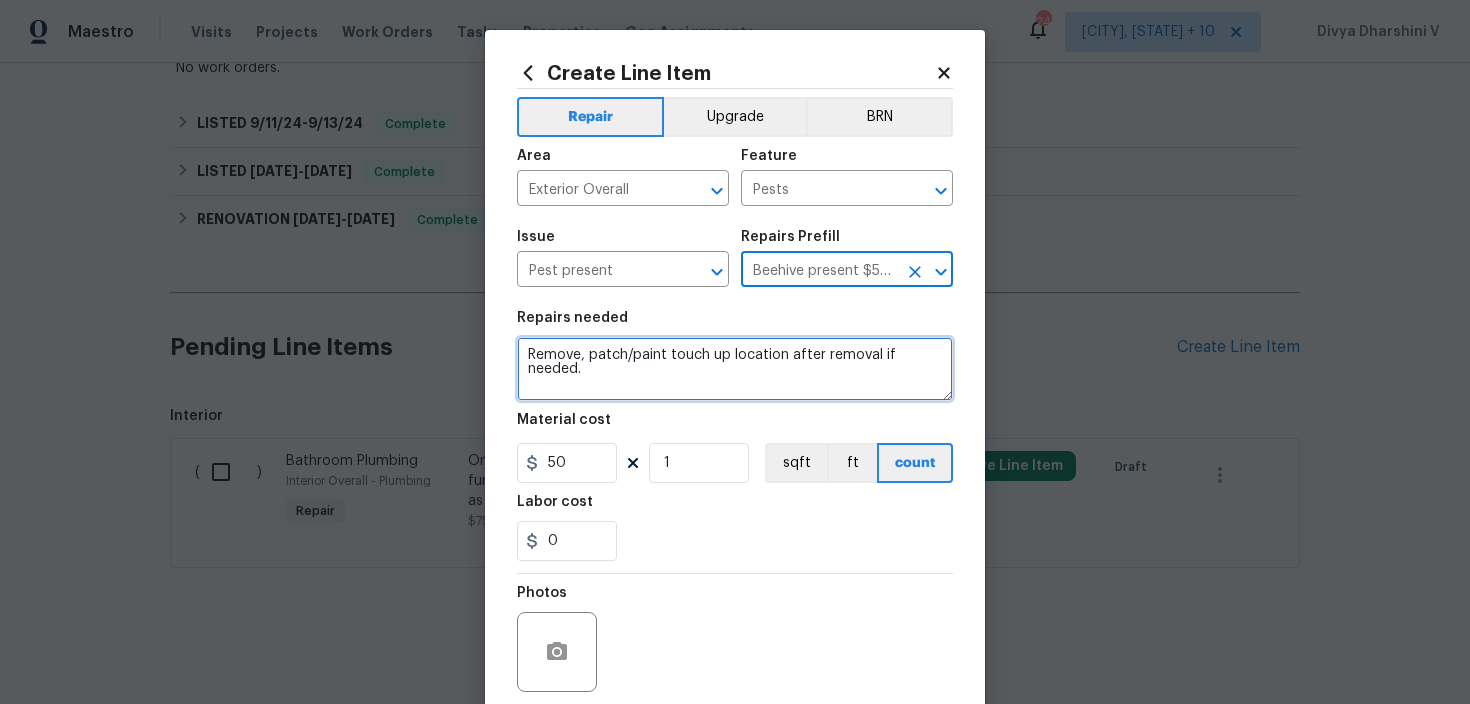 click on "Remove, patch/paint touch up location after removal if needed." at bounding box center (735, 369) 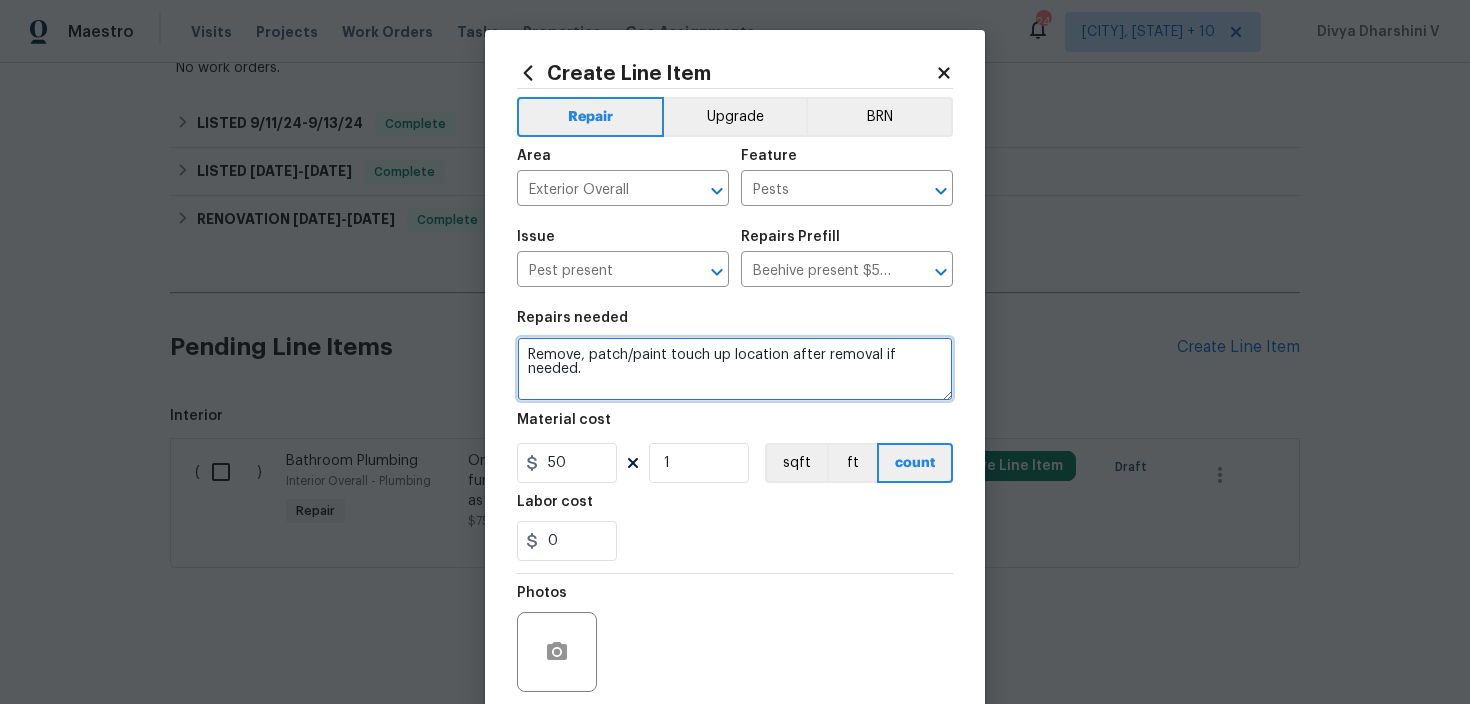 click on "Remove, patch/paint touch up location after removal if needed." at bounding box center [735, 369] 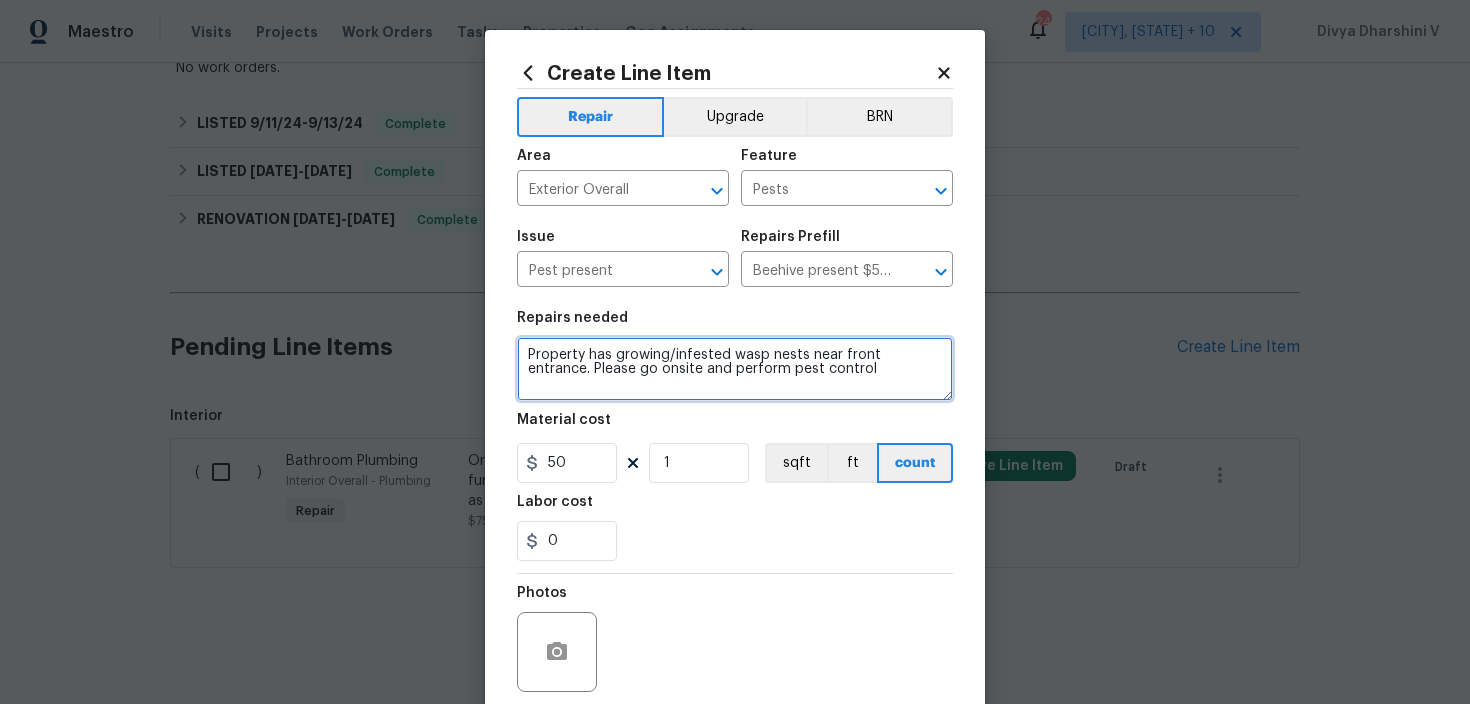type on "Property has growing/infested wasp nests near front entrance. Please go onsite and perform pest control" 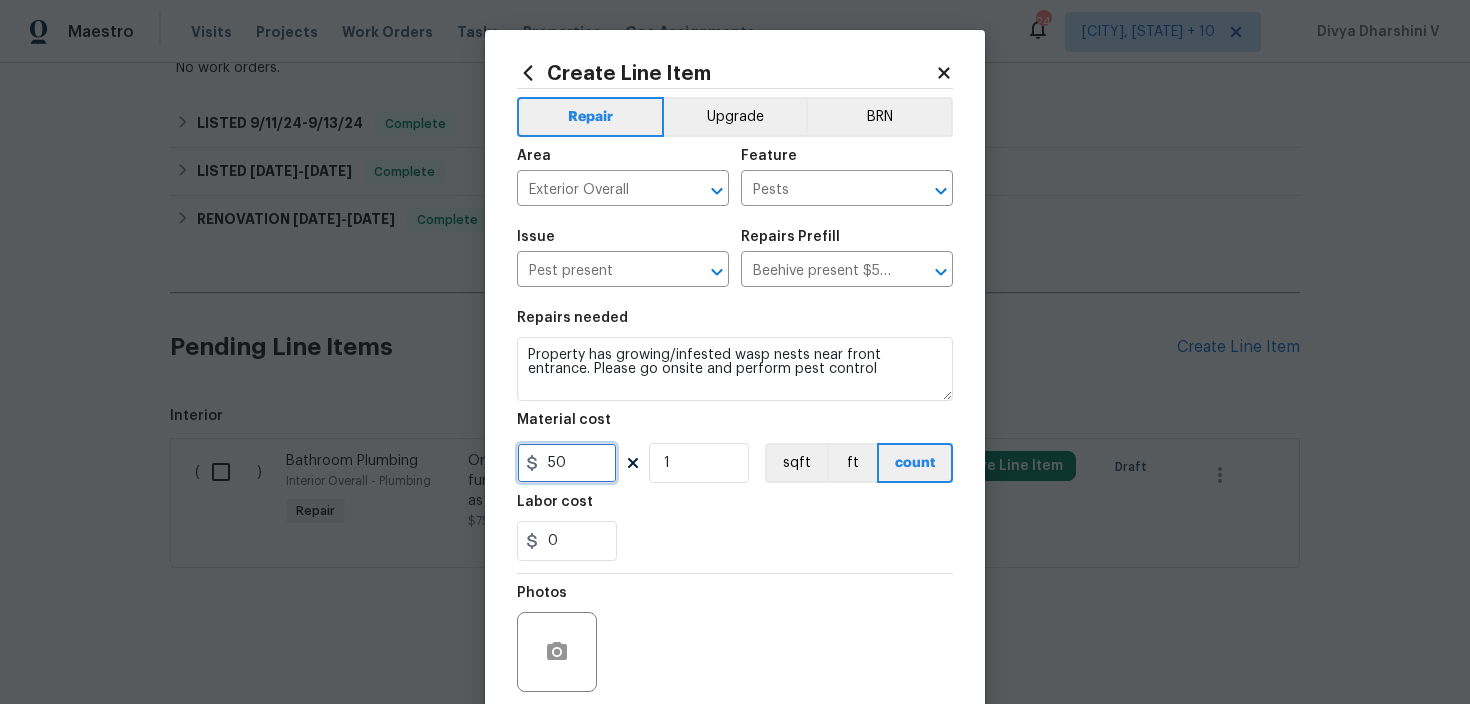 click on "50" at bounding box center (567, 463) 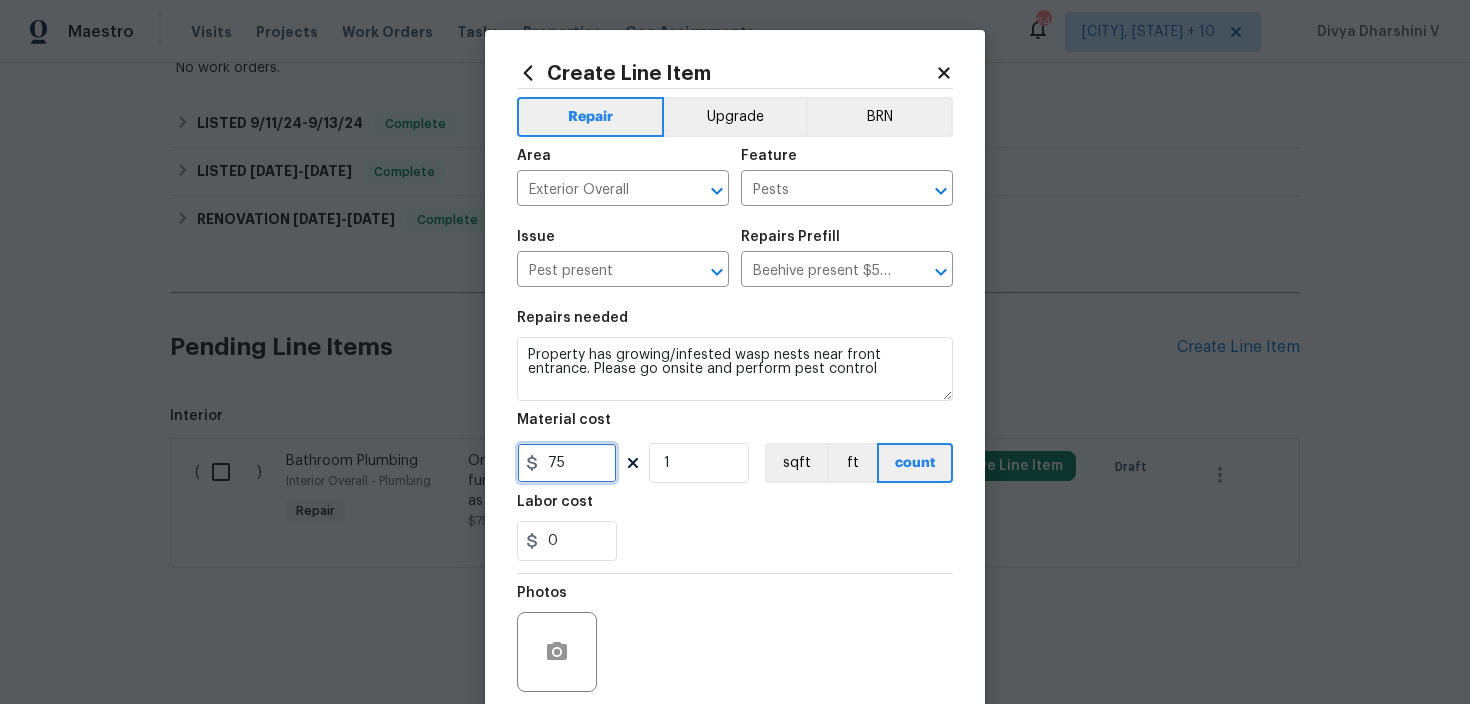 type on "75" 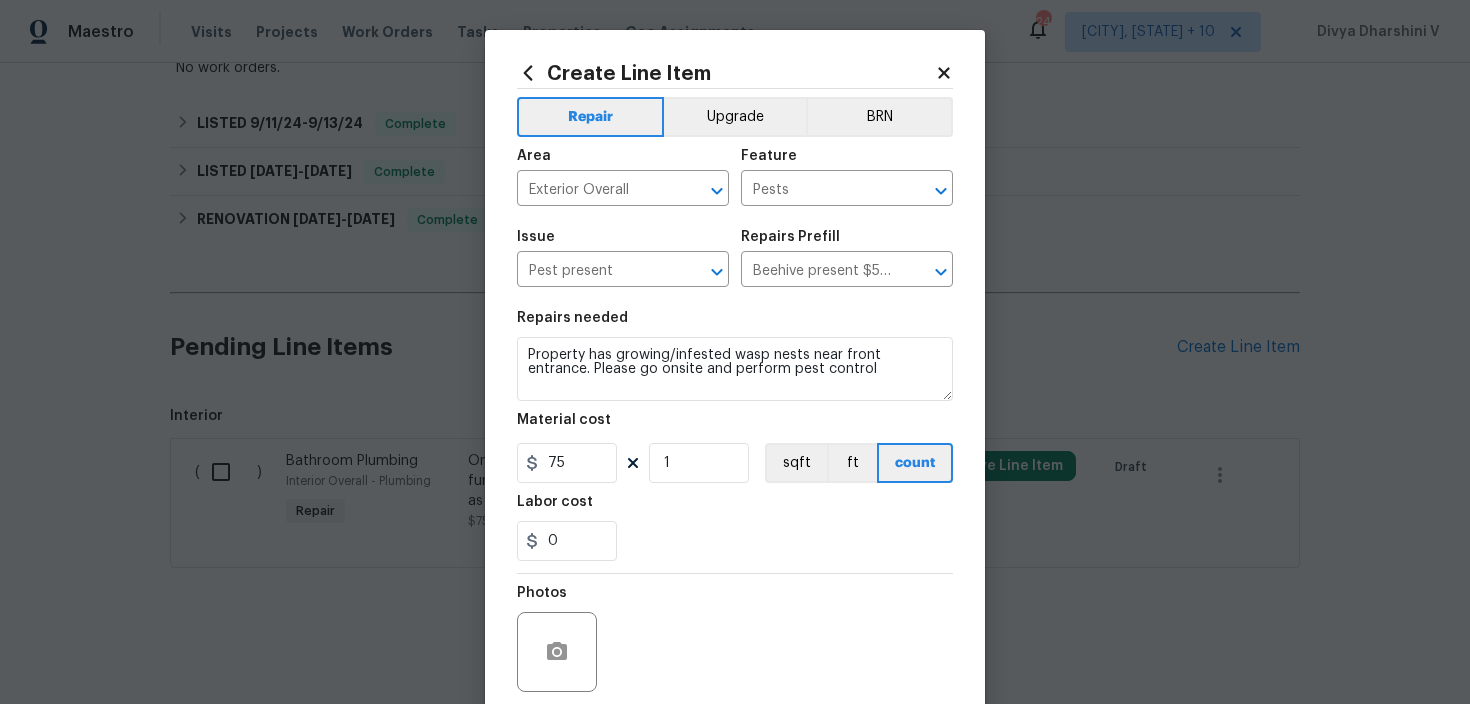 click at bounding box center (557, 652) 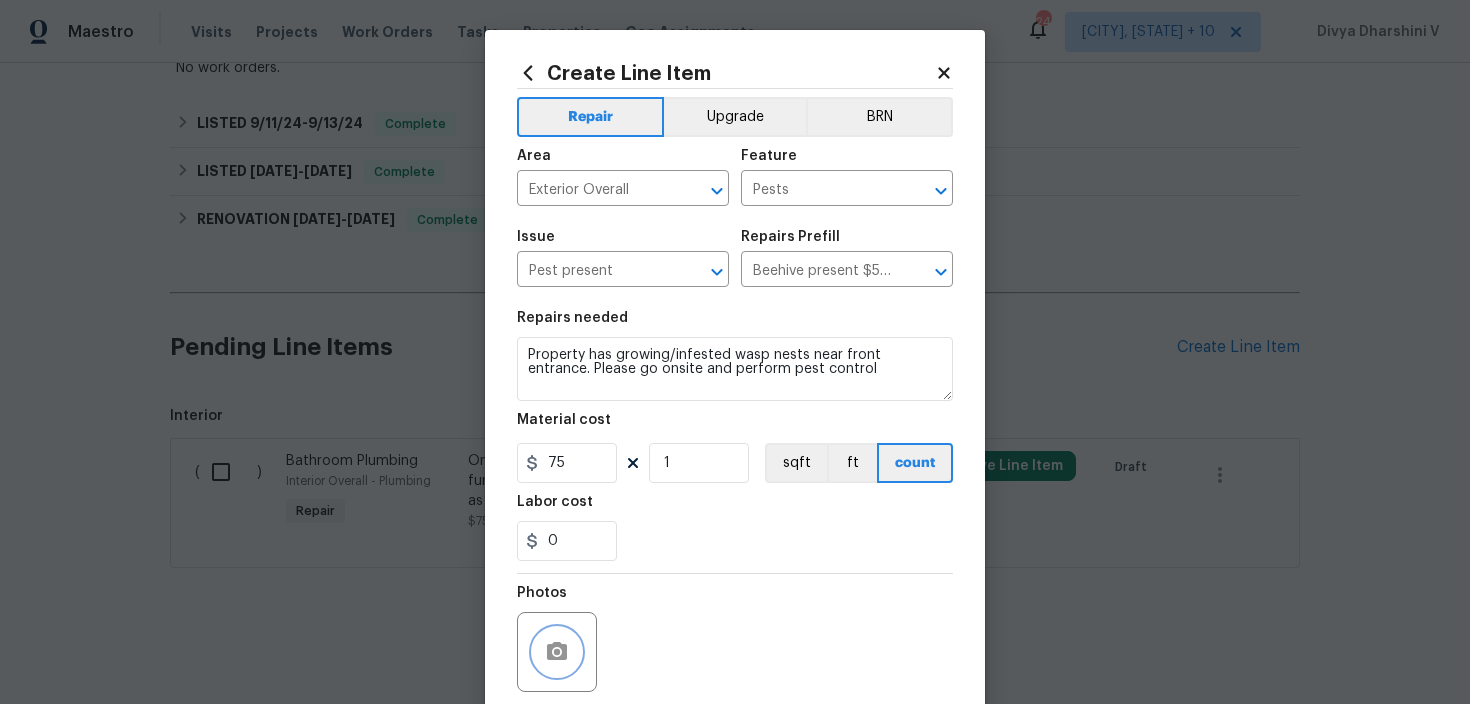 click at bounding box center [557, 652] 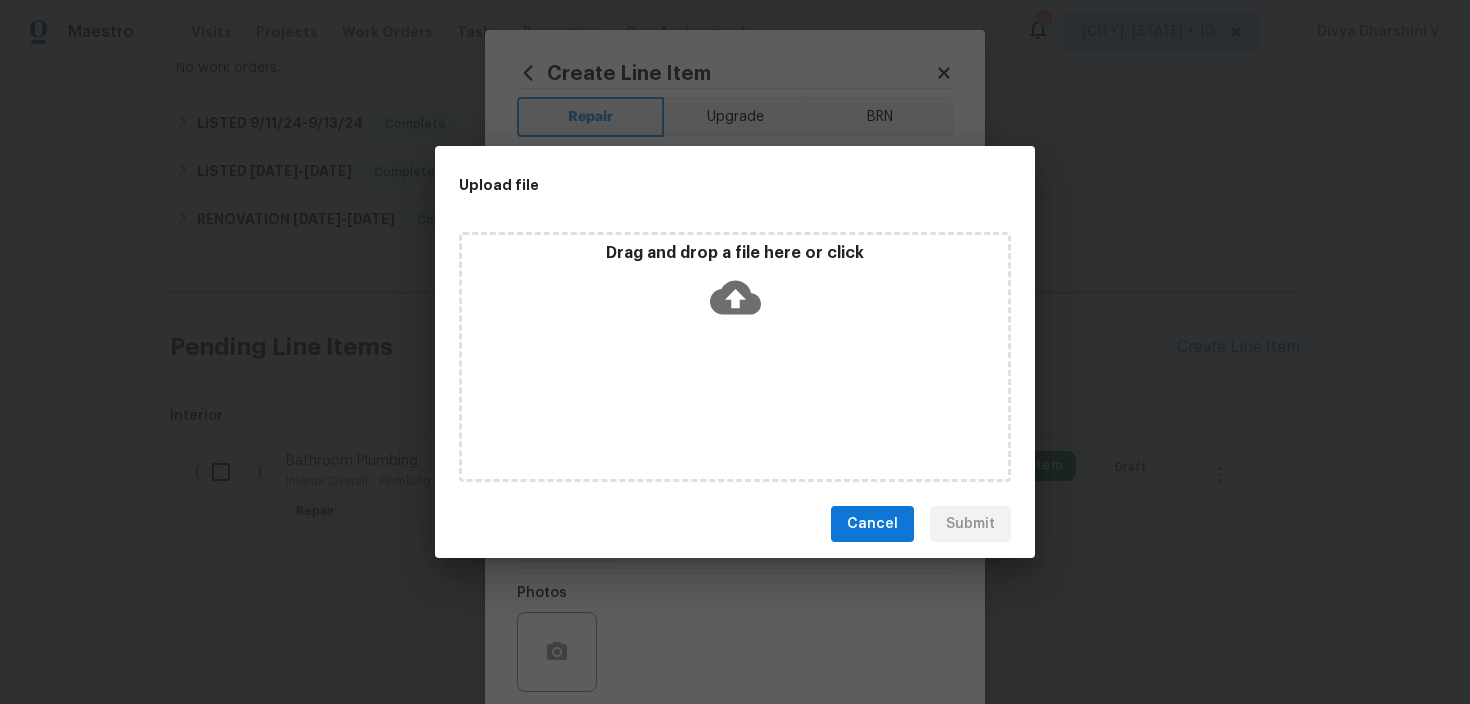 click 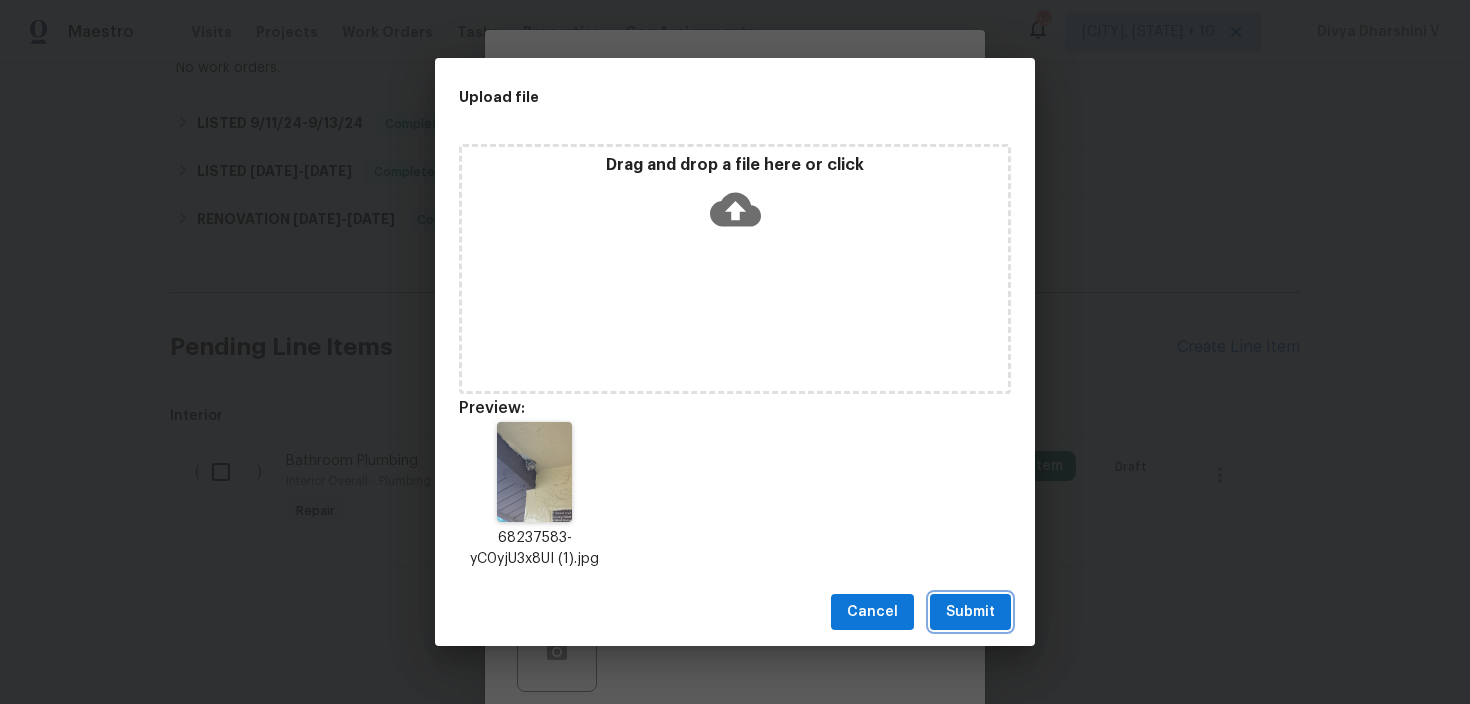 click on "Submit" at bounding box center (970, 612) 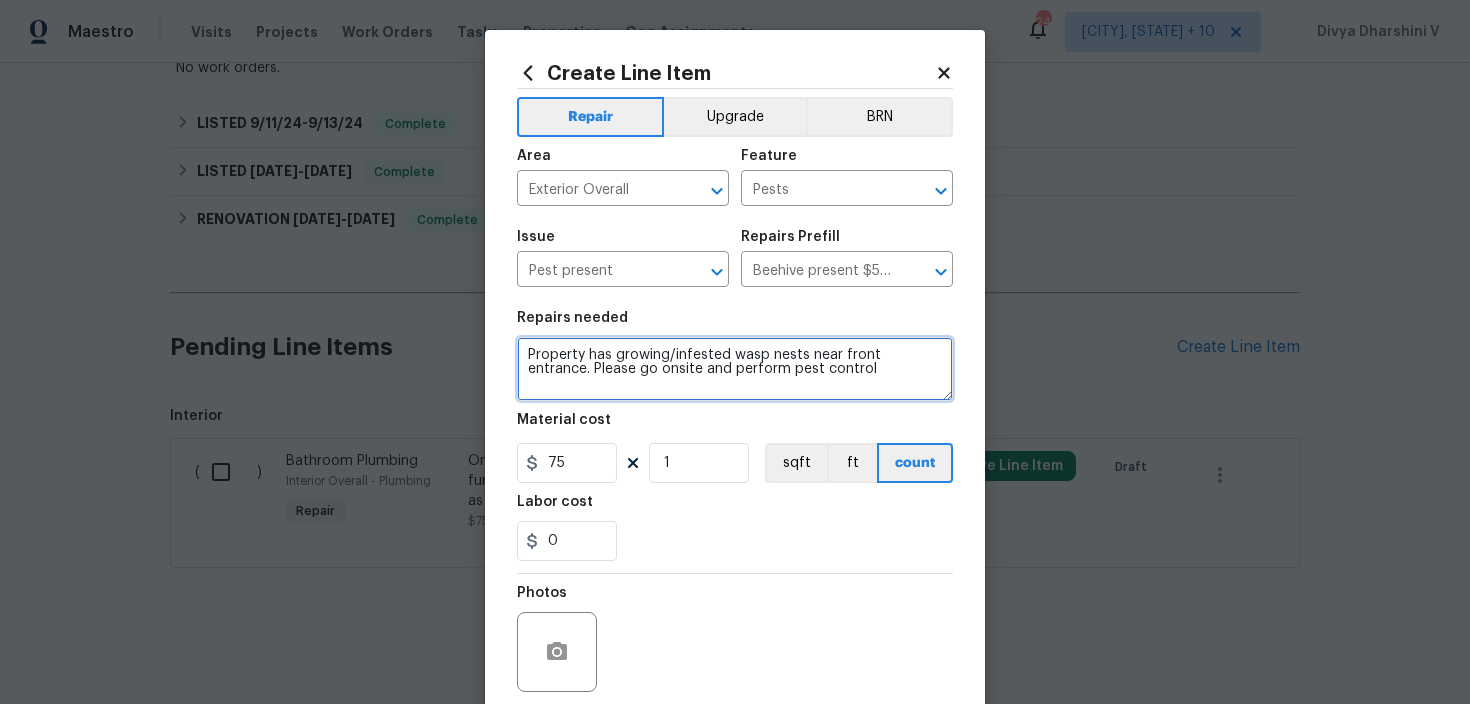 click on "Property has growing/infested wasp nests near front entrance. Please go onsite and perform pest control" at bounding box center [735, 369] 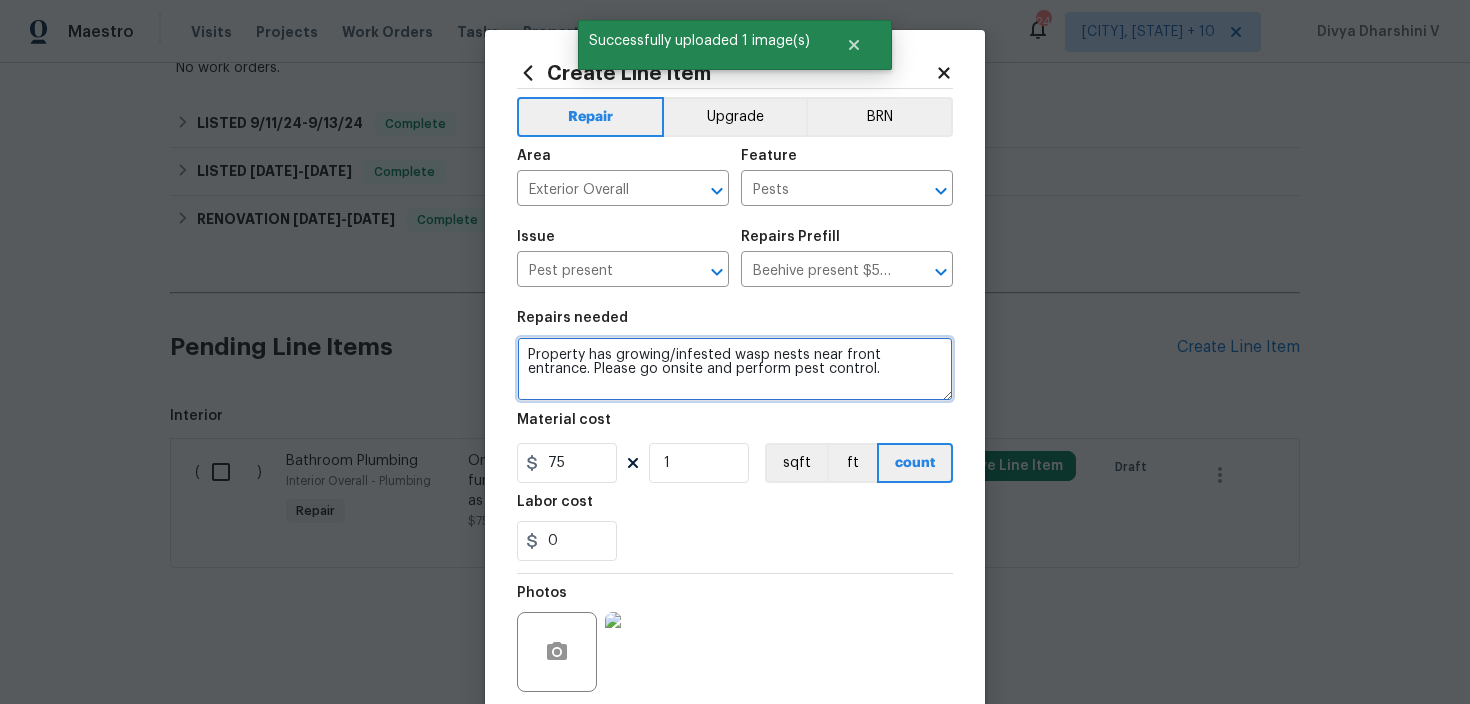 scroll, scrollTop: 158, scrollLeft: 0, axis: vertical 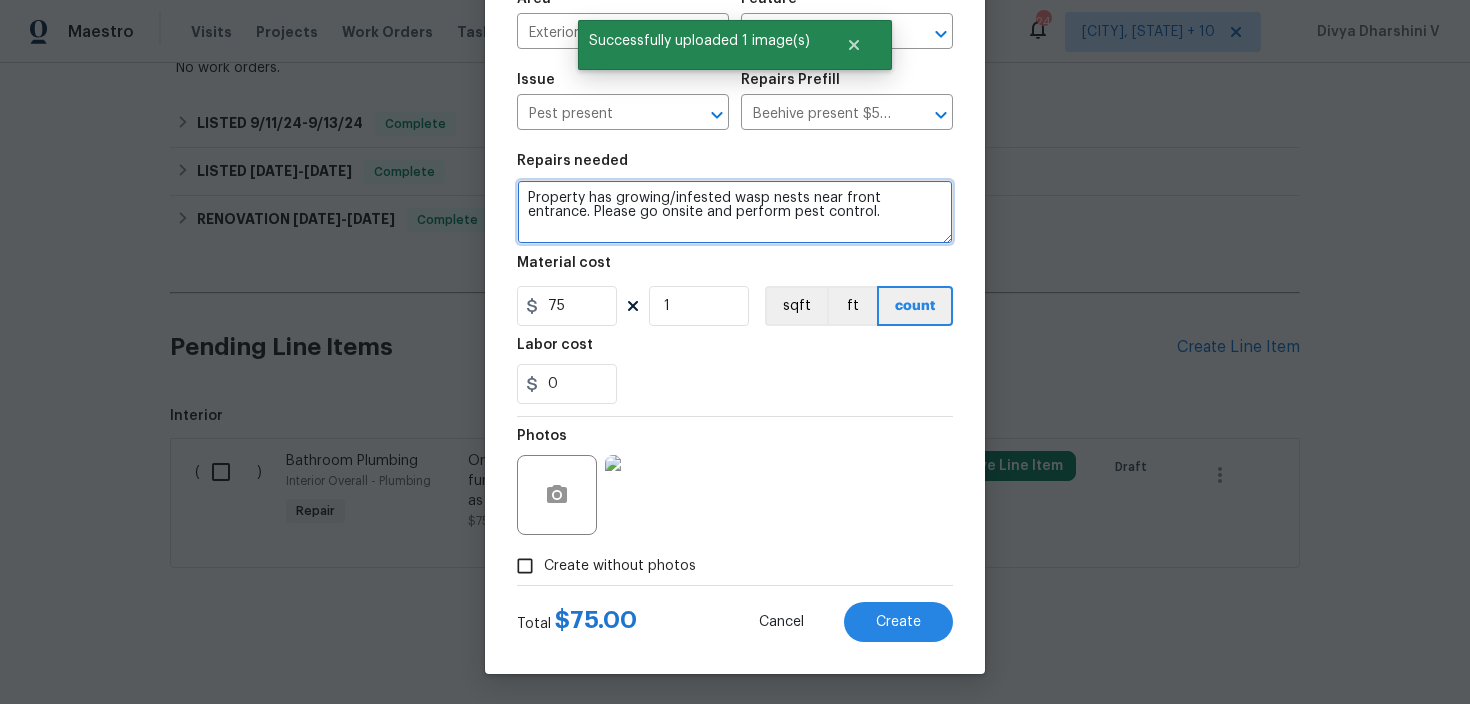 type on "Property has growing/infested wasp nests near front entrance. Please go onsite and perform pest control." 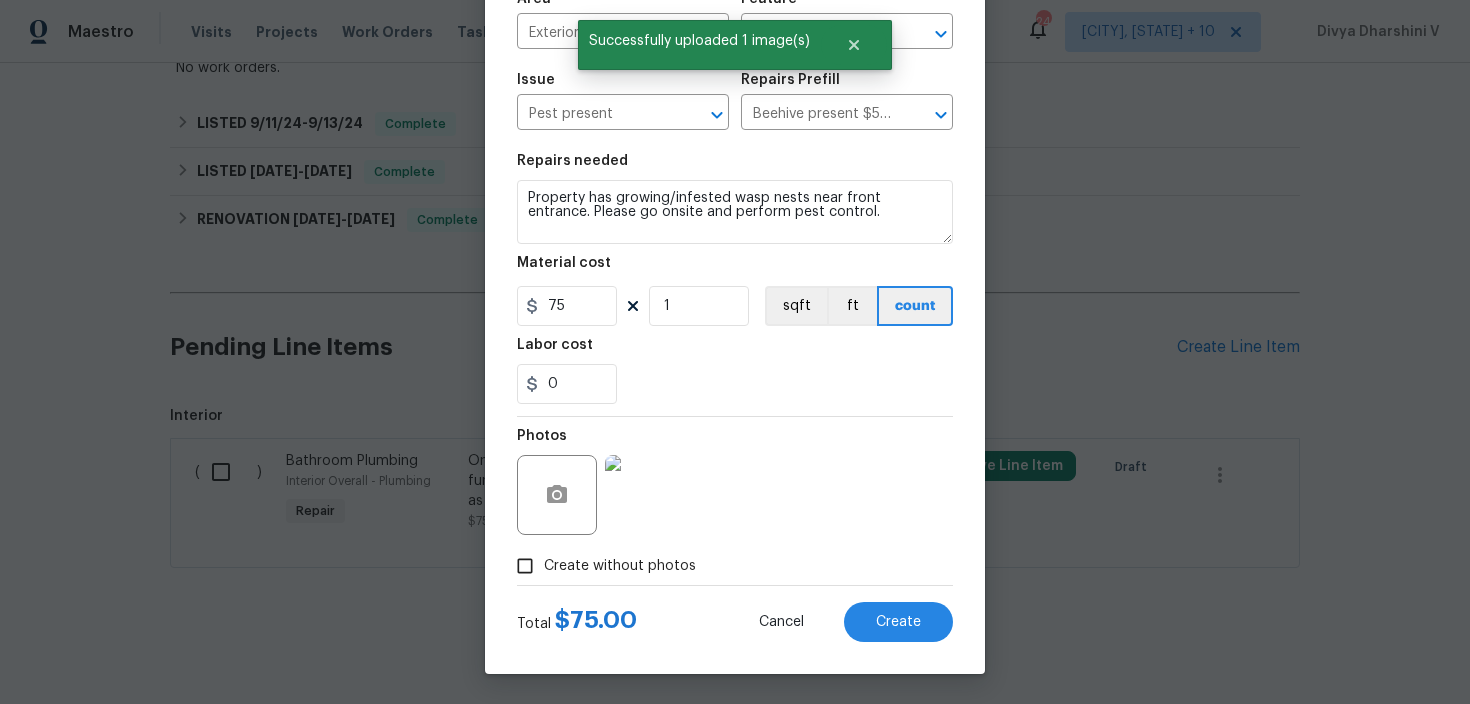 click on "Total   $ 75.00 Cancel Create" at bounding box center (735, 614) 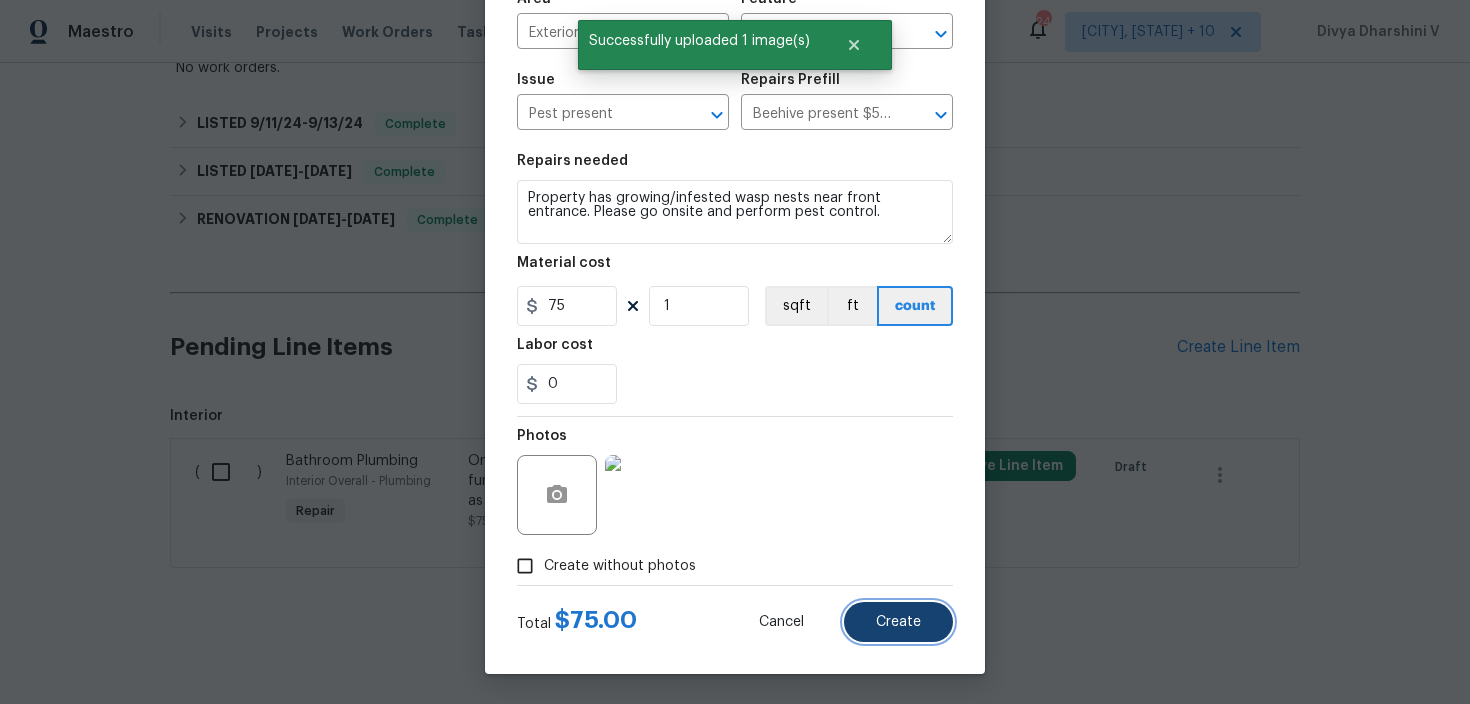 click on "Create" at bounding box center [898, 622] 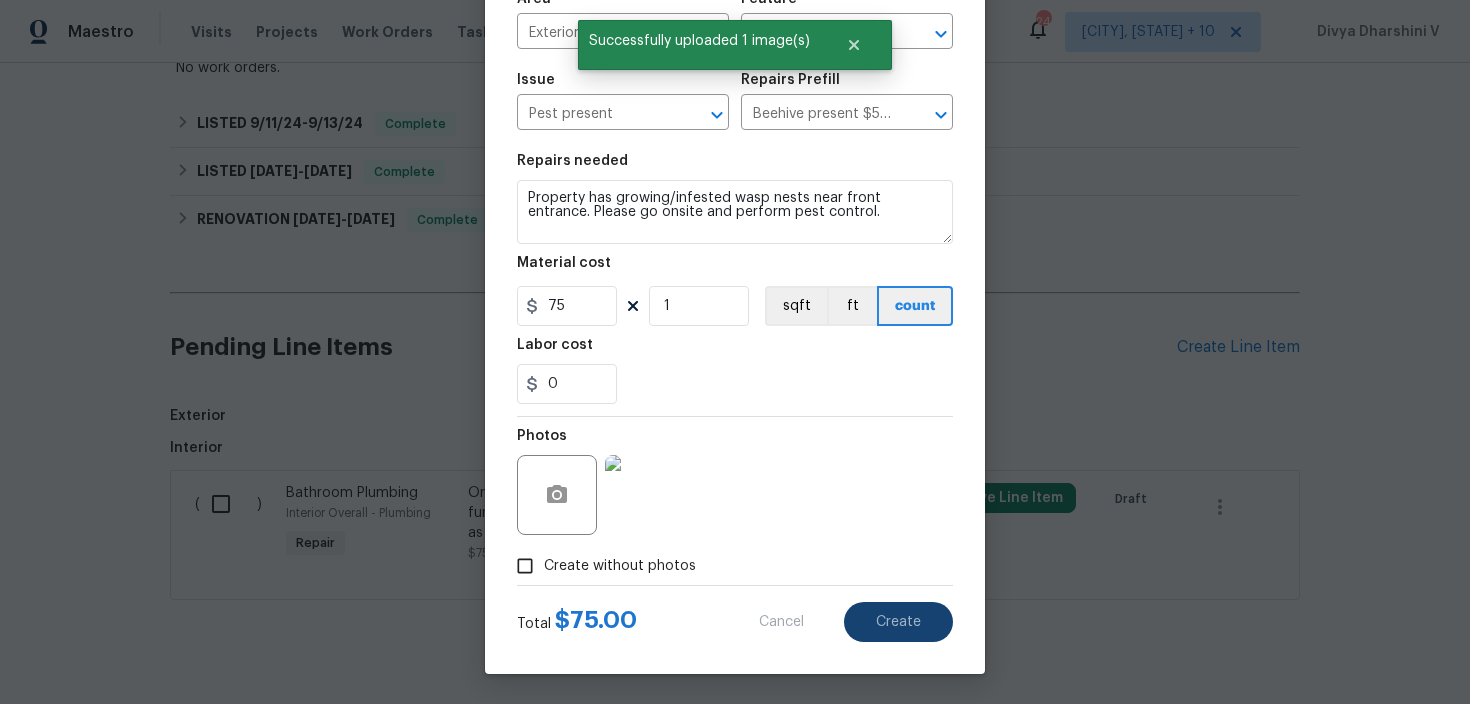type on "0" 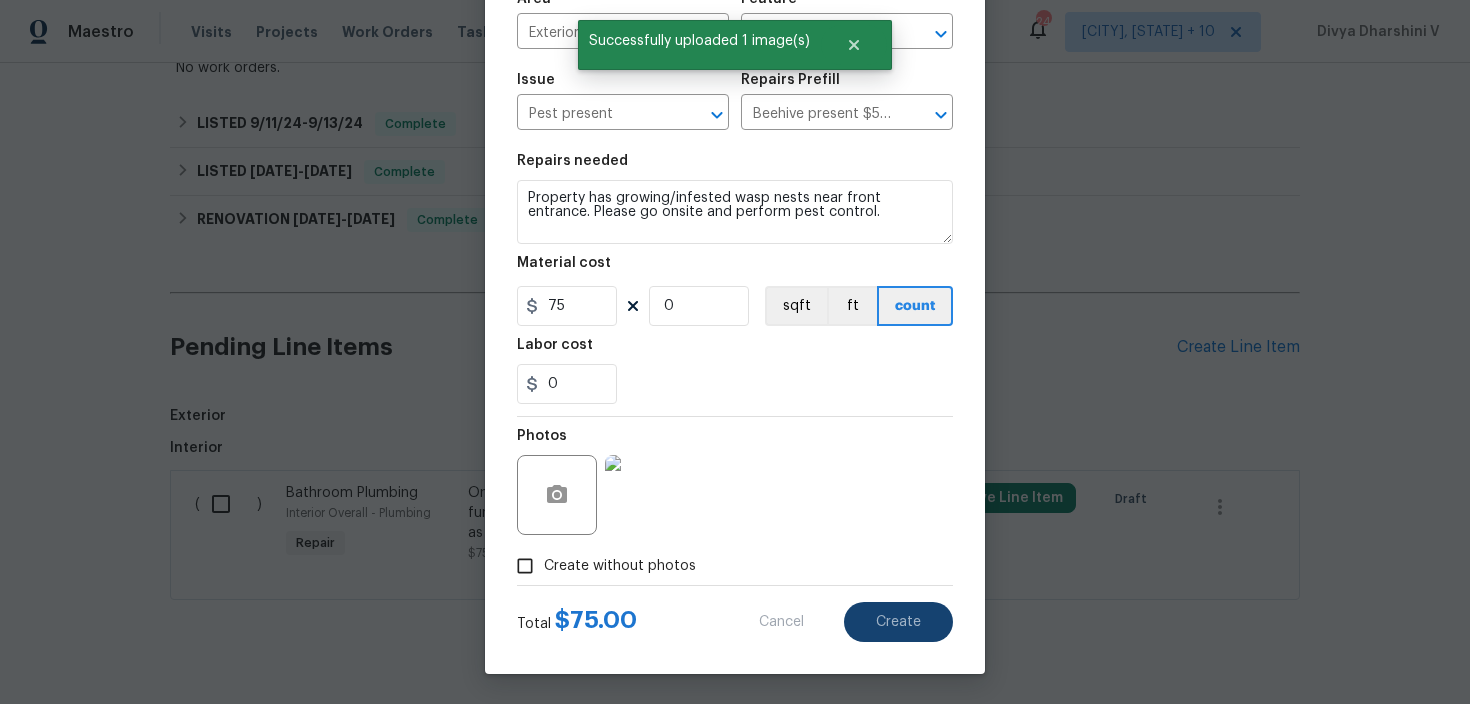 type 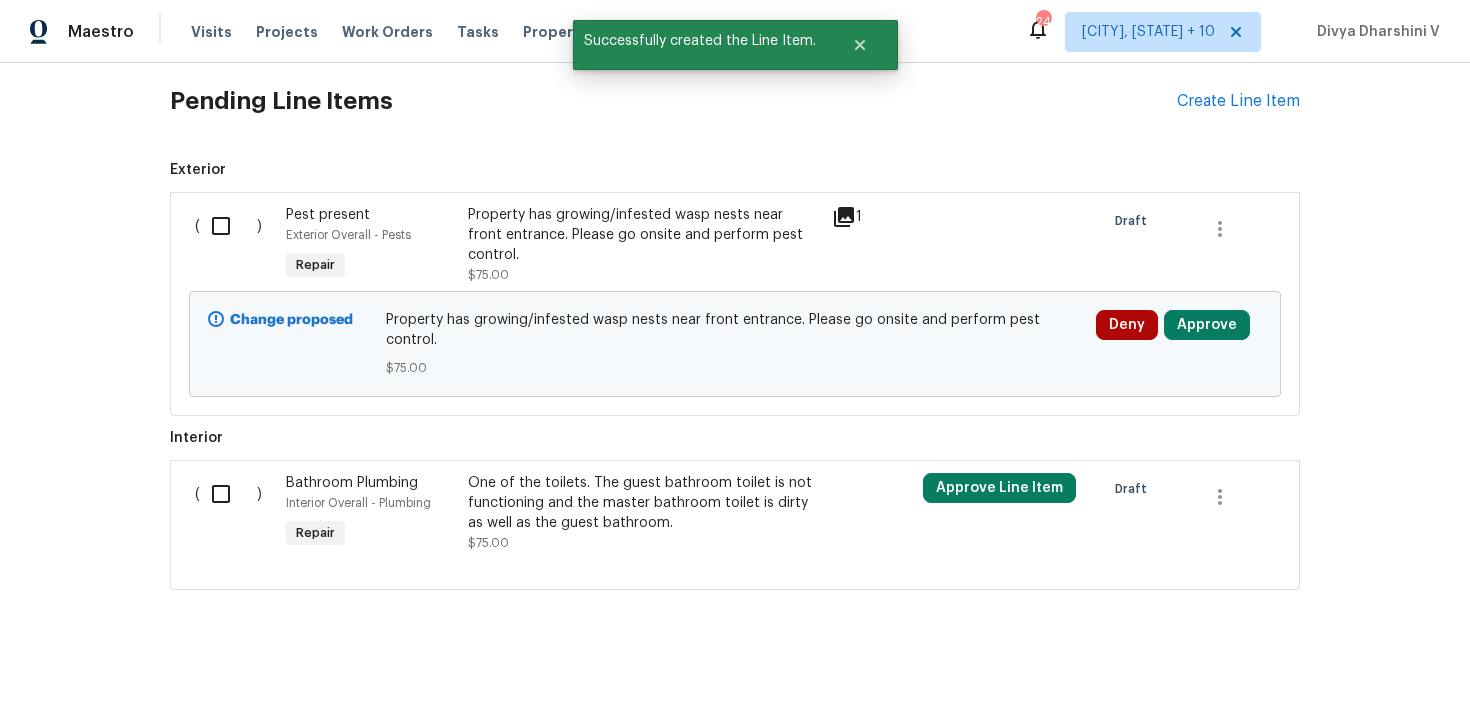 scroll, scrollTop: 638, scrollLeft: 0, axis: vertical 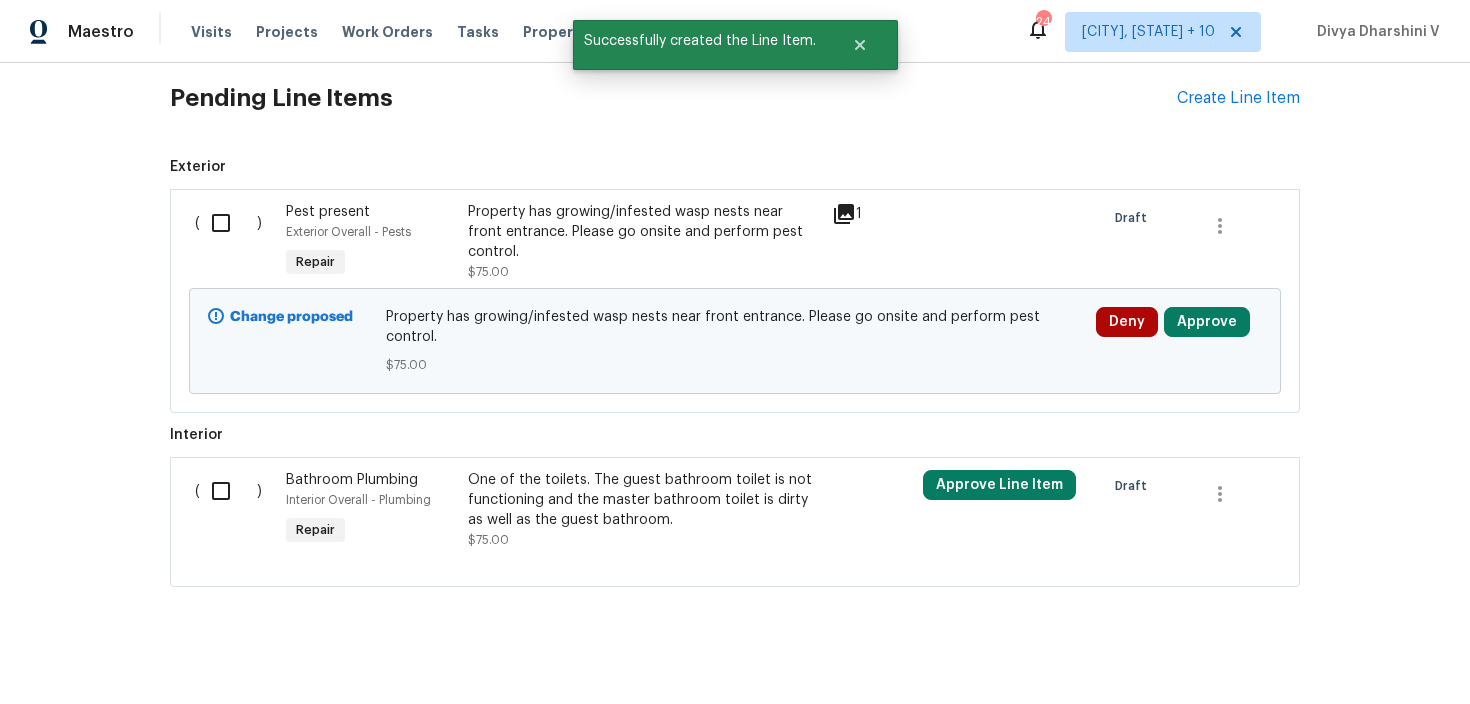 click at bounding box center (228, 223) 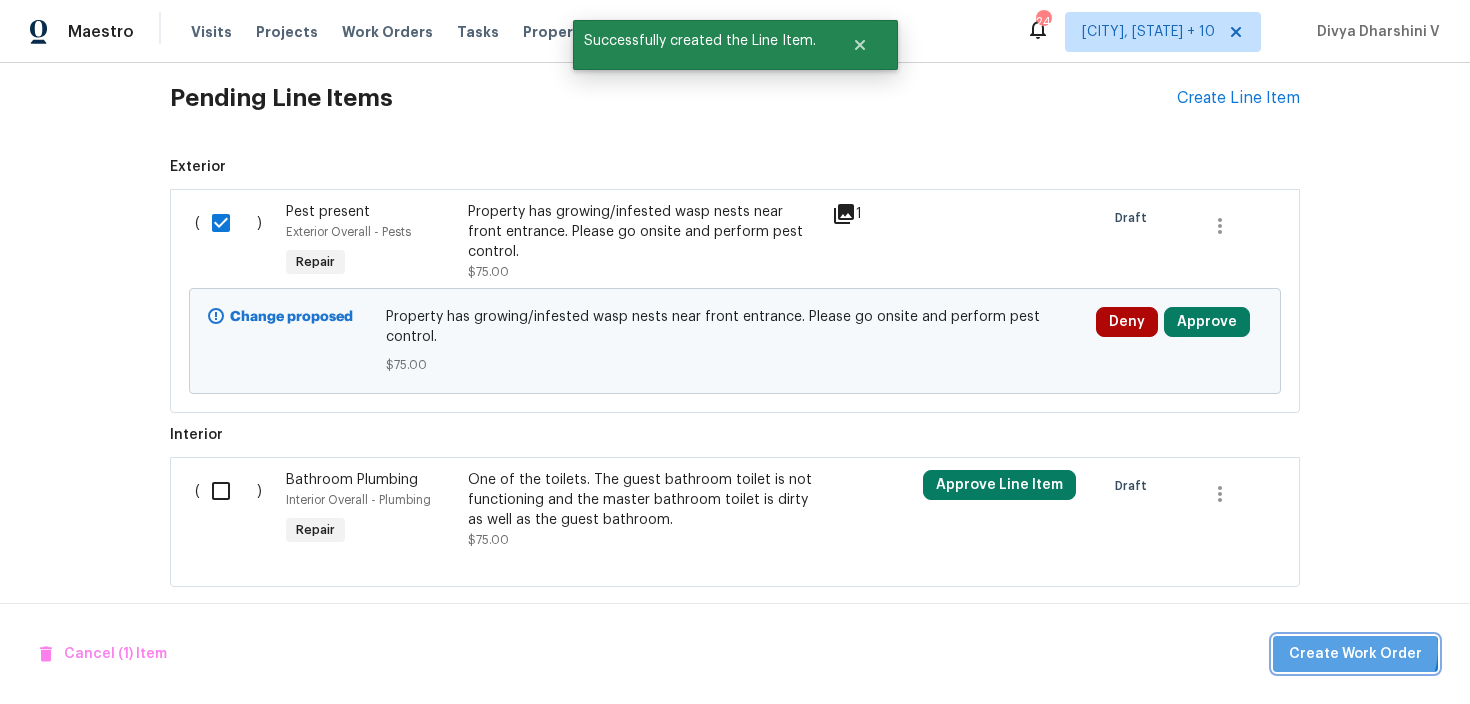 click on "Create Work Order" at bounding box center (1355, 654) 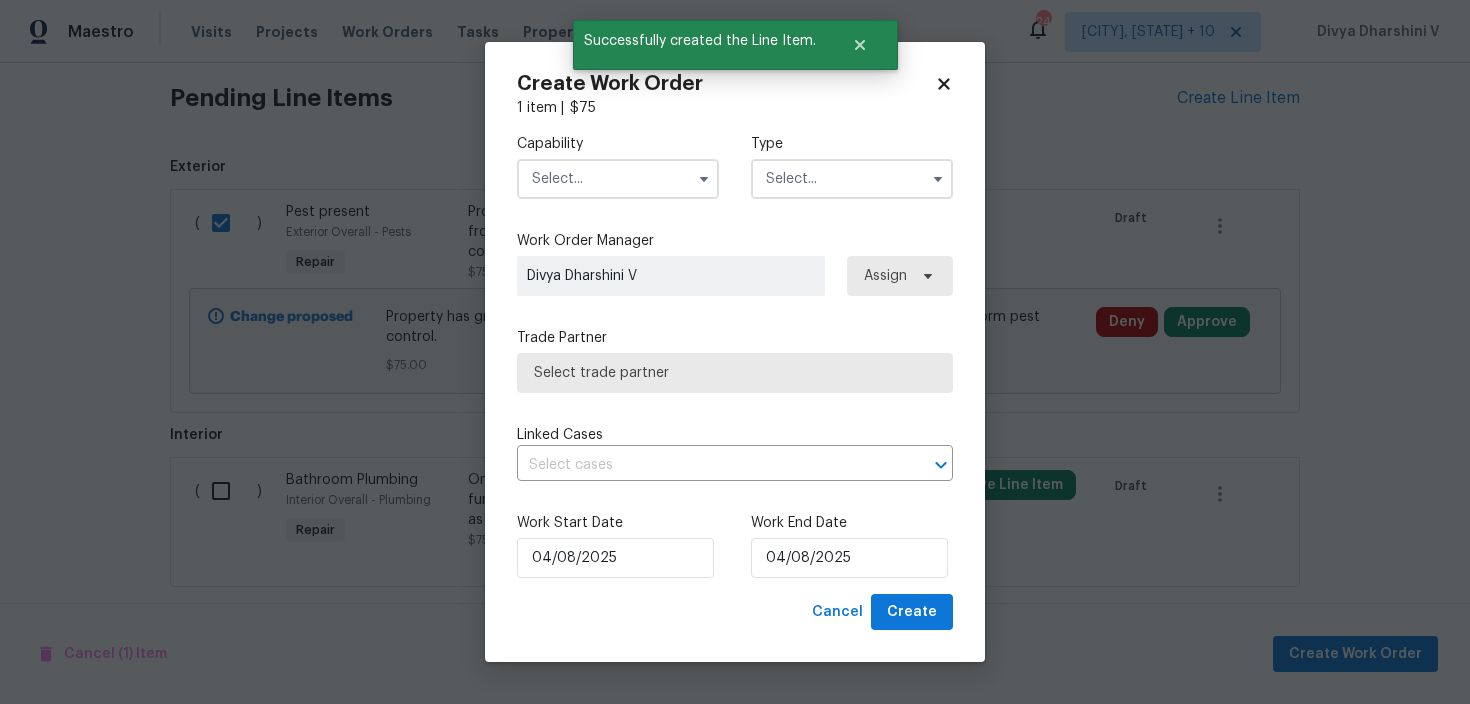 click at bounding box center [618, 179] 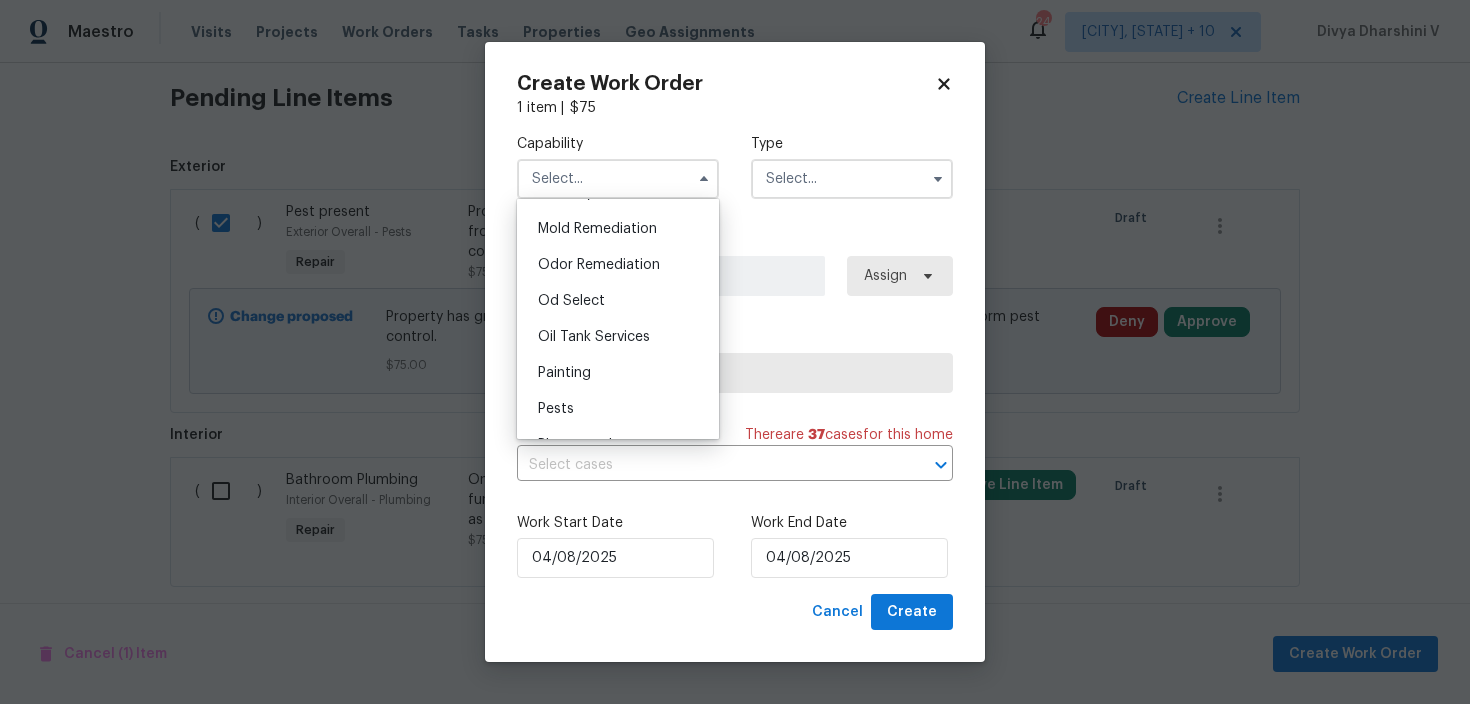scroll, scrollTop: 1607, scrollLeft: 0, axis: vertical 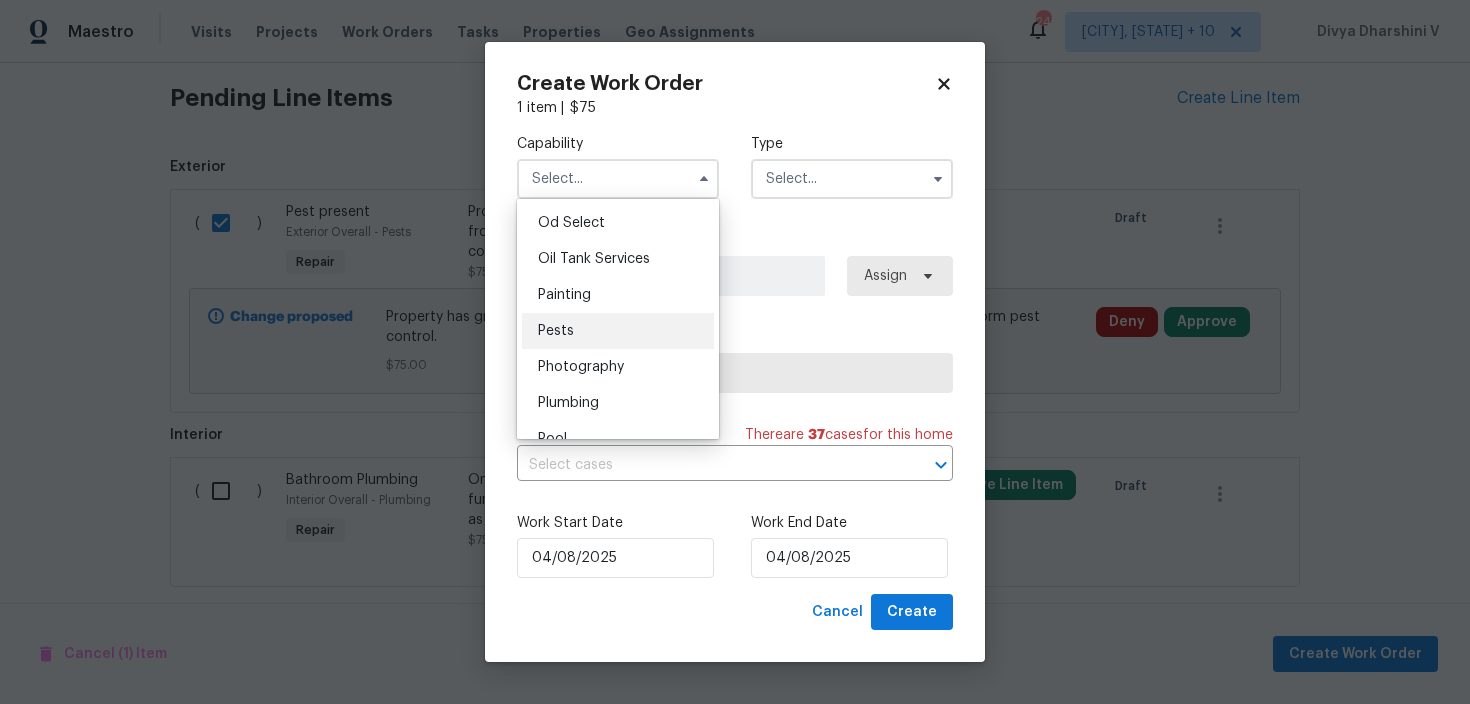 click on "Pests" at bounding box center [618, 331] 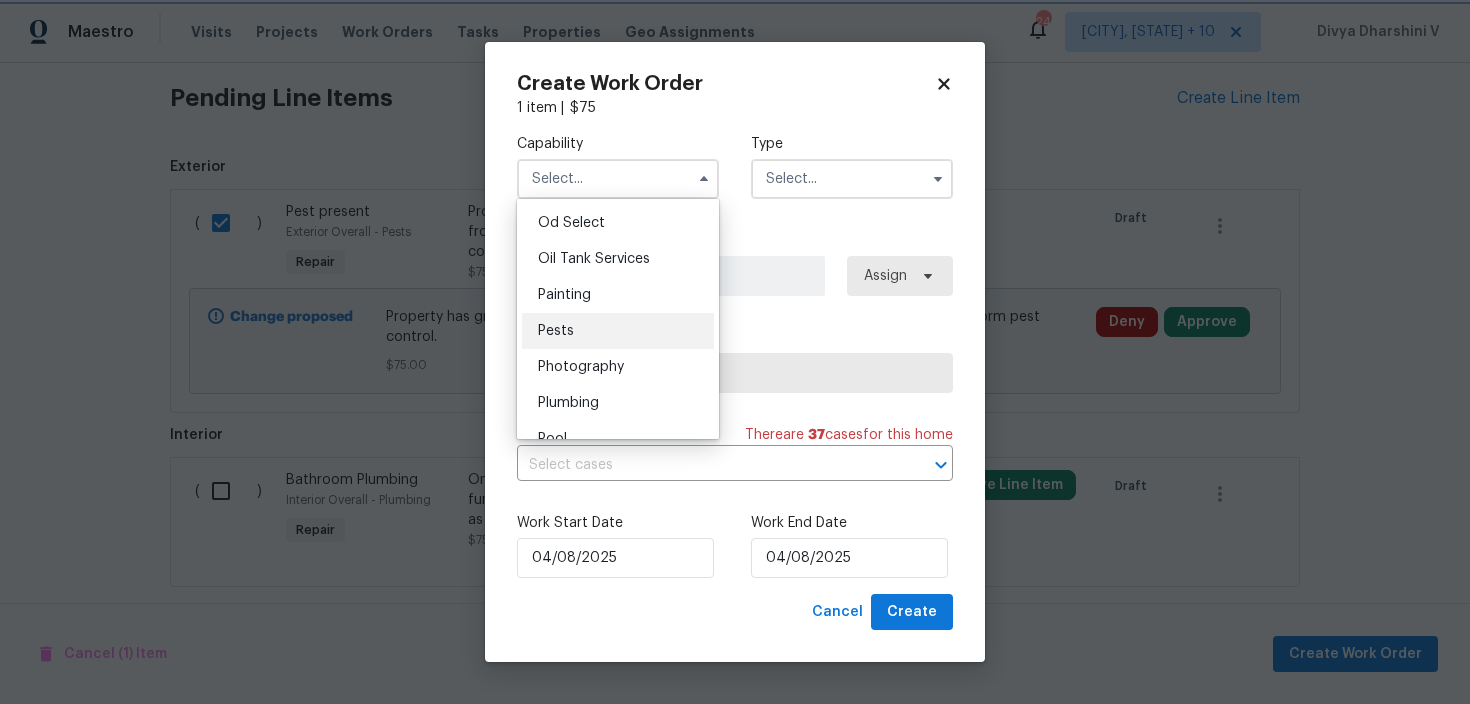 type on "Pests" 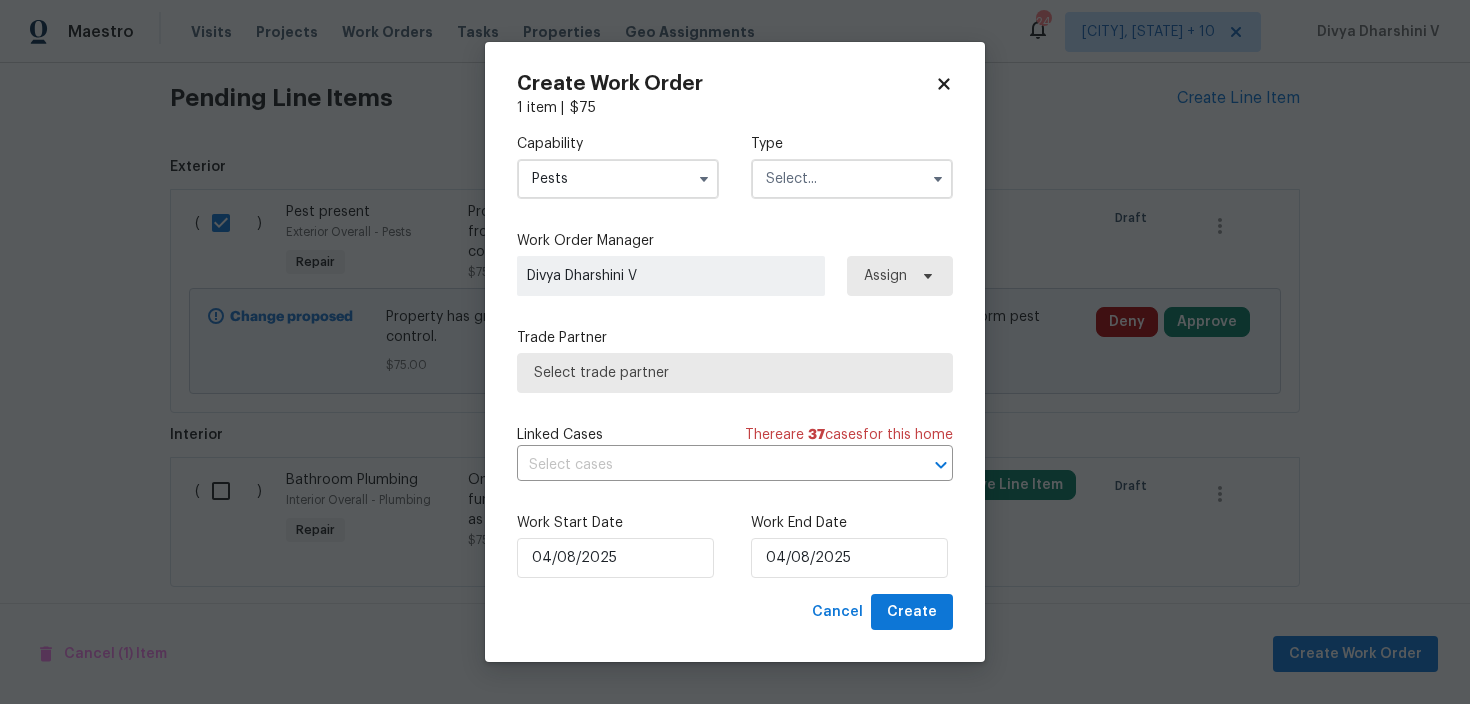 click at bounding box center (852, 179) 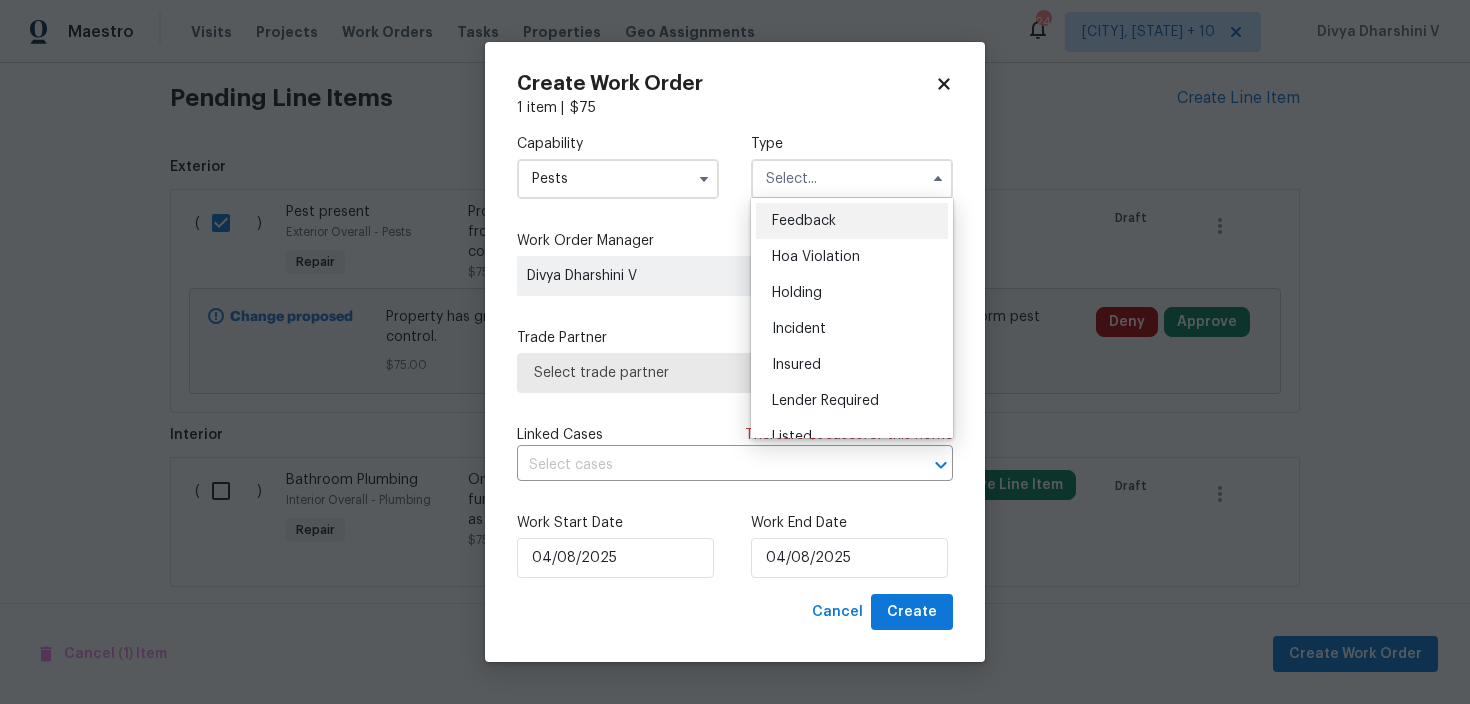 click on "Feedback" at bounding box center (852, 221) 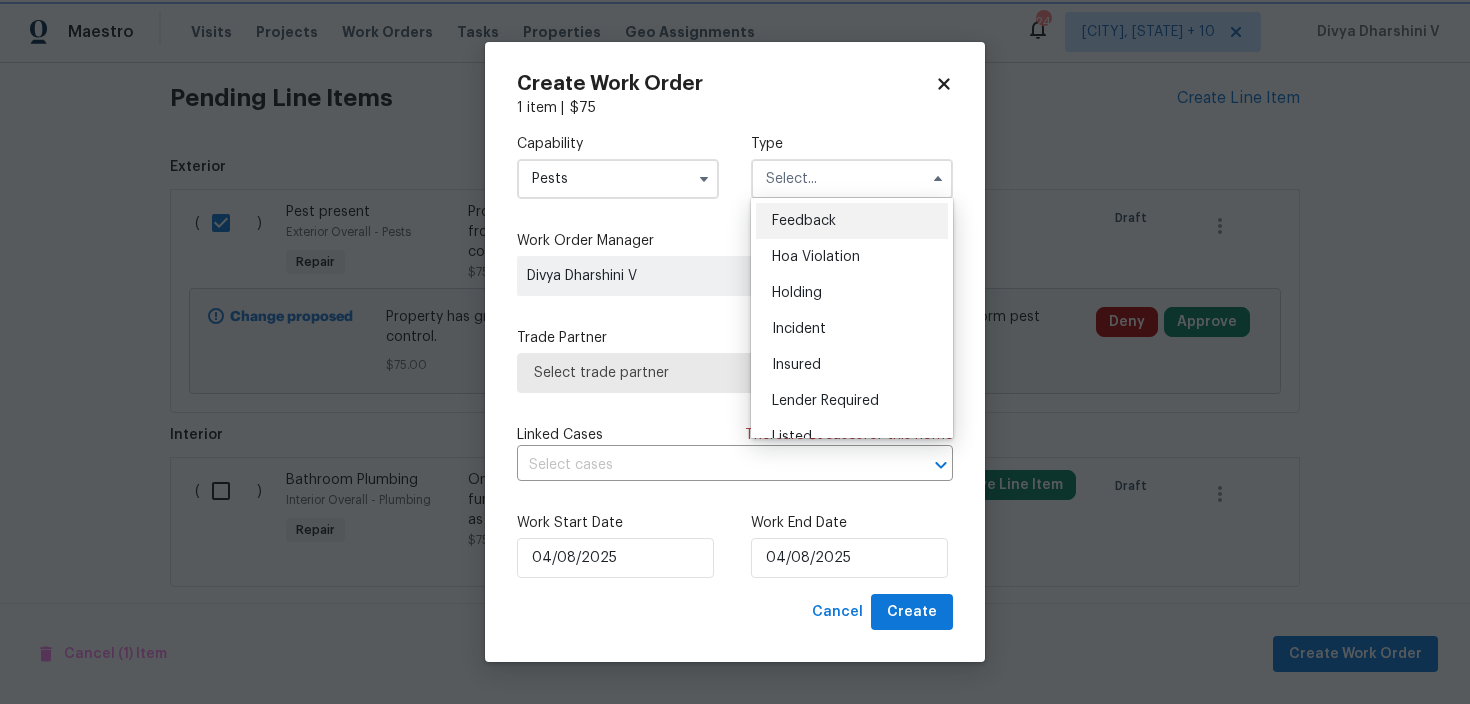 type on "Feedback" 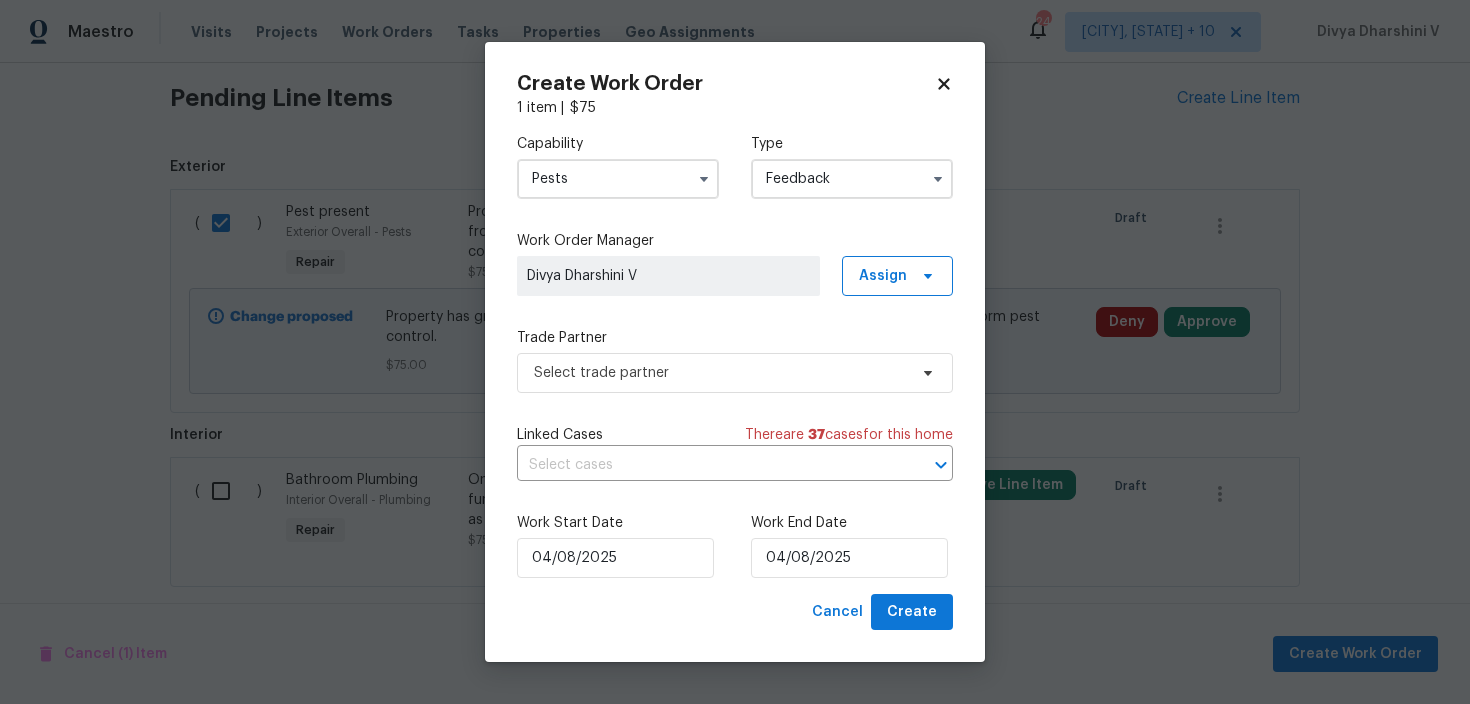 click on "Capability   Pests Type   Feedback Work Order Manager   Divya Dharshini V Assign Trade Partner   Select trade partner Linked Cases There  are   37  case s  for this home   ​ Work Start Date   04/08/2025 Work End Date   04/08/2025" at bounding box center (735, 356) 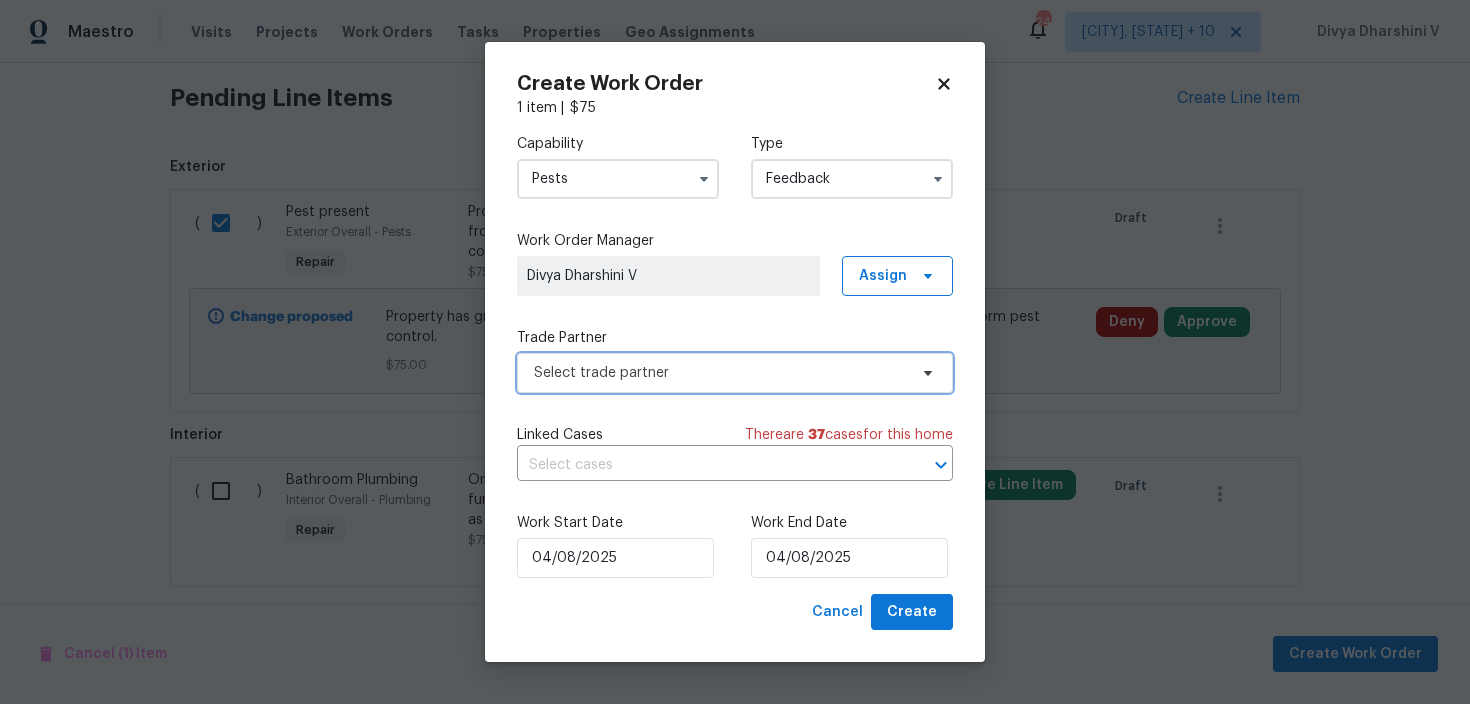 click on "Select trade partner" at bounding box center (720, 373) 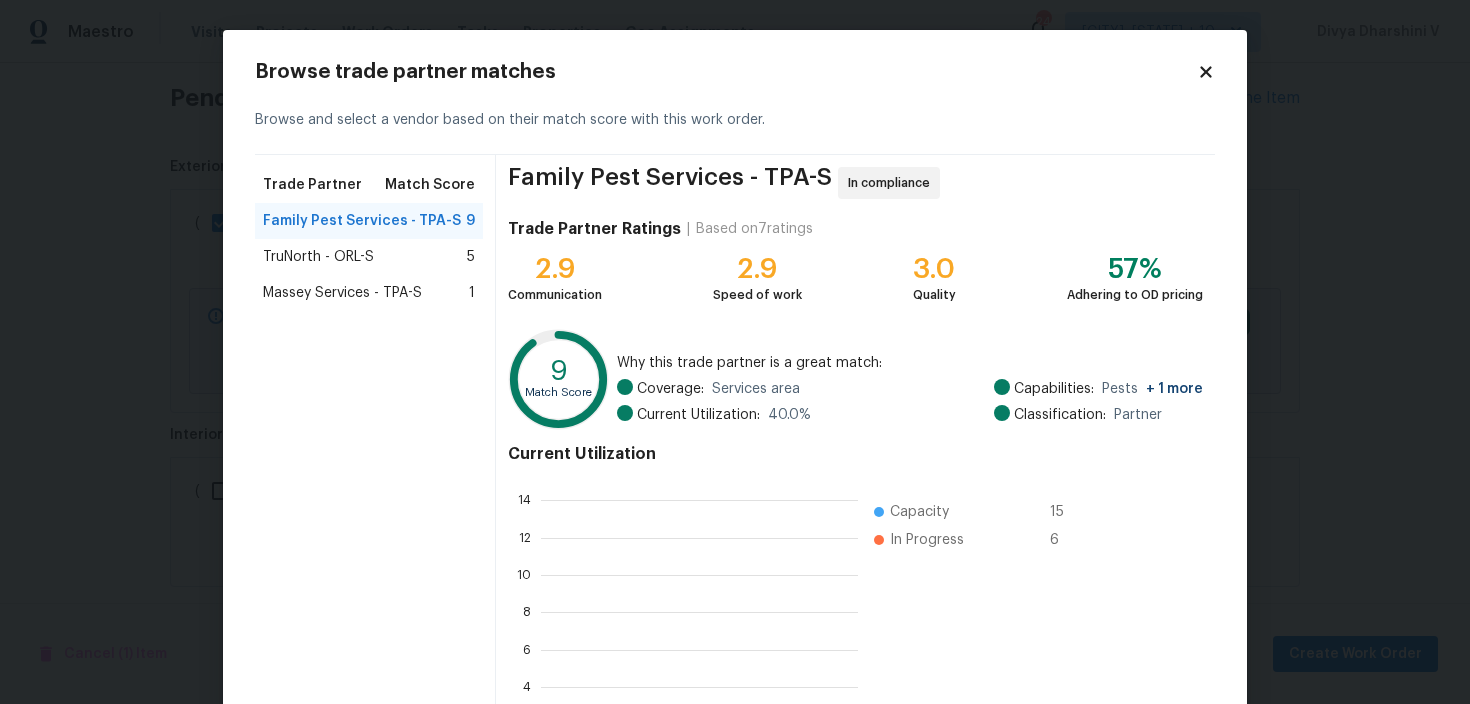 scroll, scrollTop: 2, scrollLeft: 2, axis: both 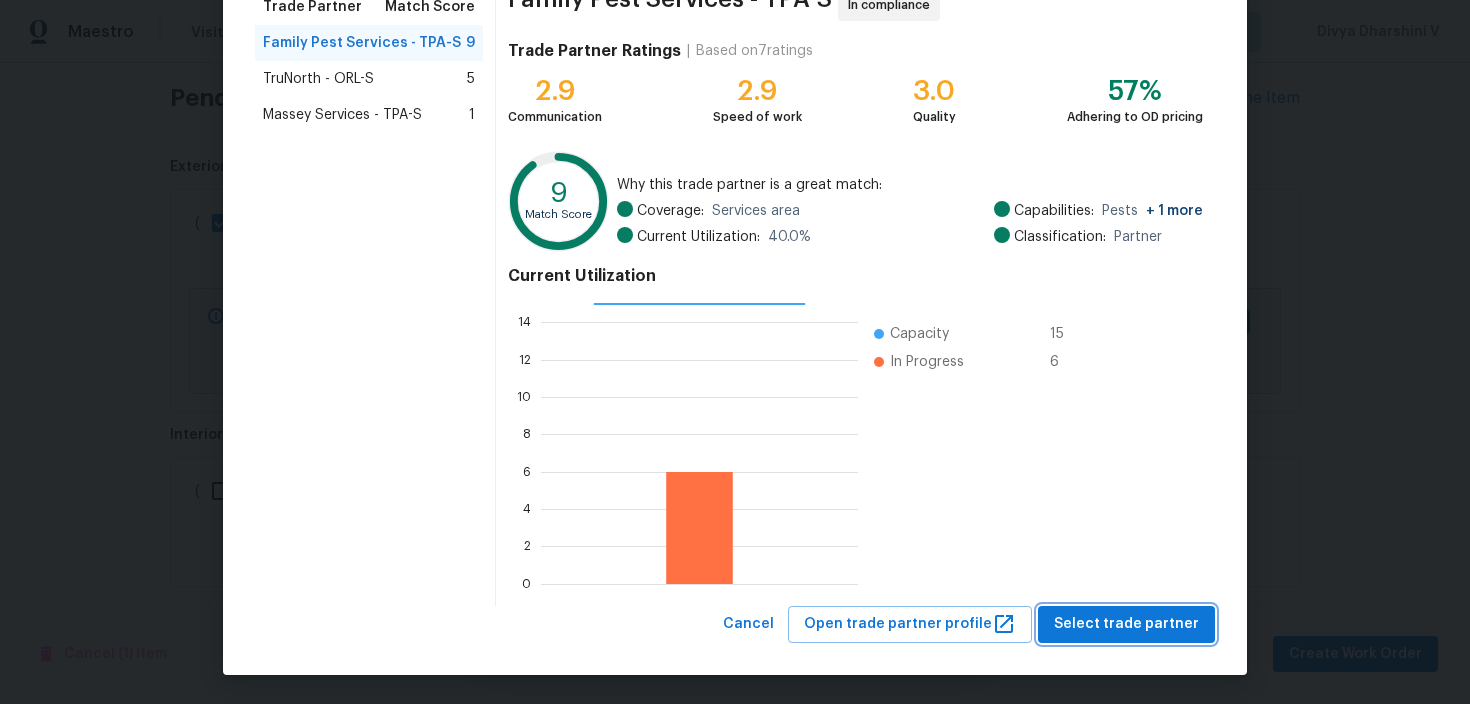 click on "Select trade partner" at bounding box center (1126, 624) 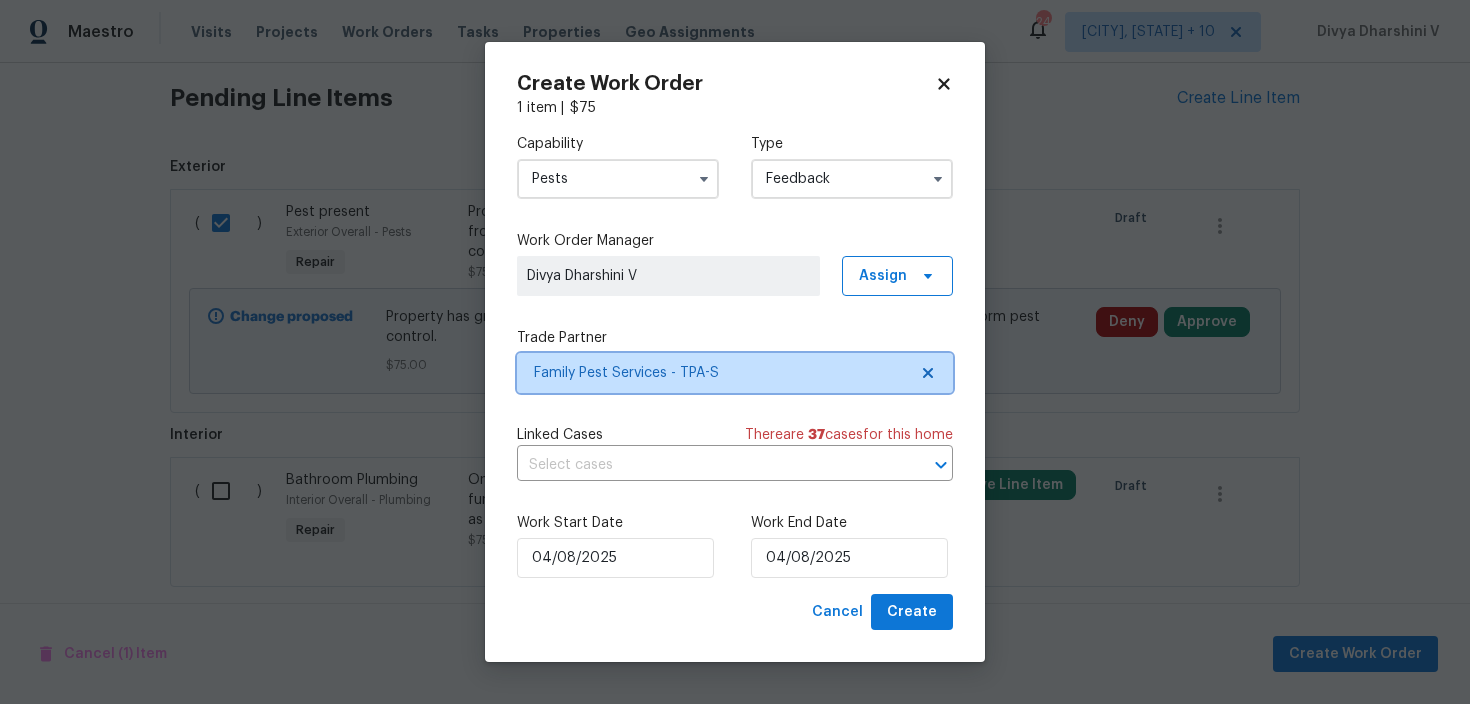 scroll, scrollTop: 0, scrollLeft: 0, axis: both 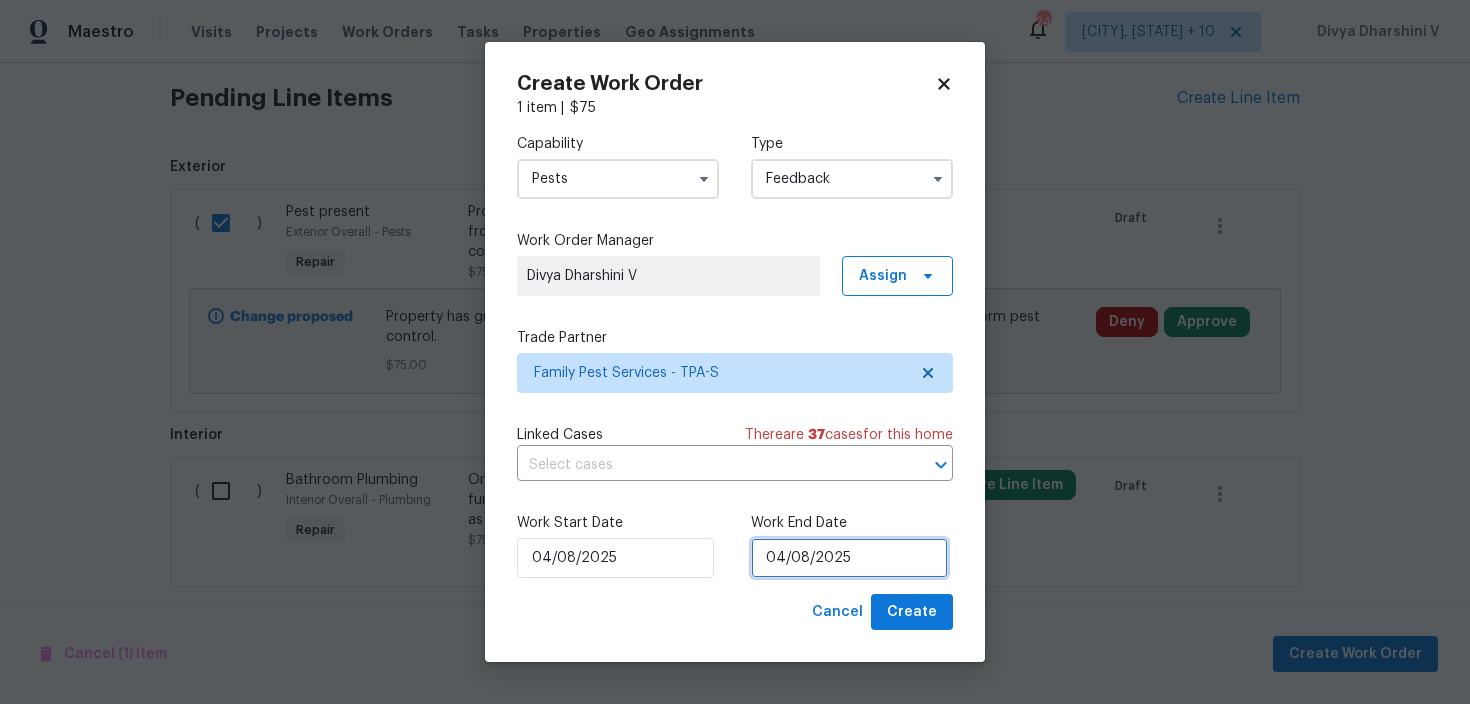 click on "04/08/2025" at bounding box center (849, 558) 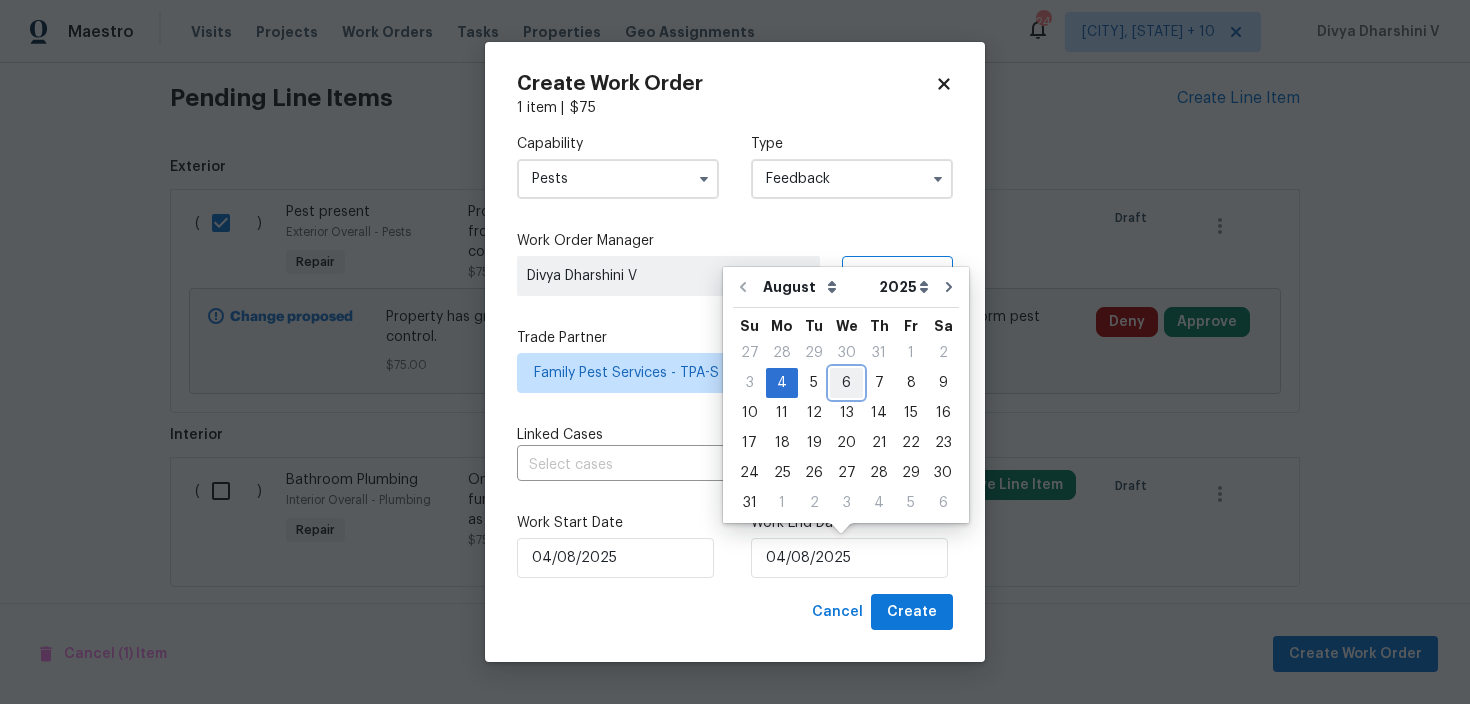 click on "6" at bounding box center (846, 383) 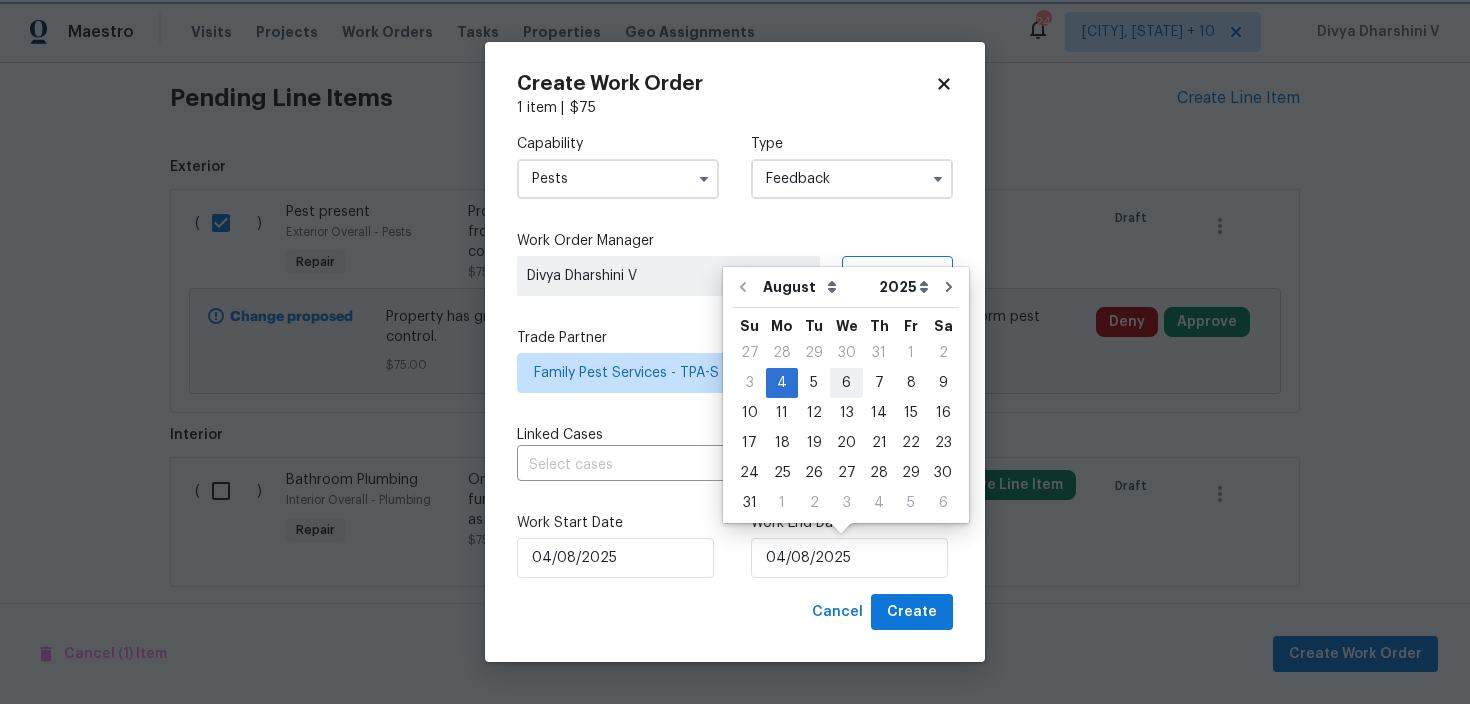 type on "06/08/2025" 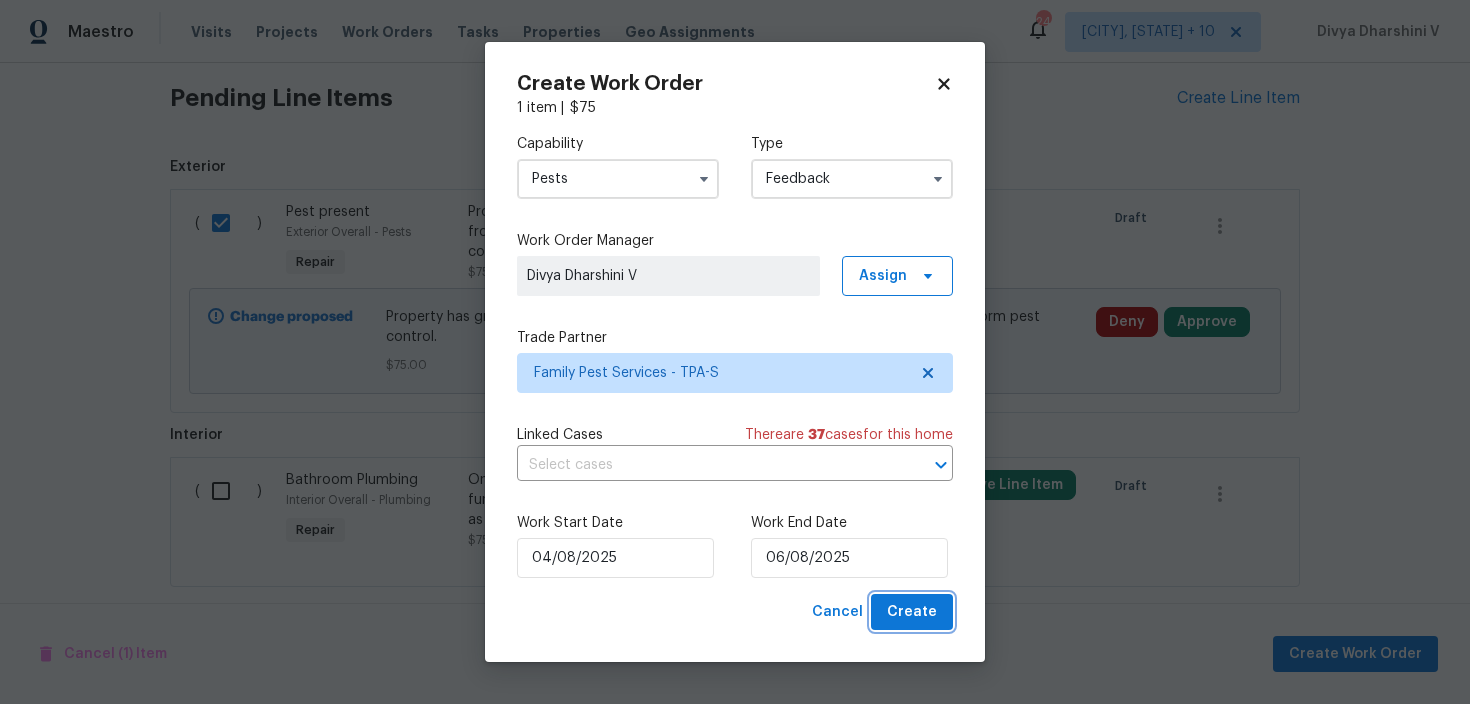 click on "Create" at bounding box center (912, 612) 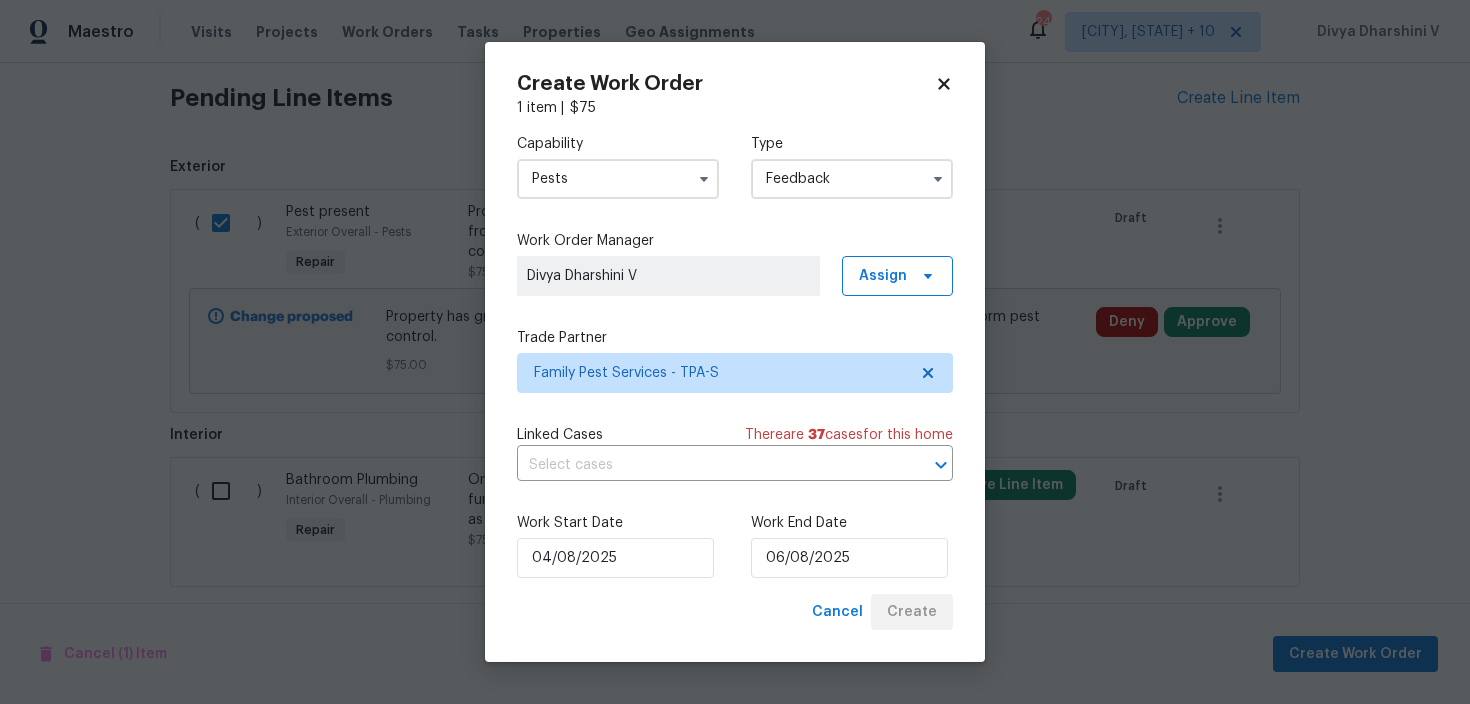 checkbox on "false" 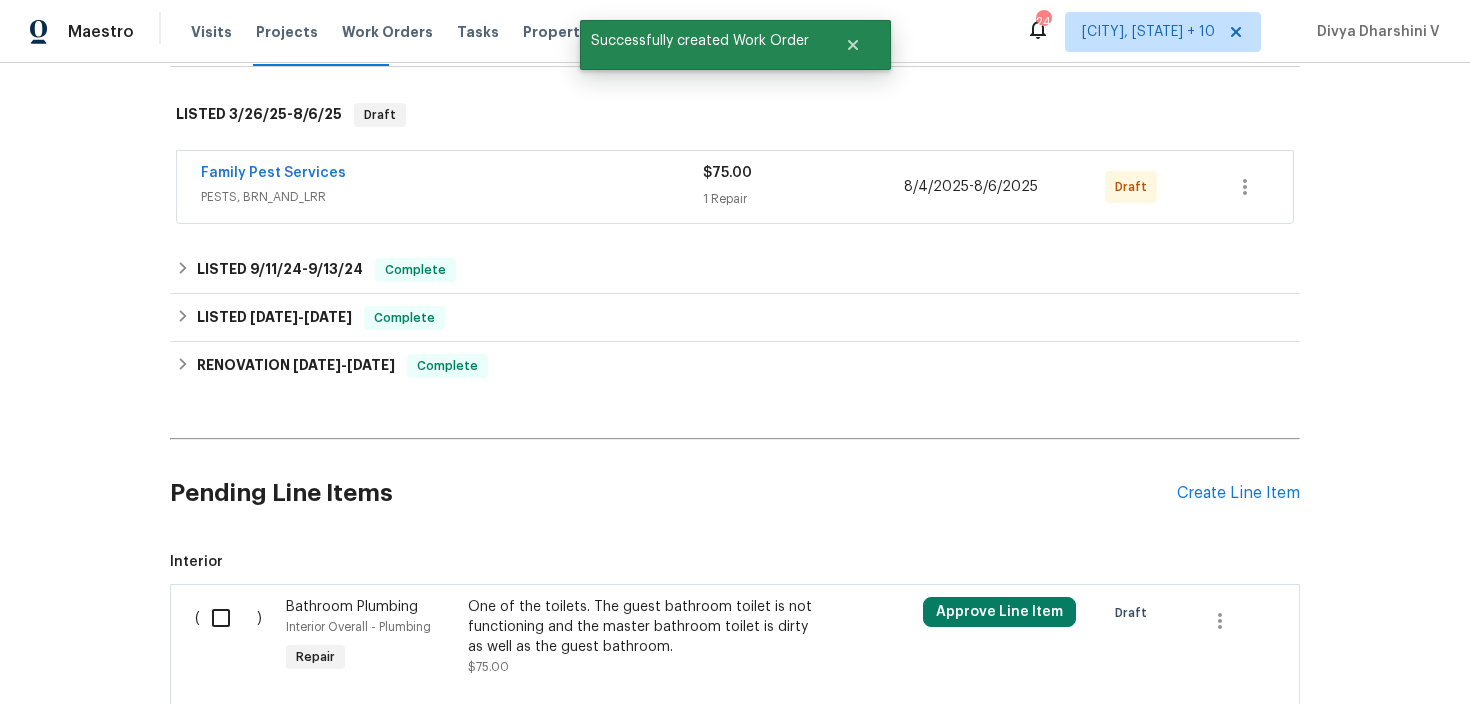 scroll, scrollTop: 80, scrollLeft: 0, axis: vertical 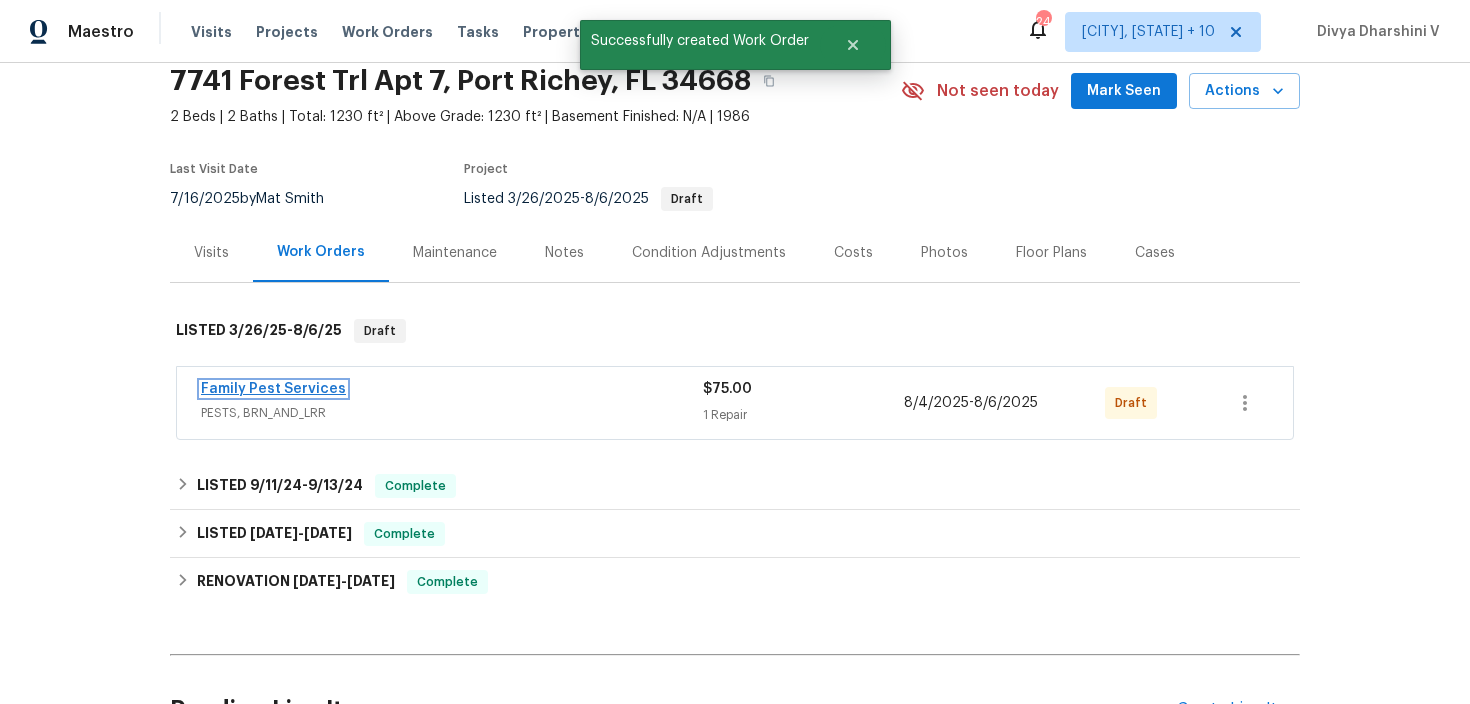 click on "Family Pest Services" at bounding box center [273, 389] 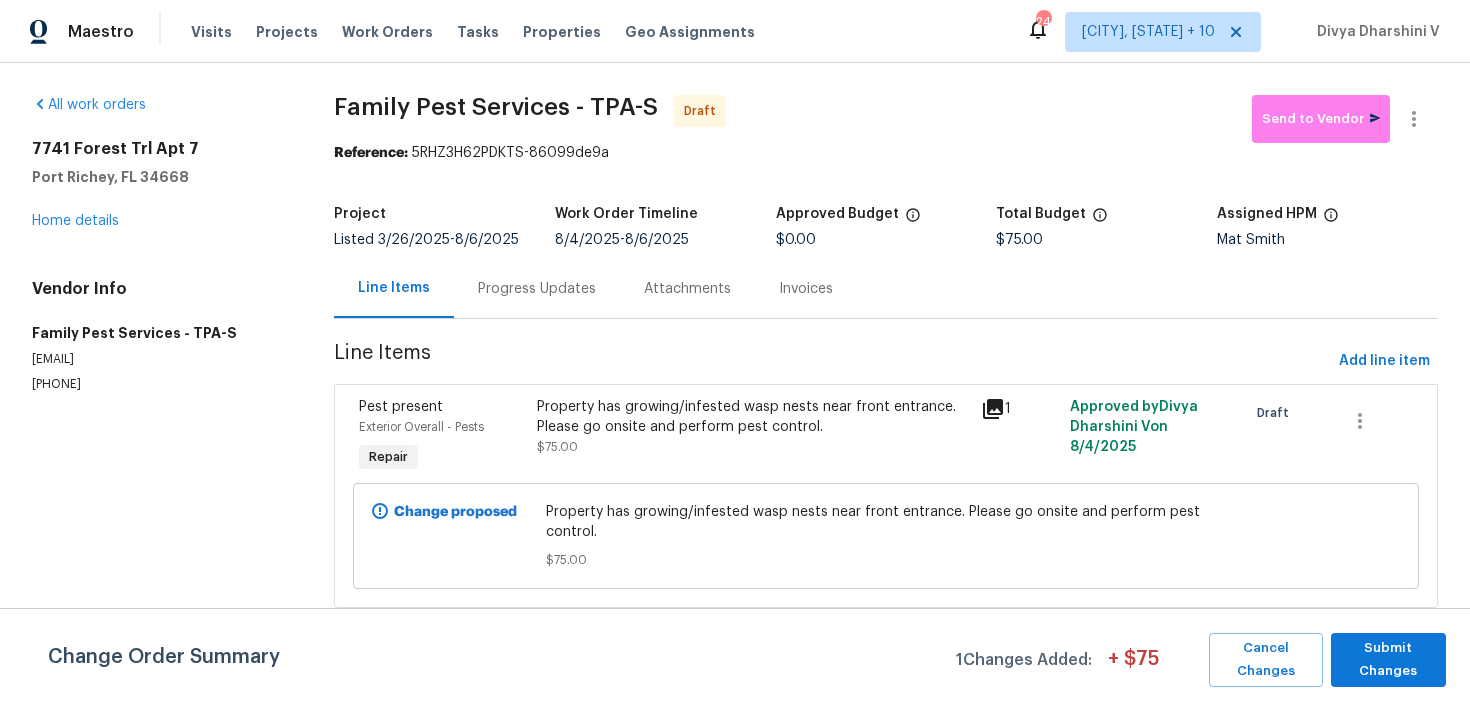 click on "Progress Updates" at bounding box center (537, 289) 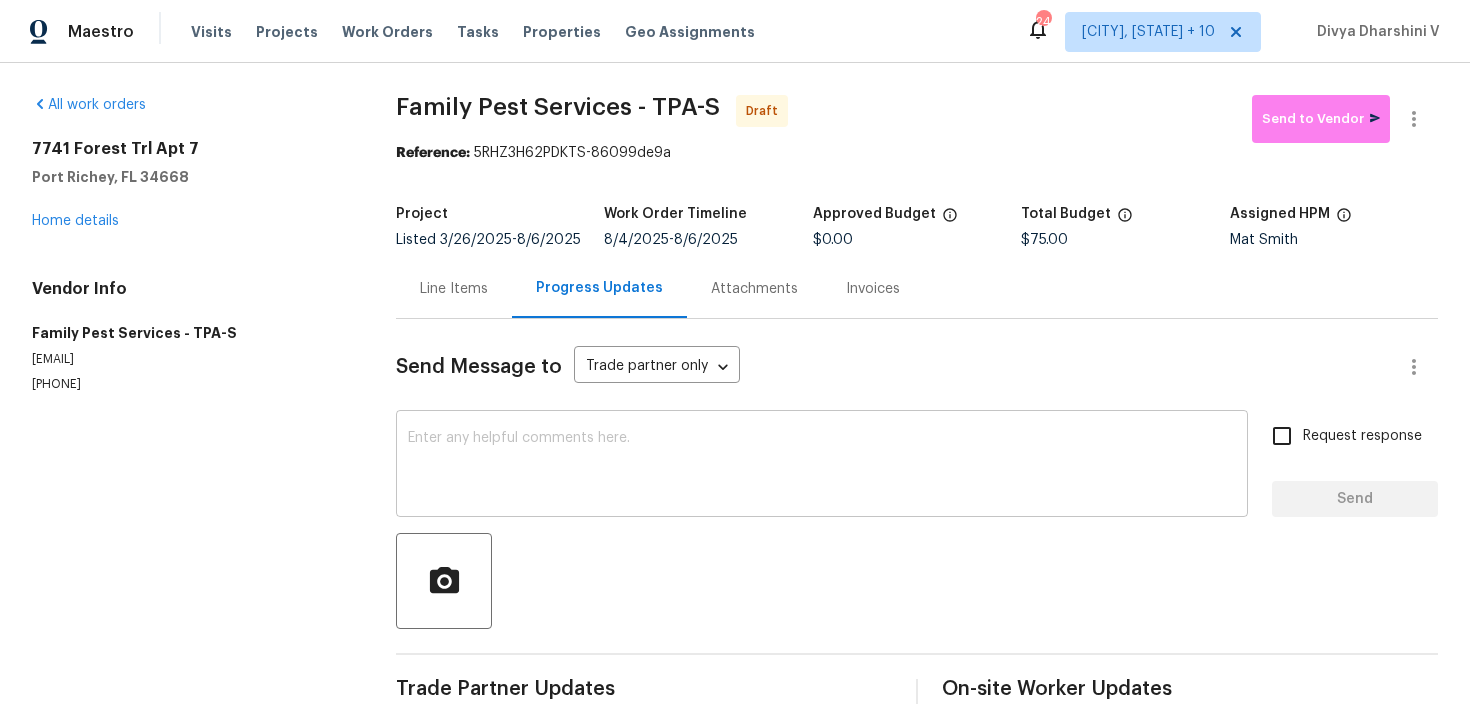 click on "x ​" at bounding box center [822, 466] 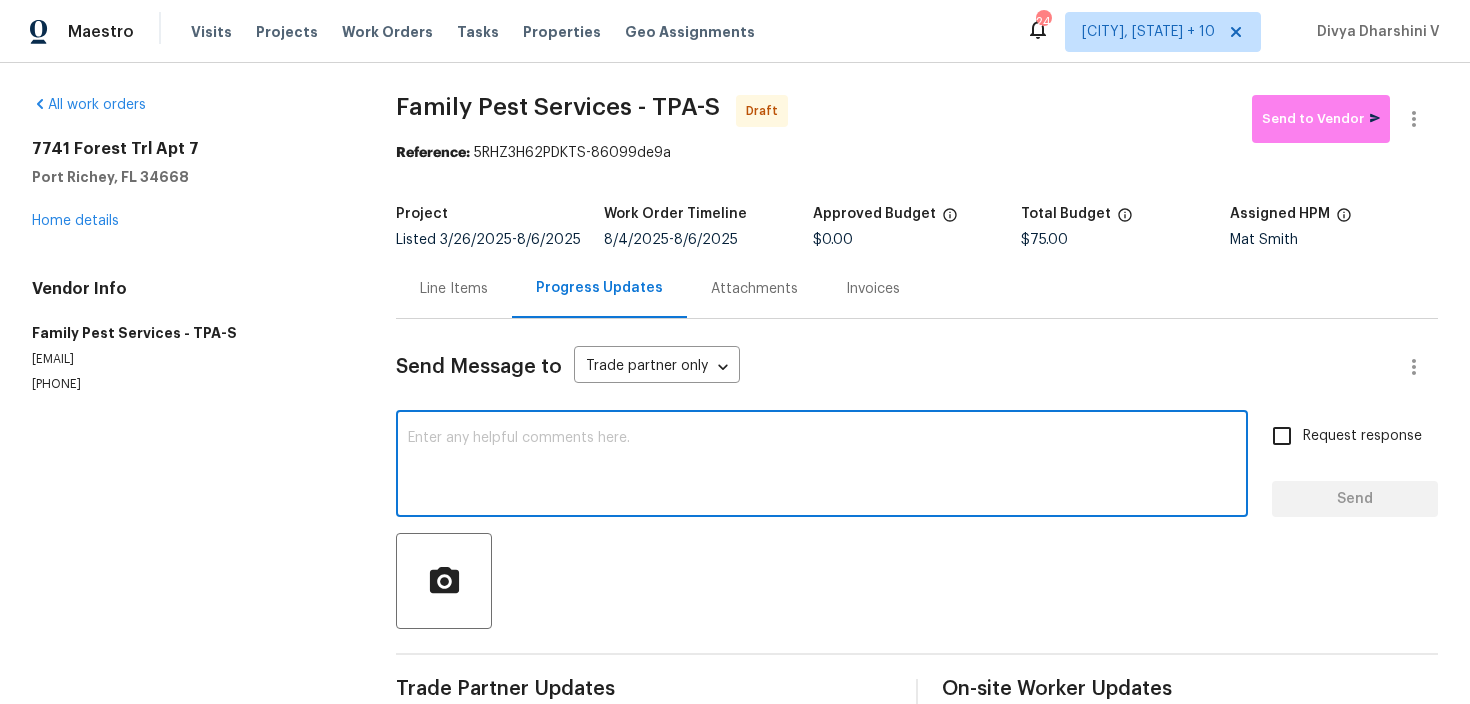 paste on "Hi, this is Divya with Opendoor. I’m confirming you received the WO for the property at . Please review and accept the WO within 24 hours and provide a schedule date. Please disregard the contact information for the HPM included in the WO. Our Centralised LWO Team is responsible for Listed WOs." 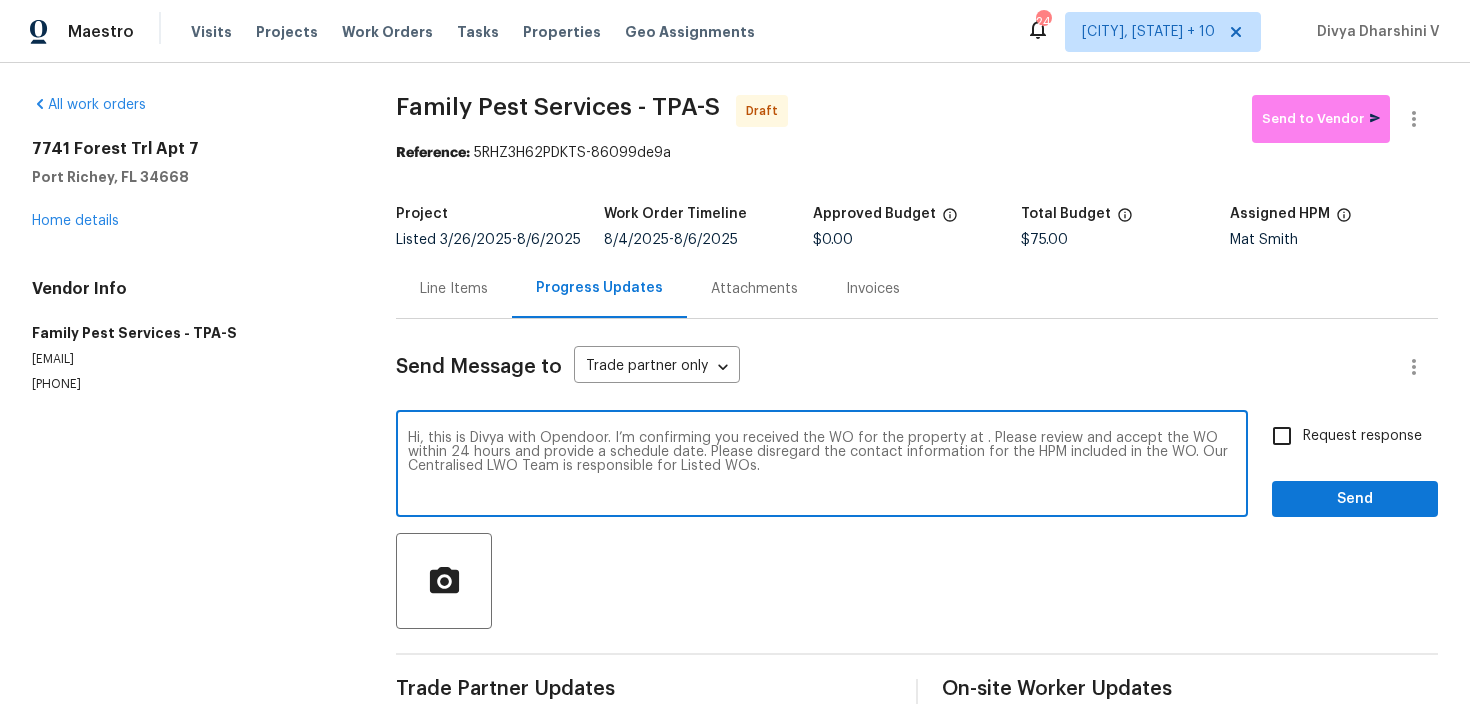 click on "Hi, this is Divya with Opendoor. I’m confirming you received the WO for the property at . Please review and accept the WO within 24 hours and provide a schedule date. Please disregard the contact information for the HPM included in the WO. Our Centralised LWO Team is responsible for Listed WOs." at bounding box center (822, 466) 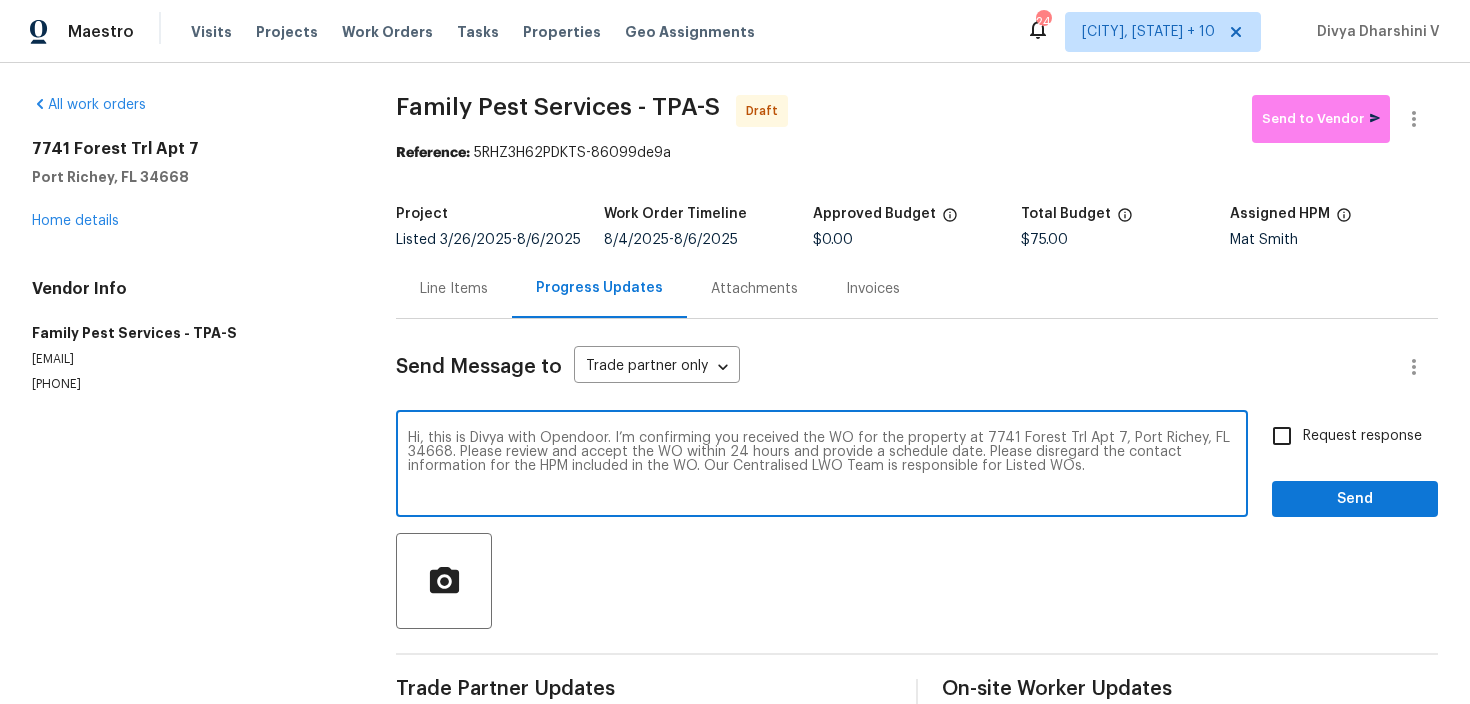 type on "Hi, this is Divya with Opendoor. I’m confirming you received the WO for the property at 7741 Forest Trl Apt 7, Port Richey, FL 34668. Please review and accept the WO within 24 hours and provide a schedule date. Please disregard the contact information for the HPM included in the WO. Our Centralised LWO Team is responsible for Listed WOs." 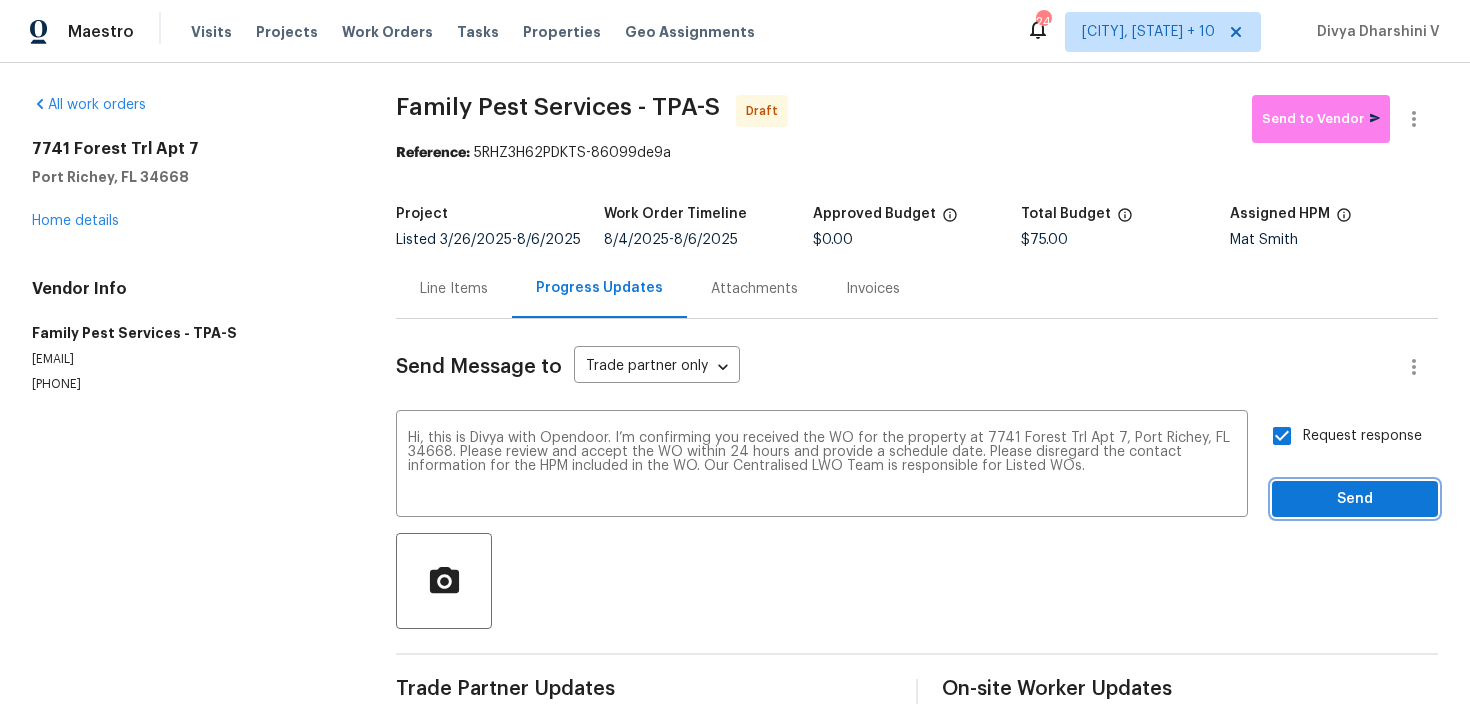 click on "Send" at bounding box center [1355, 499] 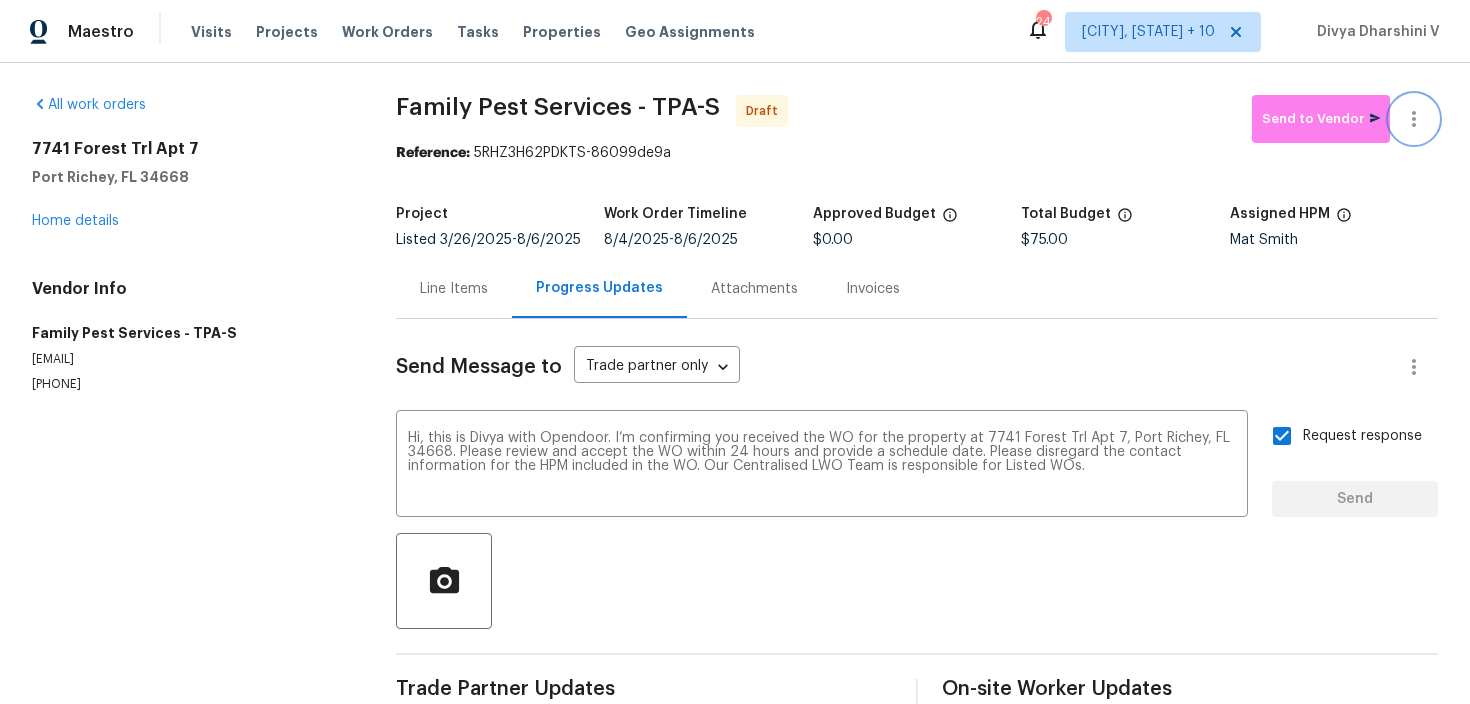 type 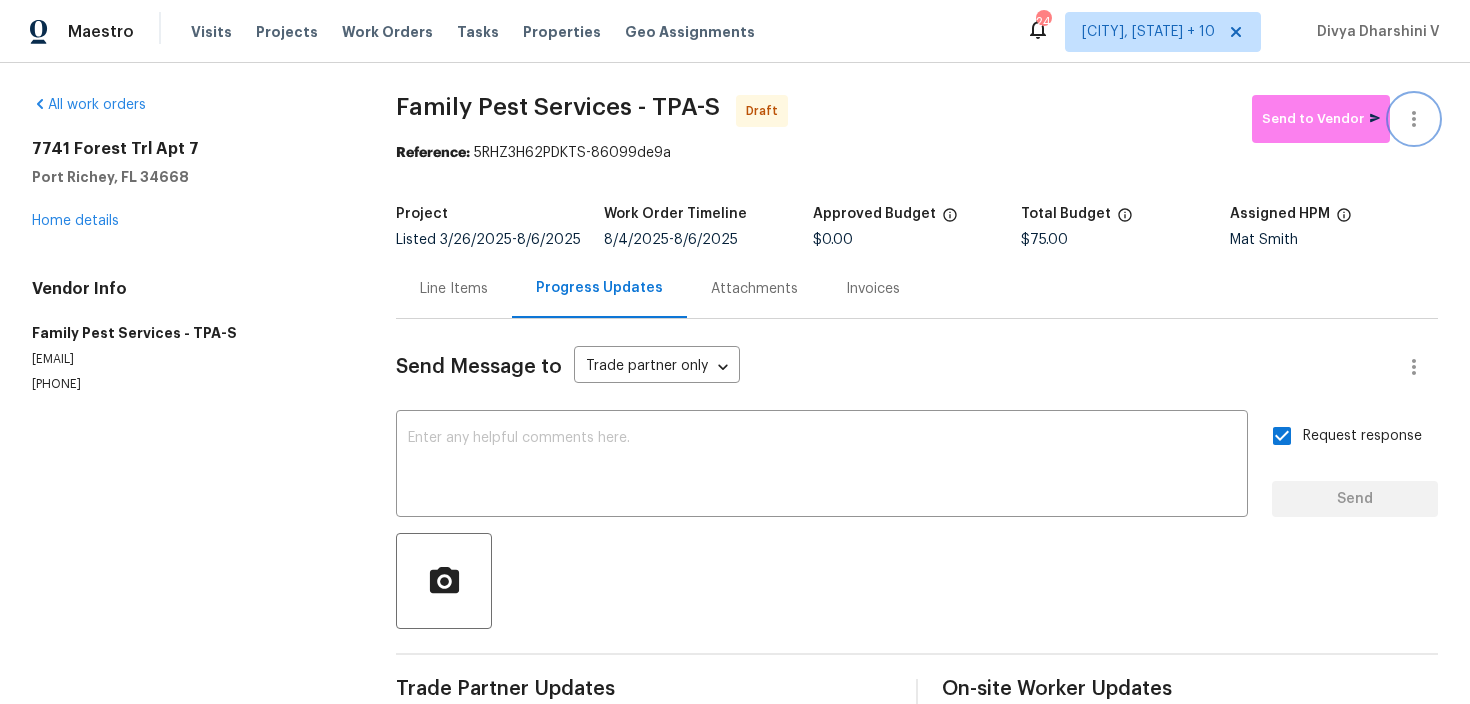 click 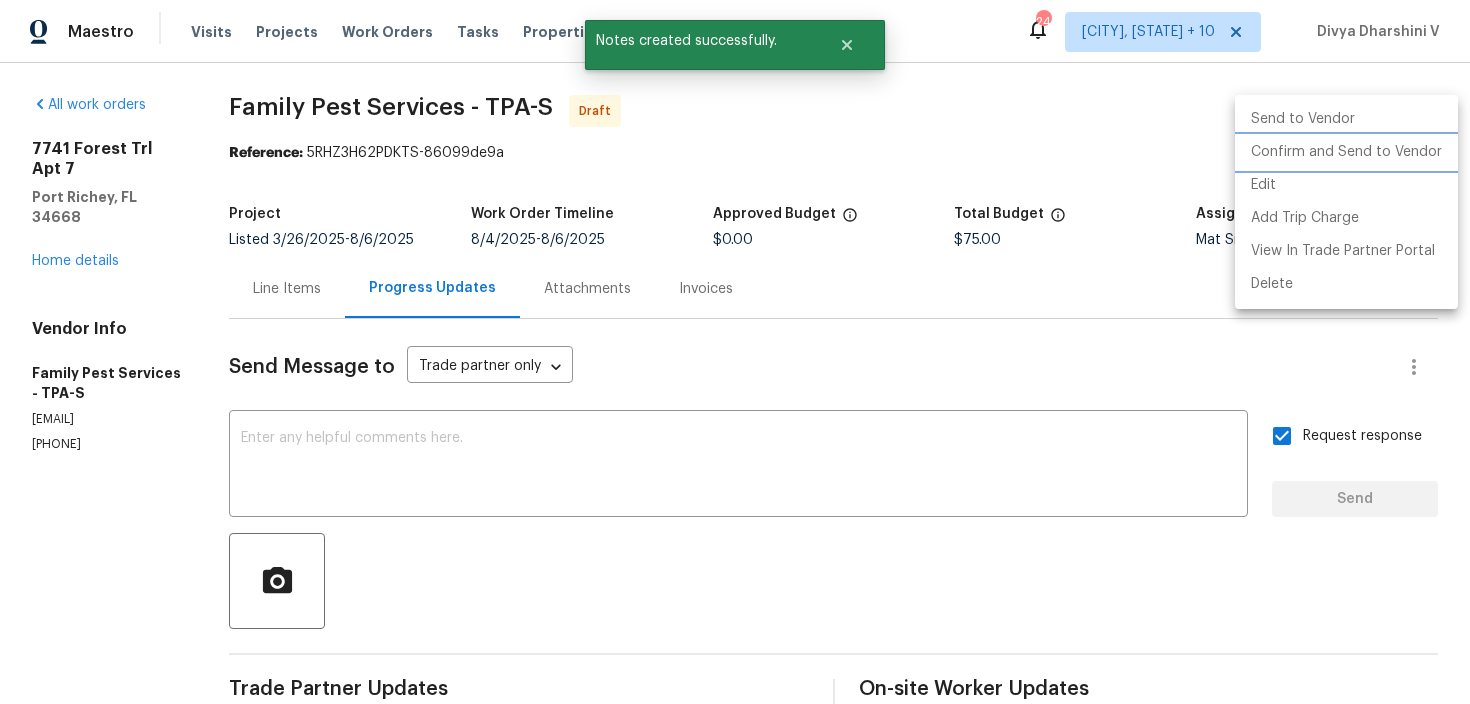 click on "Confirm and Send to Vendor" at bounding box center [1346, 152] 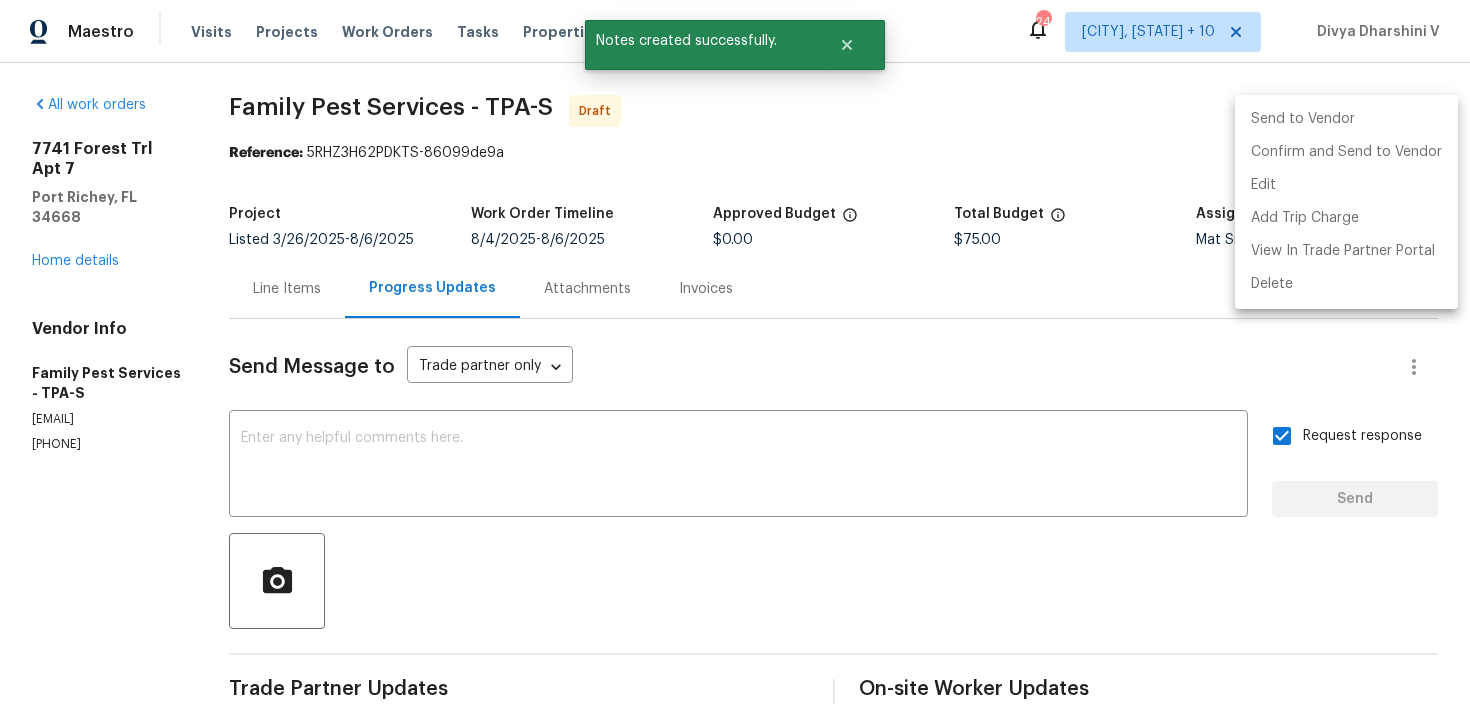 click at bounding box center (735, 352) 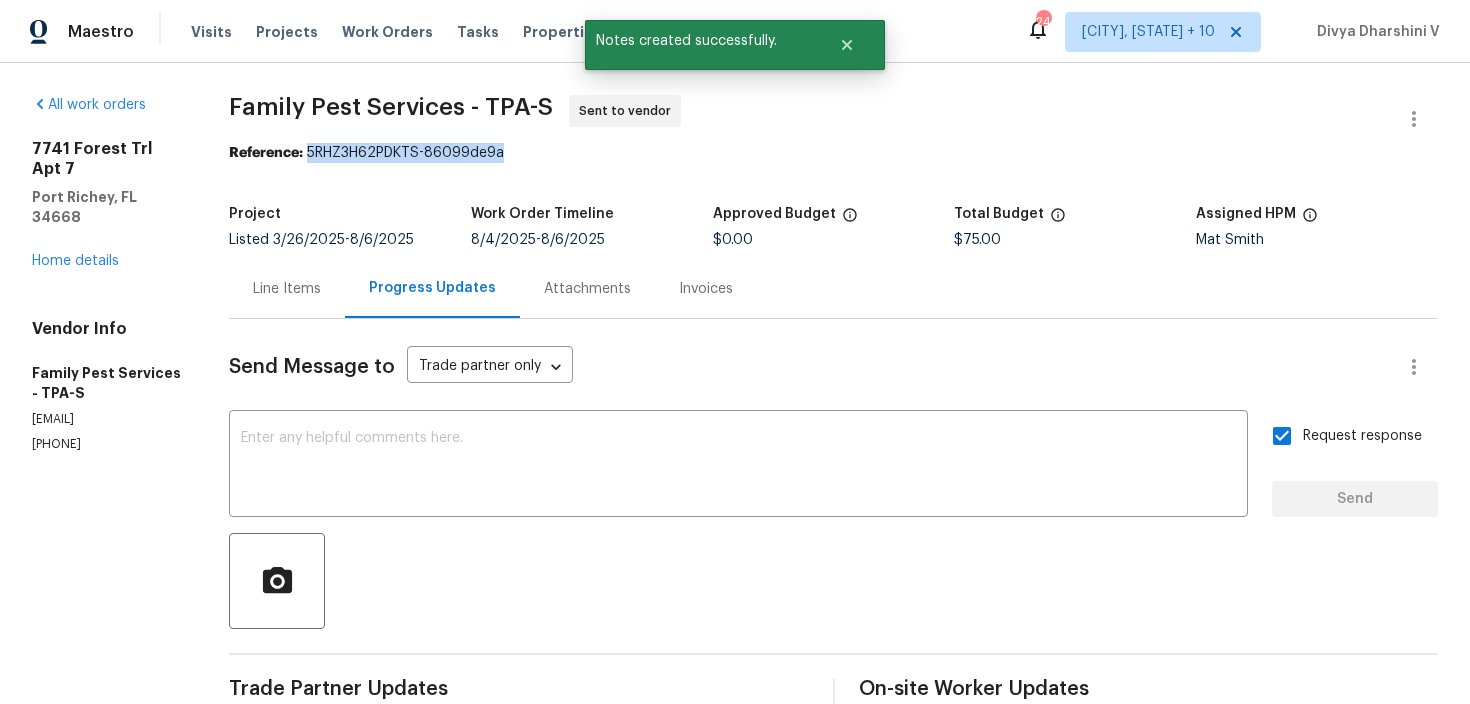 drag, startPoint x: 323, startPoint y: 157, endPoint x: 684, endPoint y: 151, distance: 361.04987 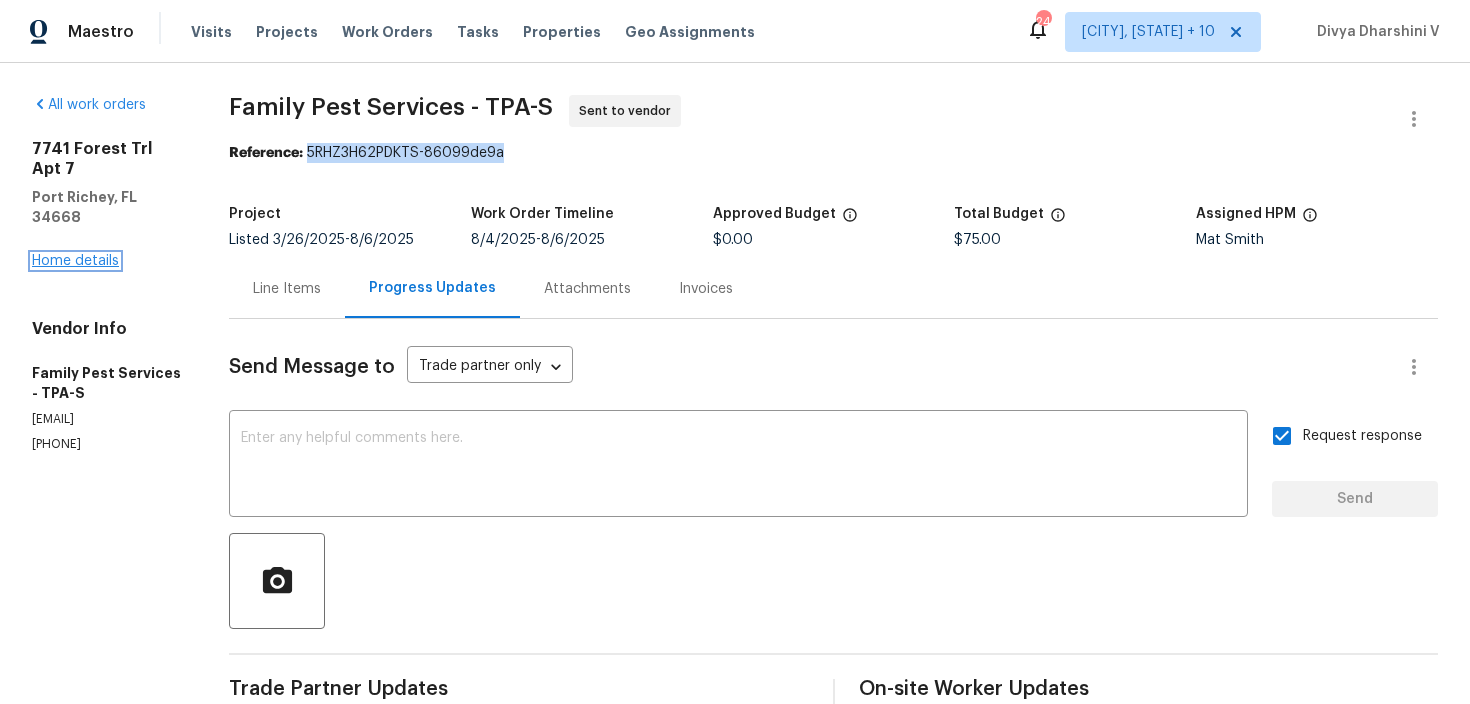 click on "Home details" at bounding box center [75, 261] 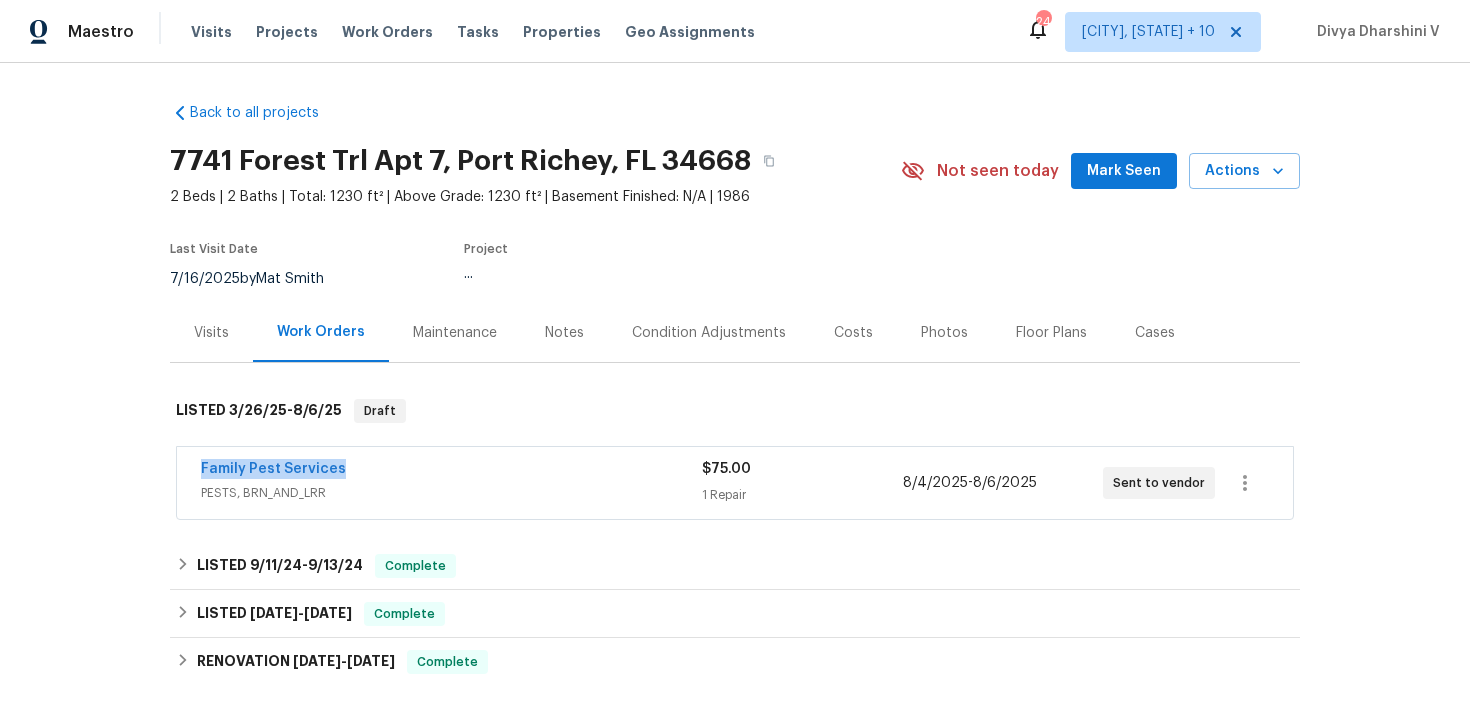 drag, startPoint x: 173, startPoint y: 465, endPoint x: 385, endPoint y: 464, distance: 212.00237 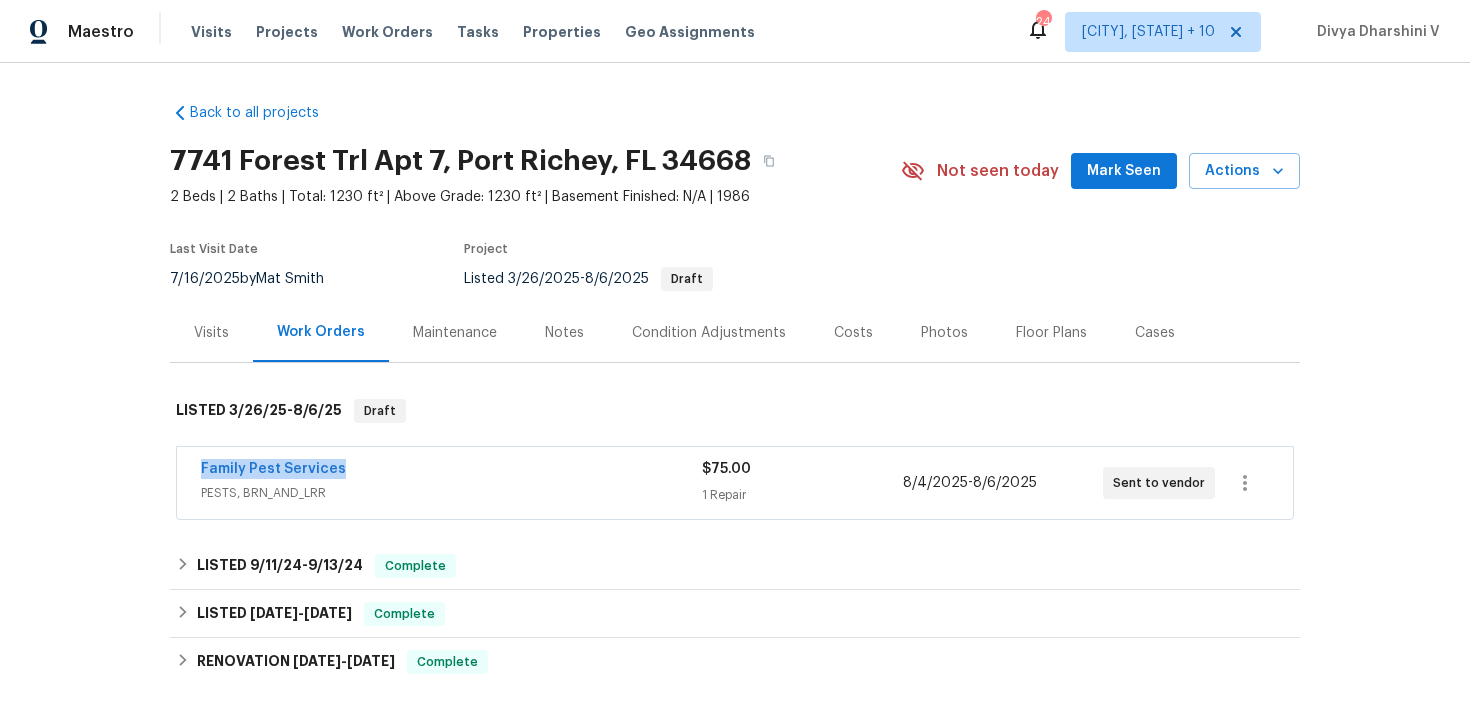 copy on "Family Pest Services" 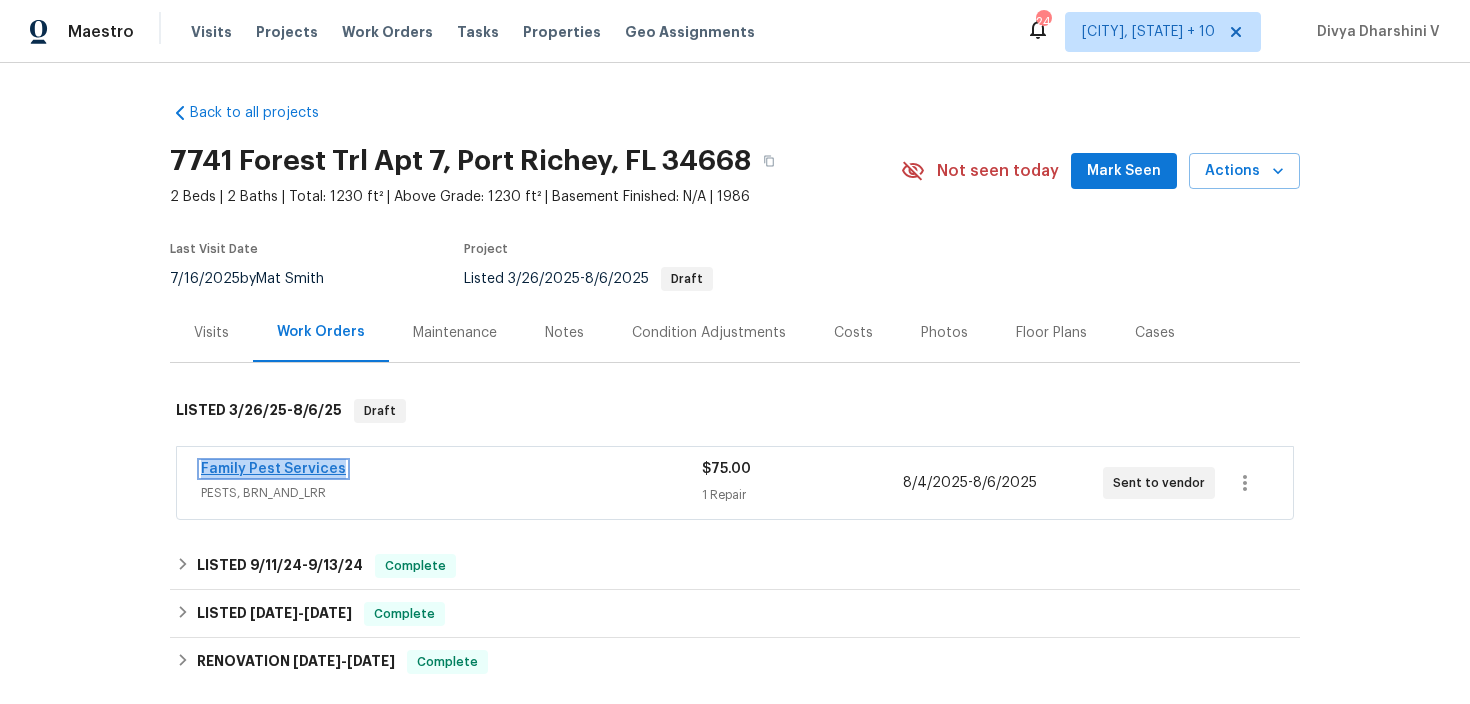 click on "Family Pest Services" at bounding box center (273, 469) 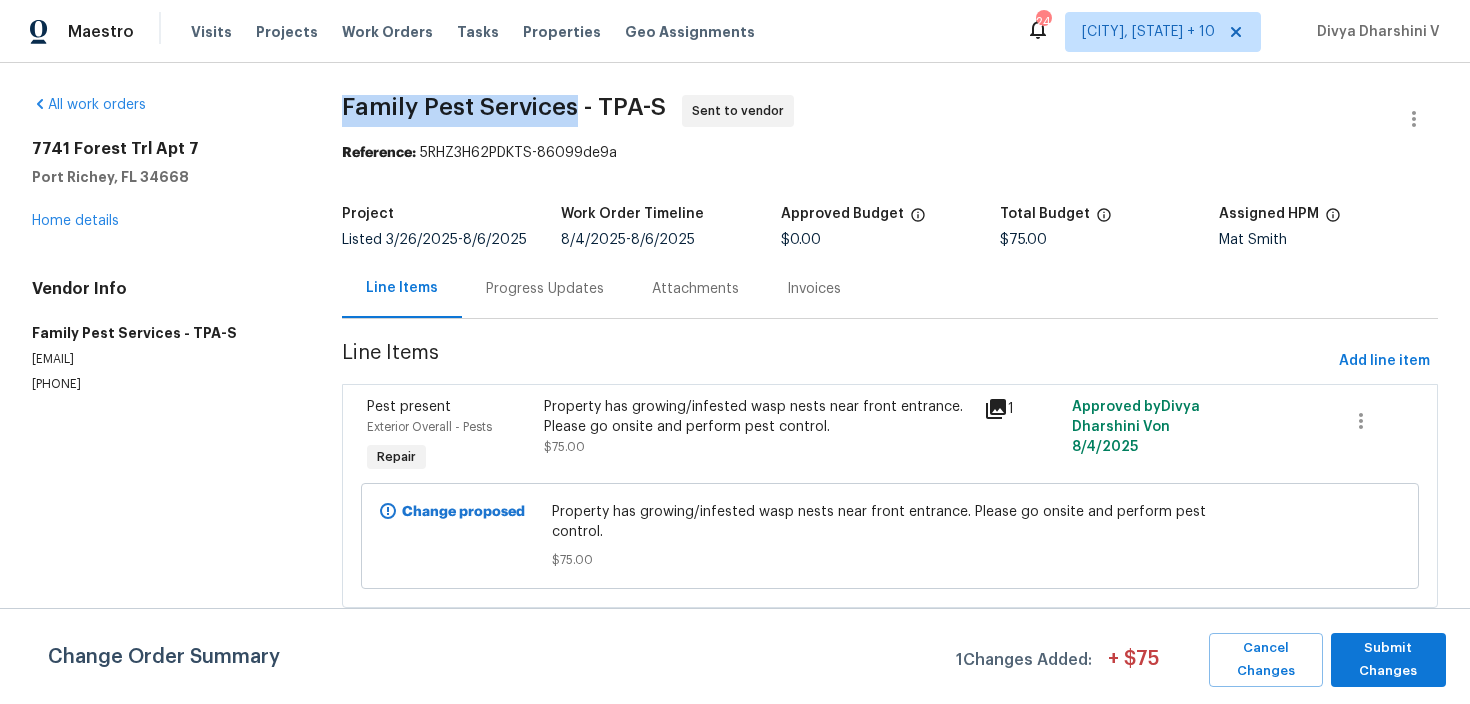 drag, startPoint x: 343, startPoint y: 112, endPoint x: 576, endPoint y: 112, distance: 233 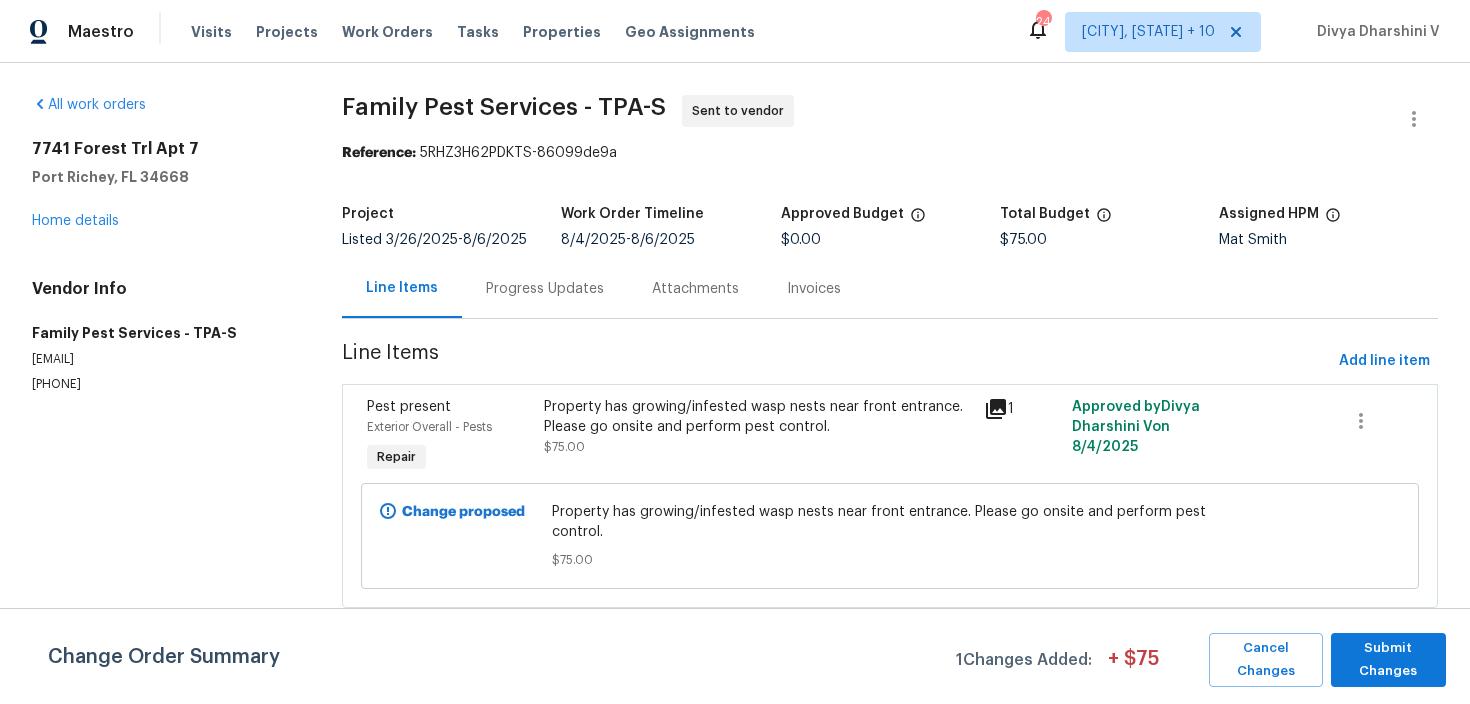 click on "Progress Updates" at bounding box center [545, 288] 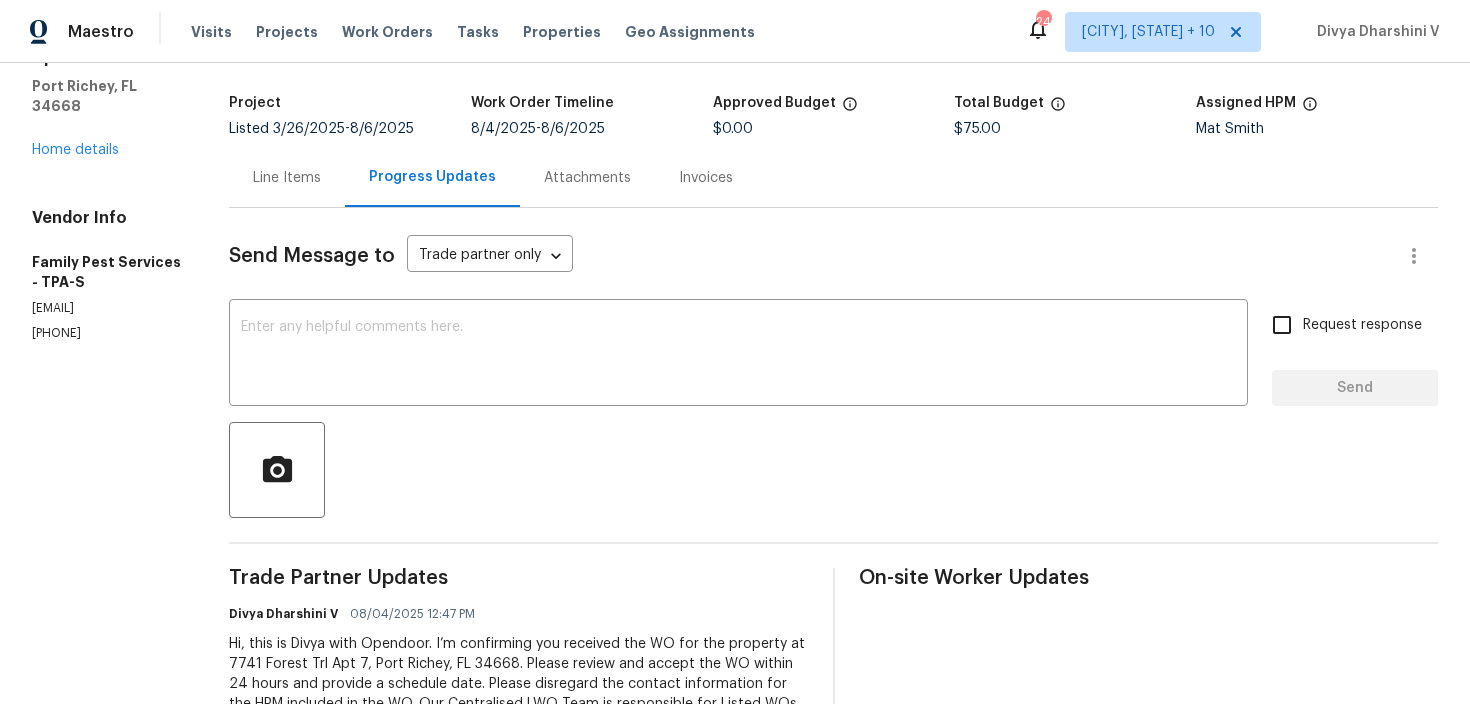 scroll, scrollTop: 177, scrollLeft: 0, axis: vertical 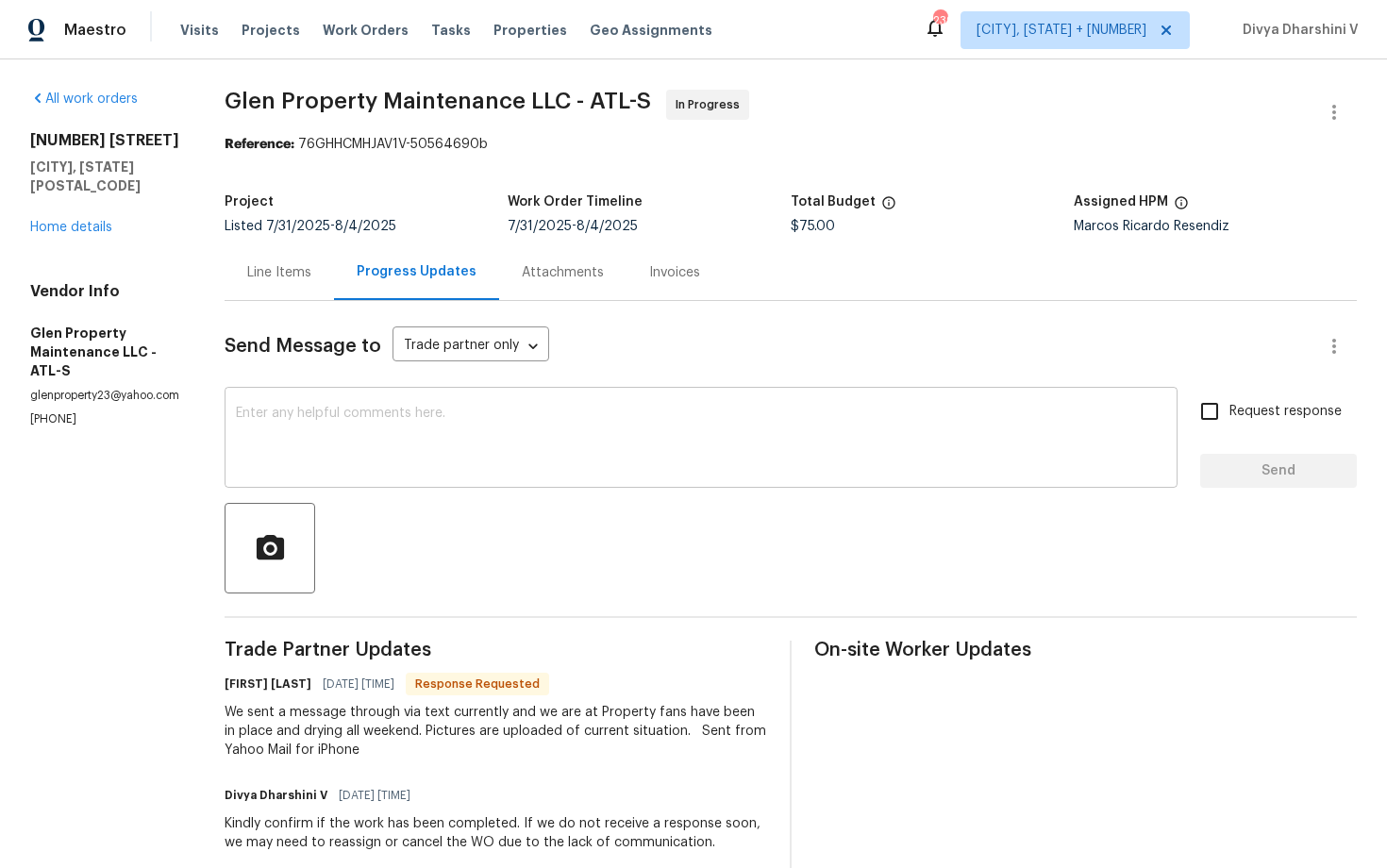 click at bounding box center (701, 440) 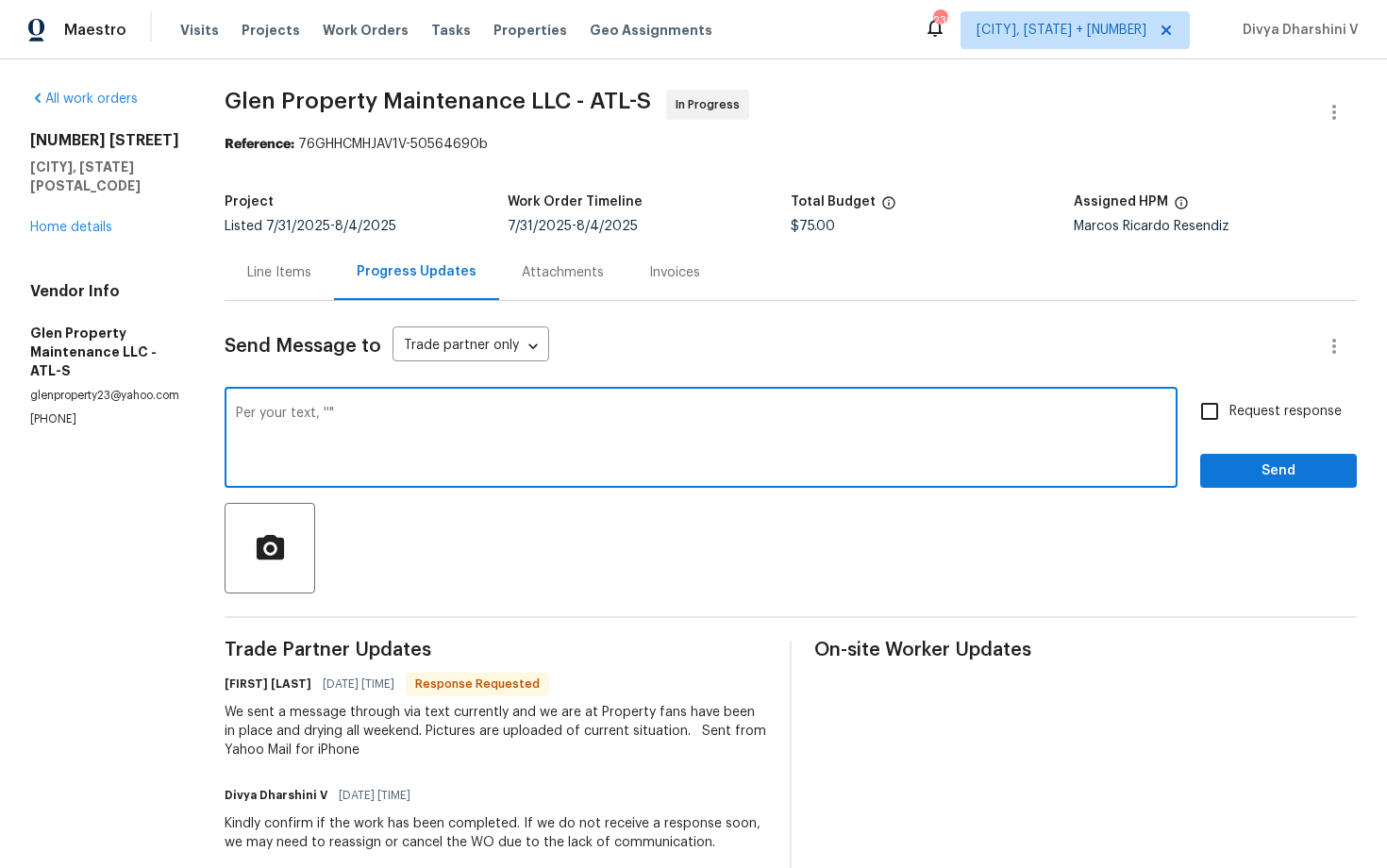 paste on "We were at Property already. The fans are in place now carpet was vacuum  to get majority of water out. Return the air conditioner off we're trying to locate the leak. The leak is coming from the condensation line from the attic all the way down to the outside house. We are having to cut drywall to find exactly where the condensation line is cracked" 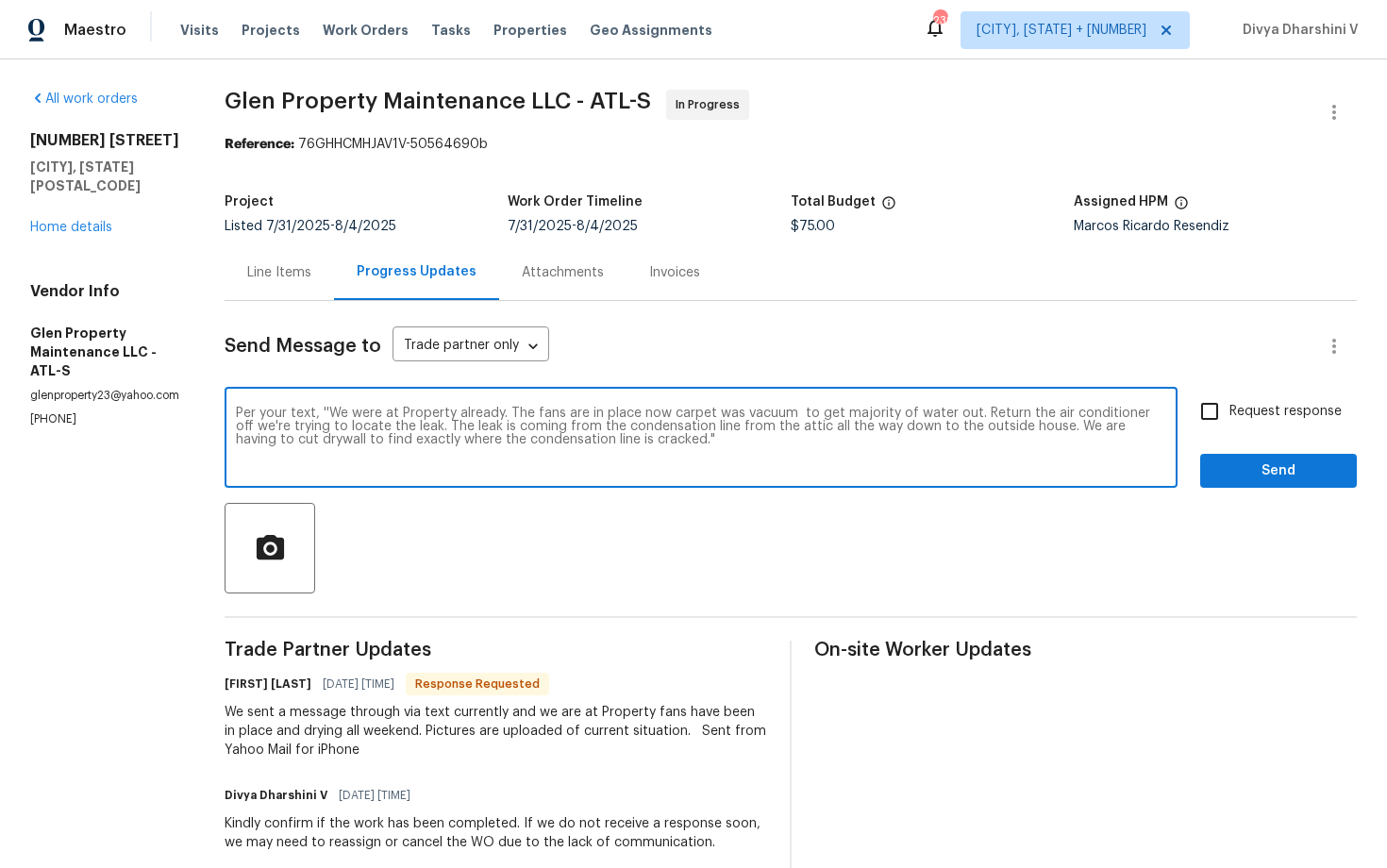 click on "Per your text, ''We were at Property already. The fans are in place now carpet was vacuum  to get majority of water out. Return the air conditioner off we're trying to locate the leak. The leak is coming from the condensation line from the attic all the way down to the outside house. We are having to cut drywall to find exactly where the condensation line is cracked."" at bounding box center (701, 440) 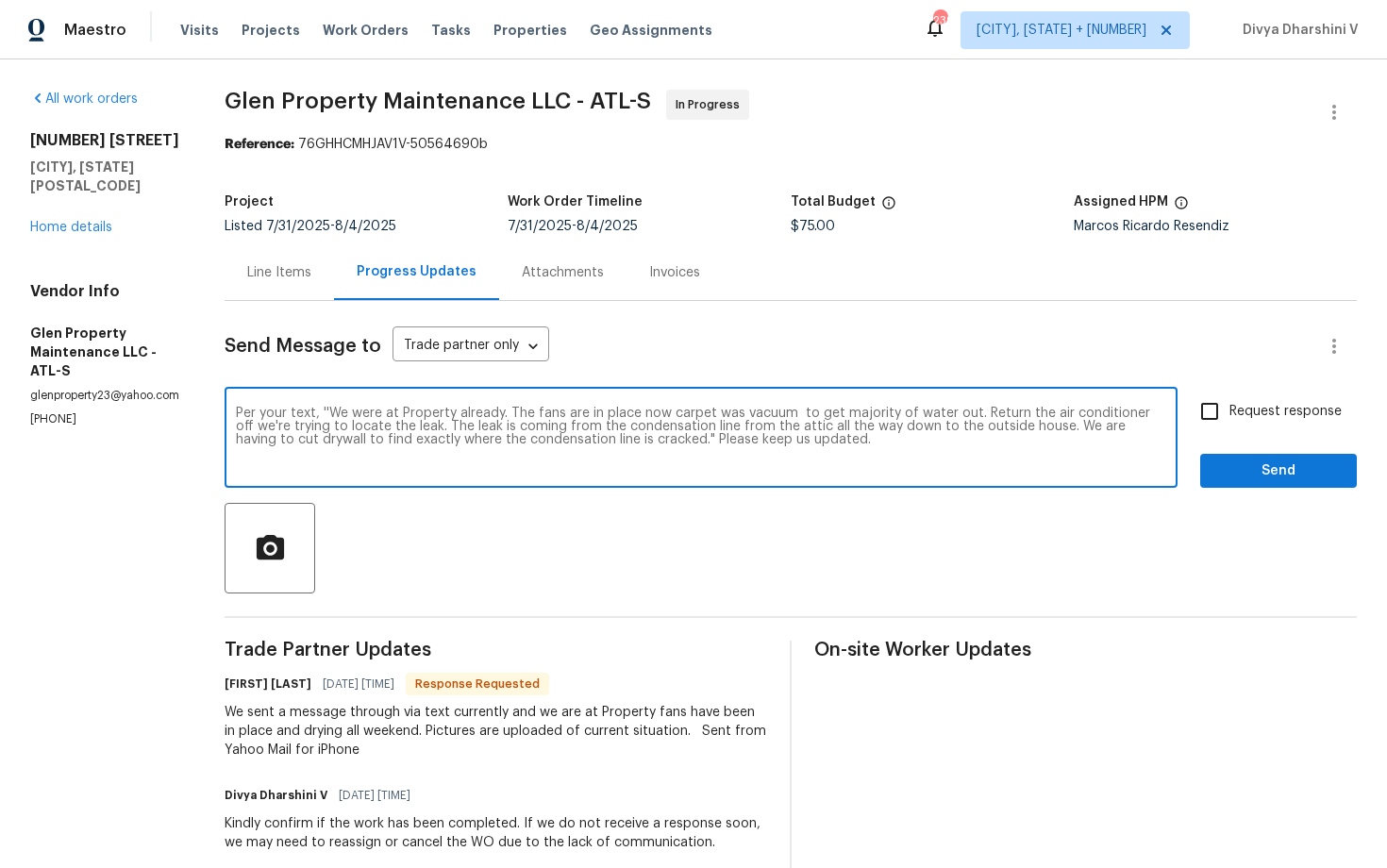 type on "Per your text, ''We were at Property already. The fans are in place now carpet was vacuum  to get majority of water out. Return the air conditioner off we're trying to locate the leak. The leak is coming from the condensation line from the attic all the way down to the outside house. We are having to cut drywall to find exactly where the condensation line is cracked." Please keep us updated." 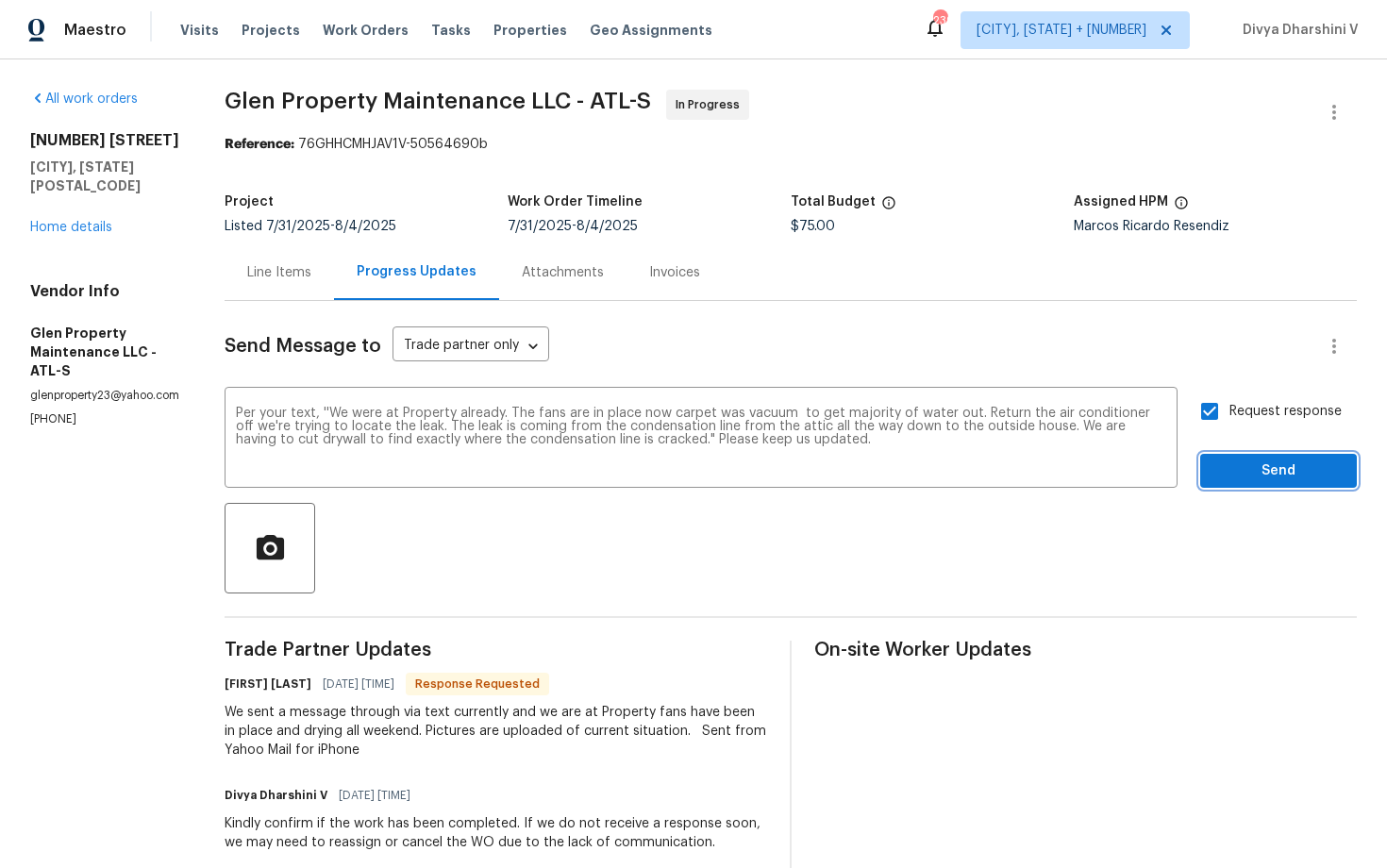 click on "Send" at bounding box center [1278, 471] 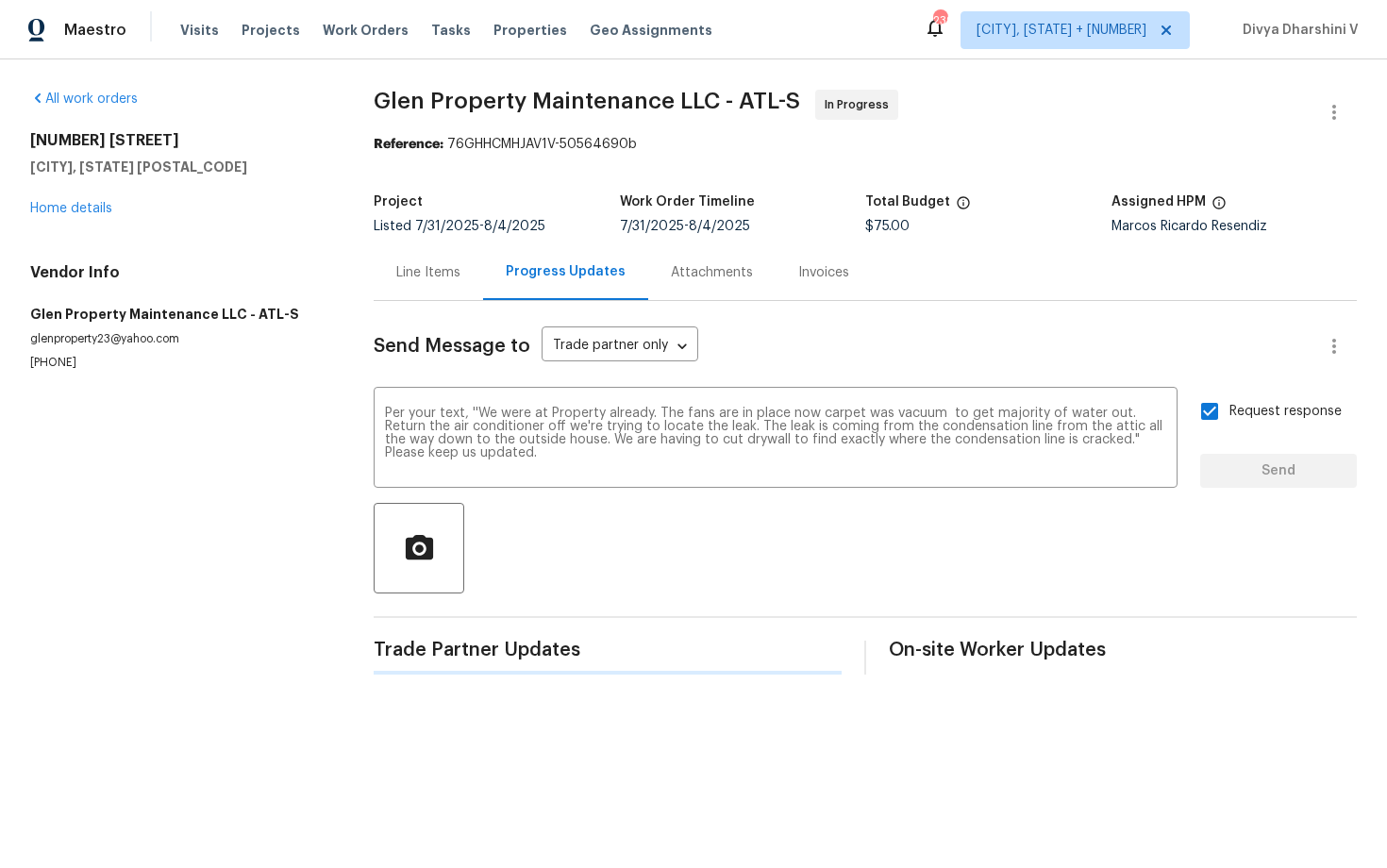type 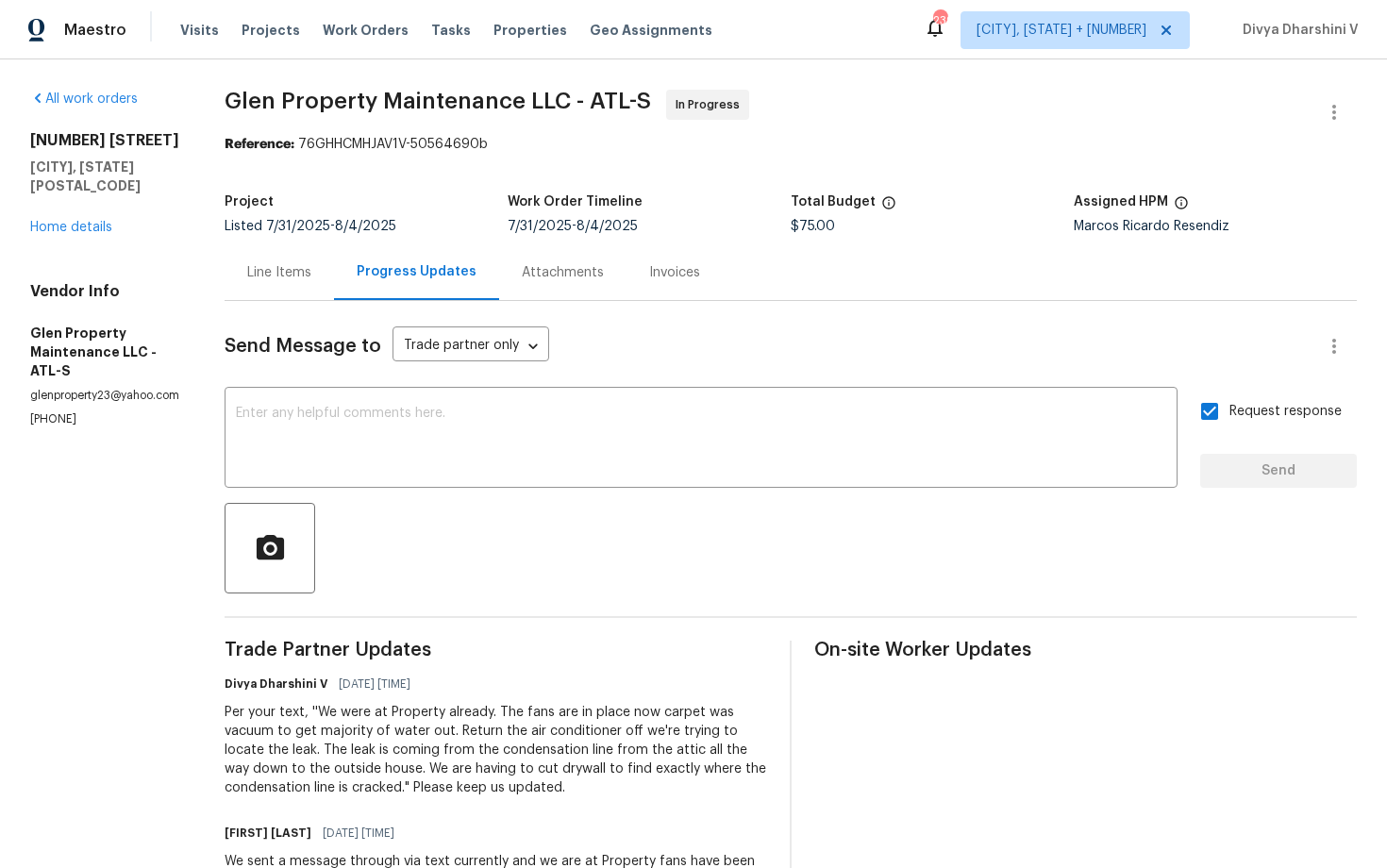 scroll, scrollTop: 55, scrollLeft: 0, axis: vertical 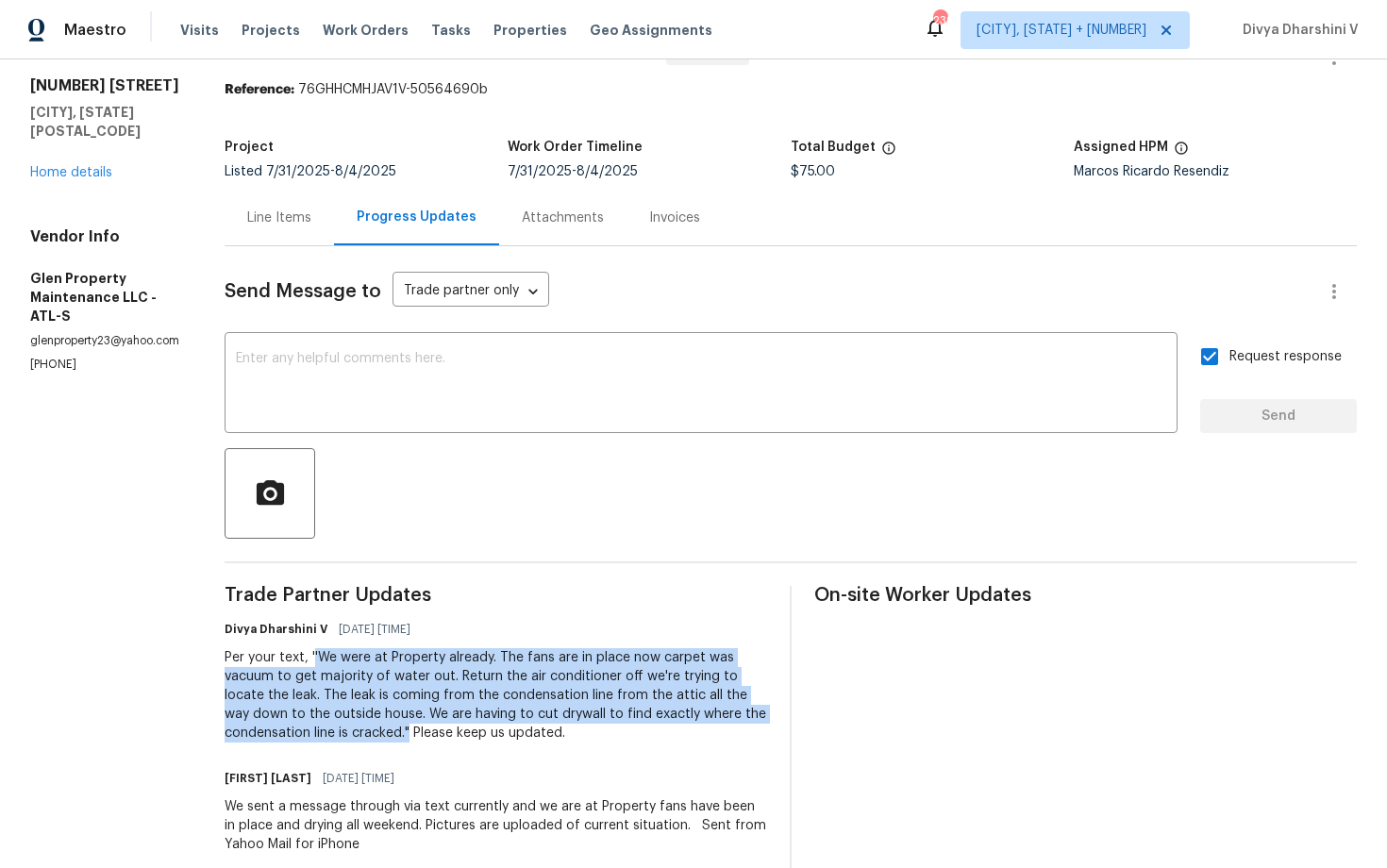 drag, startPoint x: 313, startPoint y: 658, endPoint x: 410, endPoint y: 726, distance: 118.460964 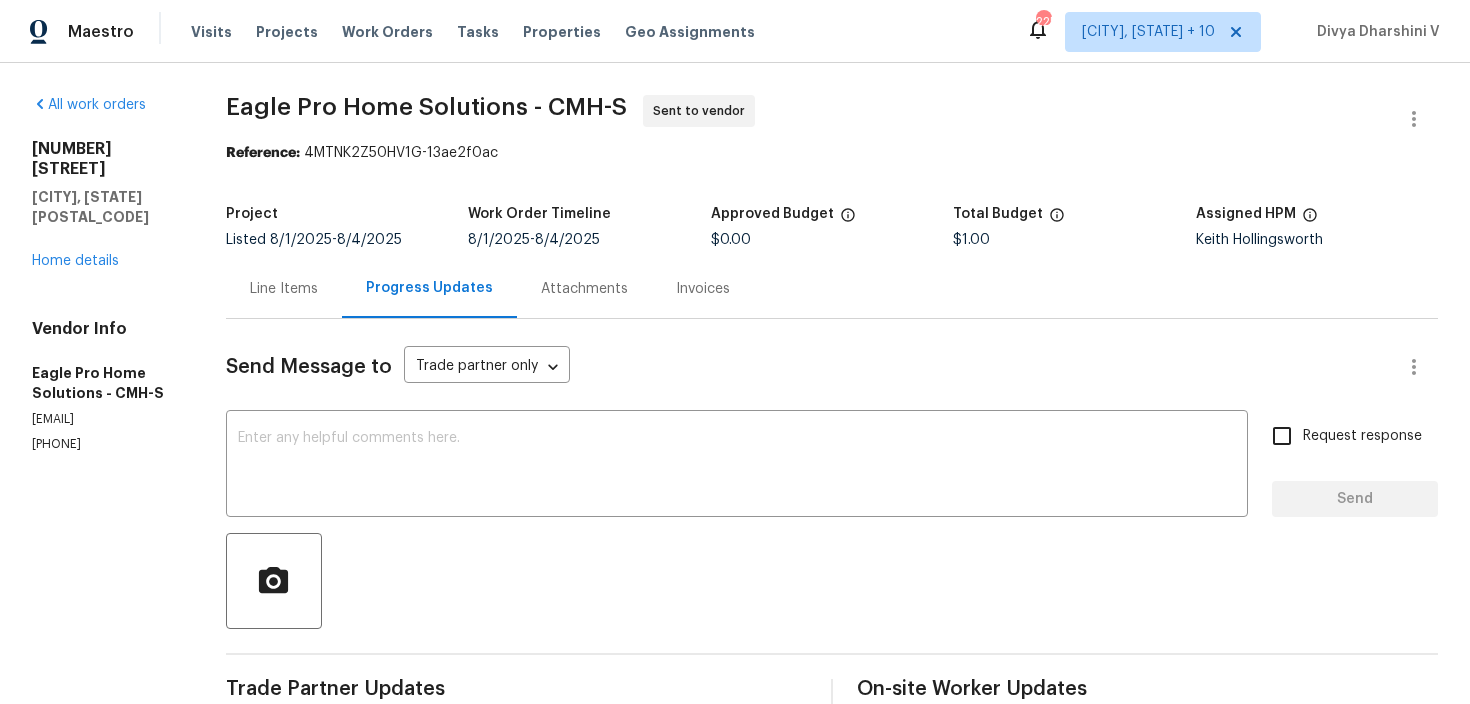scroll, scrollTop: 0, scrollLeft: 0, axis: both 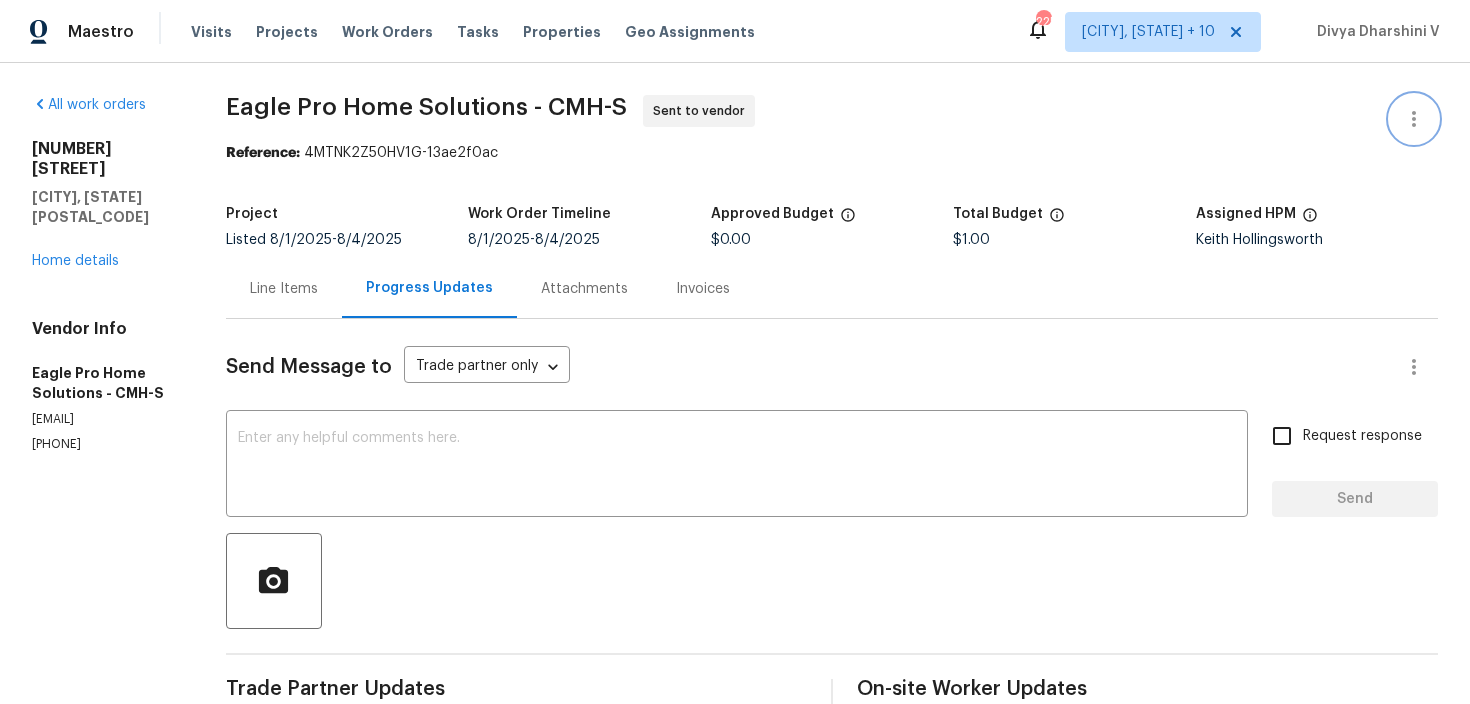 click 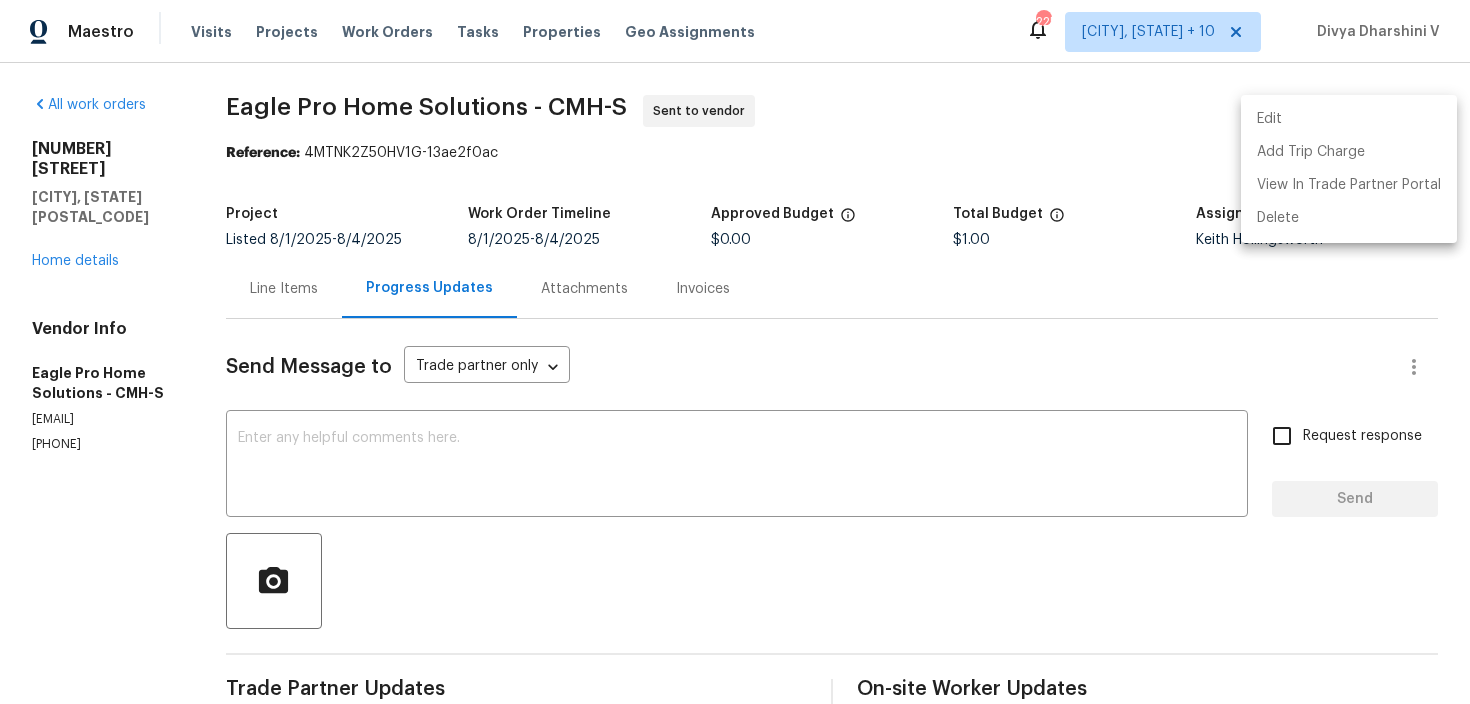 click on "Edit" at bounding box center (1349, 119) 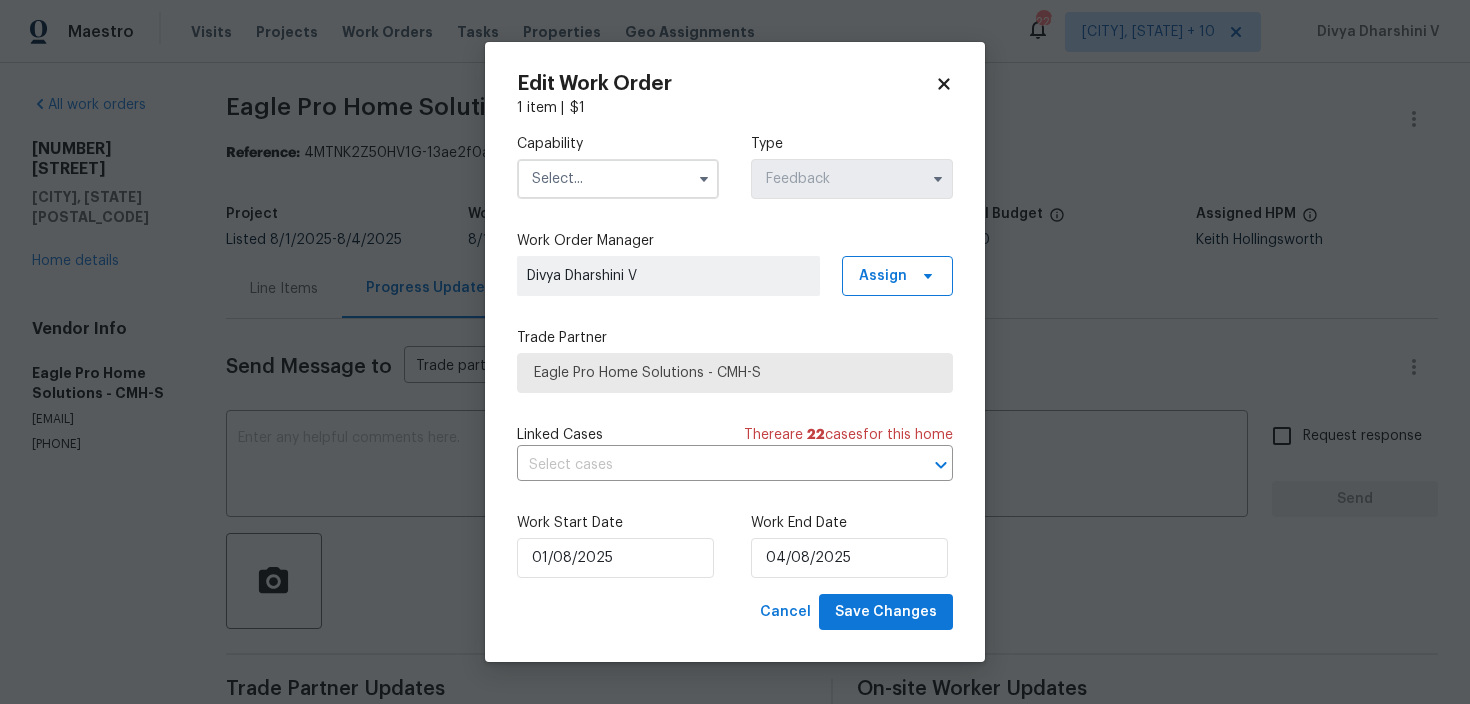 click at bounding box center (618, 179) 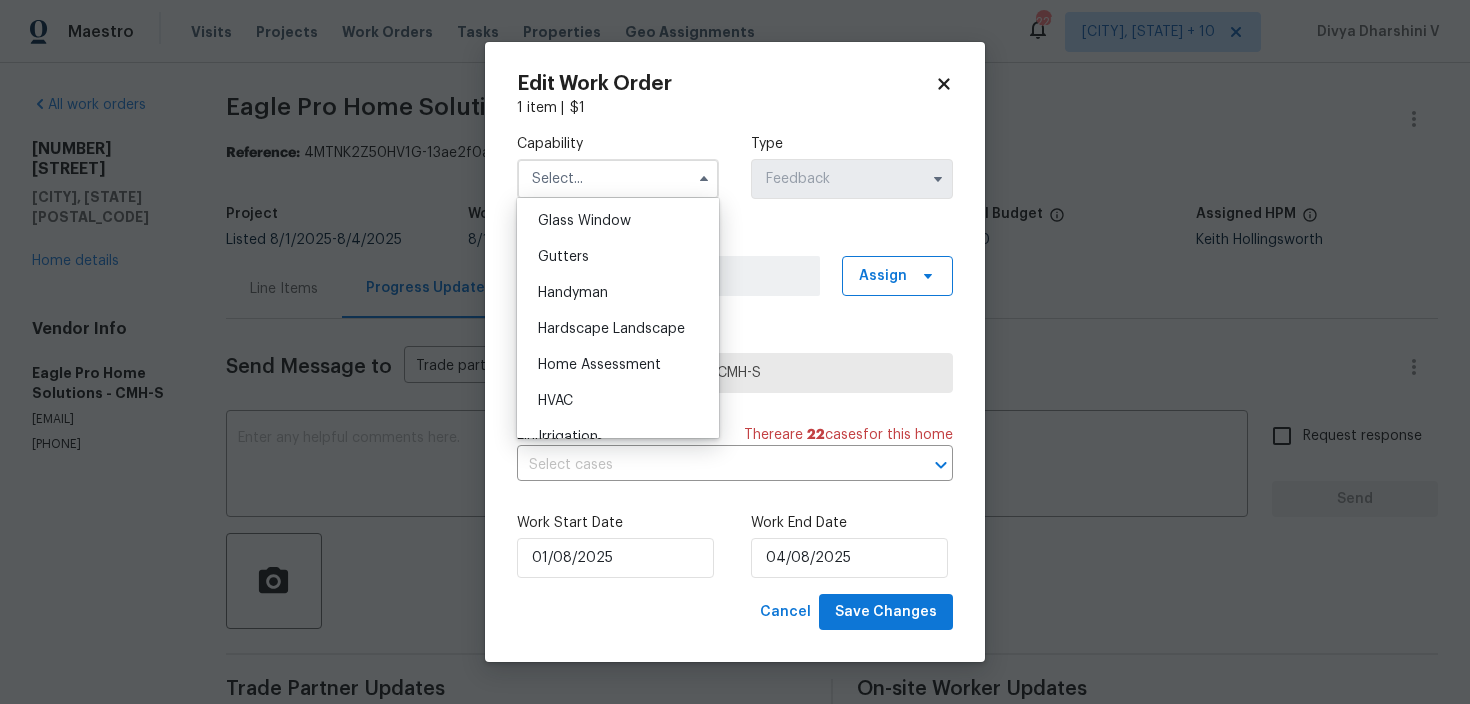 scroll, scrollTop: 1168, scrollLeft: 0, axis: vertical 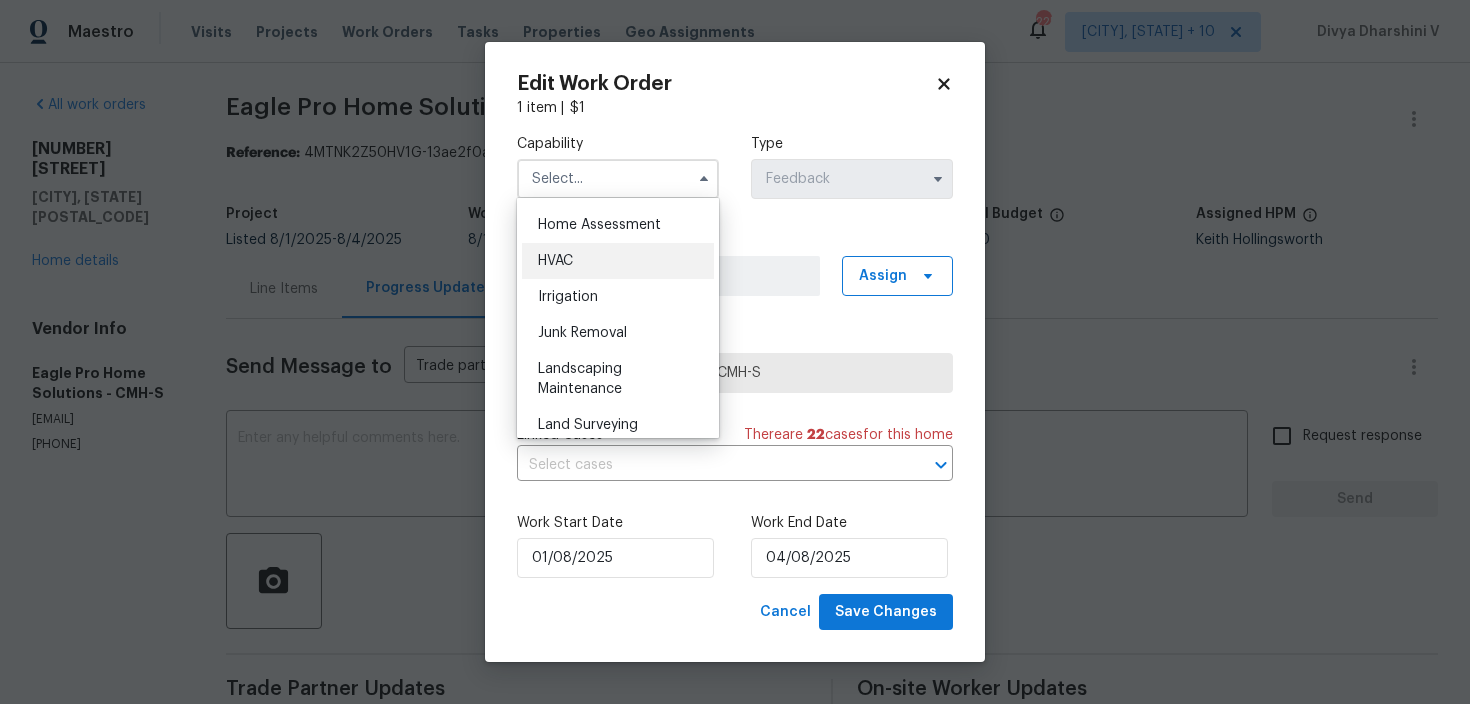 click on "HVAC" at bounding box center (618, 261) 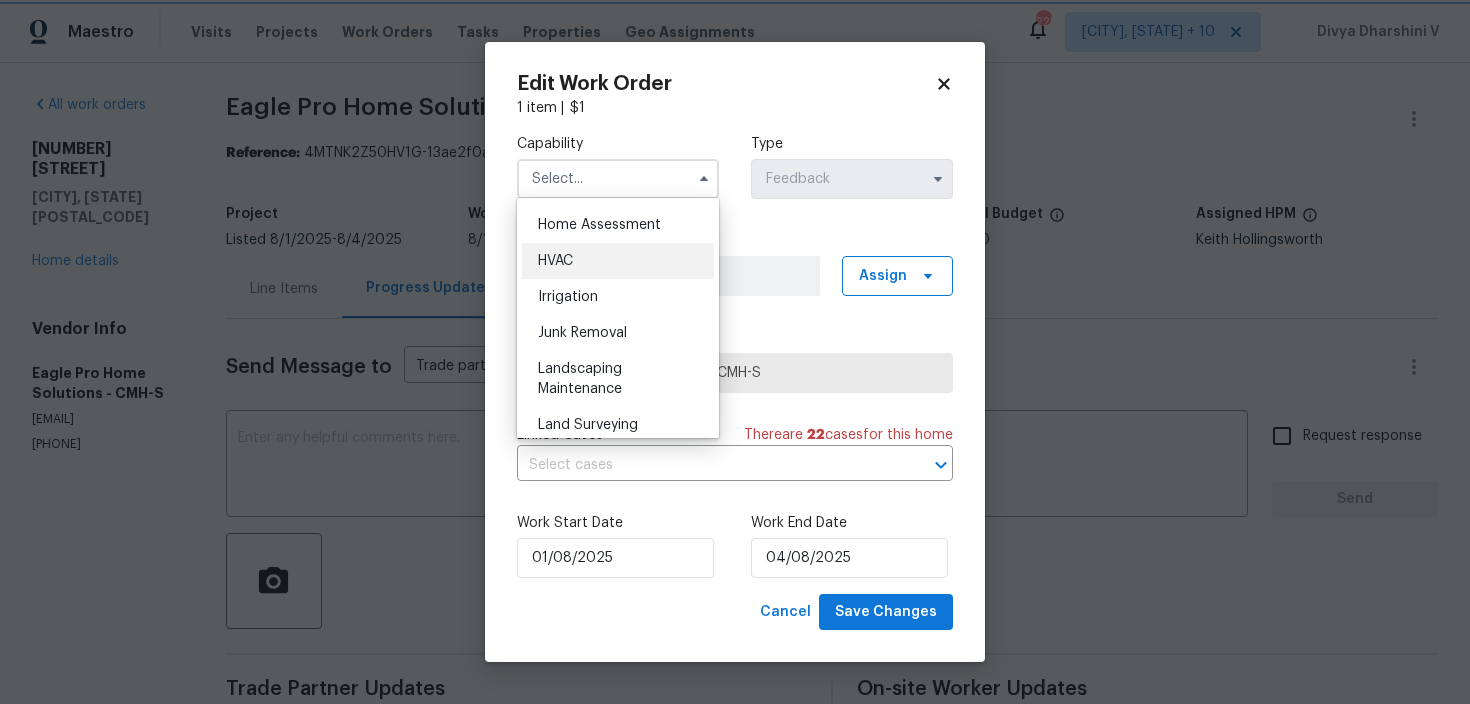 type on "HVAC" 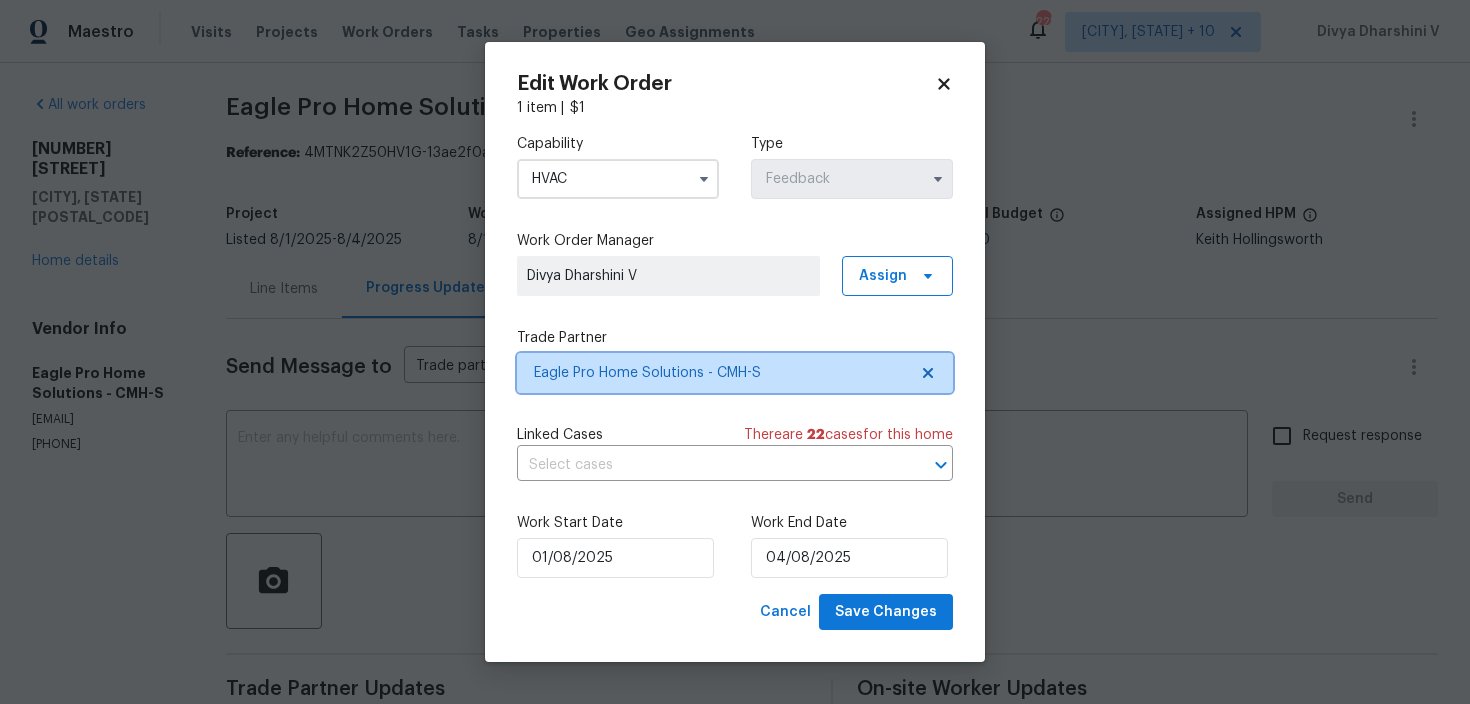 click on "Eagle Pro Home Solutions - CMH-S" at bounding box center (735, 373) 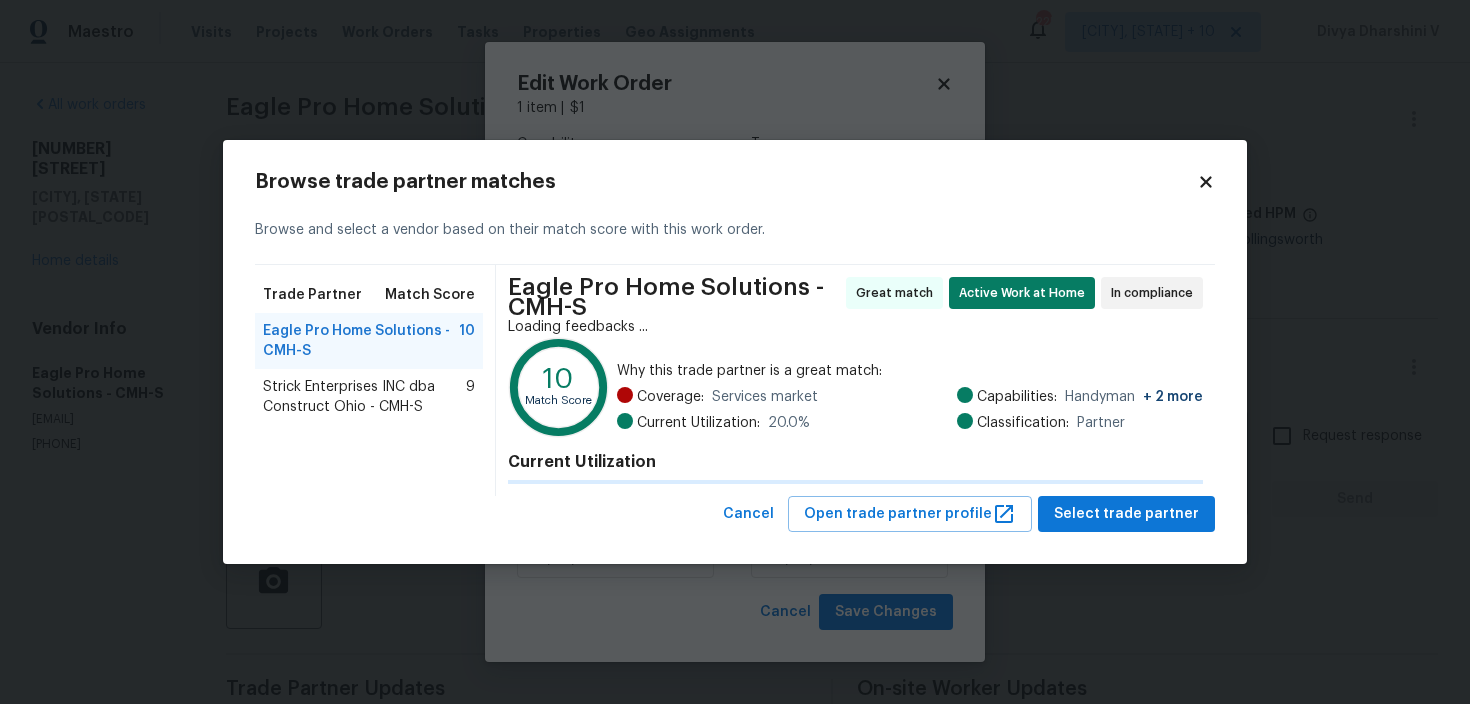 click on "10 Match Score Why this trade partner is a great match: Coverage: Services market Current Utilization: 20.0 % Capabilities: Handyman + 2 more Classification: Partner" at bounding box center (855, 390) 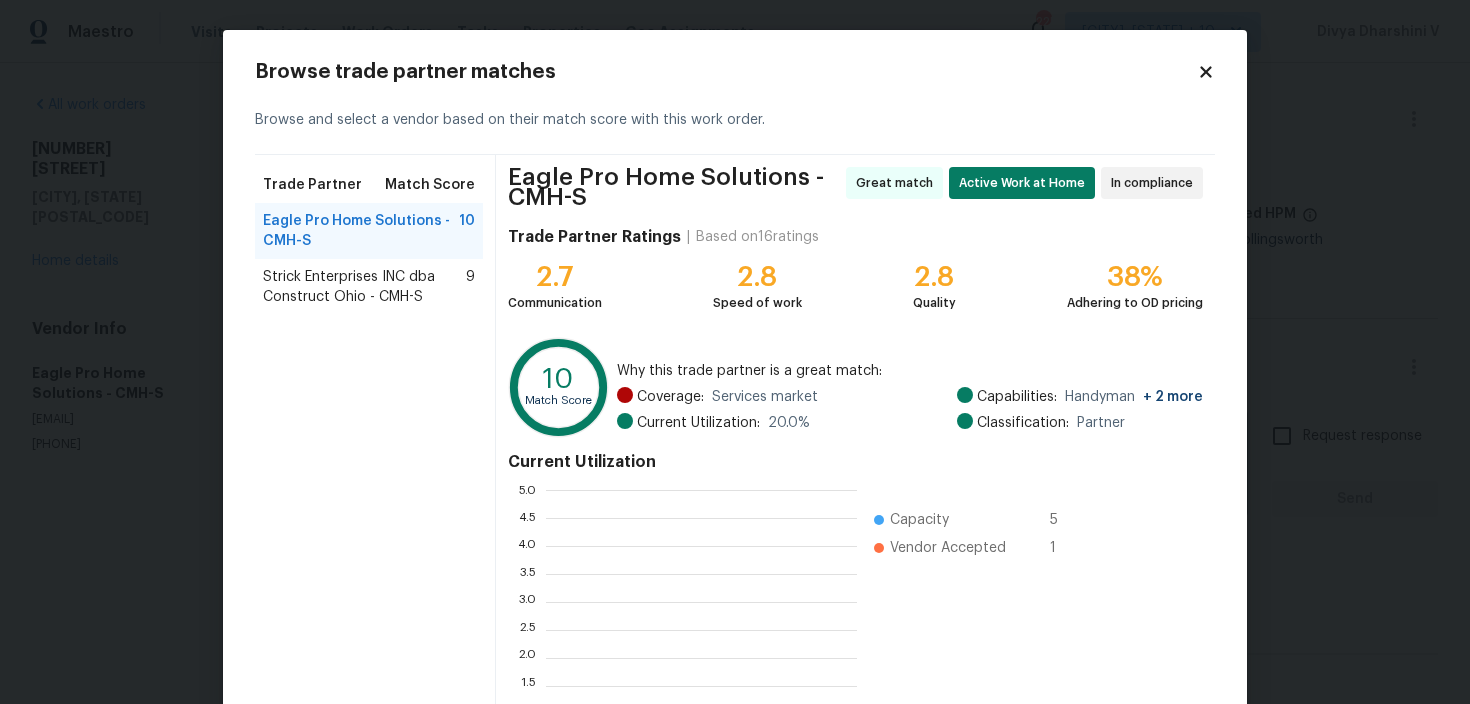 scroll, scrollTop: 2, scrollLeft: 1, axis: both 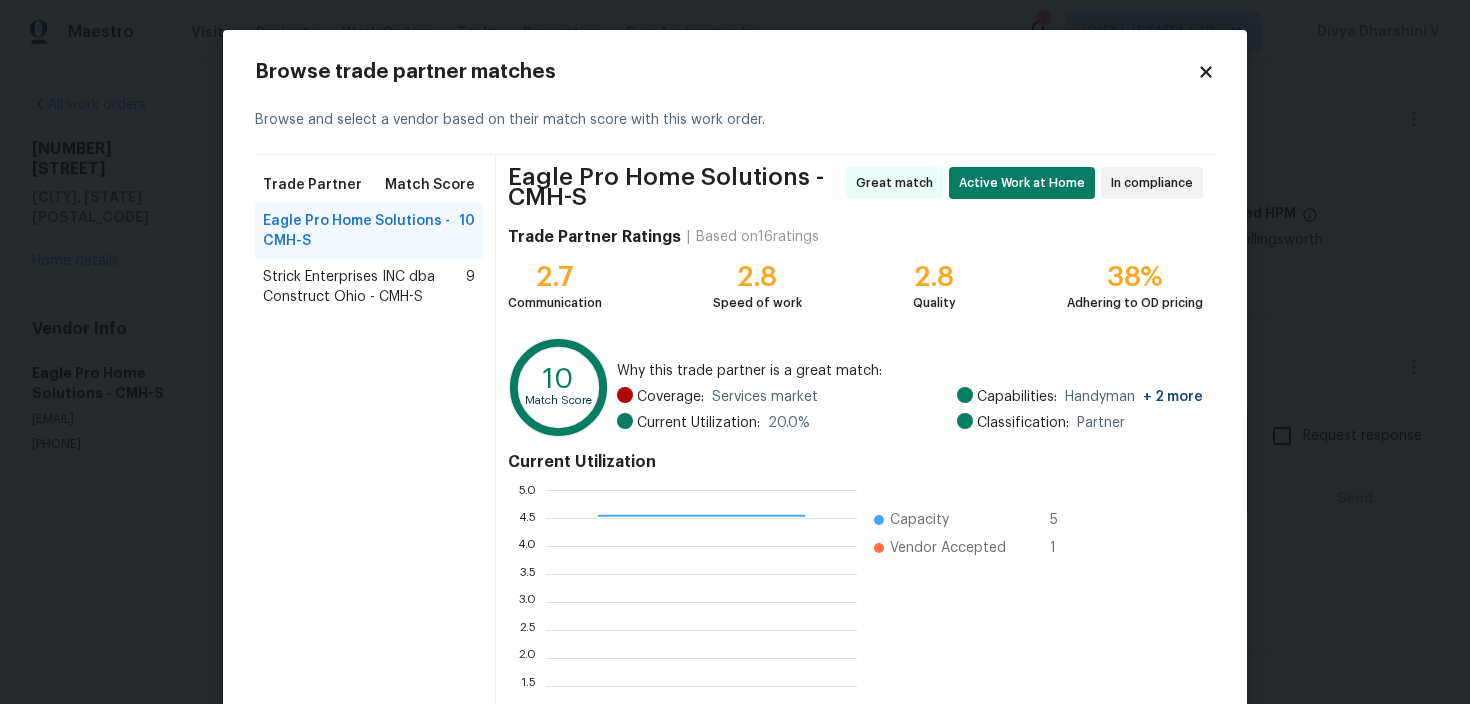 click on "Strick Enterprises INC dba Construct Ohio - CMH-S" at bounding box center (364, 287) 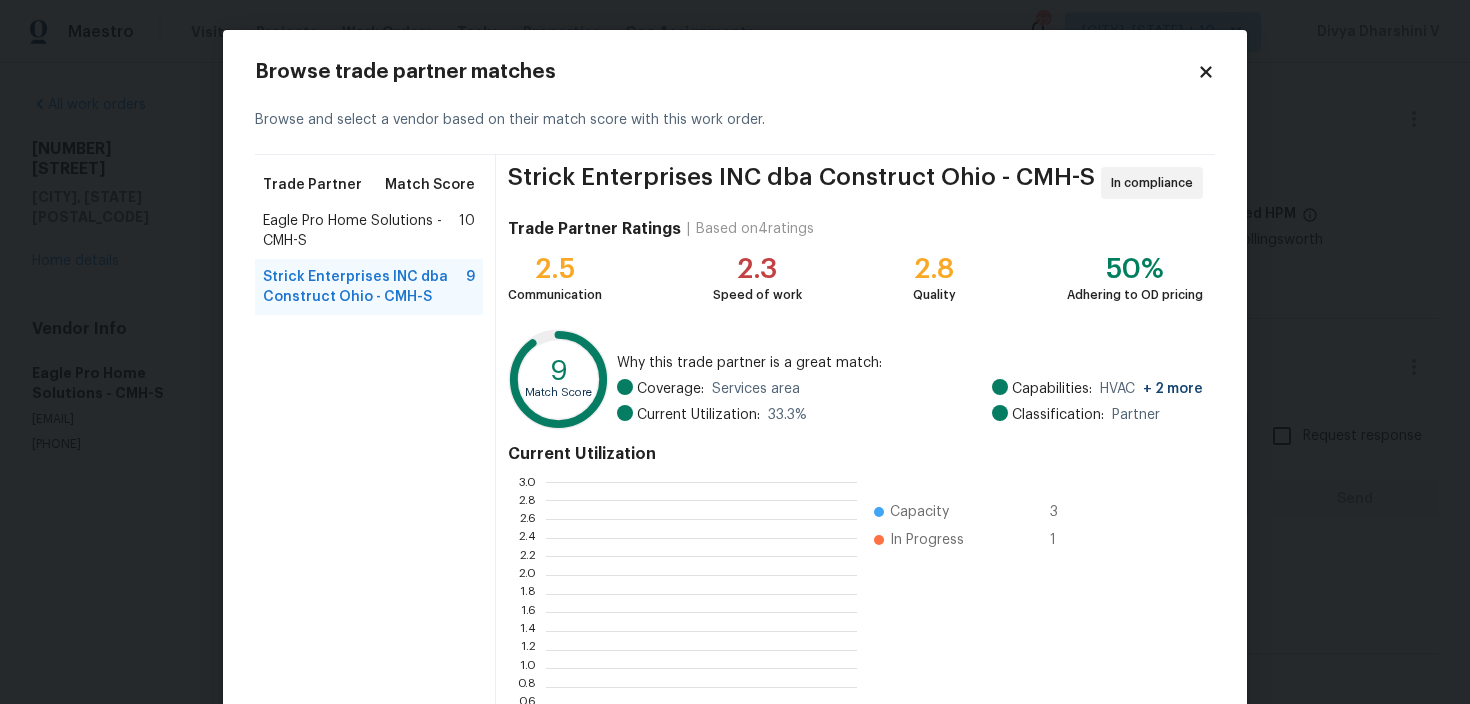 scroll, scrollTop: 2, scrollLeft: 1, axis: both 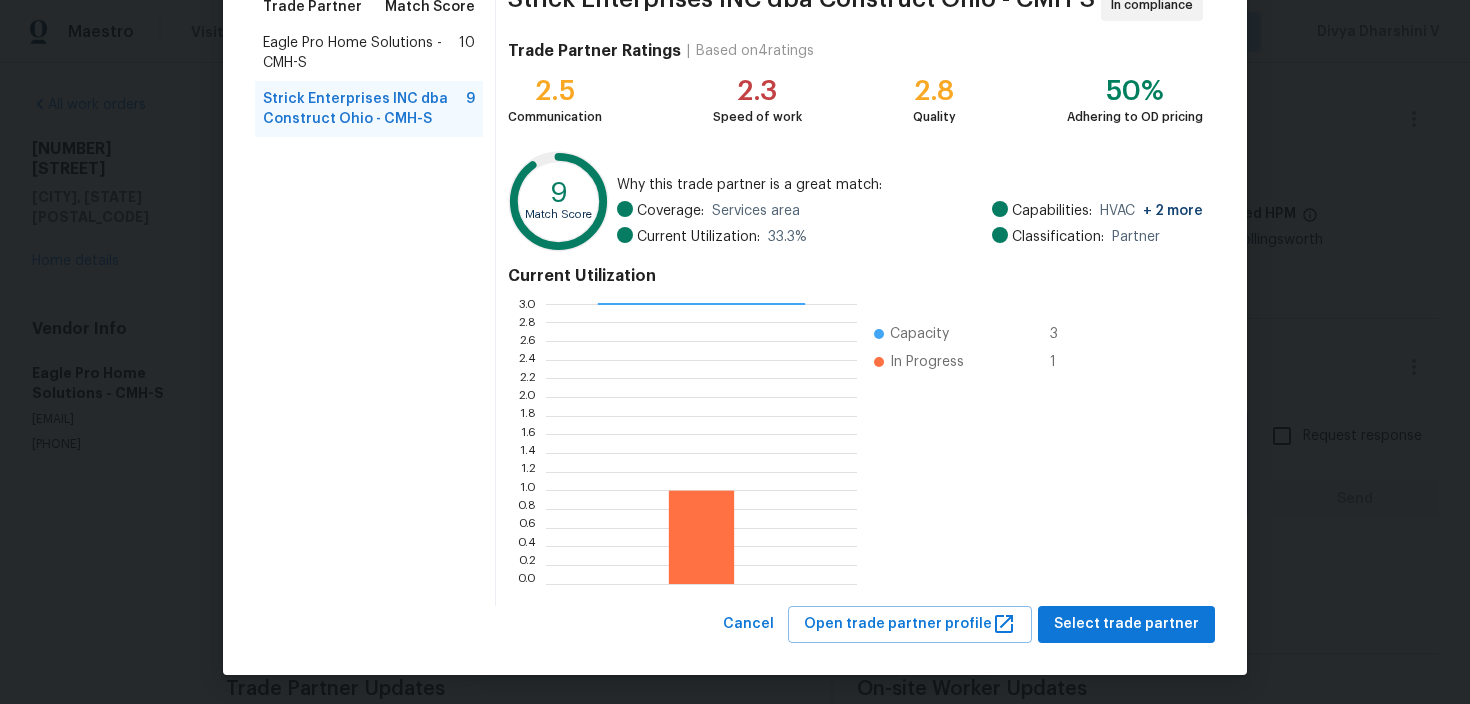 click on "Browse trade partner matches Browse and select a vendor based on their match score with this work order. Trade Partner Match Score Eagle Pro Home Solutions - CMH-S 10 Strick Enterprises INC dba Construct Ohio - CMH-S 9 Strick Enterprises INC dba Construct Ohio - CMH-S In compliance Trade Partner Ratings    |    Based on  4  ratings 2.5 Communication 2.3 Speed of work 2.8 Quality 50% Adhering to OD pricing 9 Match Score Why this trade partner is a great match: Coverage: Services area Current Utilization: 33.3 % Capabilities: HVAC + 2 more Classification: Partner Current Utilization 0.0 0.2 0.4 0.6 0.8 1.0 1.2 1.4 1.6 1.8 2.0 2.2 2.4 2.6 2.8 3.0 Capacity 3 In Progress 1 Cancel Open trade partner profile Select trade partner" at bounding box center [735, 263] 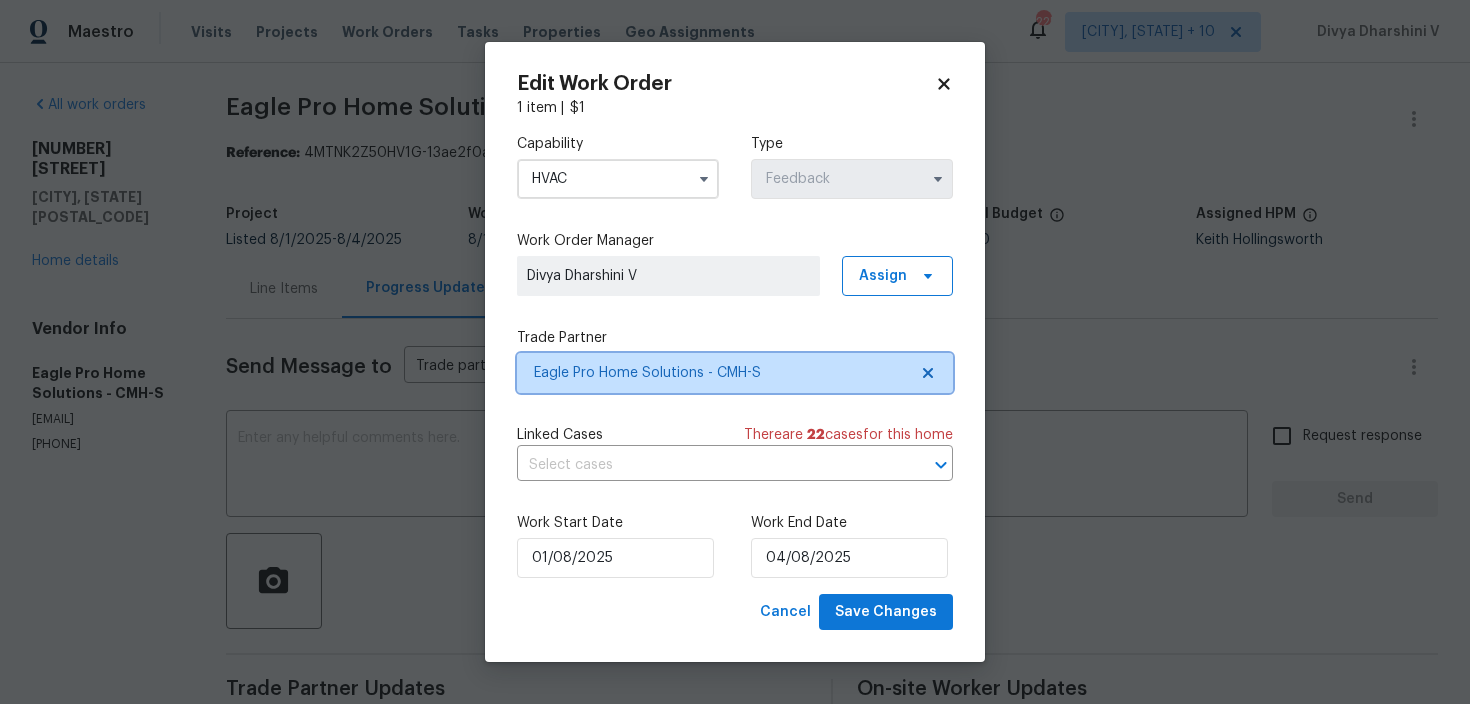 scroll, scrollTop: 0, scrollLeft: 0, axis: both 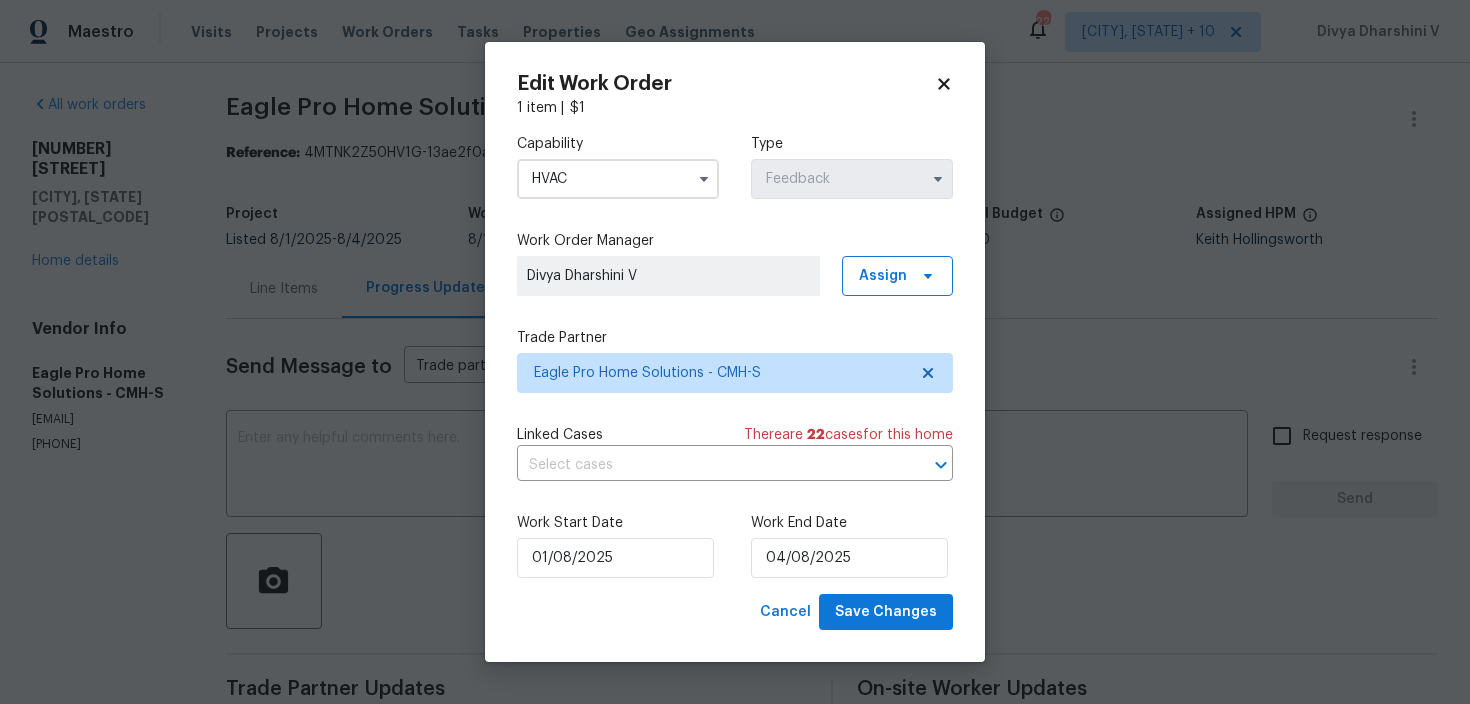 click on "Maestro Visits Projects Work Orders Tasks Properties Geo Assignments 225 Cincinnati, OH + 10 Divya Dharshini V All work orders 3526 Rue De Fleur Columbus, OH 43221 Home details Vendor Info Eagle Pro Home Solutions - CMH-S maint@eagleprohomesolutions.com (614) 696-5556 Eagle Pro Home Solutions - CMH-S Vendor Accepted Reference:   4MTNK2Z50HV1G-13ae2f0ac Project Listed   8/1/2025  -  8/4/2025 Work Order Timeline 8/1/2025  -  8/4/2025 Approved Budget $0.00 Total Budget $1.00 Assigned HPM Keith Hollingsworth Line Items Progress Updates Attachments Invoices Send Message to Trade partner only Trade partner only ​ x ​ Request response Send Trade Partner Updates Divya Dharshini V 08/04/2025 10:27 AM Hi Team, Could you please accept the work order and provide the progress status along with the scheduled date? This work order must be completed within the target date to meet our deadline. If you're unable to accept it, please let us know if it's okay for us to reassign the work order to another vendor. Thank you!" at bounding box center [735, 352] 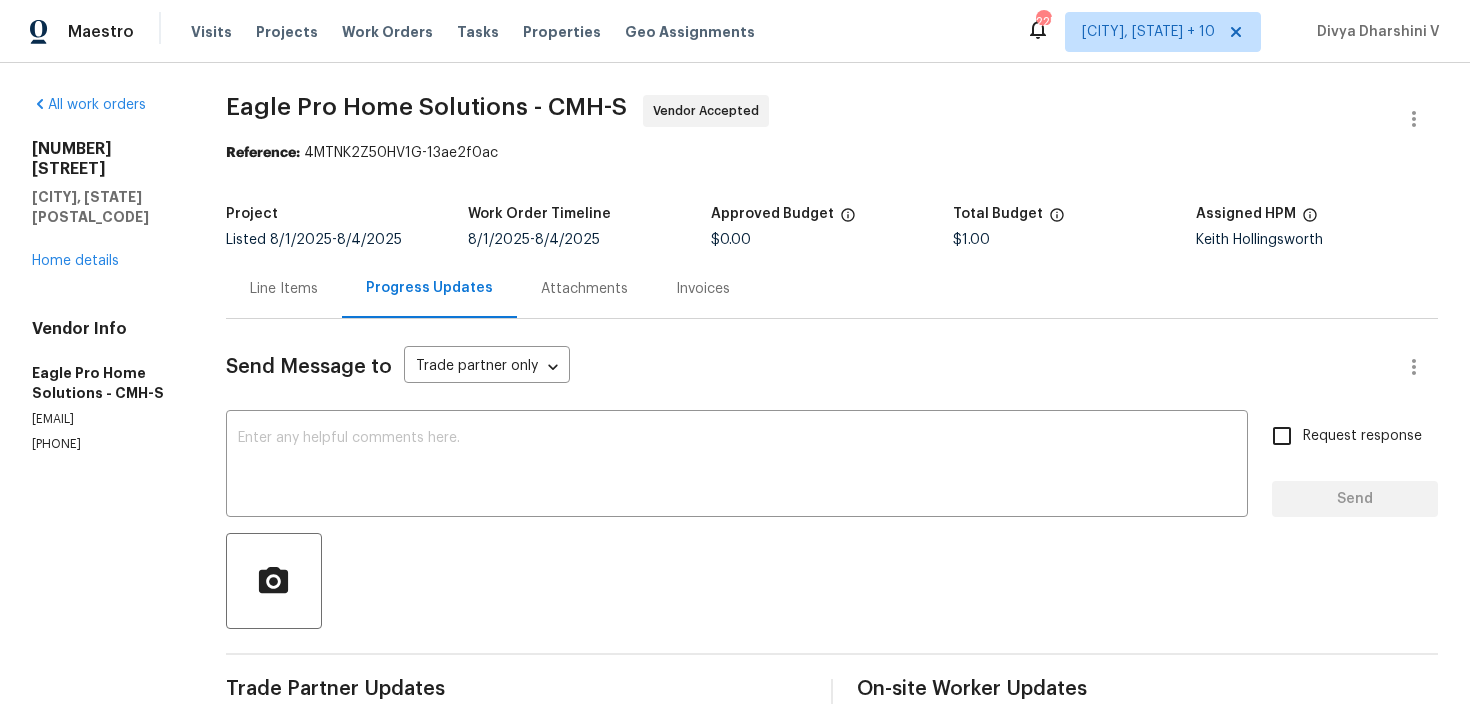 click on "(614) 696-5556" at bounding box center (105, 444) 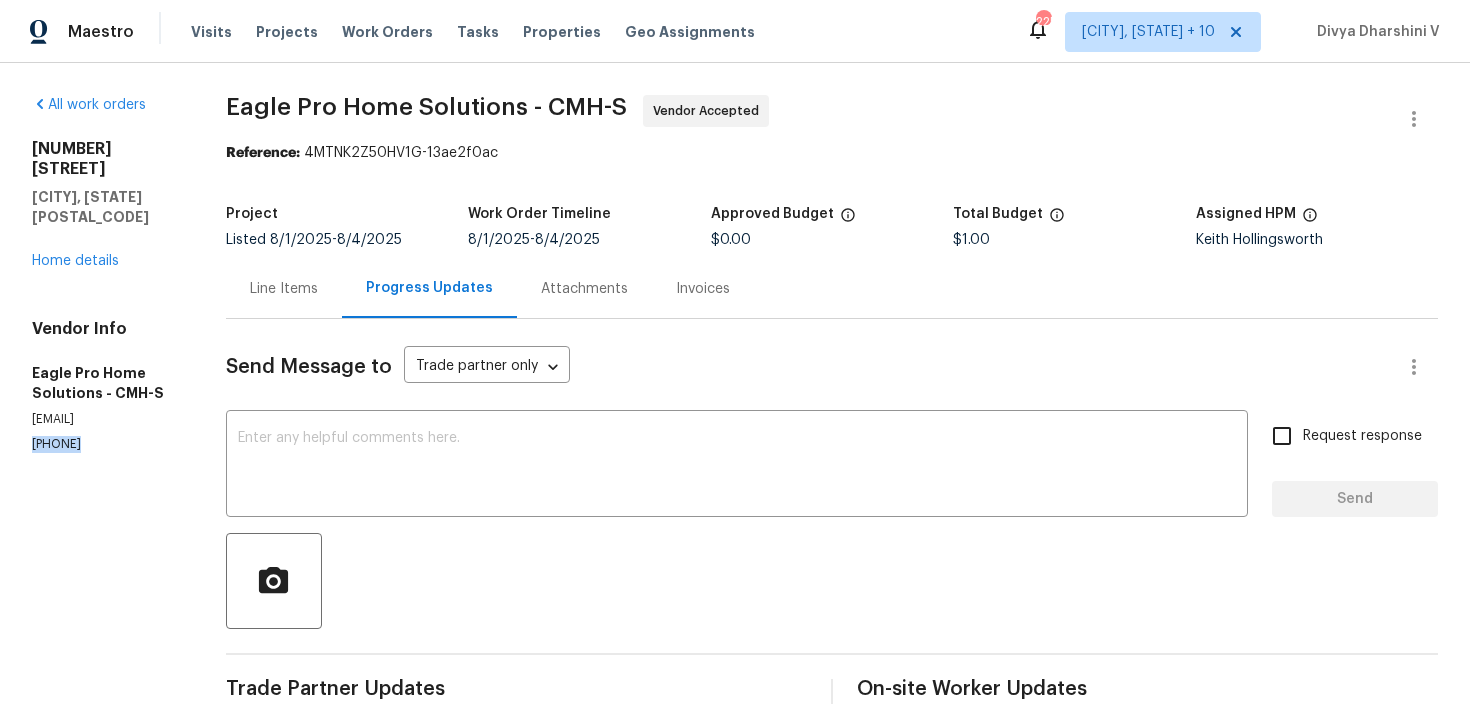 click on "maint@eagleprohomesolutions.com" at bounding box center [105, 419] 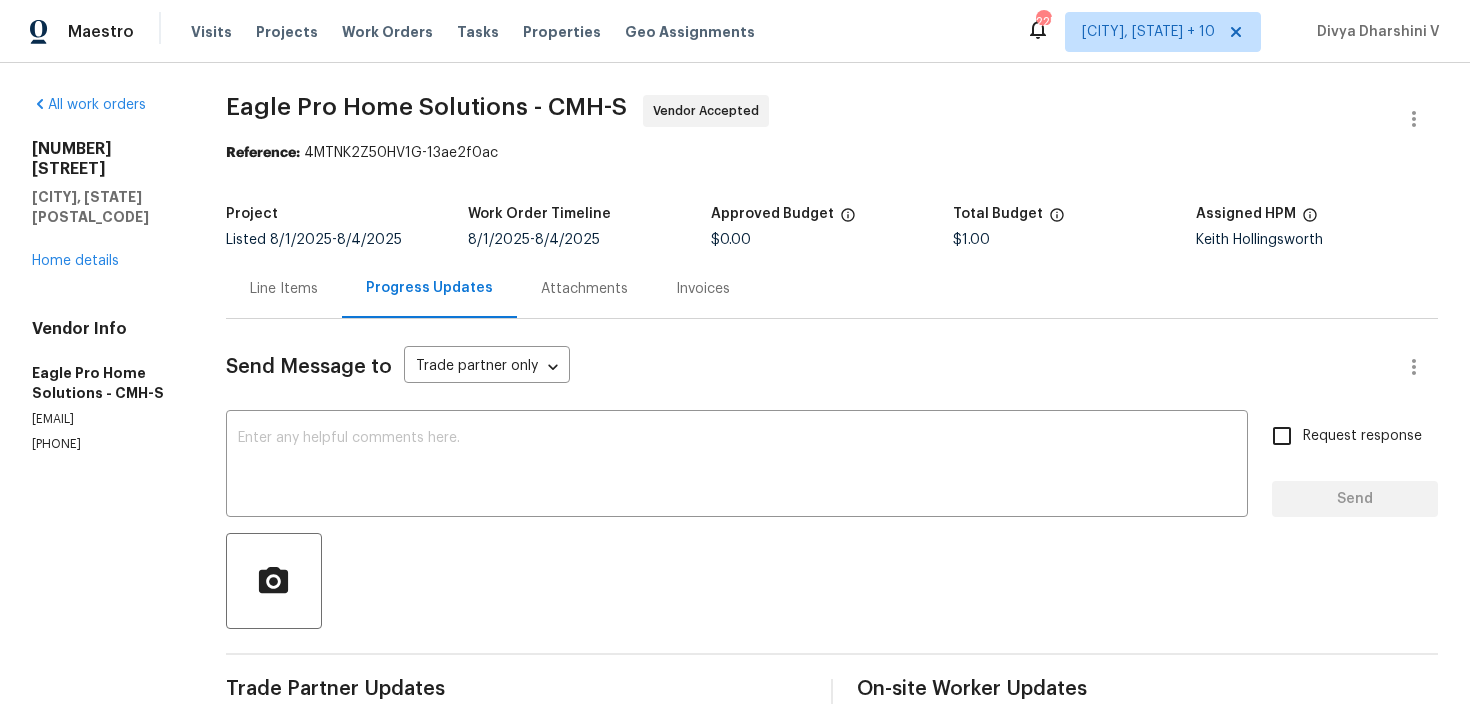 click on "maint@eagleprohomesolutions.com" at bounding box center [105, 419] 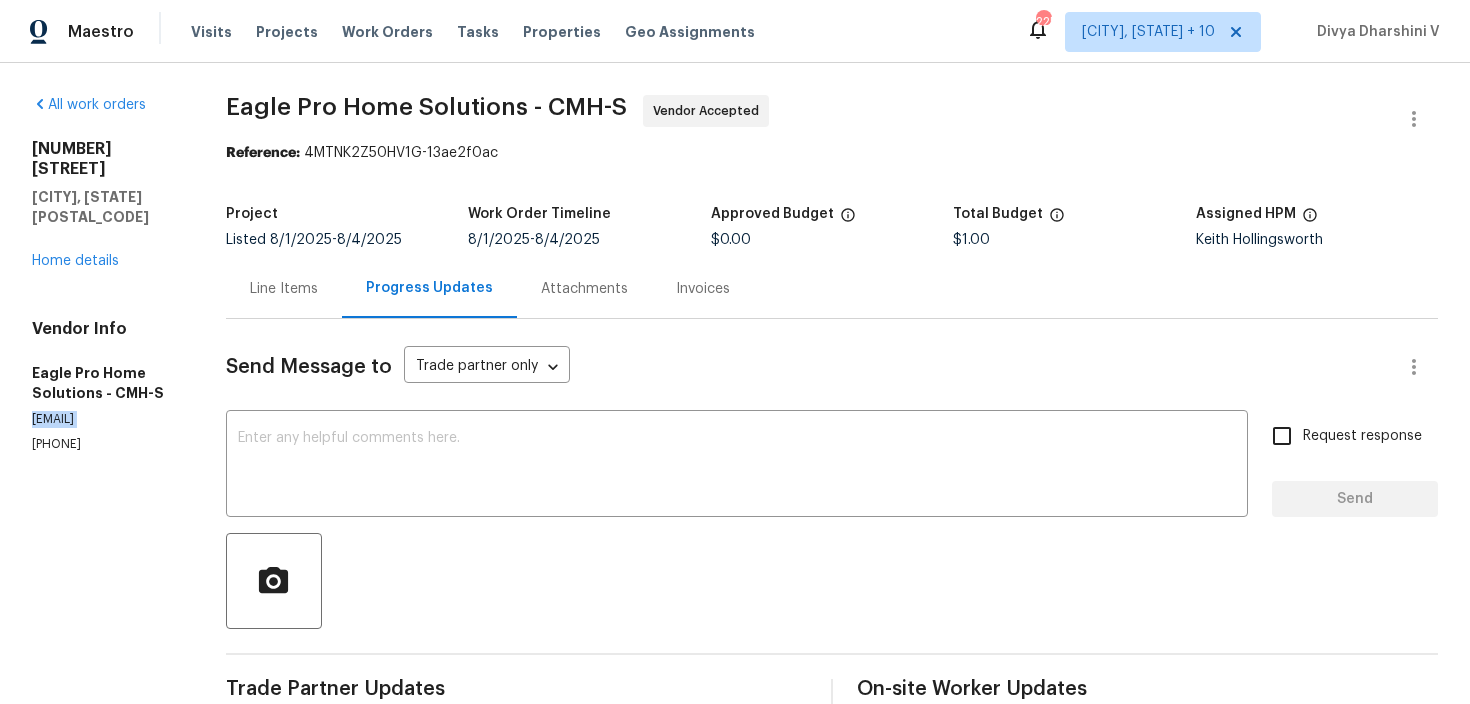 copy on "maint@eagleprohomesolutions.com" 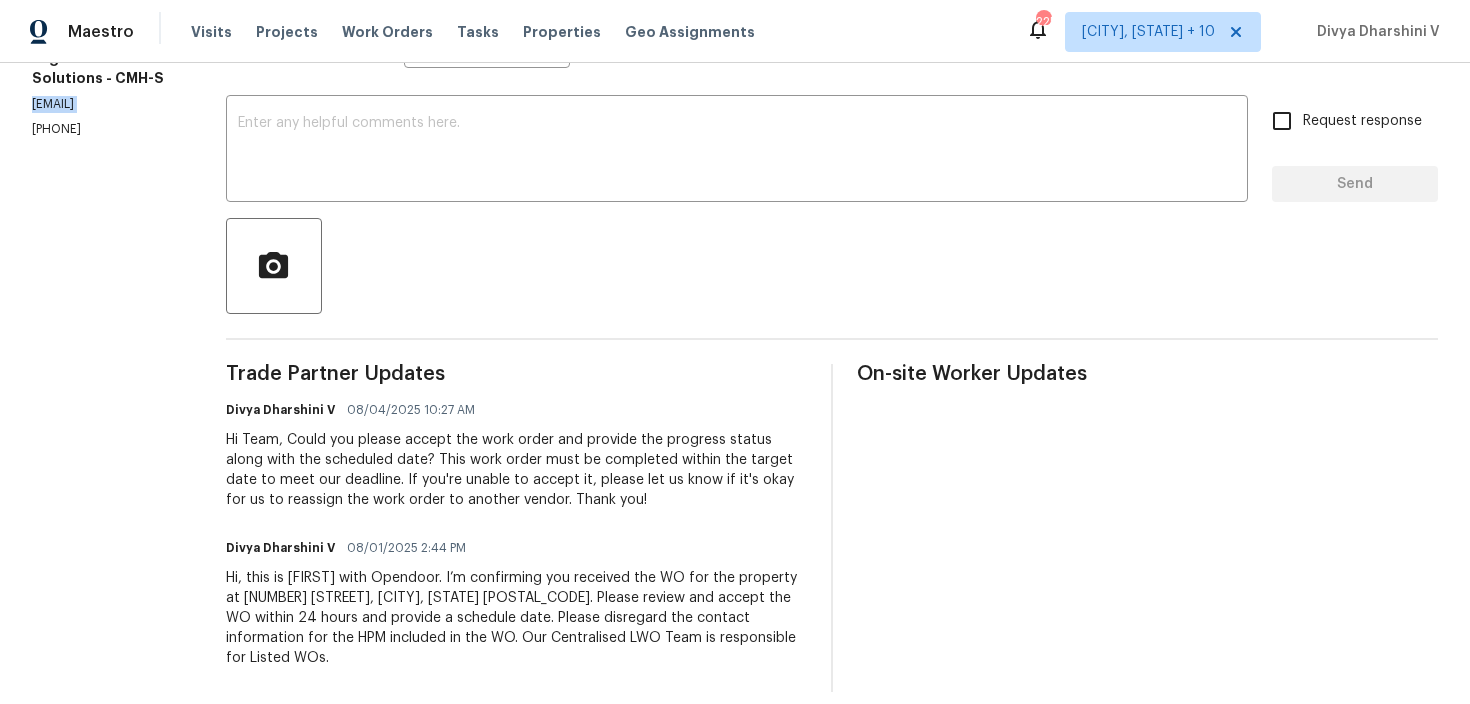 scroll, scrollTop: 335, scrollLeft: 0, axis: vertical 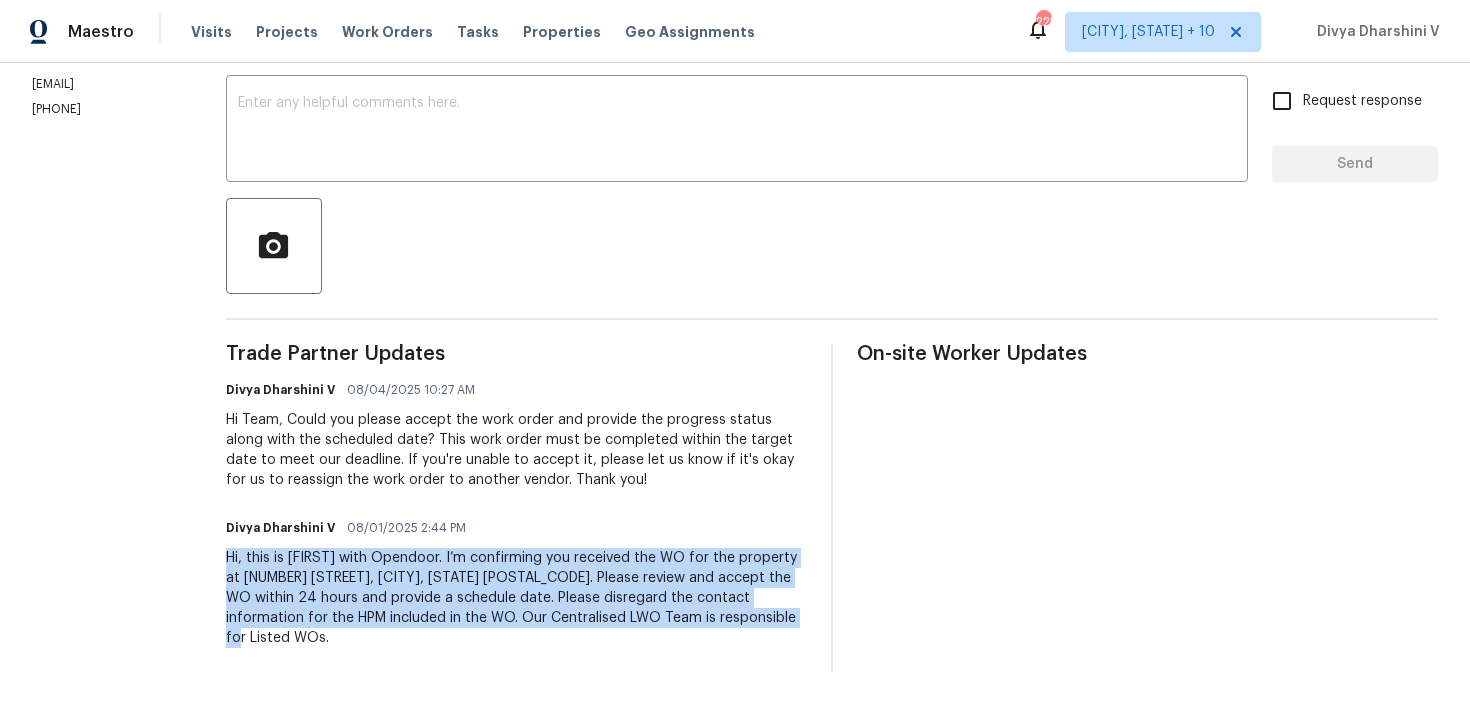 drag, startPoint x: 280, startPoint y: 543, endPoint x: 364, endPoint y: 688, distance: 167.57387 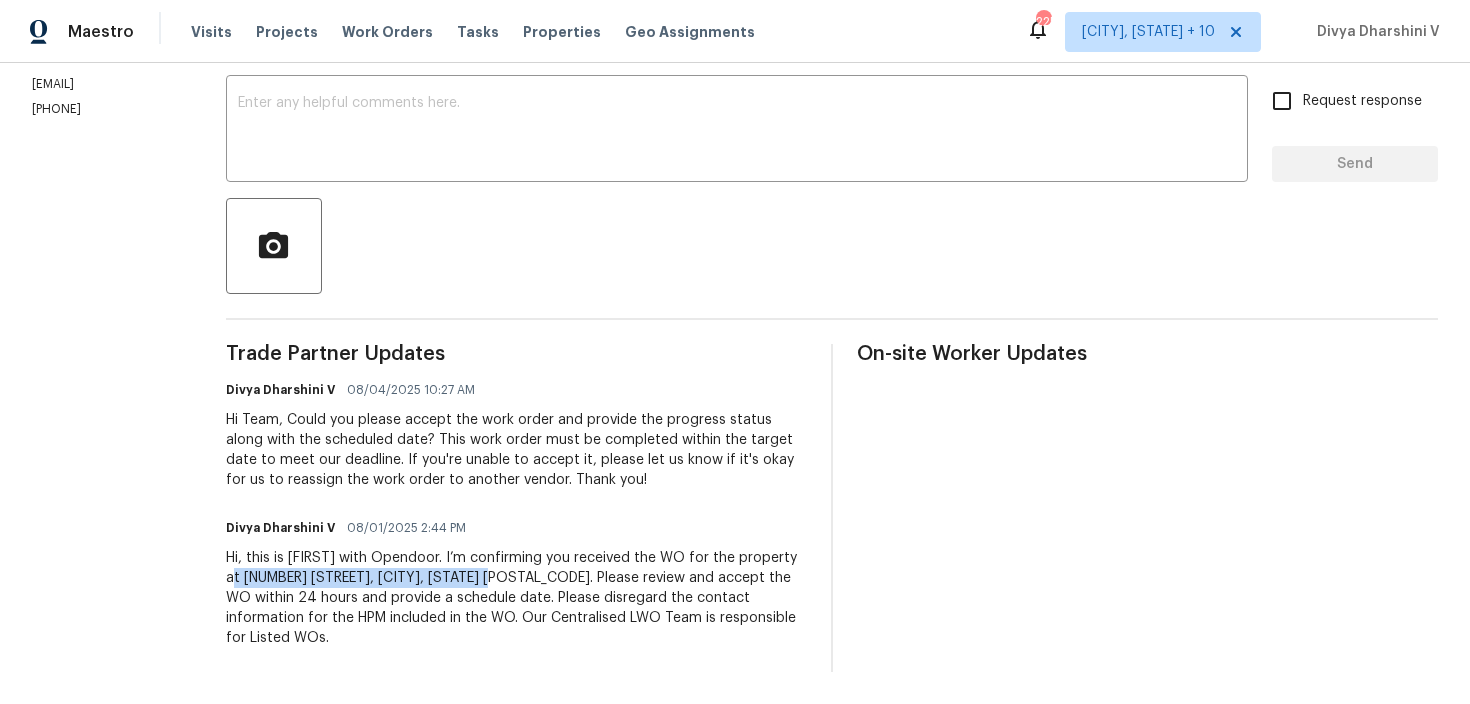 drag, startPoint x: 299, startPoint y: 578, endPoint x: 567, endPoint y: 578, distance: 268 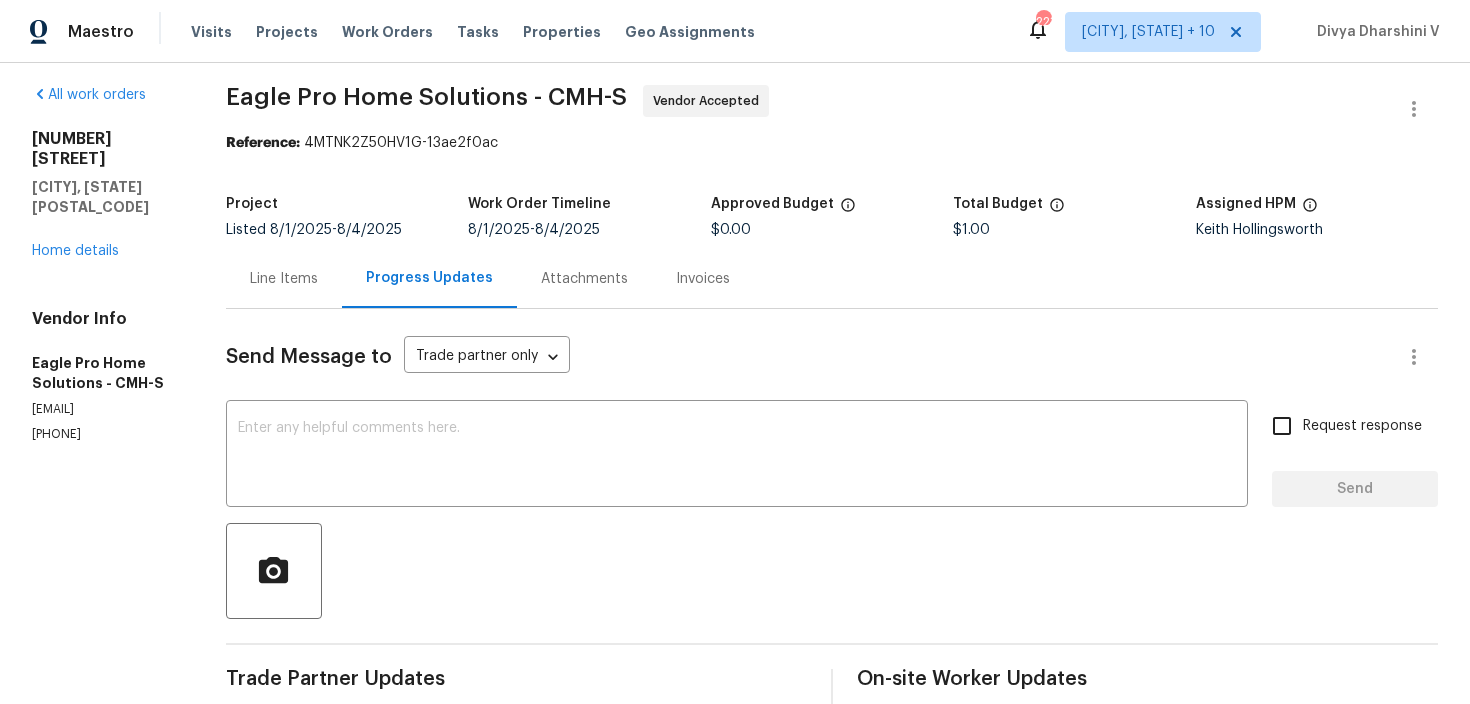 scroll, scrollTop: 0, scrollLeft: 0, axis: both 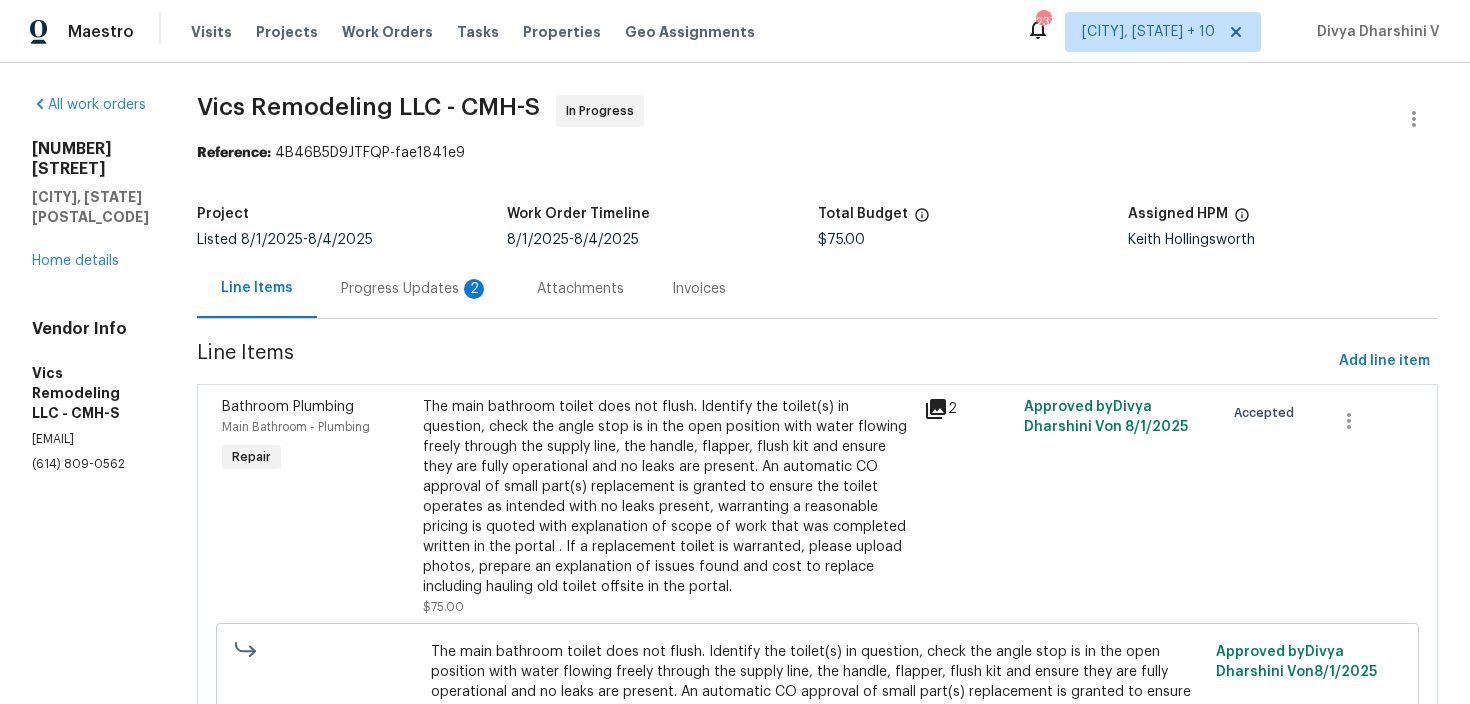 click on "Progress Updates 2" at bounding box center (415, 289) 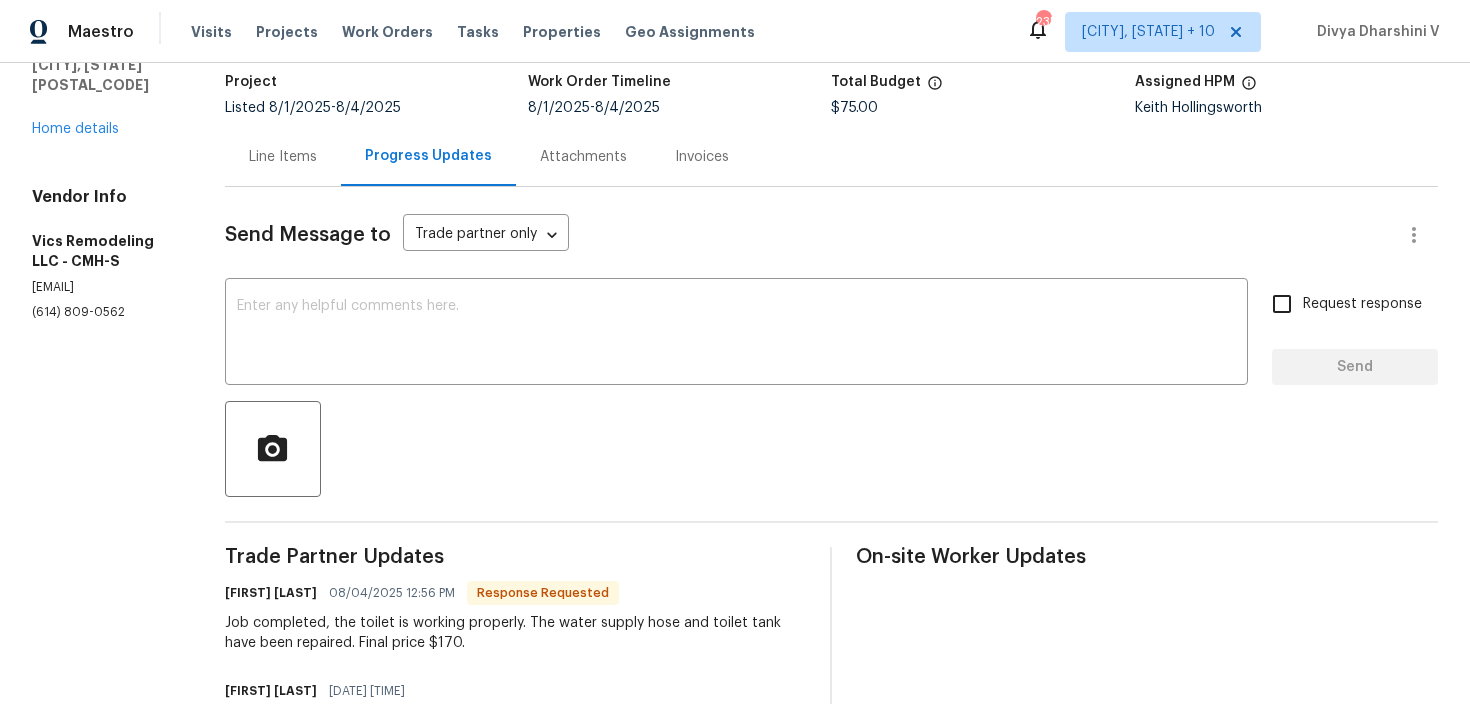 scroll, scrollTop: 107, scrollLeft: 0, axis: vertical 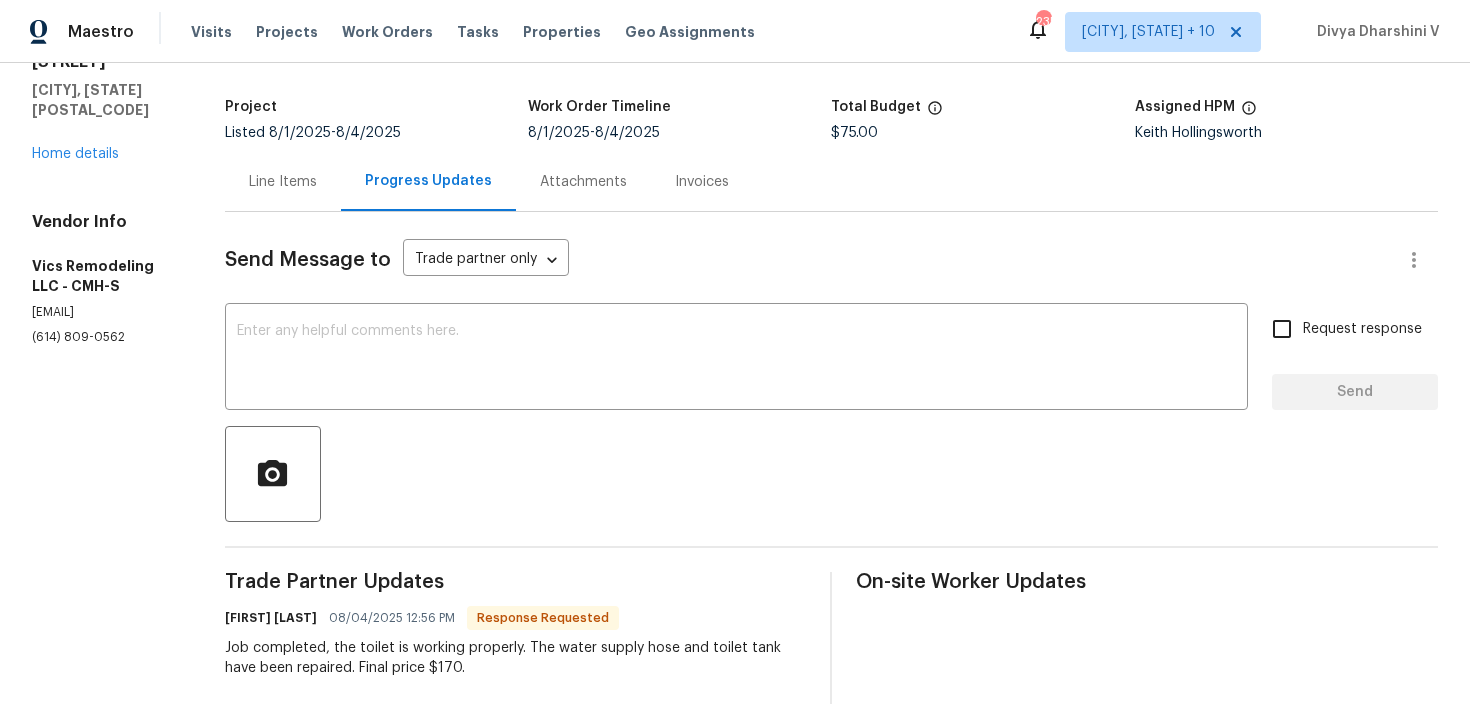 click on "Line Items" at bounding box center [283, 181] 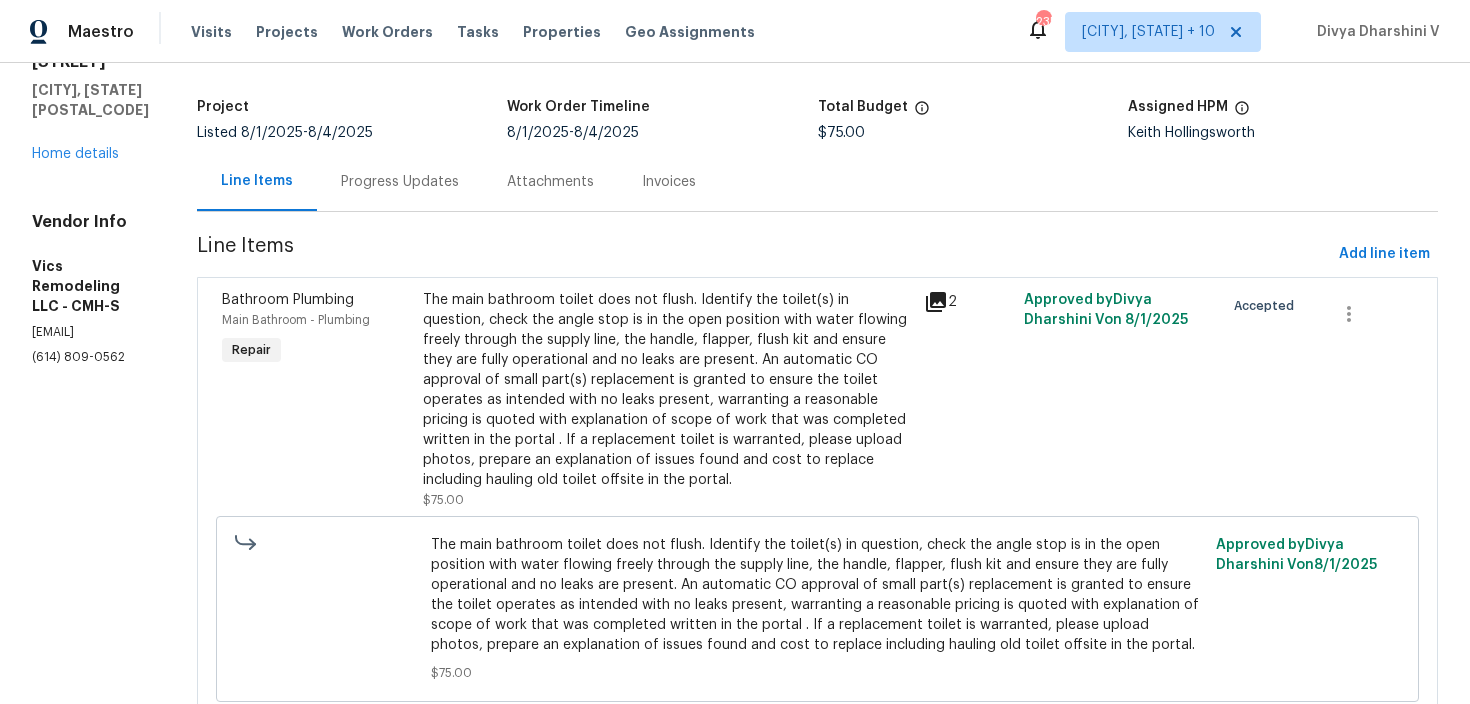 click on "The main bathroom toilet does not flush. Identify the toilet(s) in question, check the angle stop is in the open position with water flowing freely through the supply line, the handle, flapper, flush kit and ensure they are fully operational and no leaks are present. An automatic CO approval of small part(s) replacement is granted to ensure the toilet operates as intended with no leaks present, warranting a reasonable pricing is quoted with explanation of scope of work that was completed written in the portal . If a replacement toilet is warranted, please upload photos, prepare an explanation of issues found and cost to replace including hauling old toilet offsite in the portal." at bounding box center [667, 390] 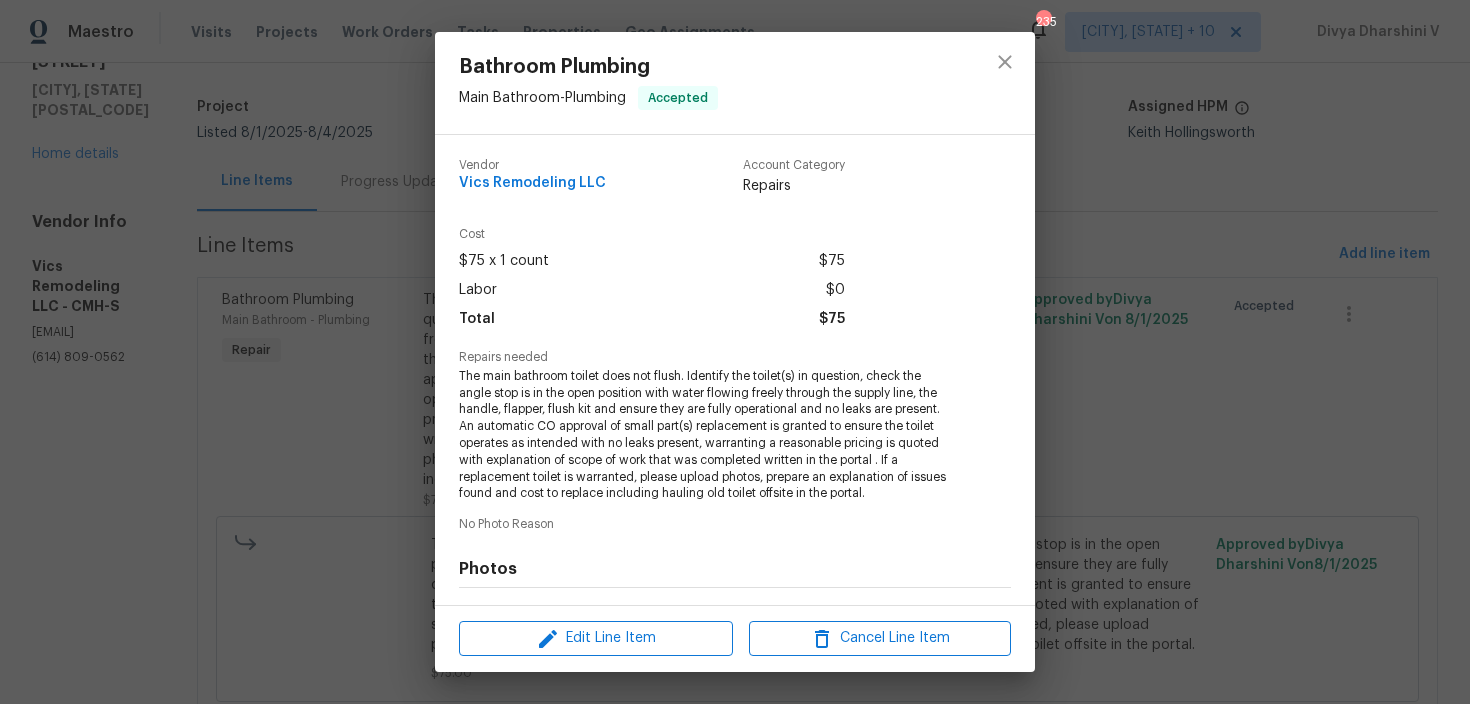 scroll, scrollTop: 267, scrollLeft: 0, axis: vertical 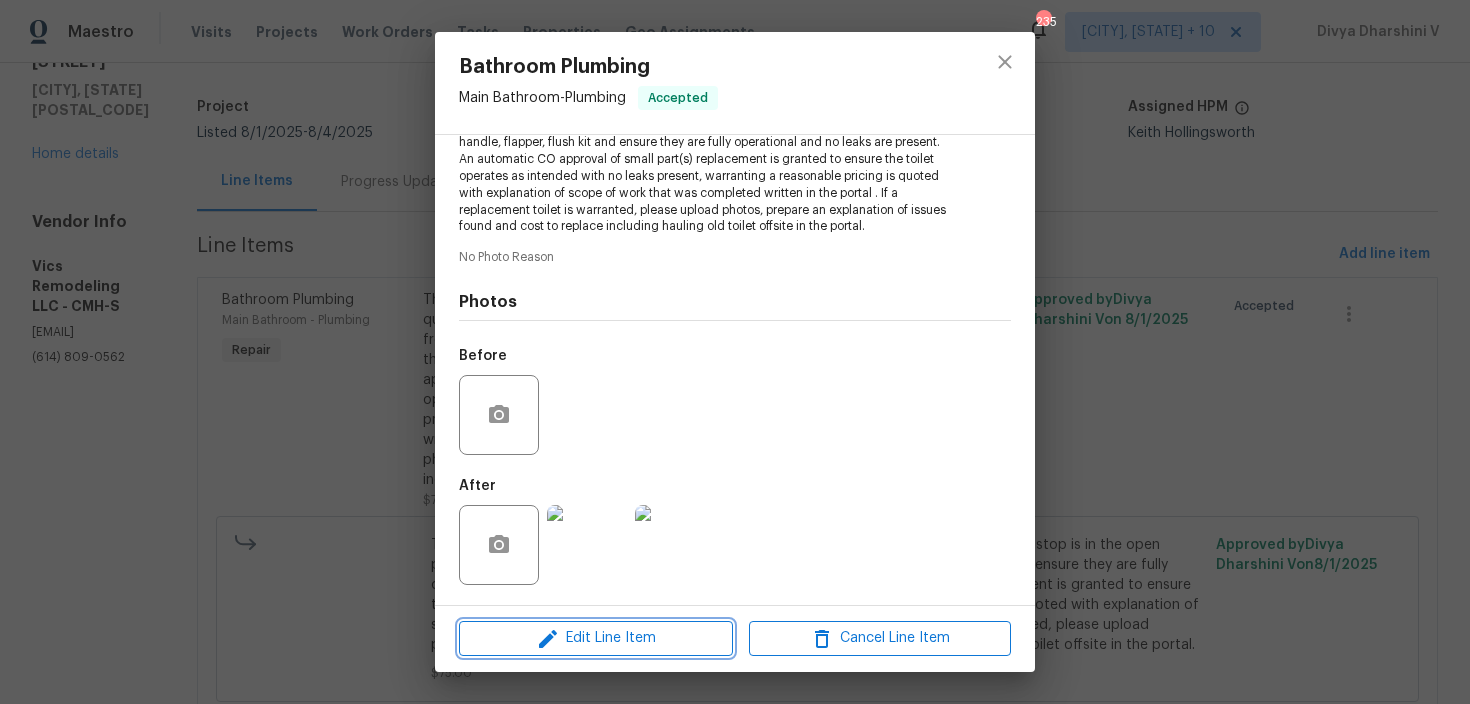 click on "Edit Line Item" at bounding box center [596, 638] 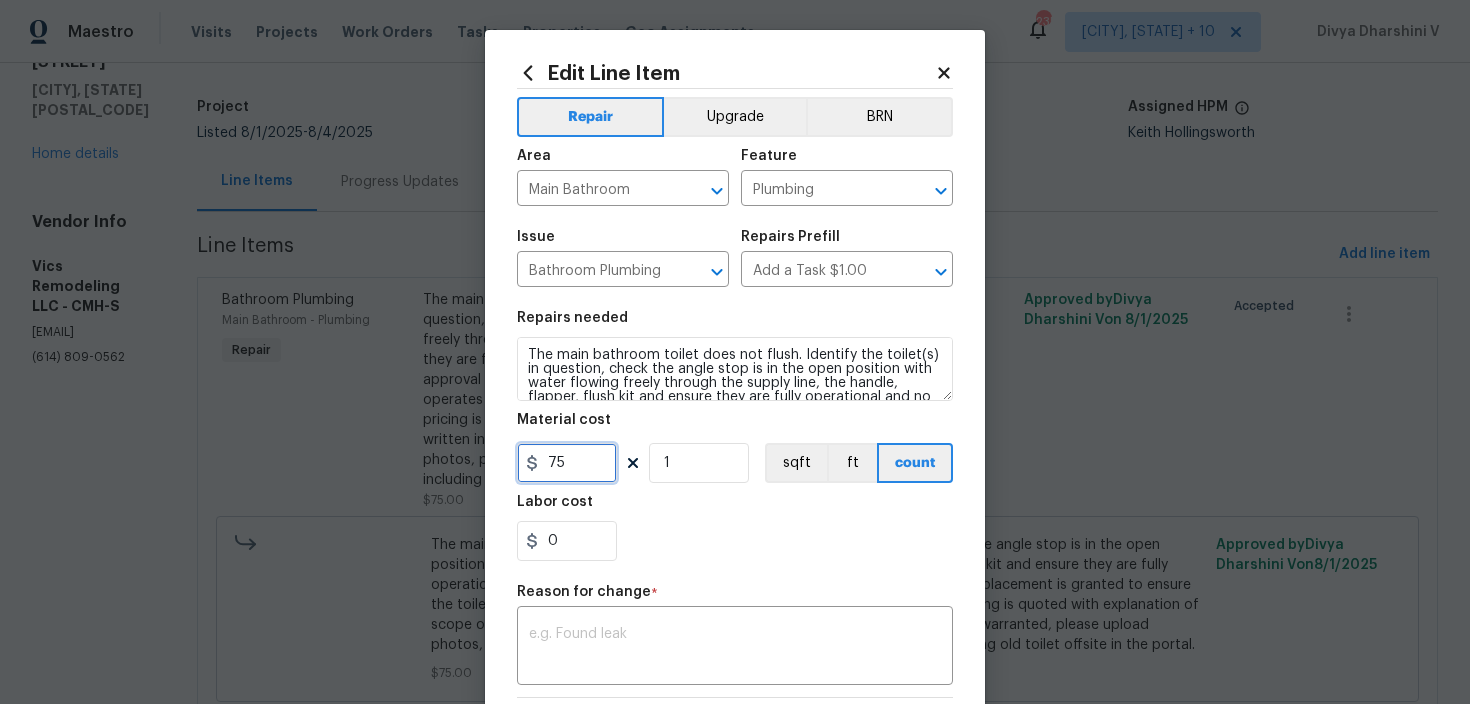 click on "75" at bounding box center (567, 463) 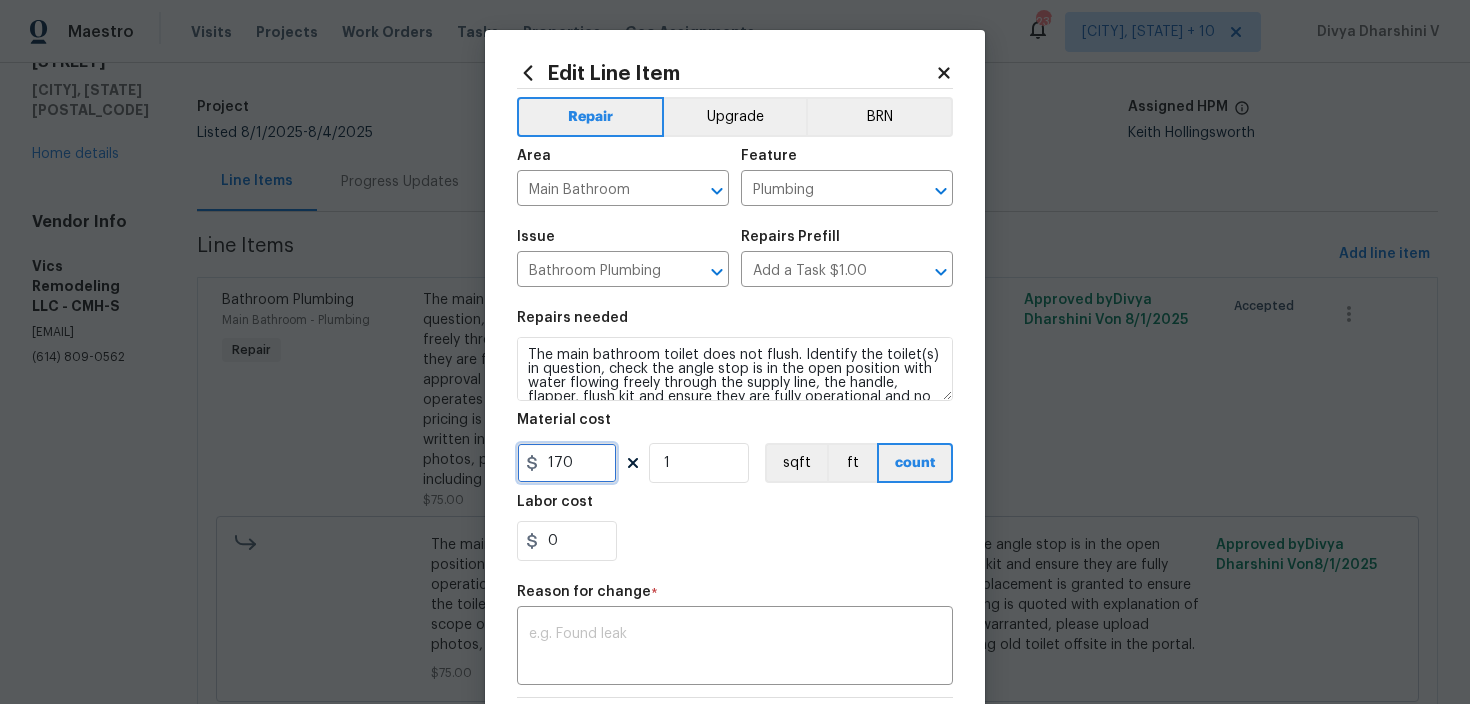 type on "170" 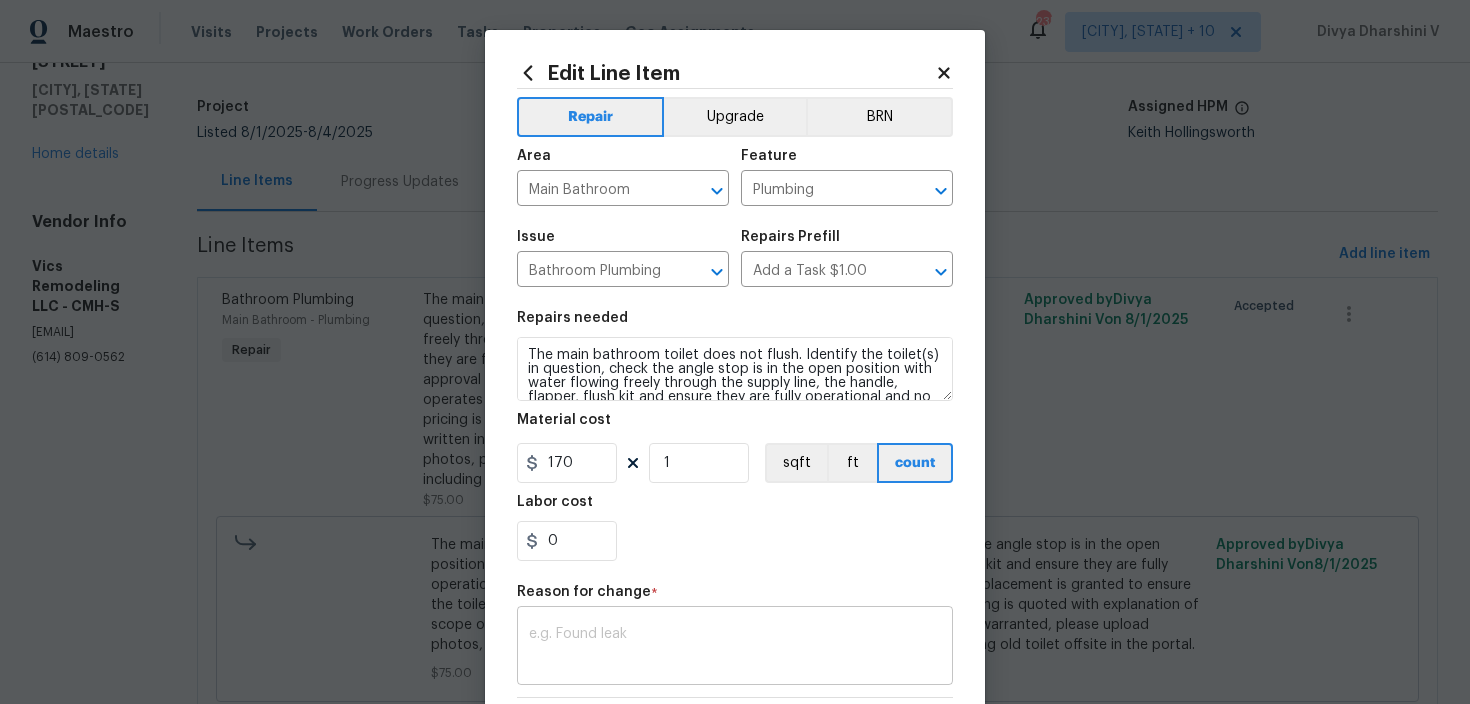 click on "x ​" at bounding box center [735, 648] 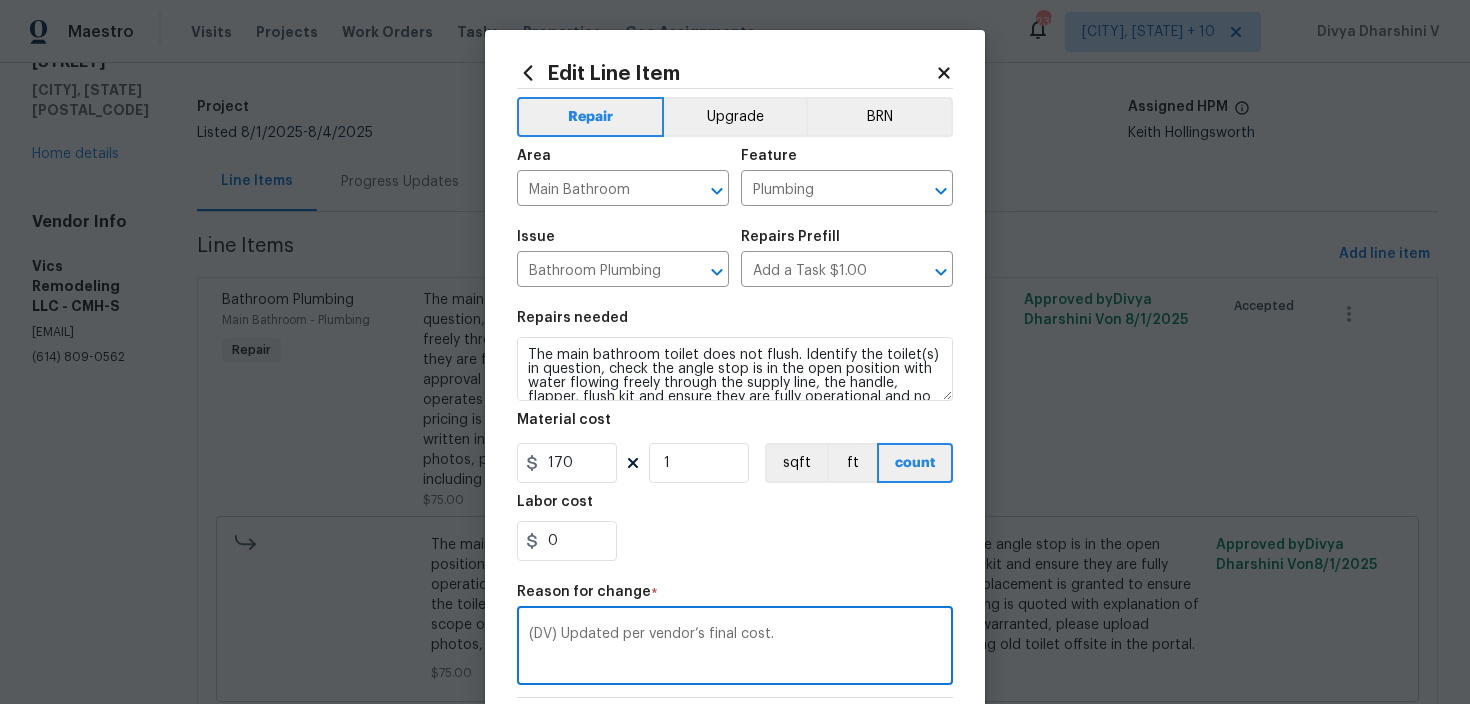 scroll, scrollTop: 282, scrollLeft: 0, axis: vertical 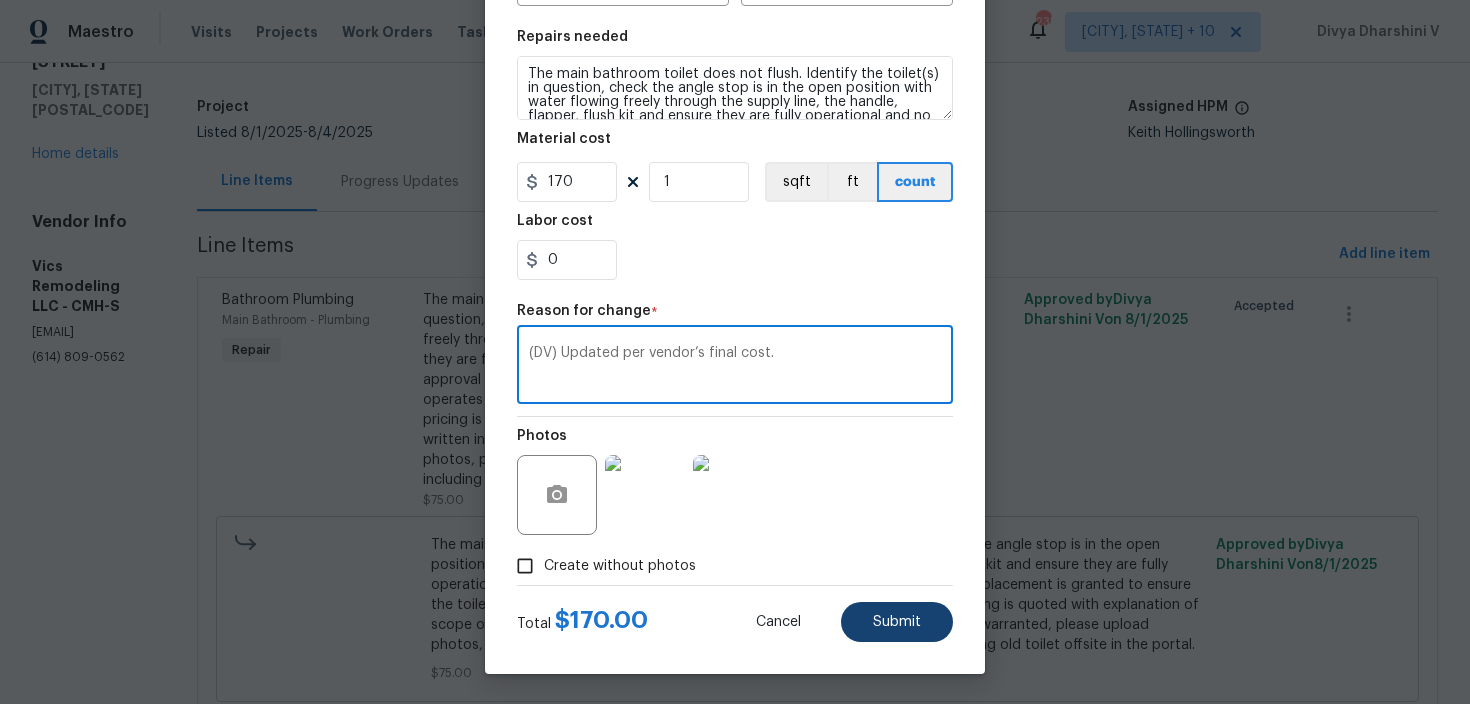 type on "(DV) Updated per vendor’s final cost." 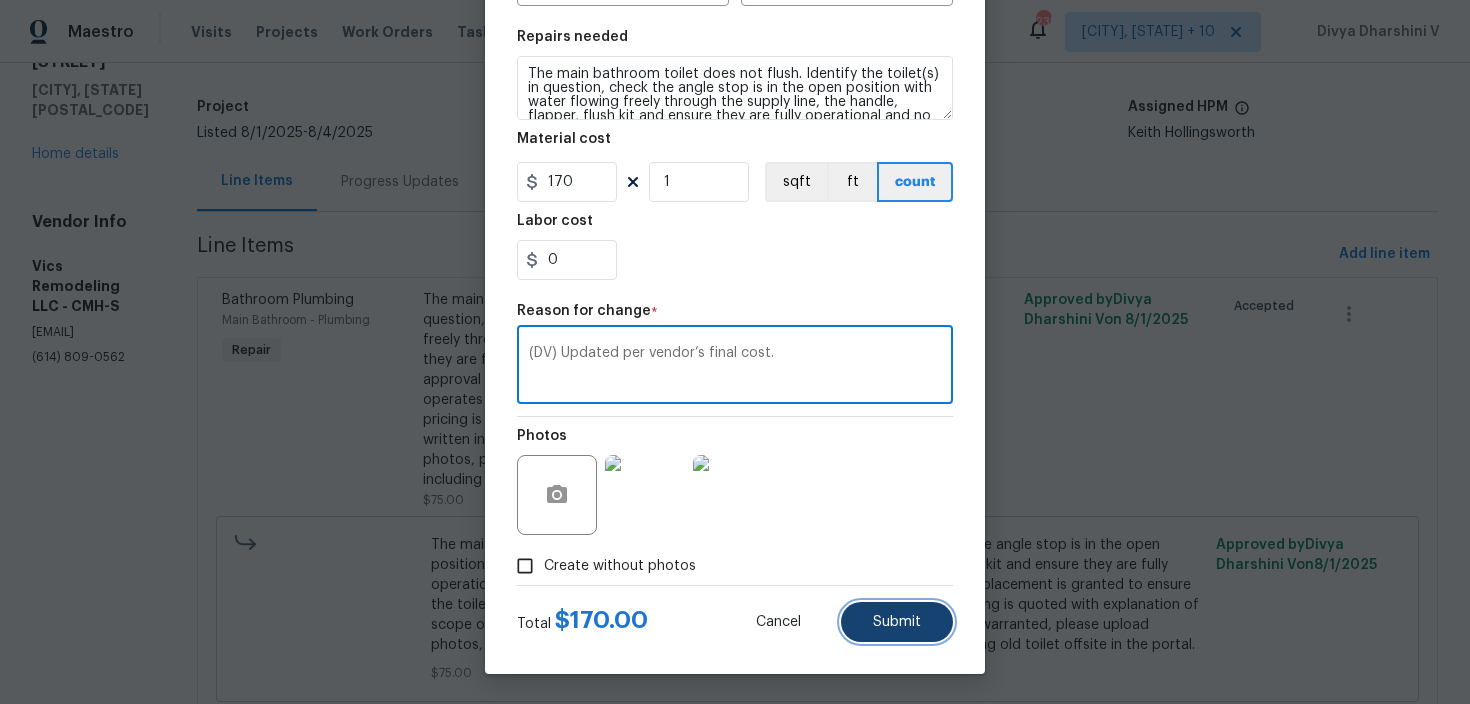 click on "Submit" at bounding box center (897, 622) 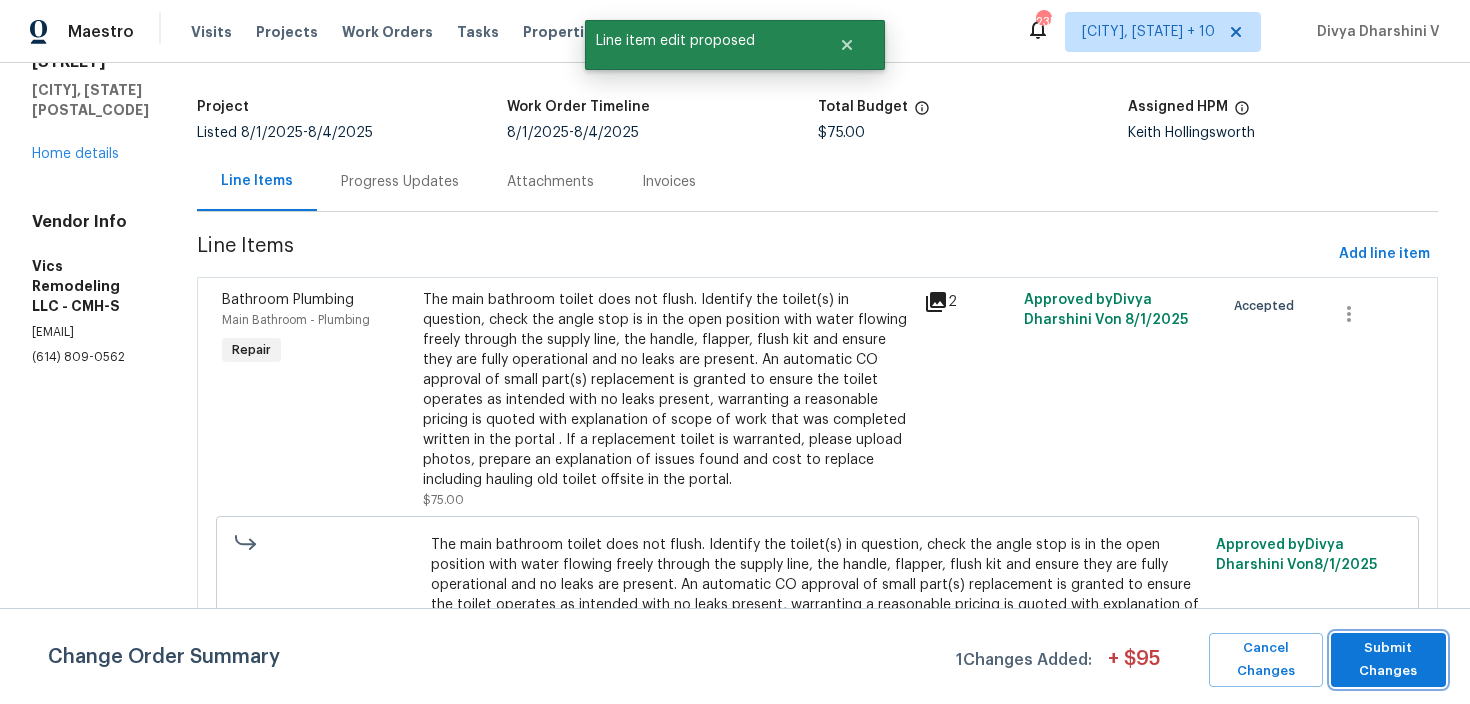 click on "Submit Changes" at bounding box center (1388, 660) 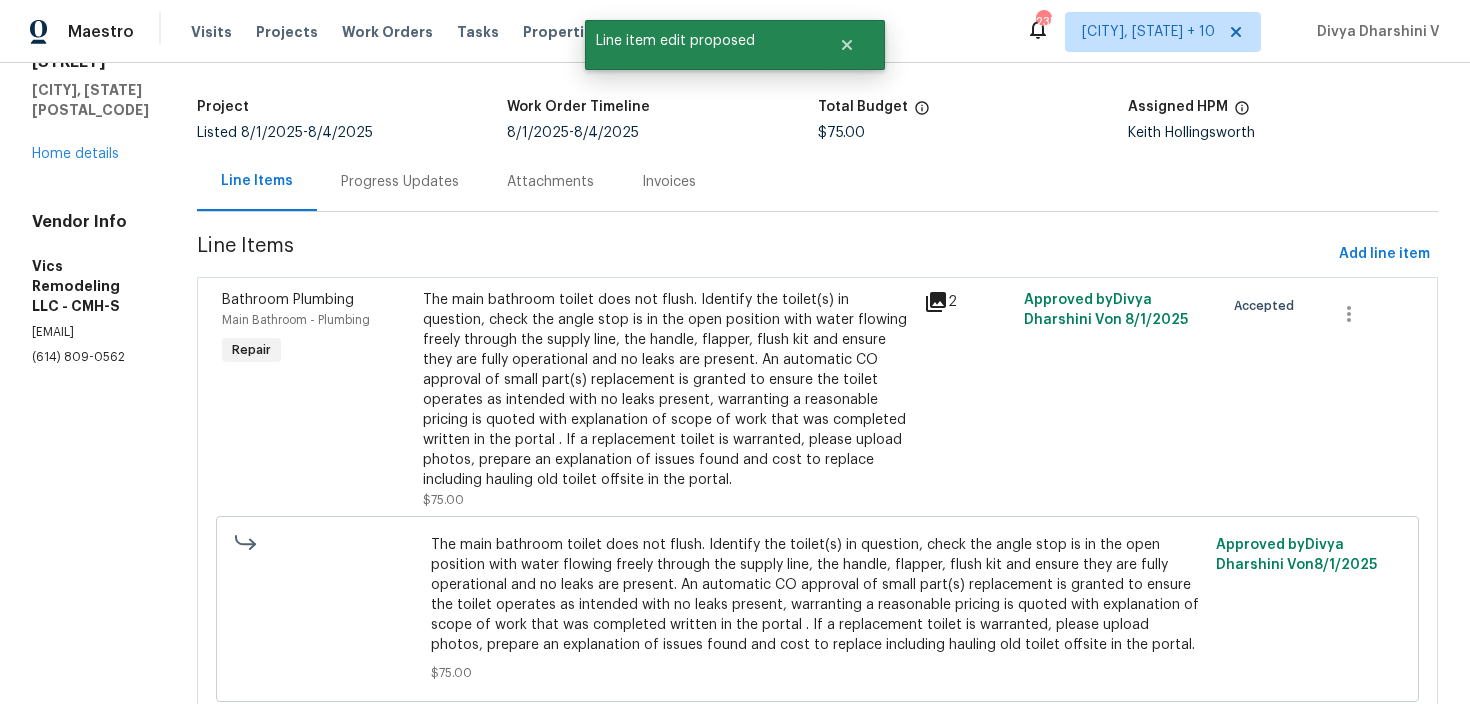 click on "Progress Updates" at bounding box center (400, 182) 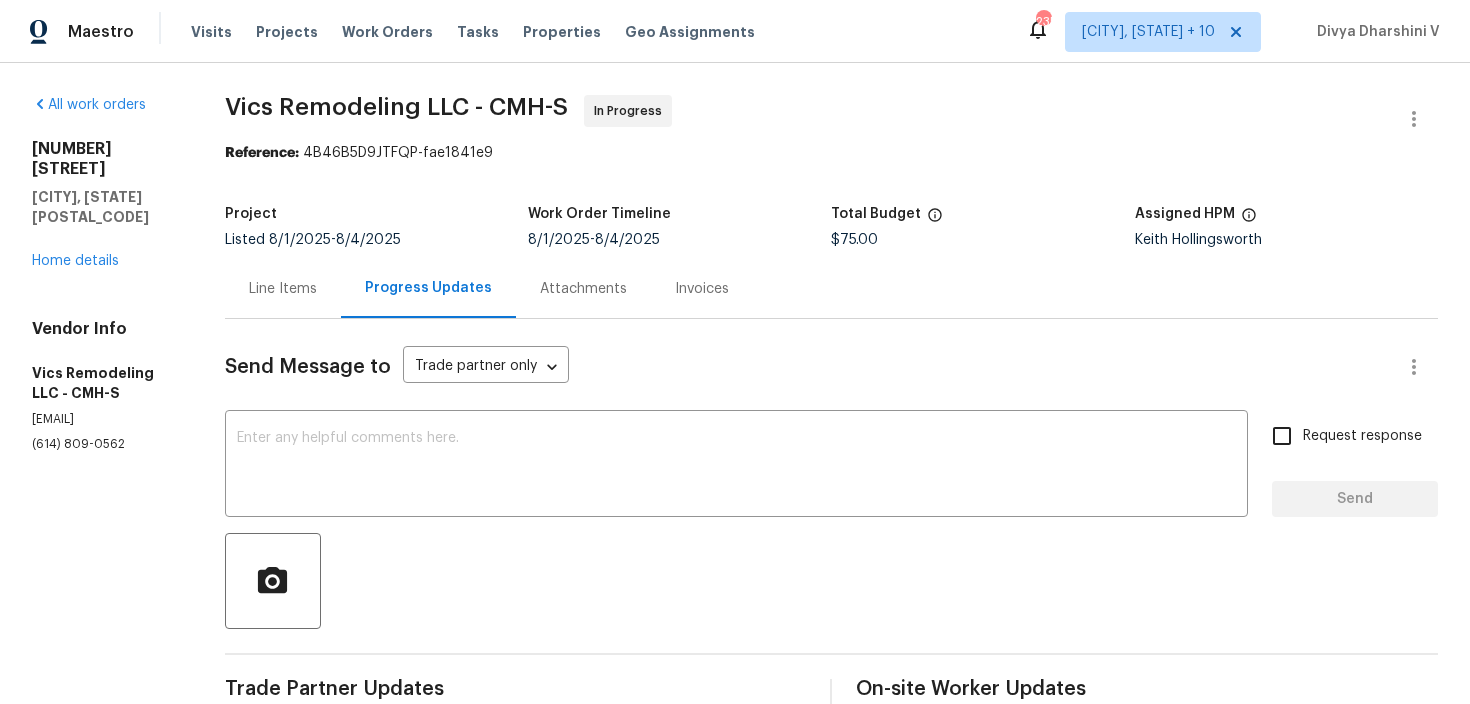 scroll, scrollTop: 197, scrollLeft: 0, axis: vertical 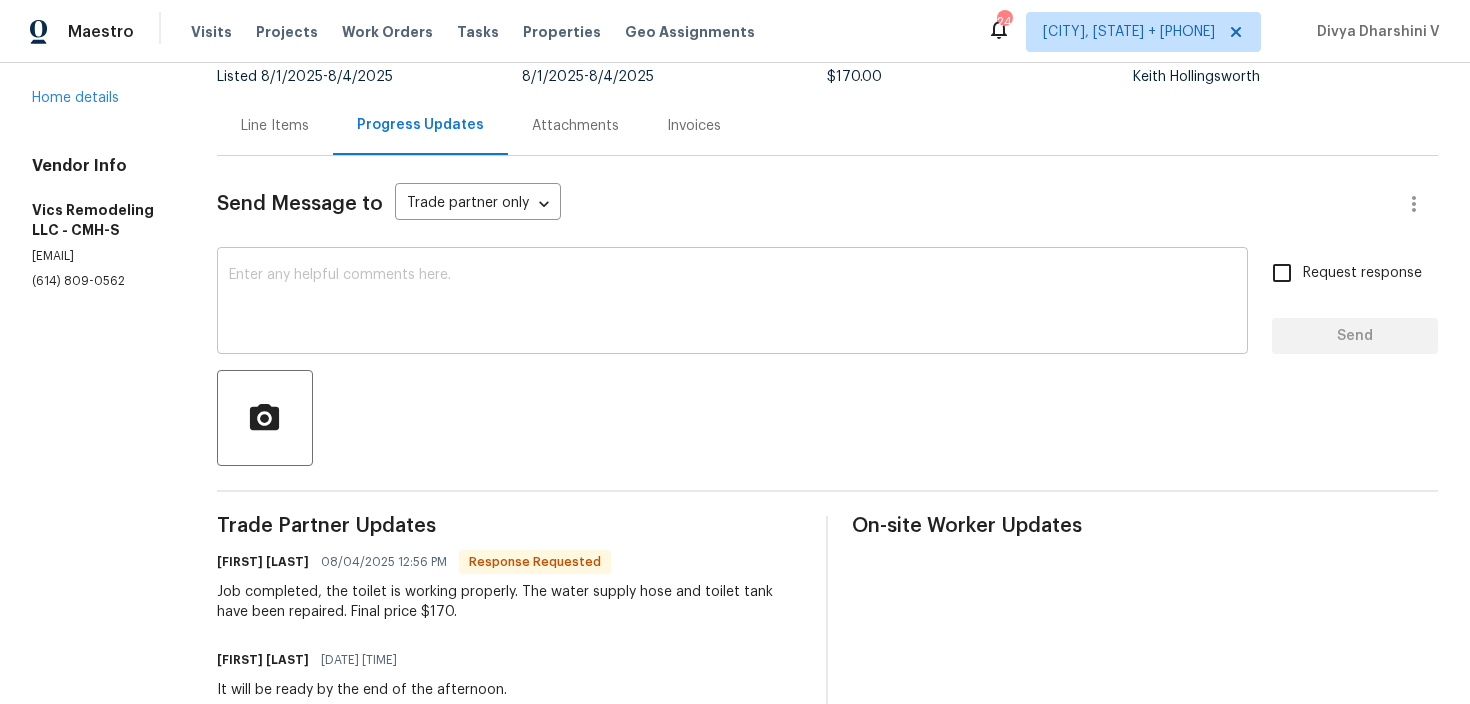 click on "x ​" at bounding box center [732, 303] 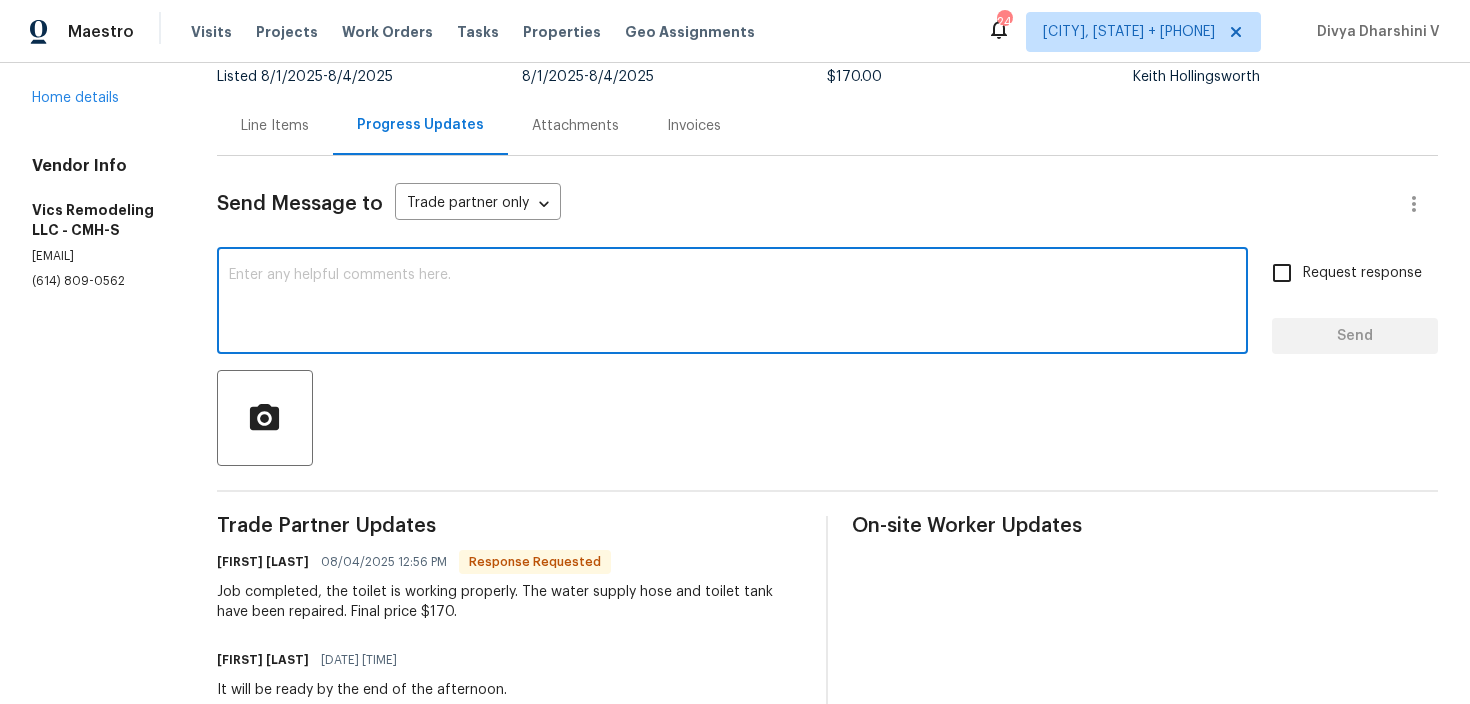 paste on "Hey, we have updated the cost to $. Please upload the before and after photos and move for QC." 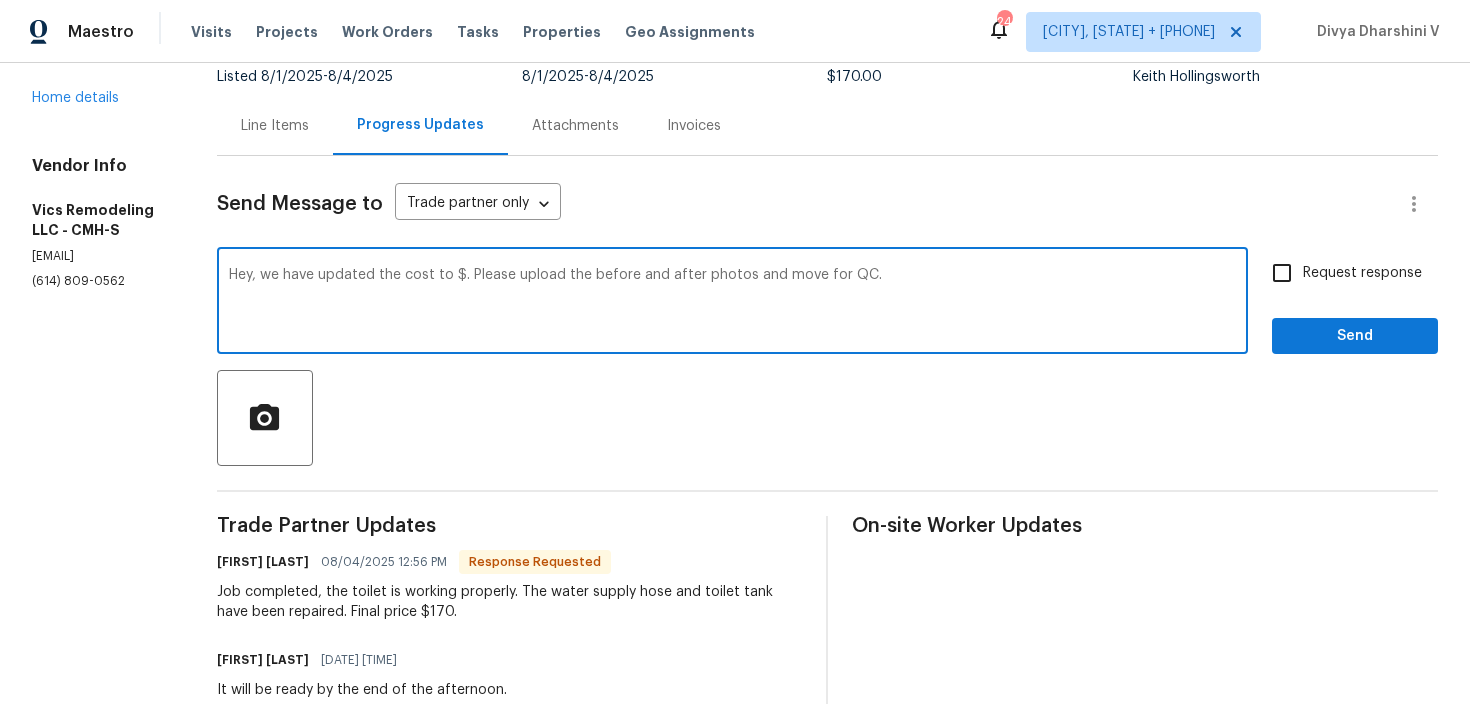 click on "Hey, we have updated the cost to $. Please upload the before and after photos and move for QC." at bounding box center [732, 303] 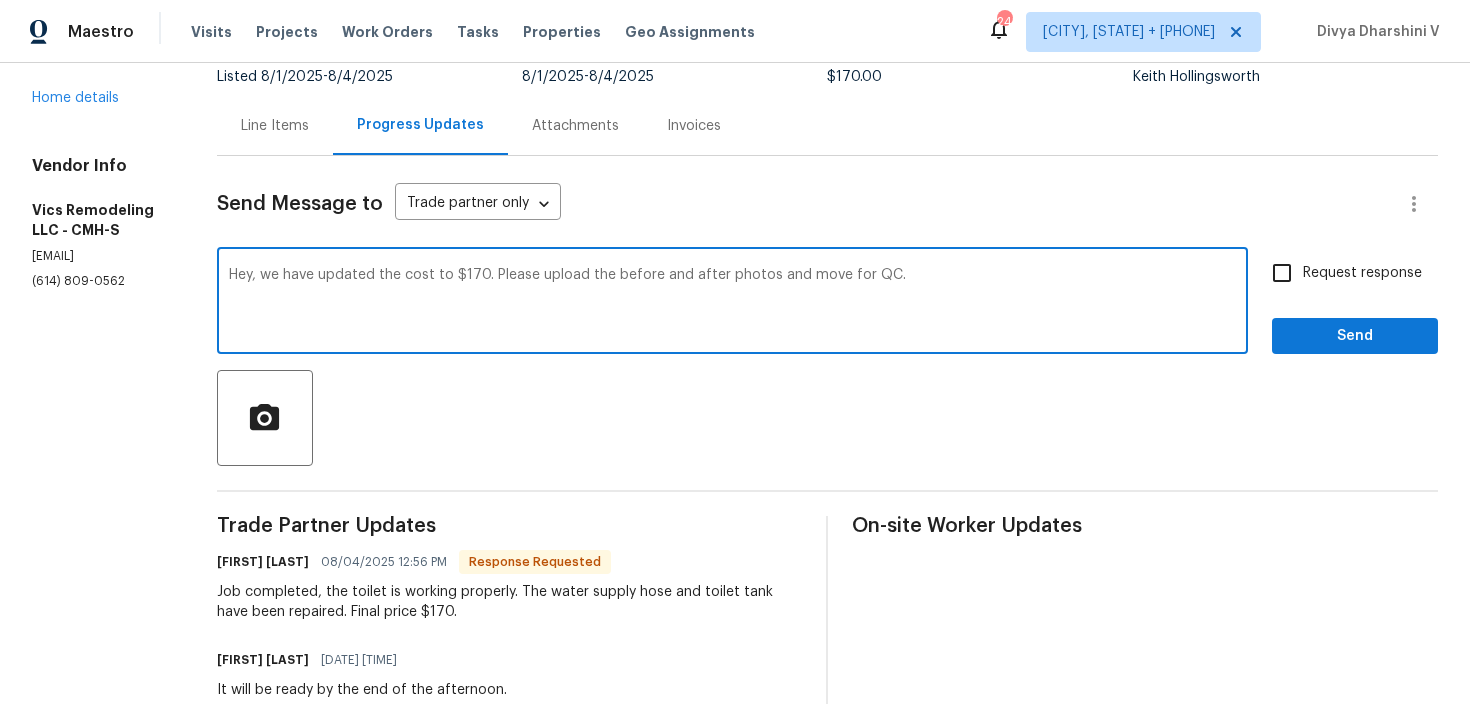 type on "Hey, we have updated the cost to $170. Please upload the before and after photos and move for QC." 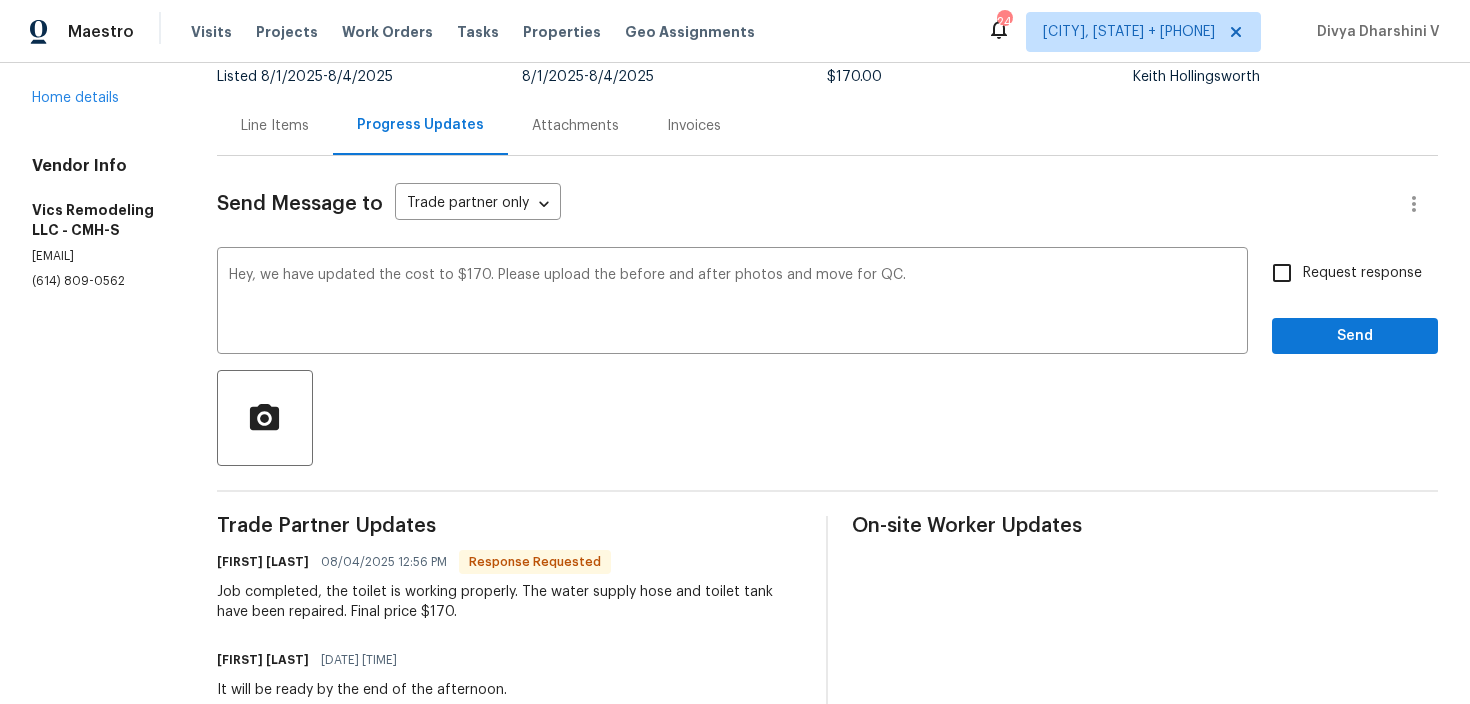 click on "Request response" at bounding box center (1282, 273) 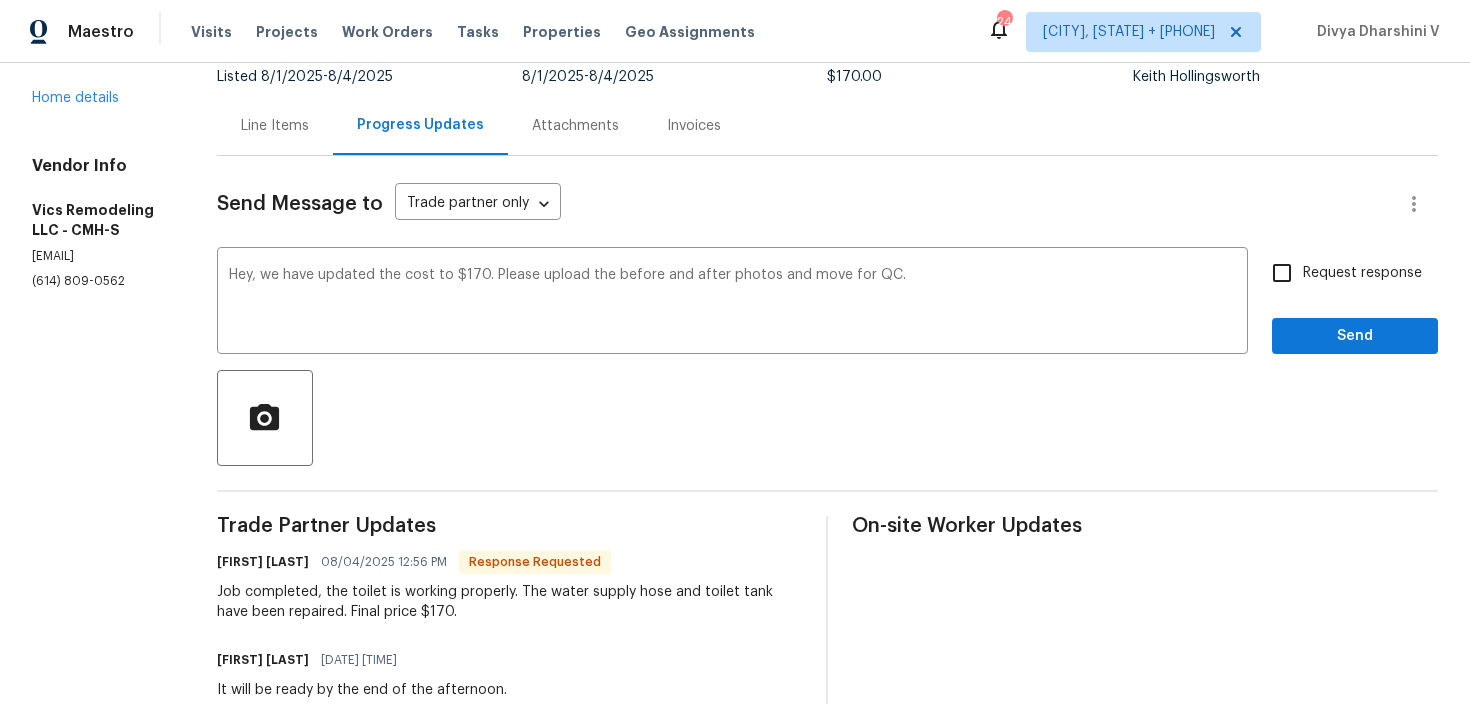 checkbox on "true" 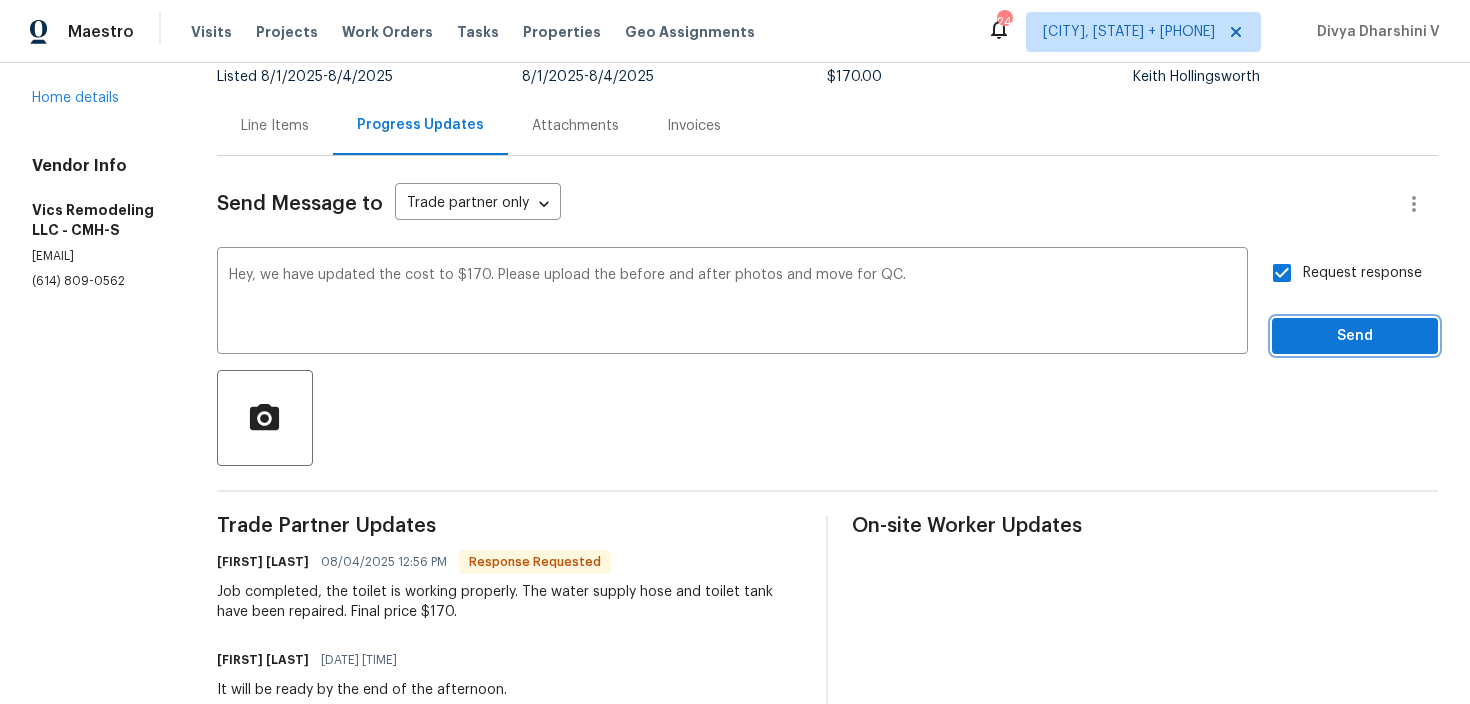 click on "Send" at bounding box center [1355, 336] 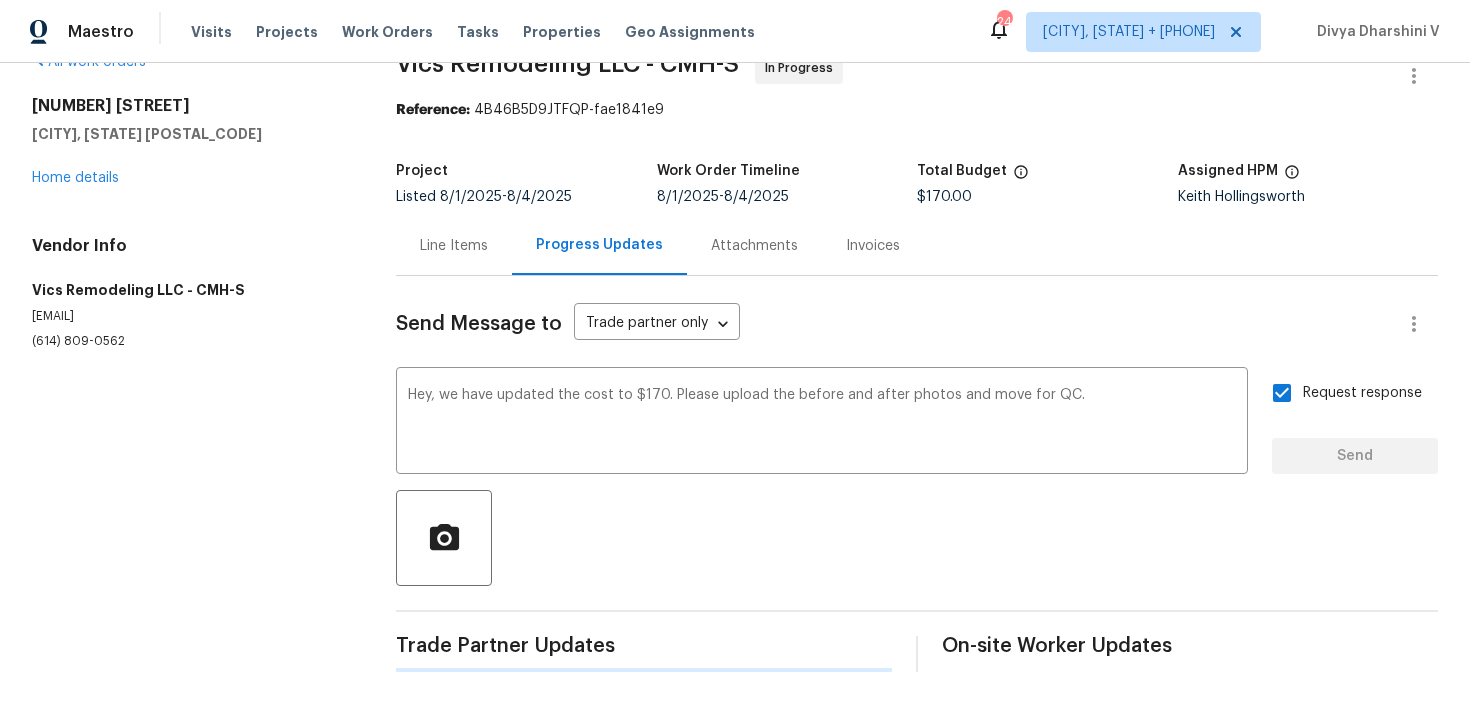 type 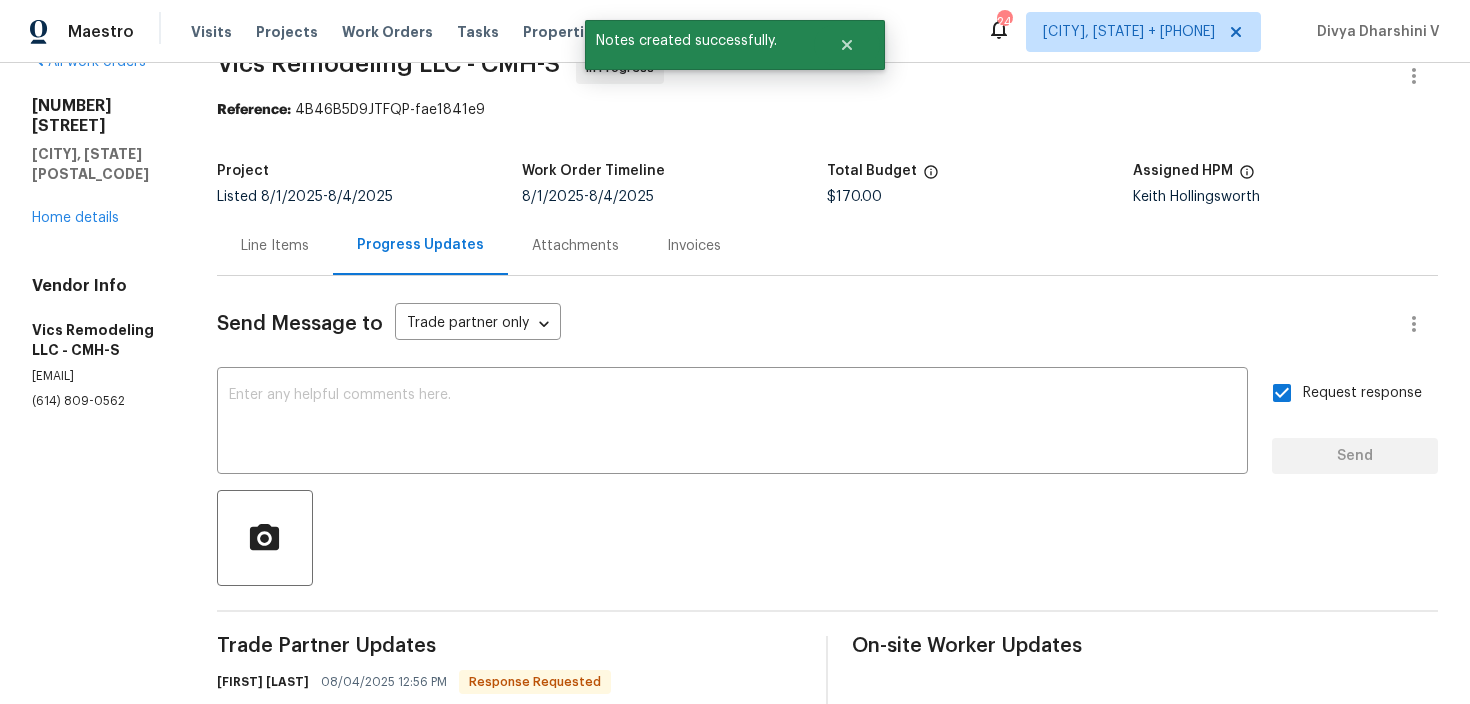 scroll, scrollTop: 163, scrollLeft: 0, axis: vertical 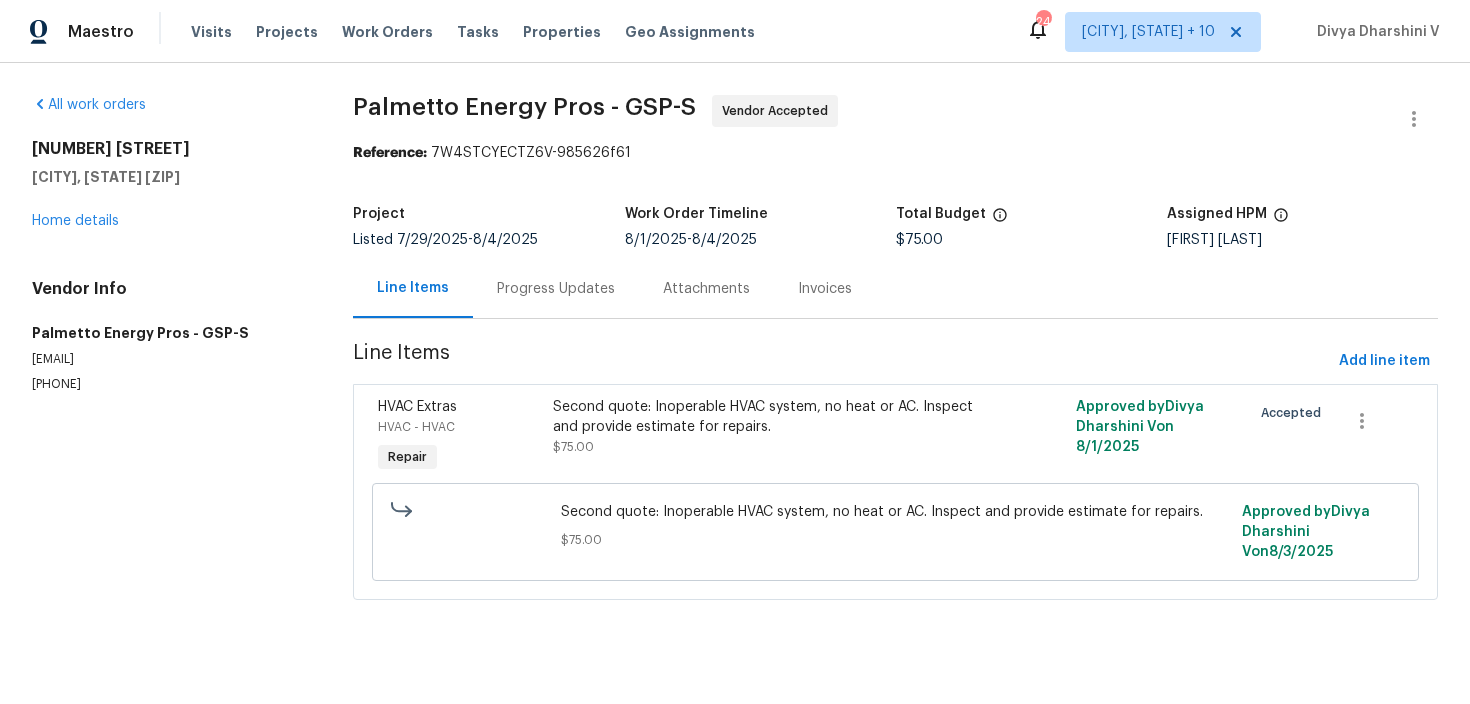 click on "Progress Updates" at bounding box center [556, 289] 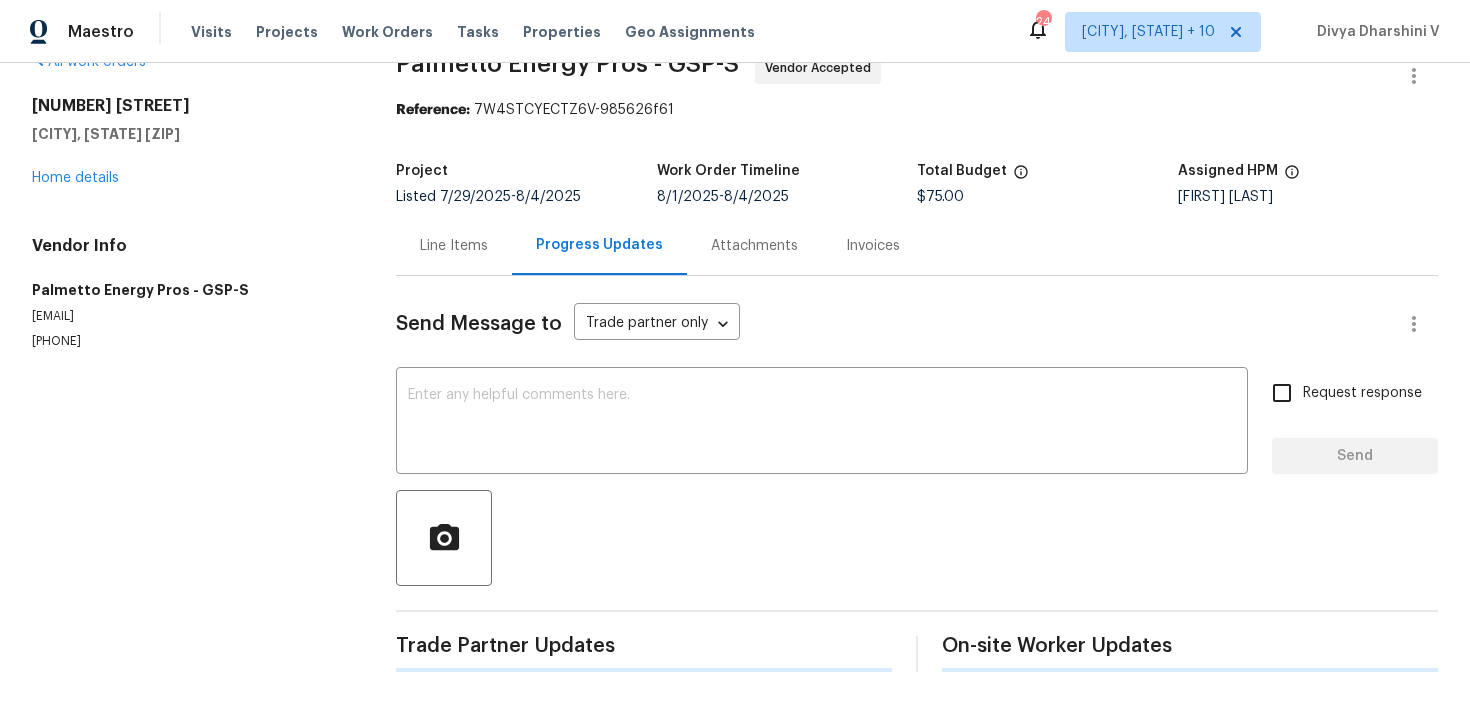 scroll, scrollTop: 275, scrollLeft: 0, axis: vertical 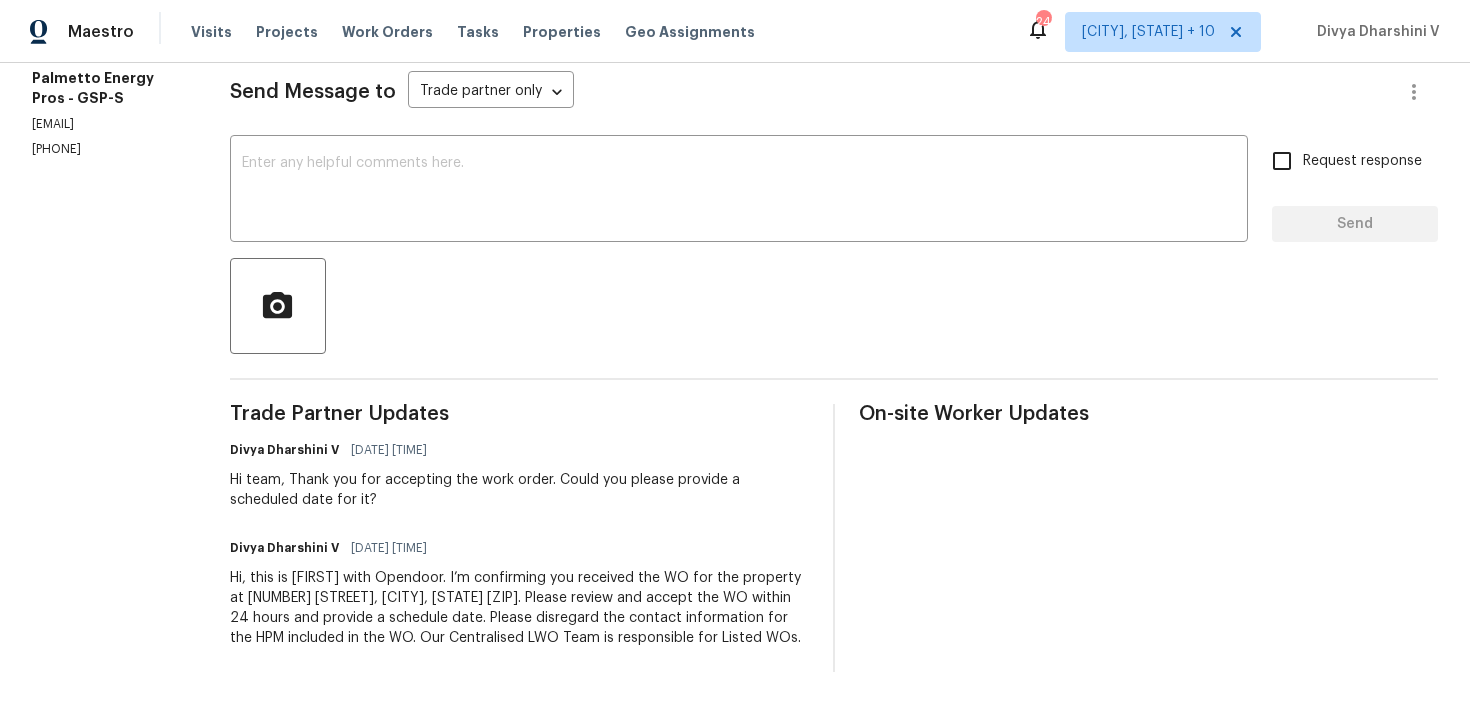 click on "All work orders [NUMBER] [STREET] [CITY], [STATE] [ZIP] Home details Vendor Info Palmetto Energy Pros - GSP-S [EMAIL] [PHONE]" at bounding box center [107, 246] 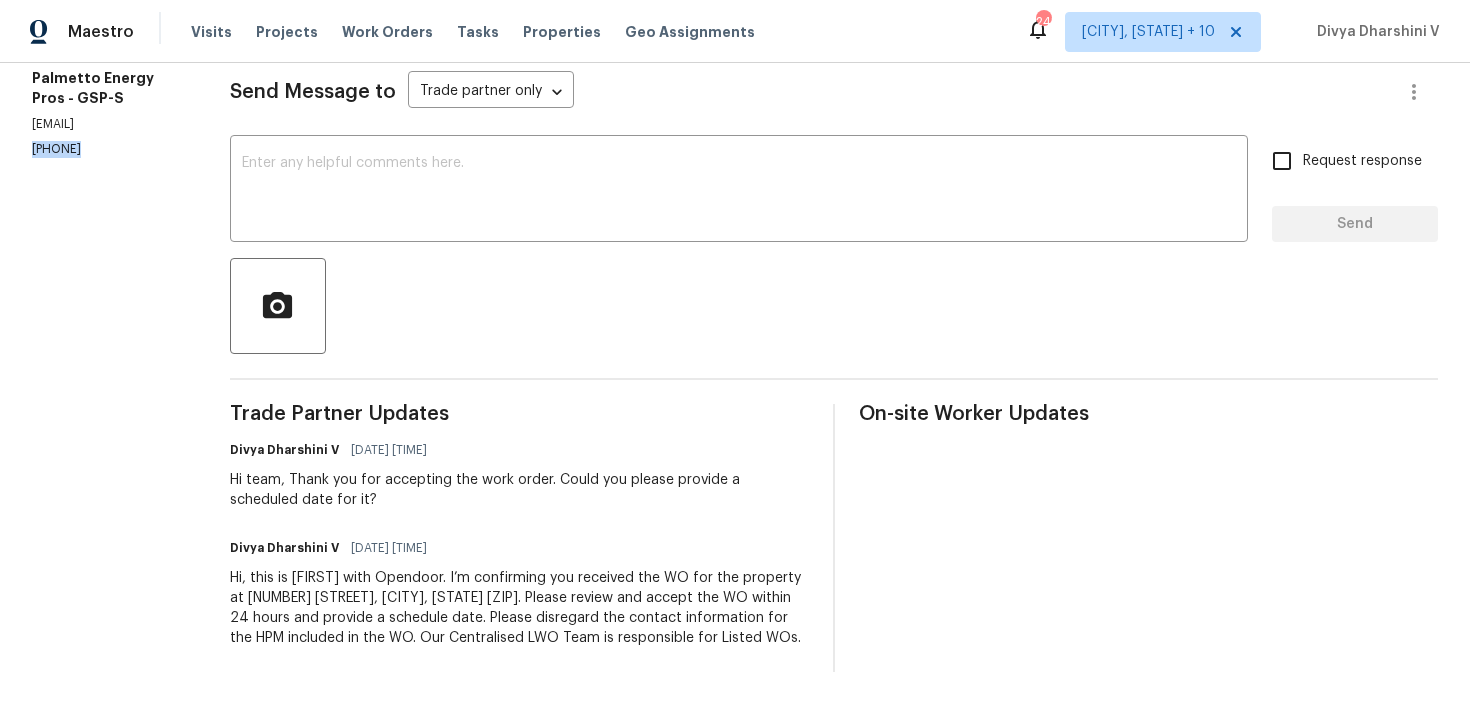 copy on "(864) 380-8678" 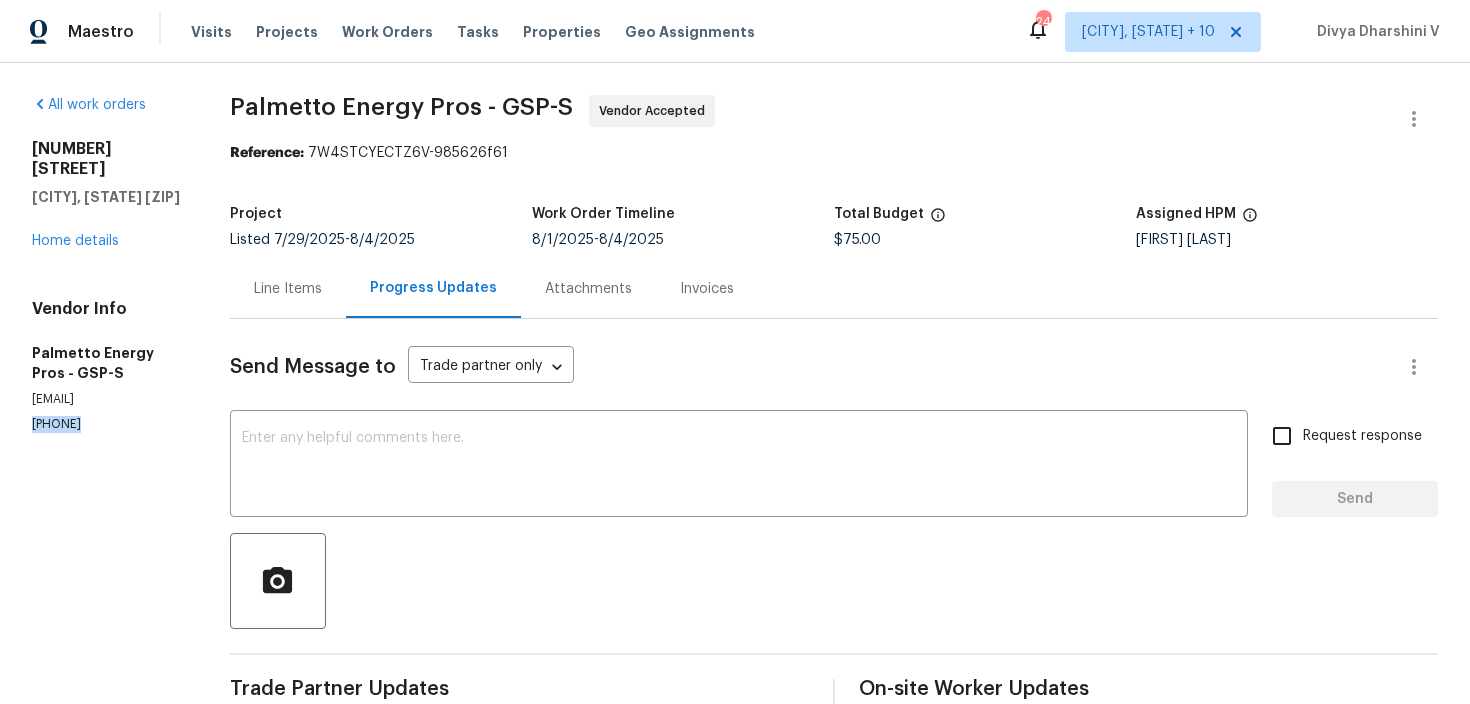 scroll, scrollTop: 275, scrollLeft: 0, axis: vertical 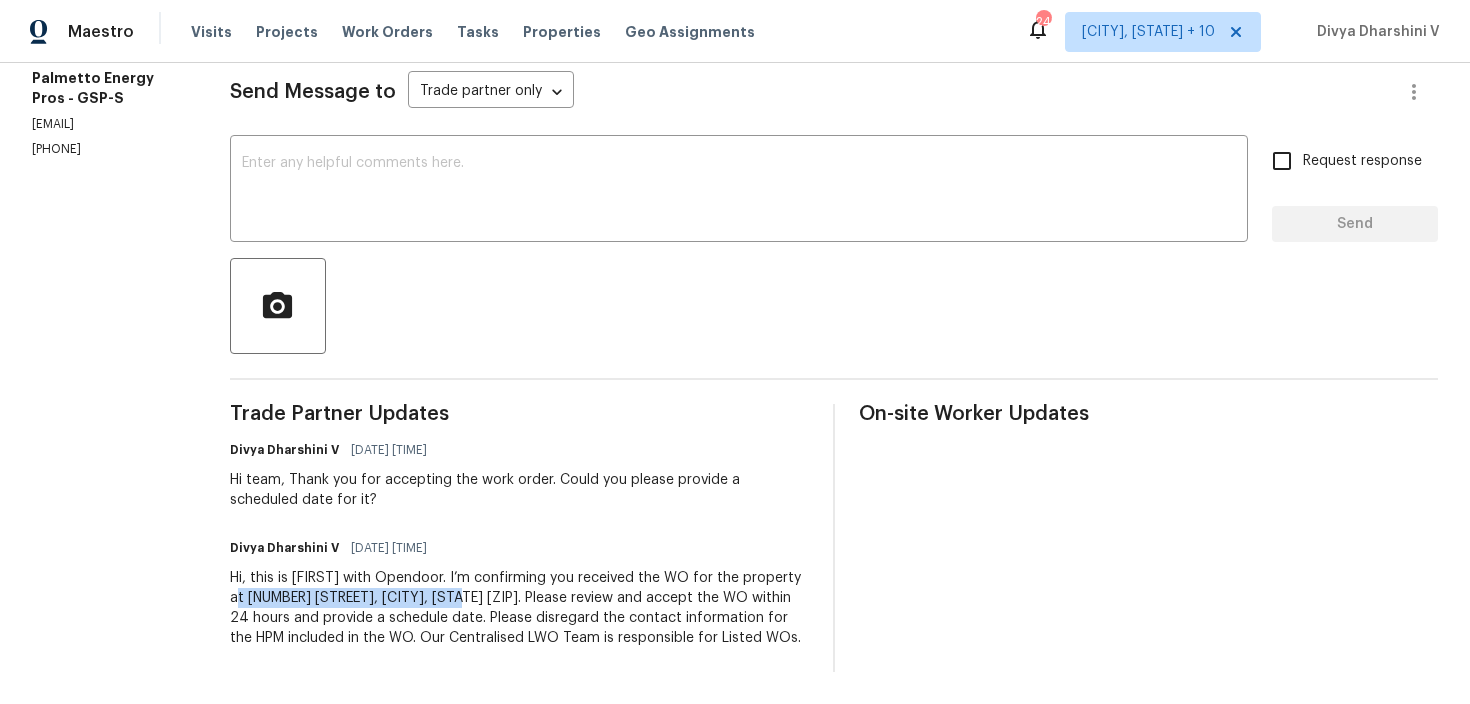 drag, startPoint x: 241, startPoint y: 596, endPoint x: 462, endPoint y: 595, distance: 221.00226 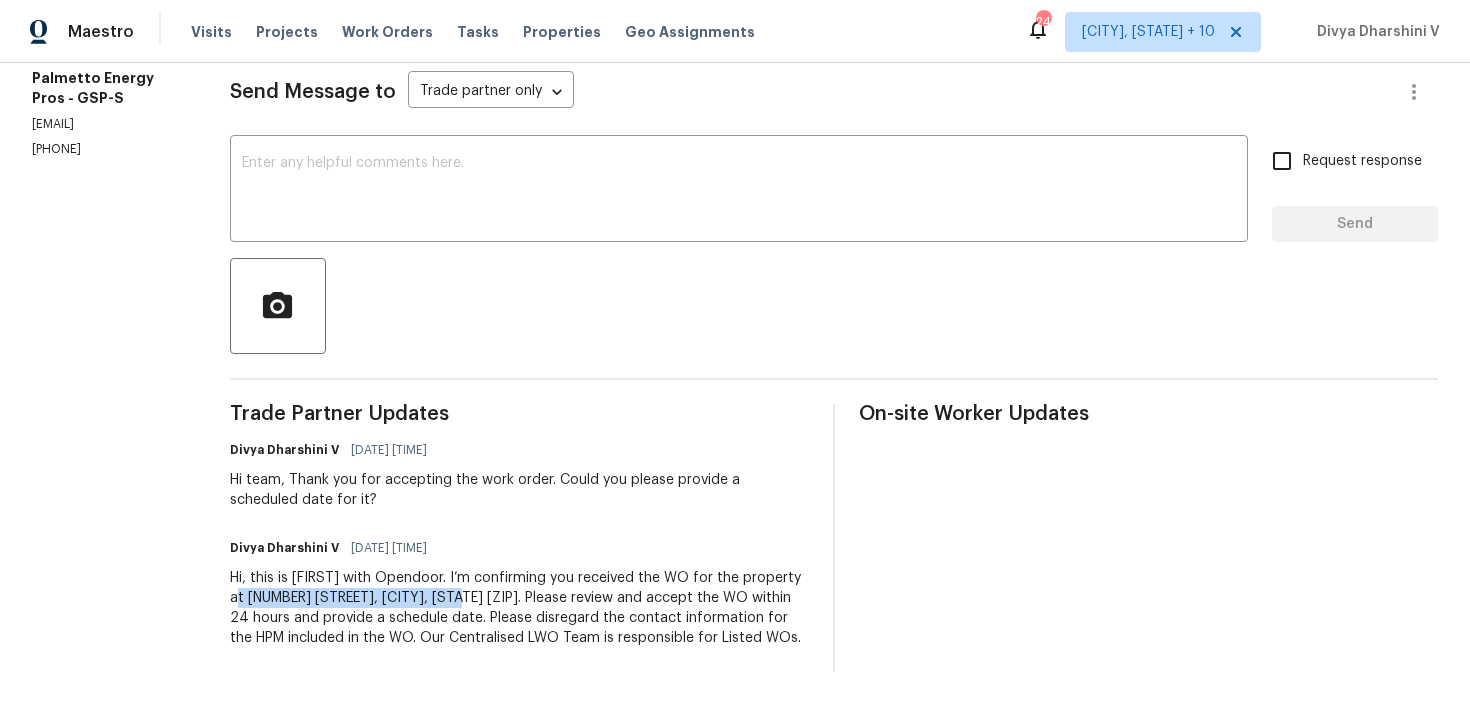 scroll, scrollTop: 0, scrollLeft: 0, axis: both 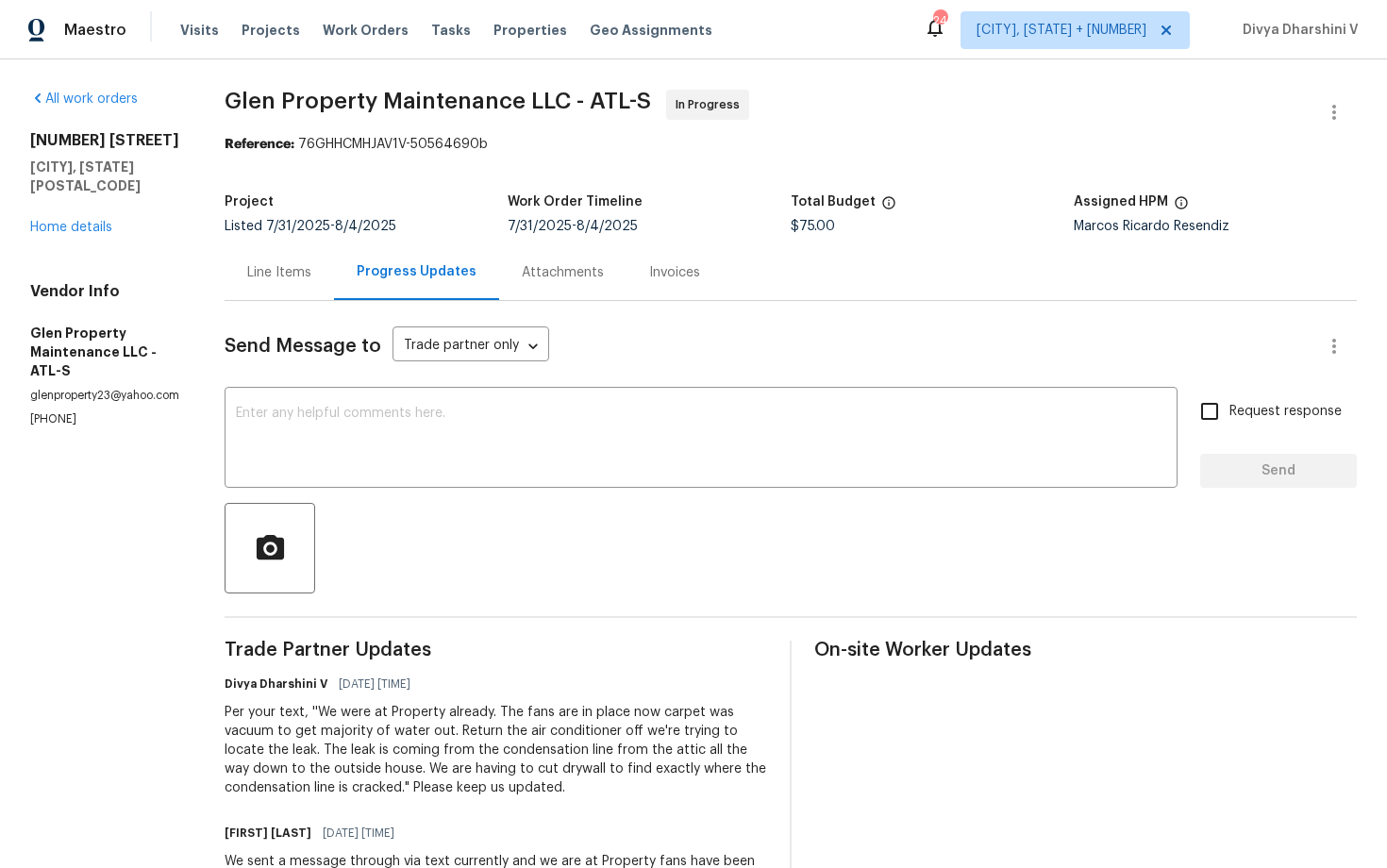 click at bounding box center (791, 548) 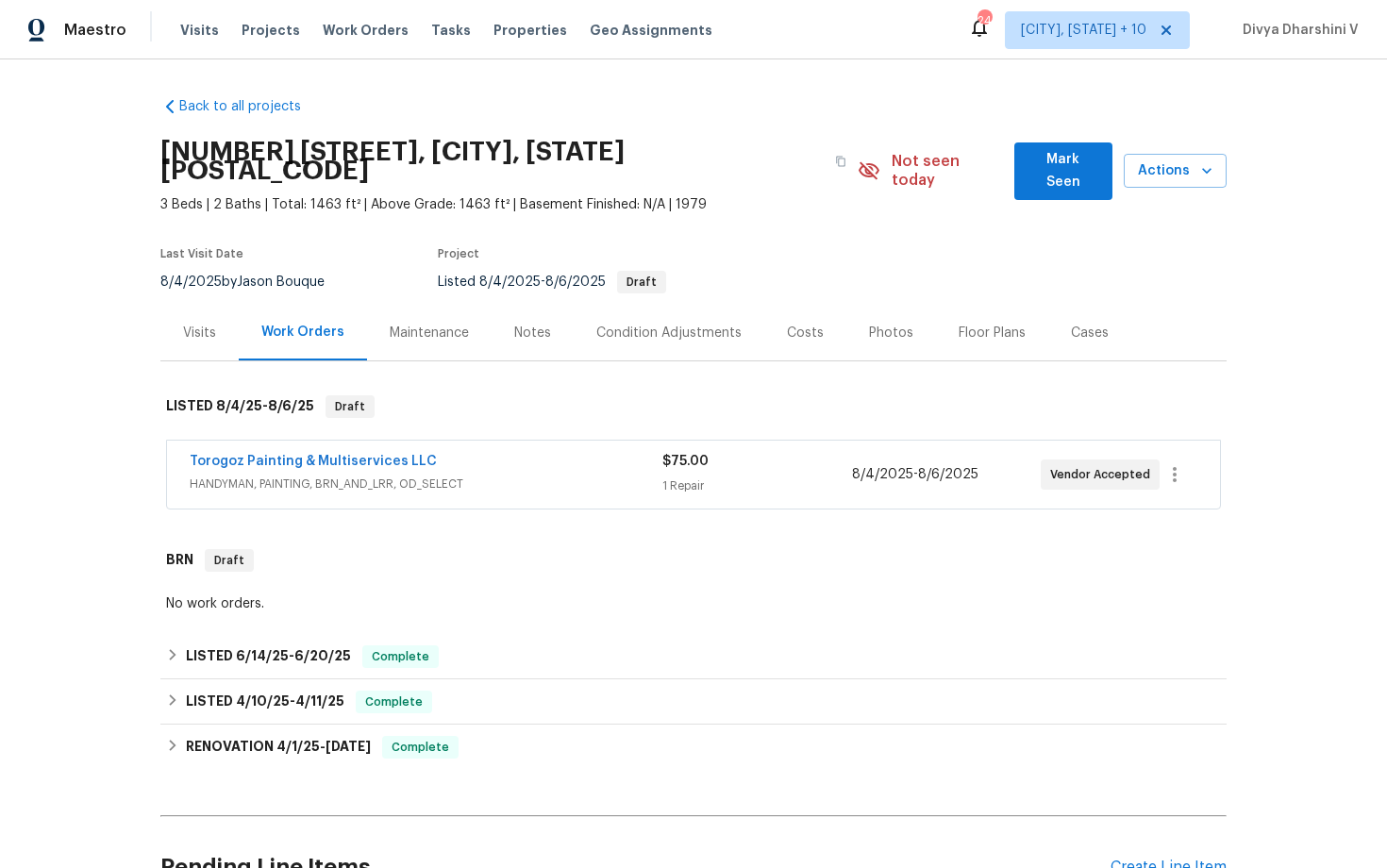 scroll, scrollTop: 0, scrollLeft: 0, axis: both 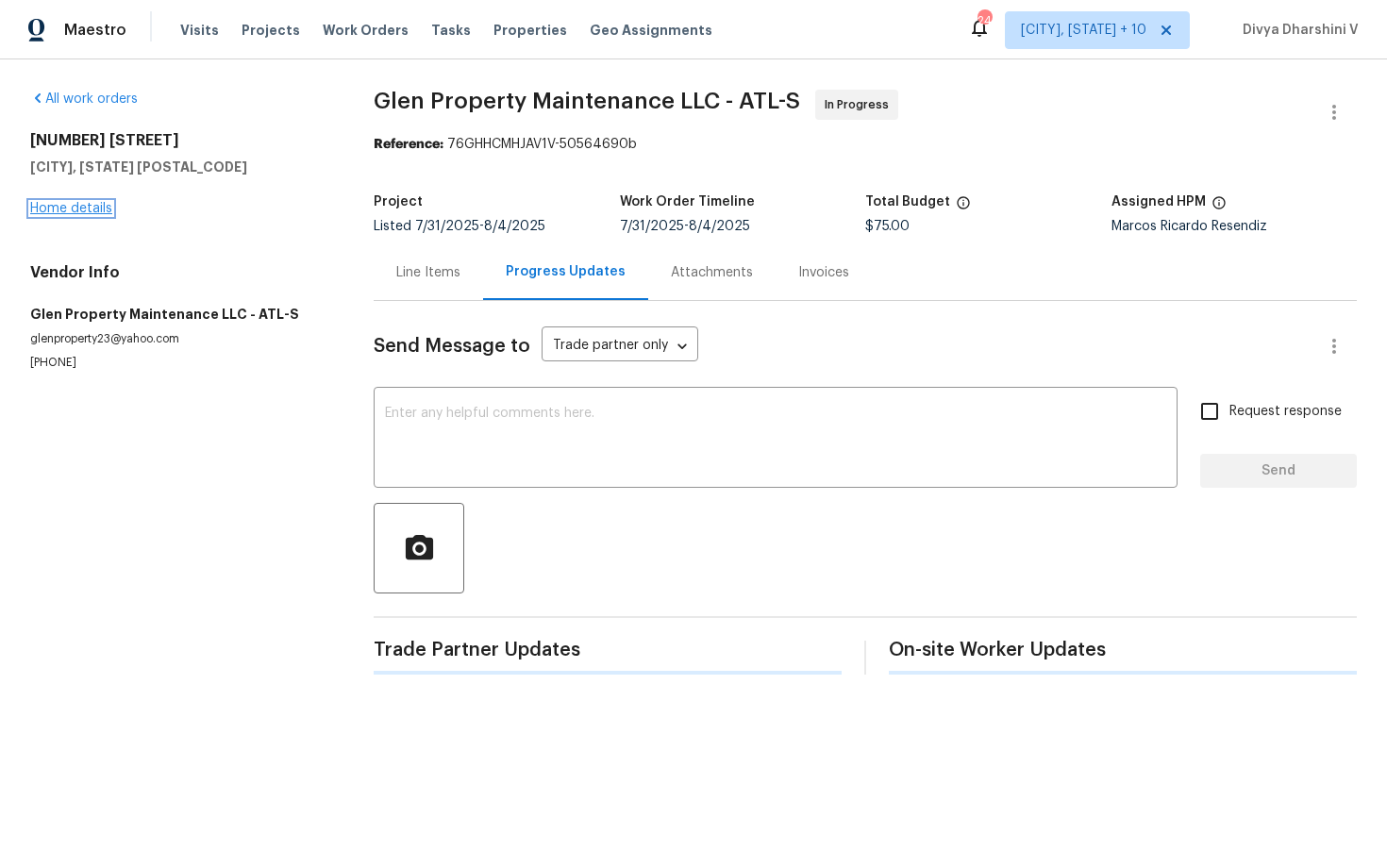 click on "Home details" at bounding box center [71, 209] 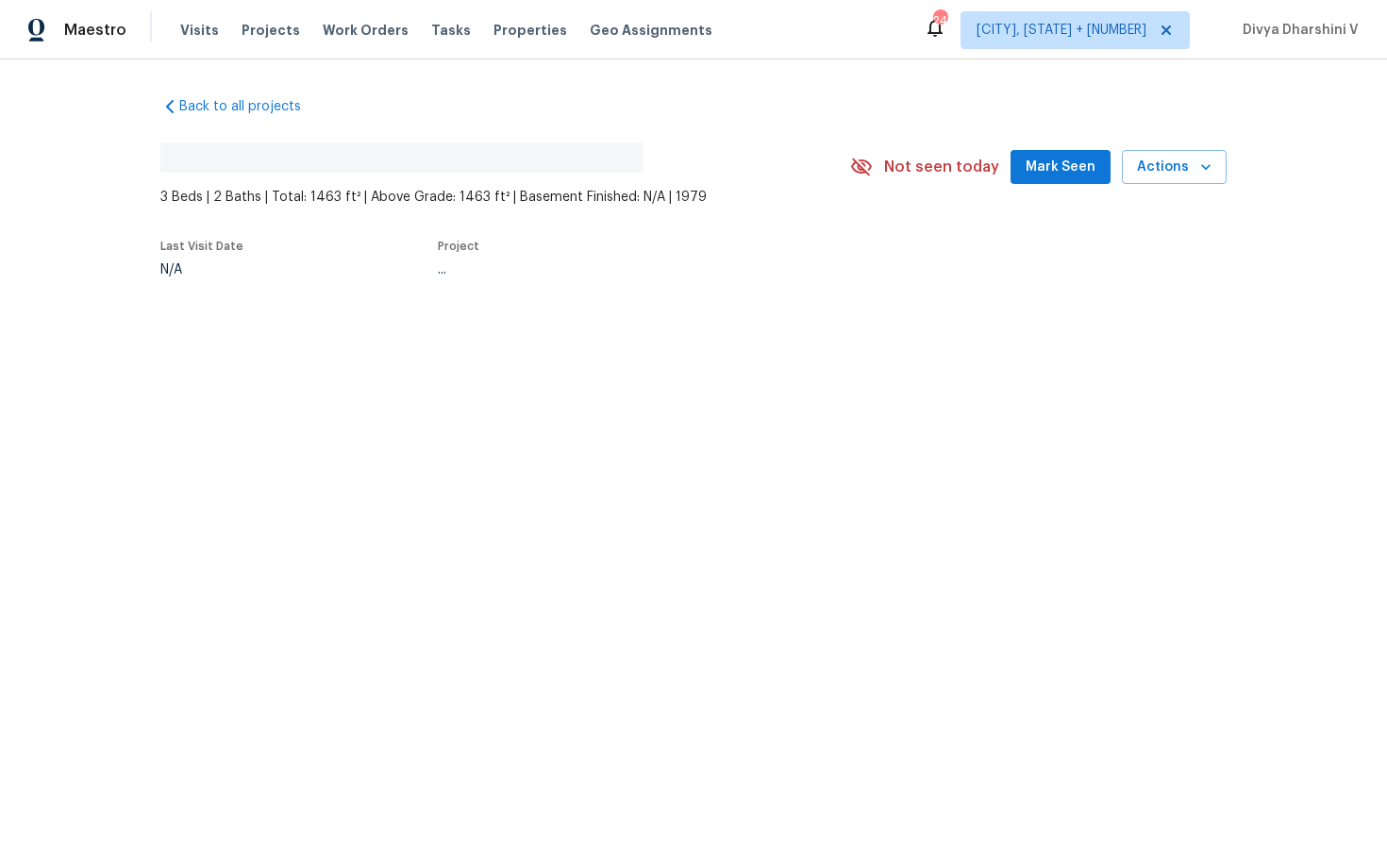 scroll, scrollTop: 0, scrollLeft: 0, axis: both 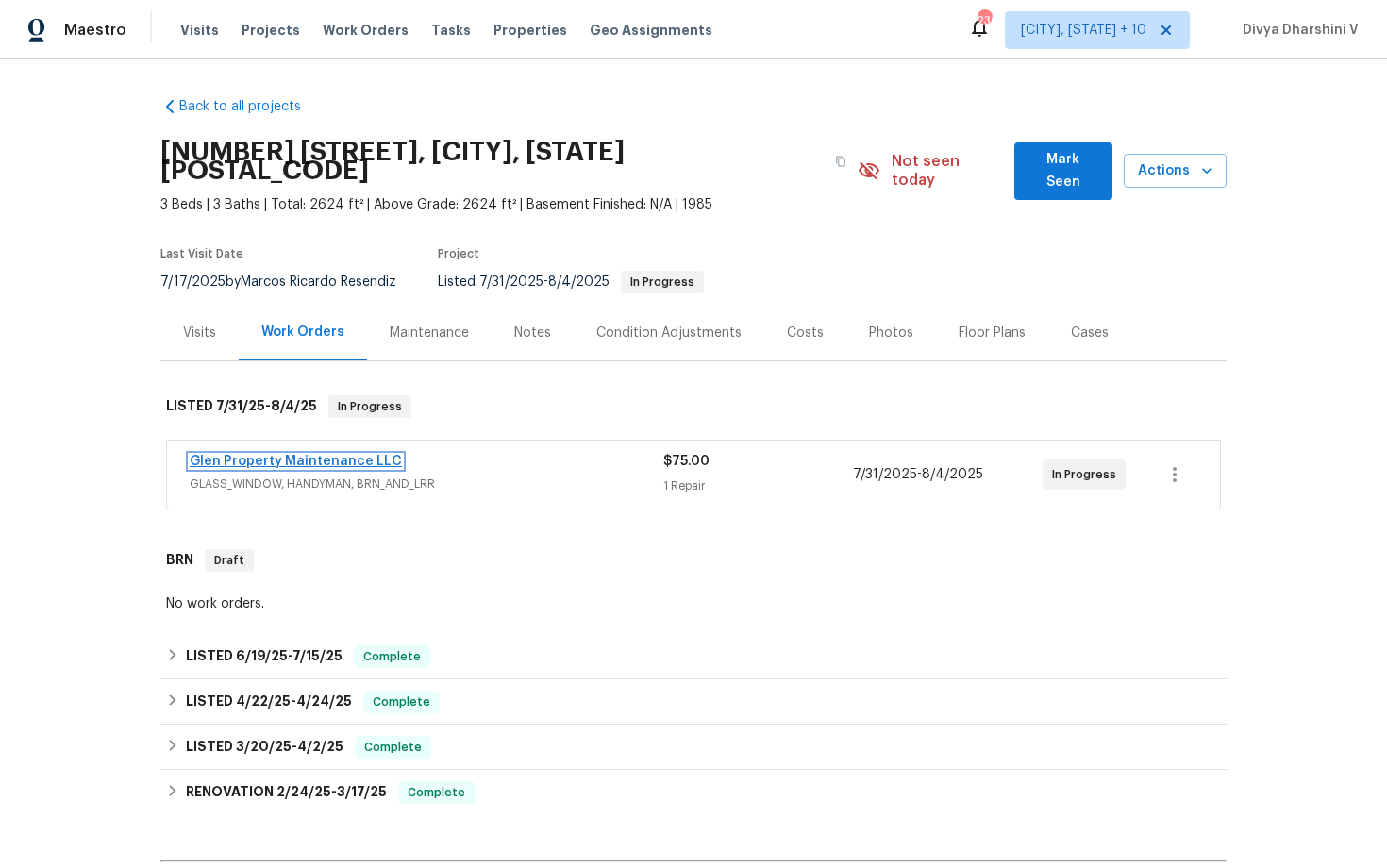 click on "Glen Property Maintenance LLC" at bounding box center (295, 461) 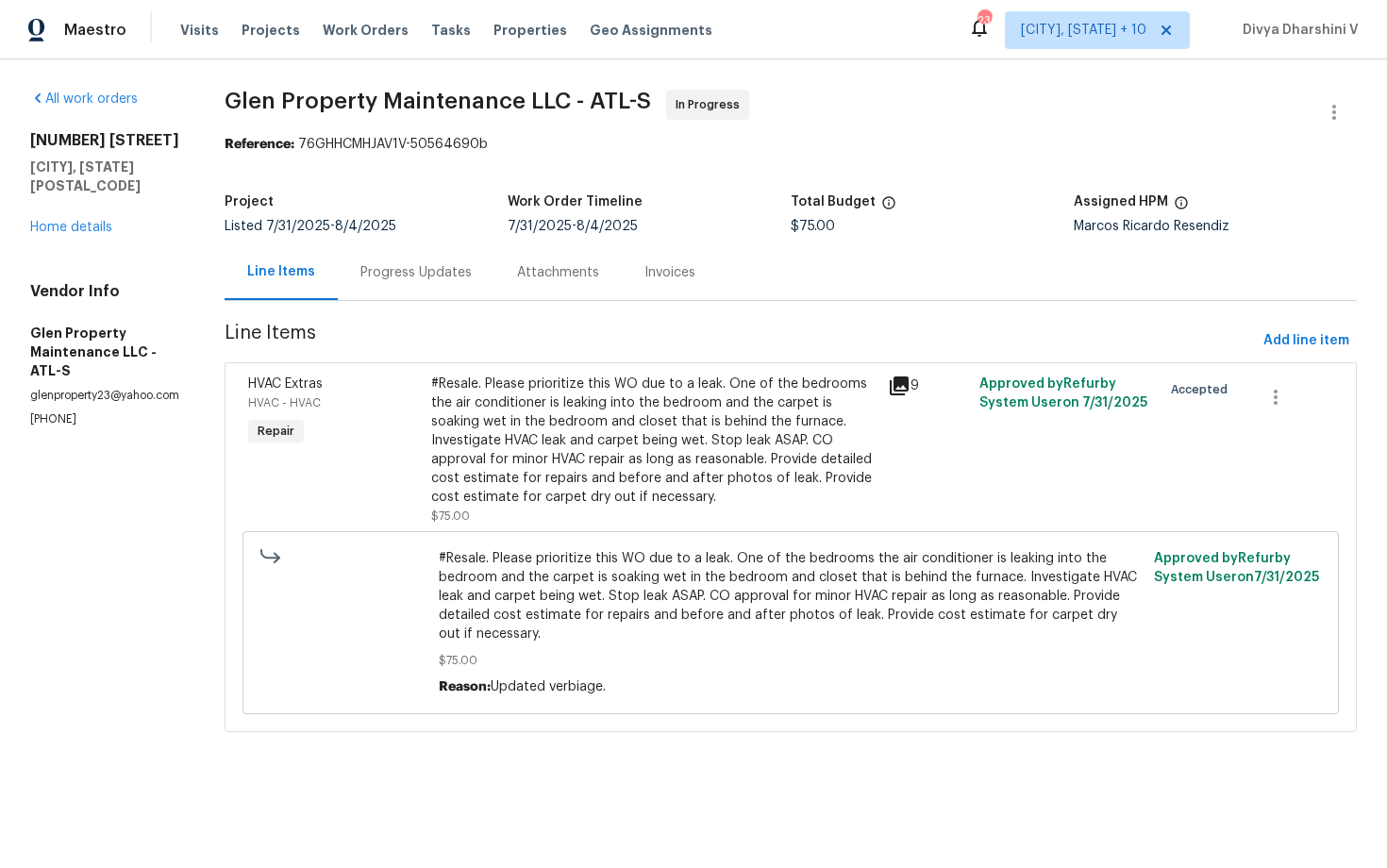 click on "Attachments" at bounding box center [558, 273] 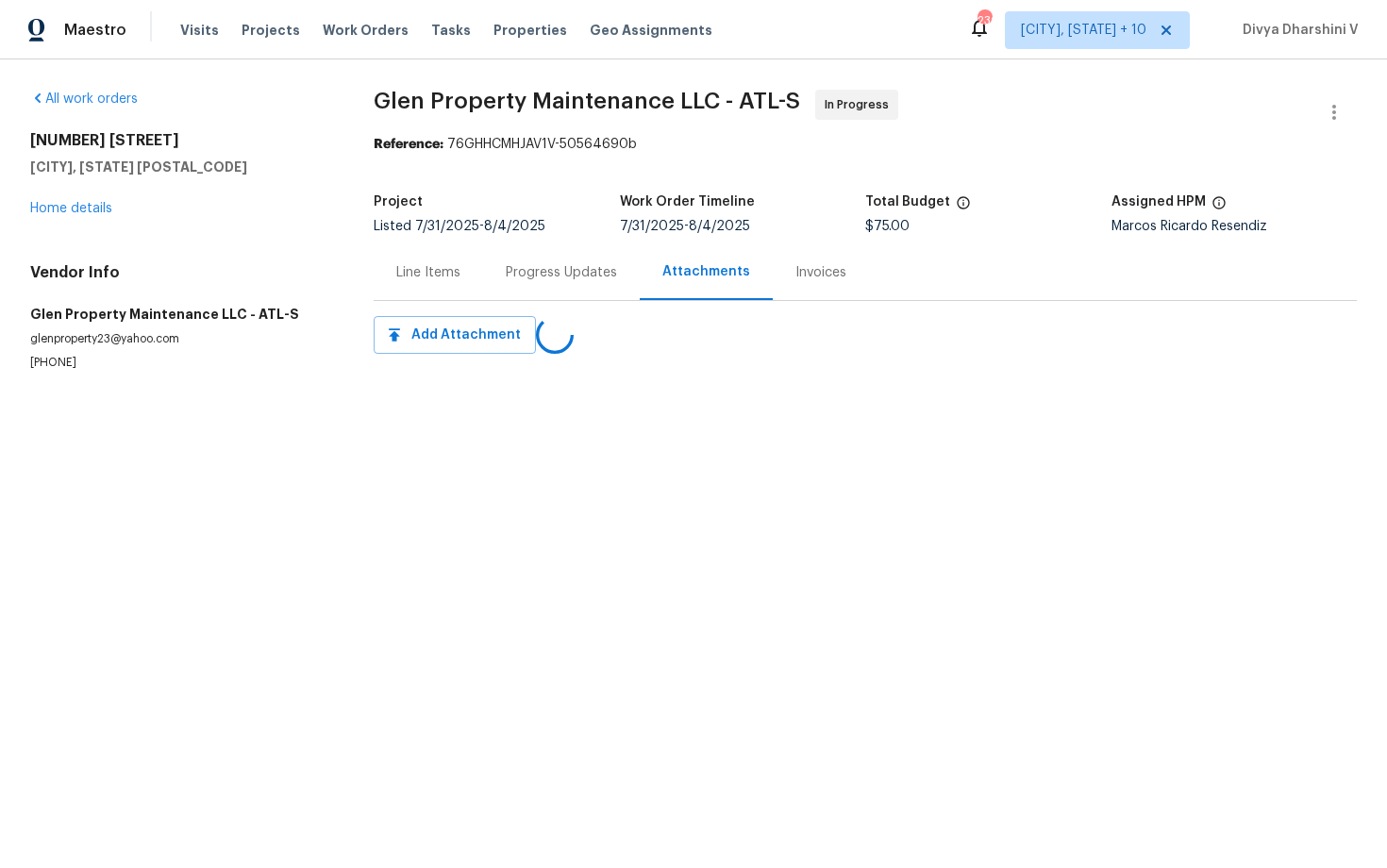 click on "Progress Updates" at bounding box center (561, 273) 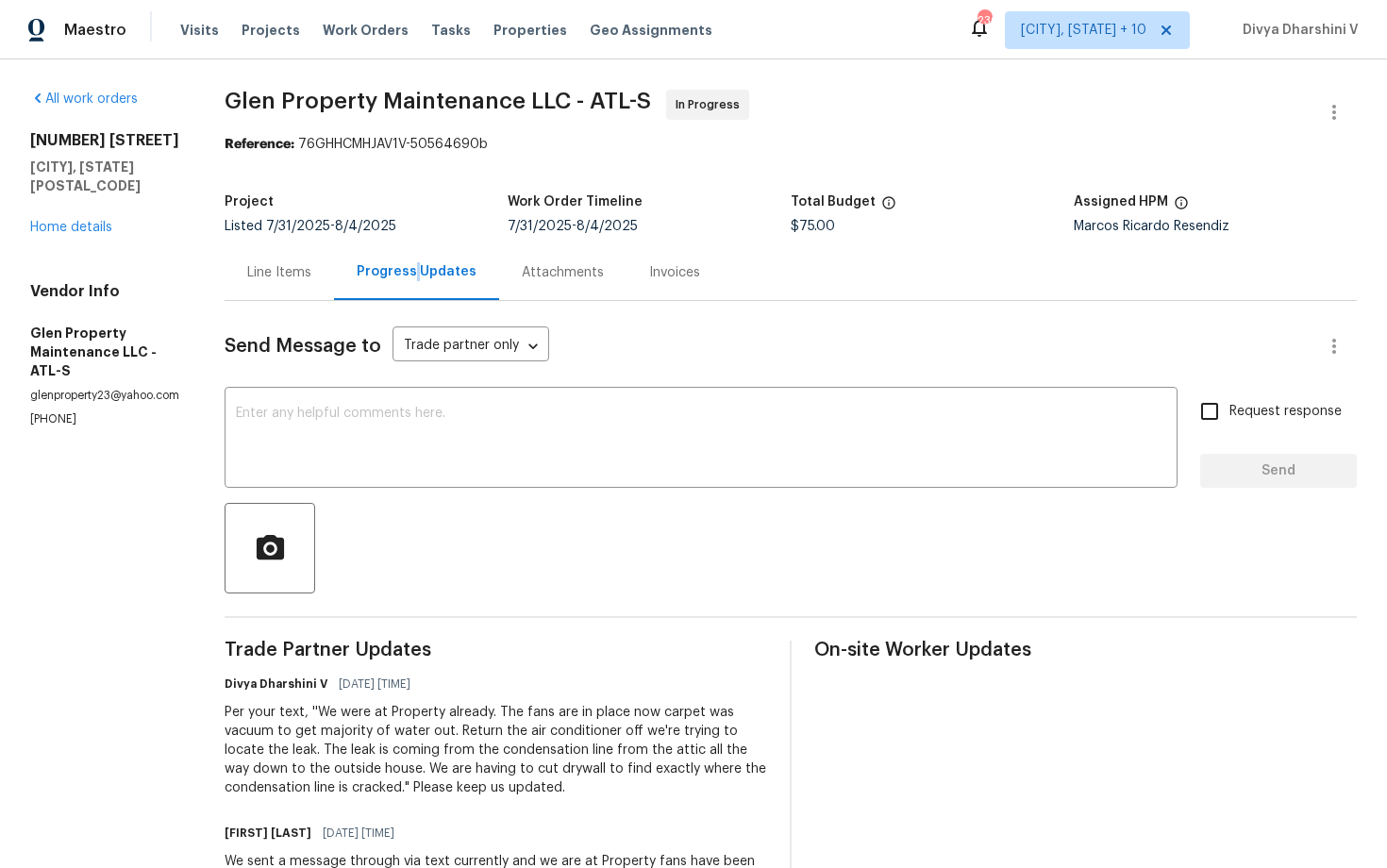 scroll, scrollTop: 77, scrollLeft: 0, axis: vertical 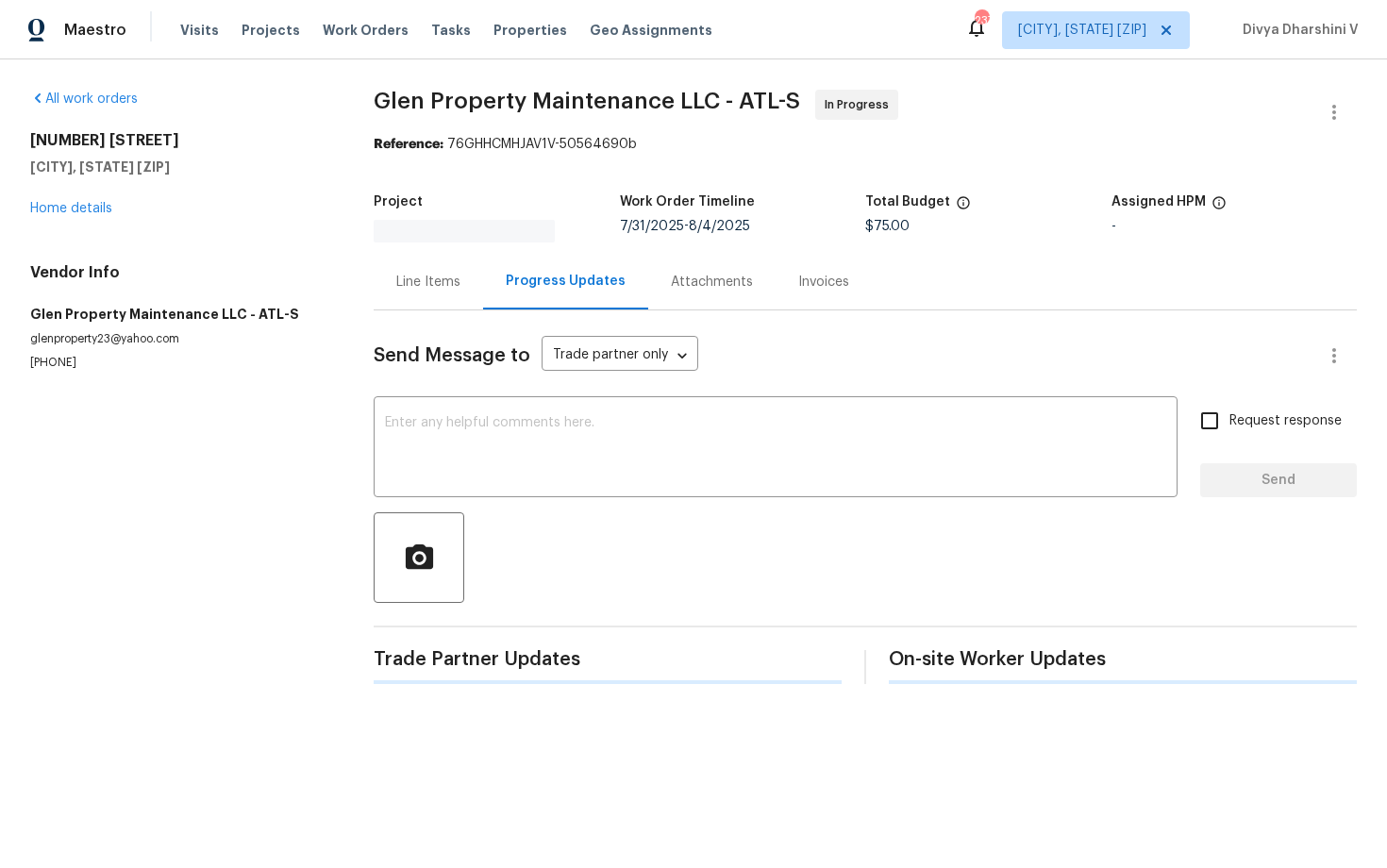 click on "Send Message to" at bounding box center (452, 356) 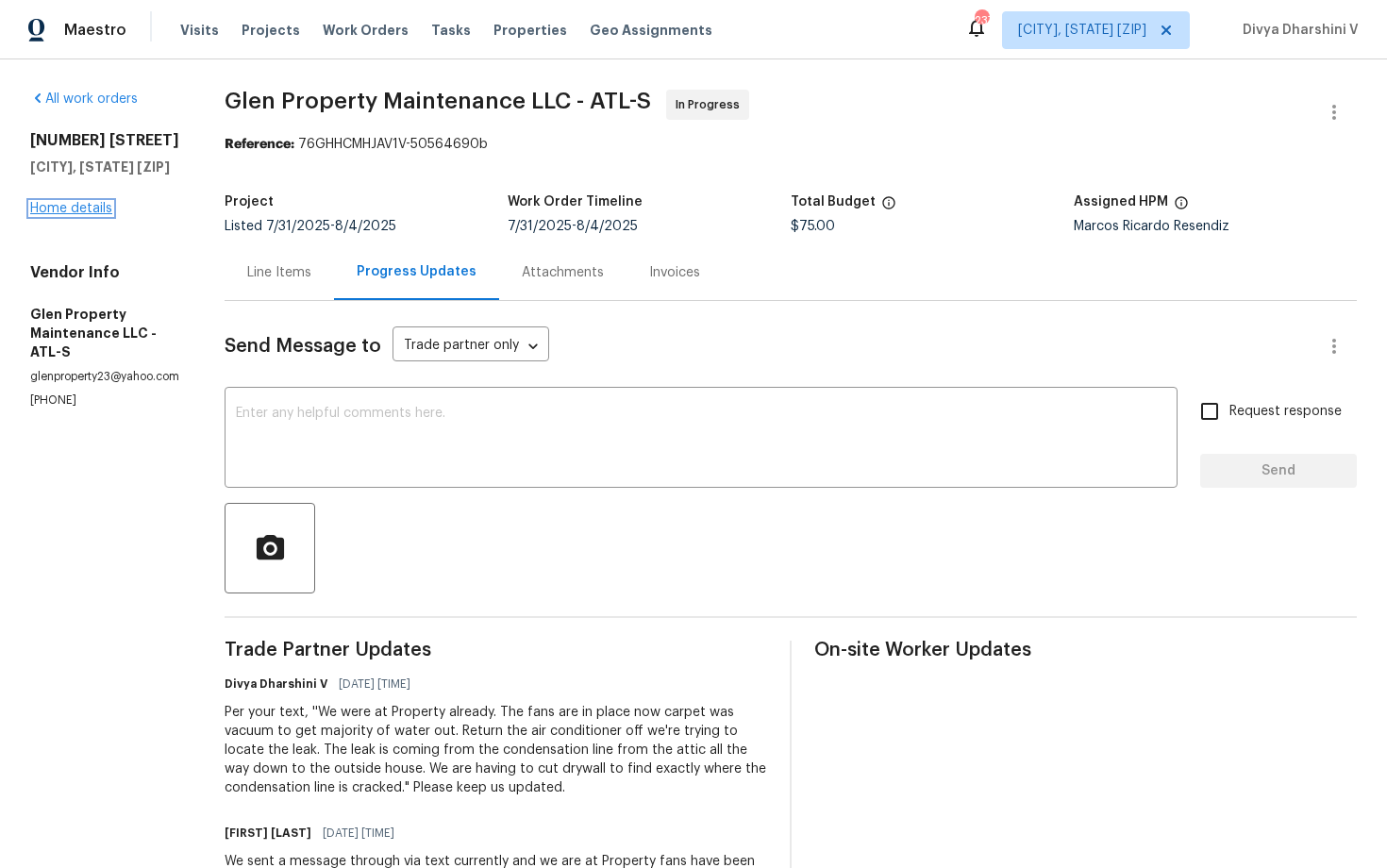 click on "Home details" at bounding box center [71, 209] 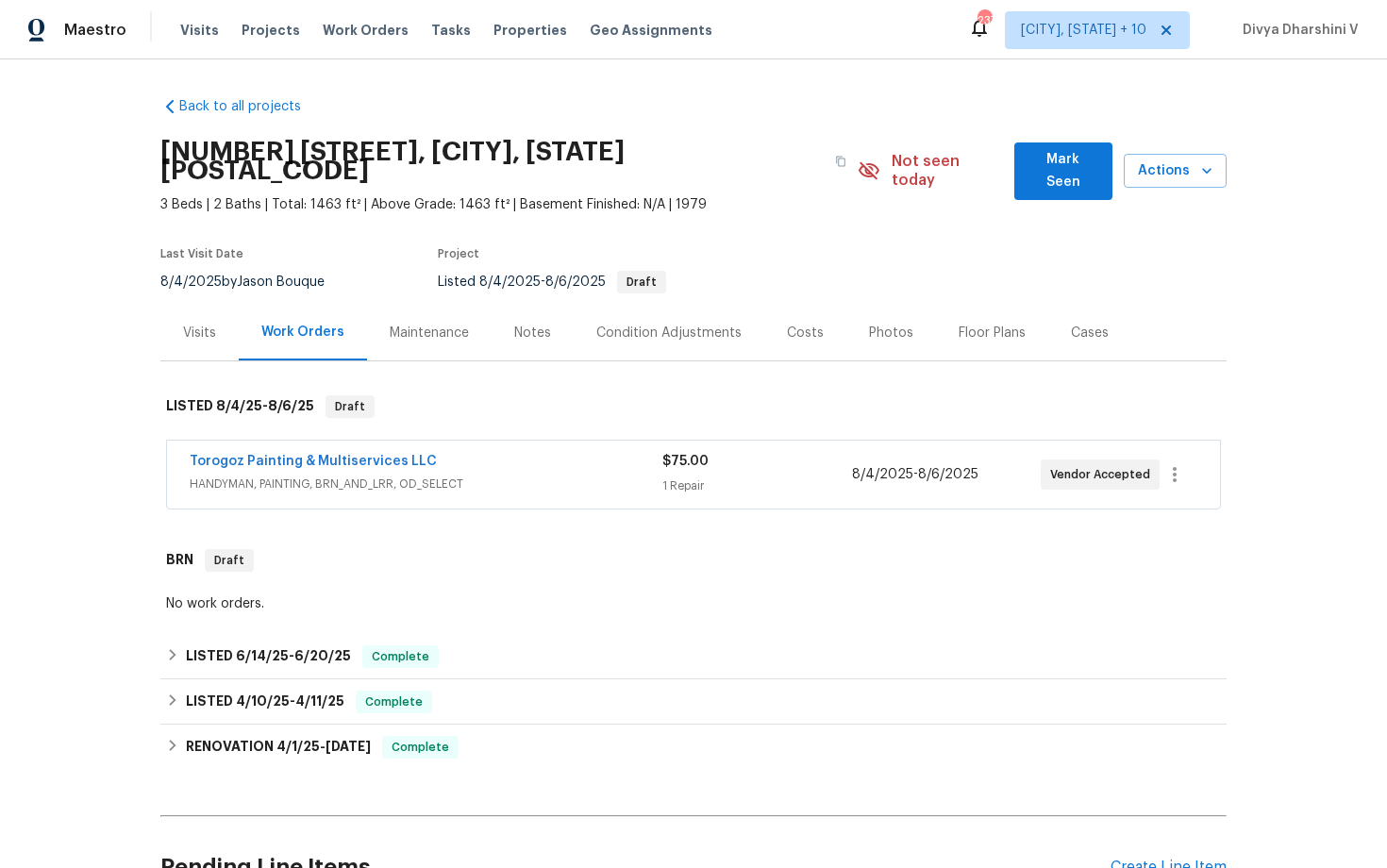 scroll, scrollTop: 0, scrollLeft: 0, axis: both 